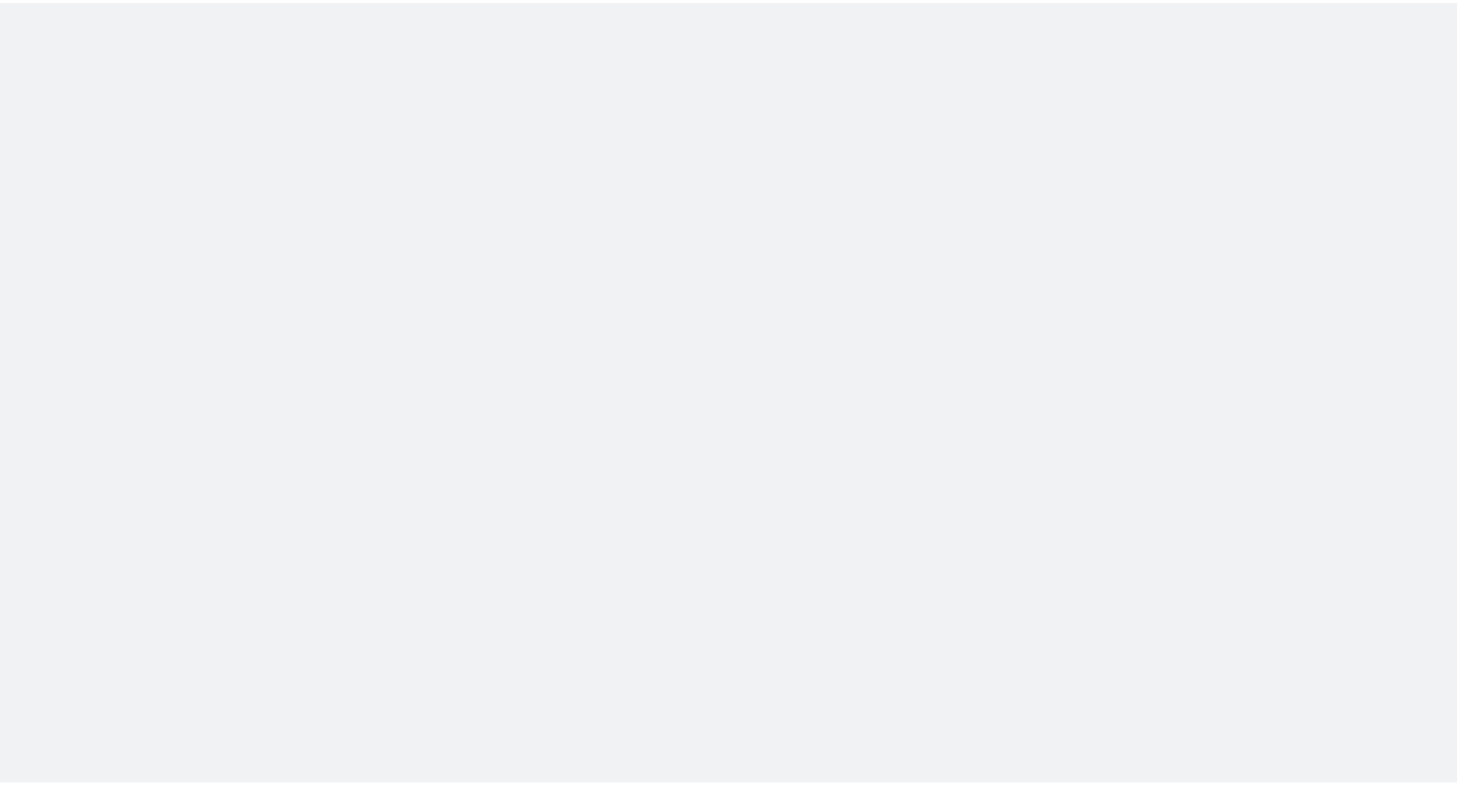 scroll, scrollTop: 0, scrollLeft: 0, axis: both 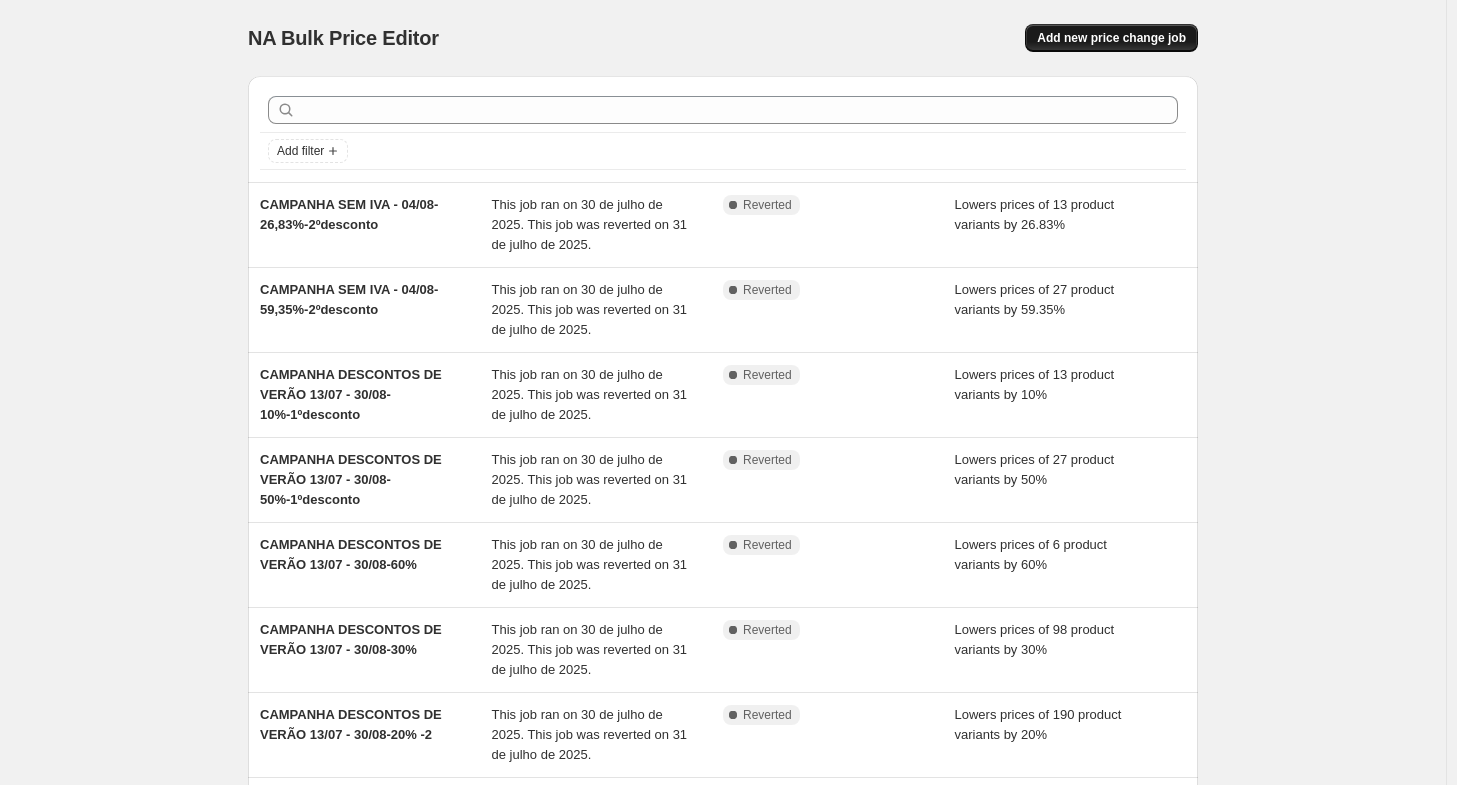 click on "Add new price change job" at bounding box center (1111, 38) 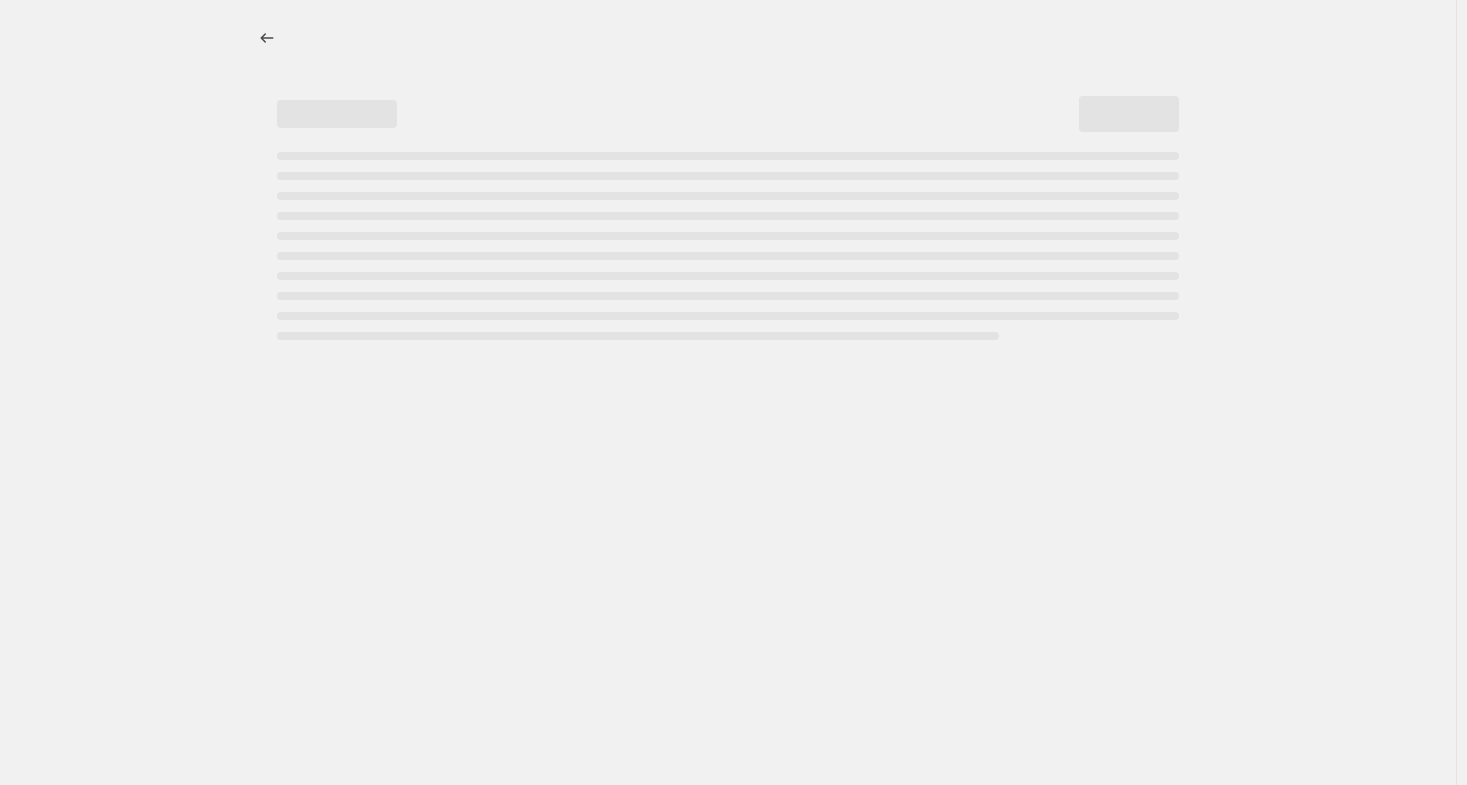 select on "percentage" 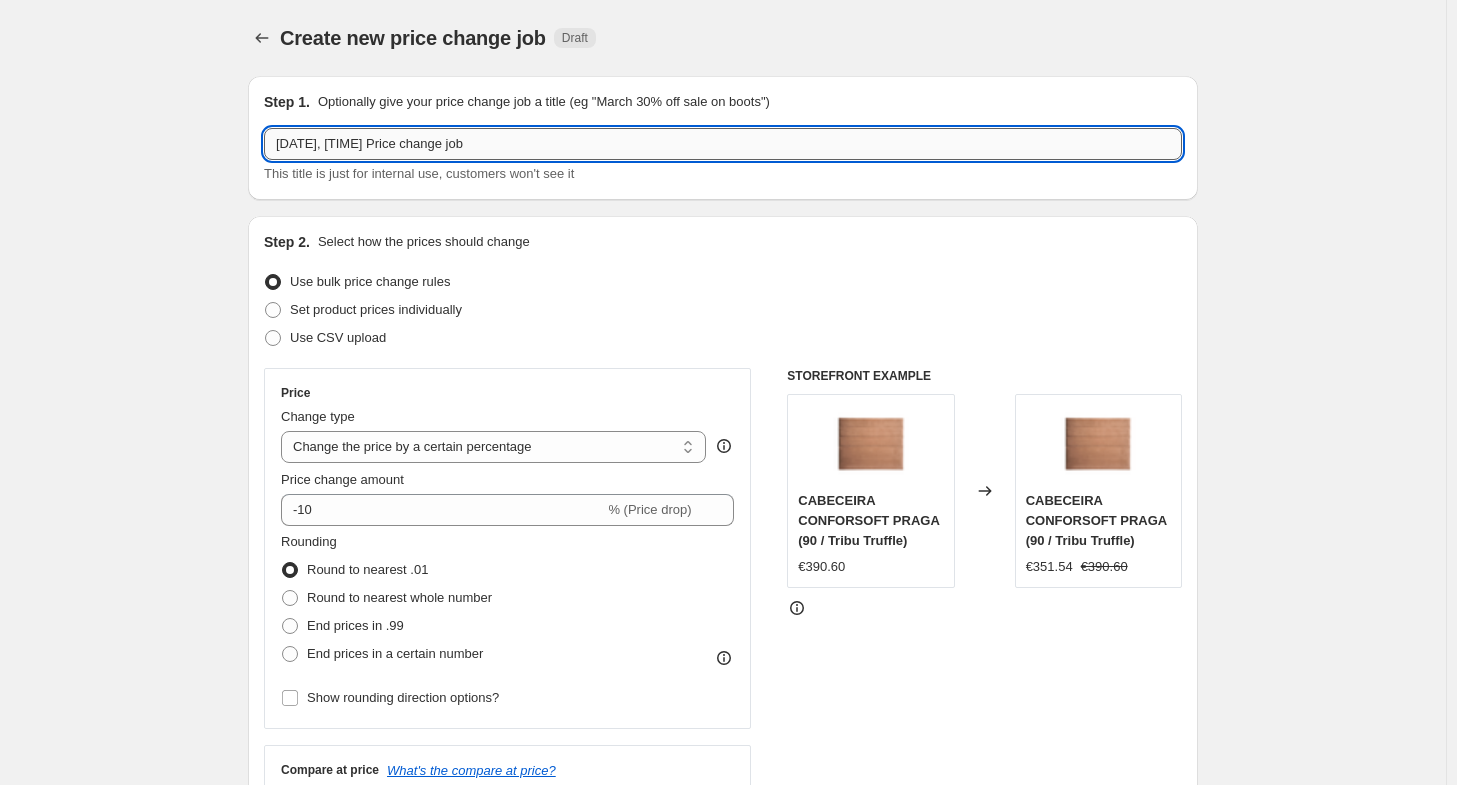 click on "5/08/2025, 16:27:09 Price change job" at bounding box center (723, 144) 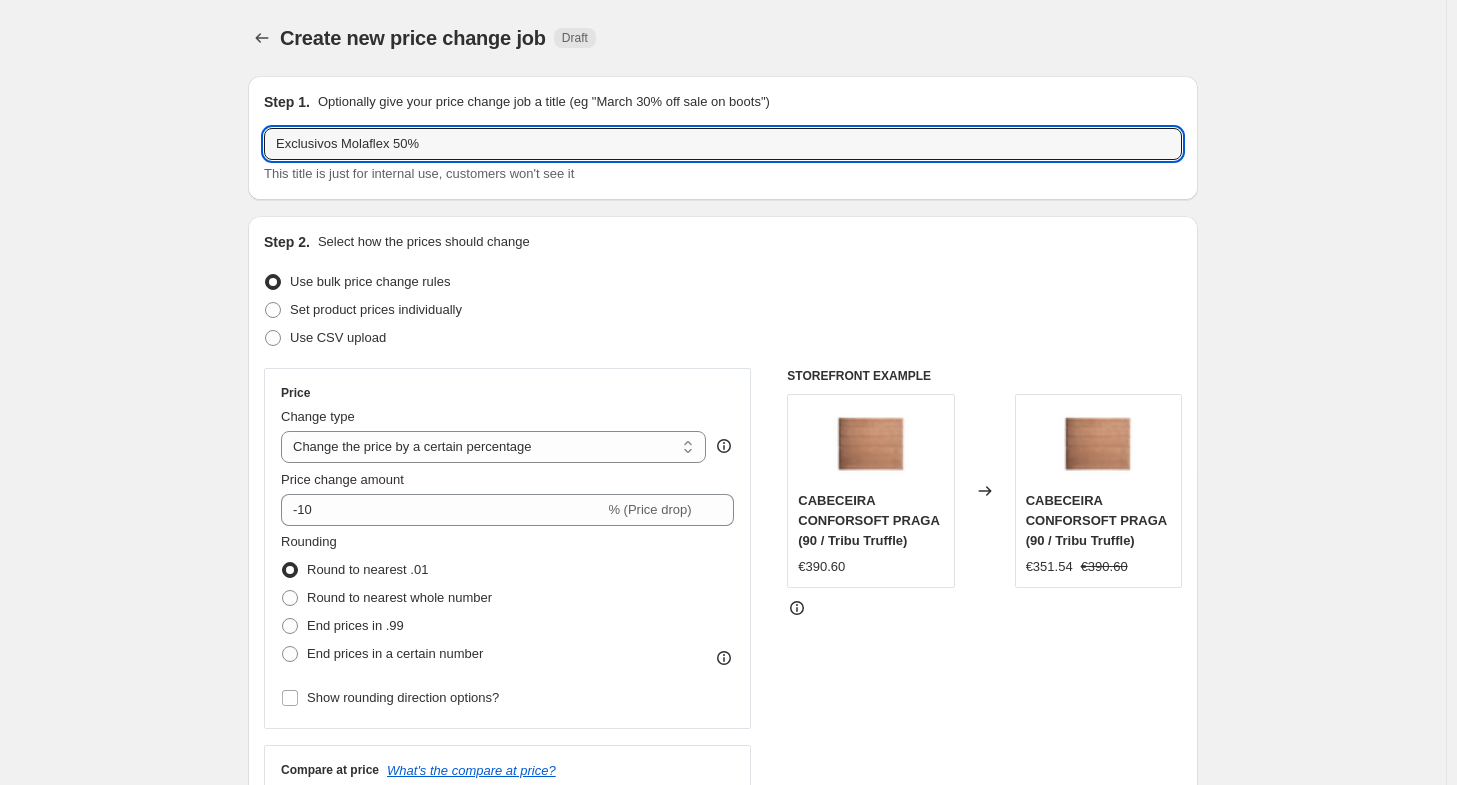 type on "Exclusivos Molaflex 50%" 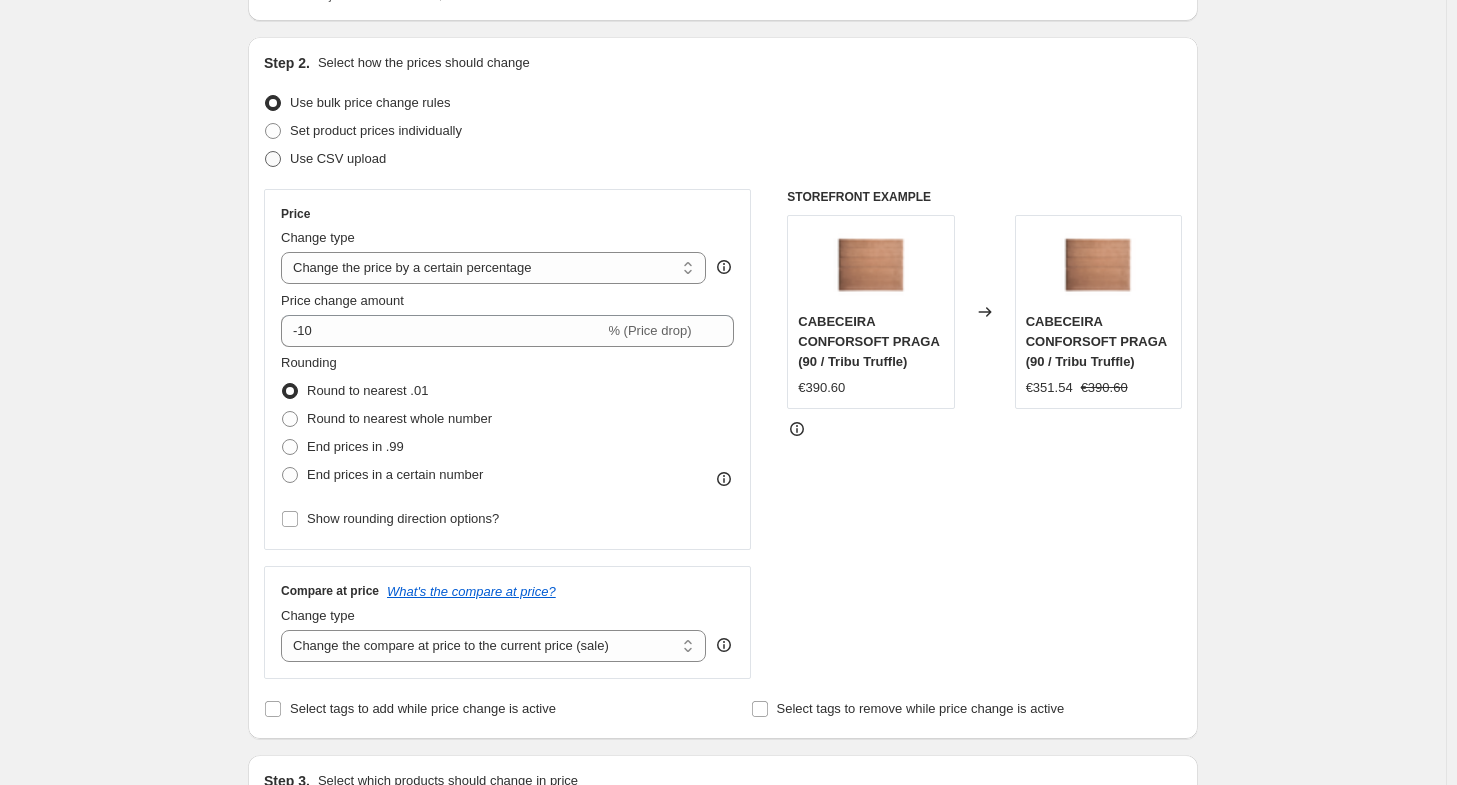 scroll, scrollTop: 196, scrollLeft: 0, axis: vertical 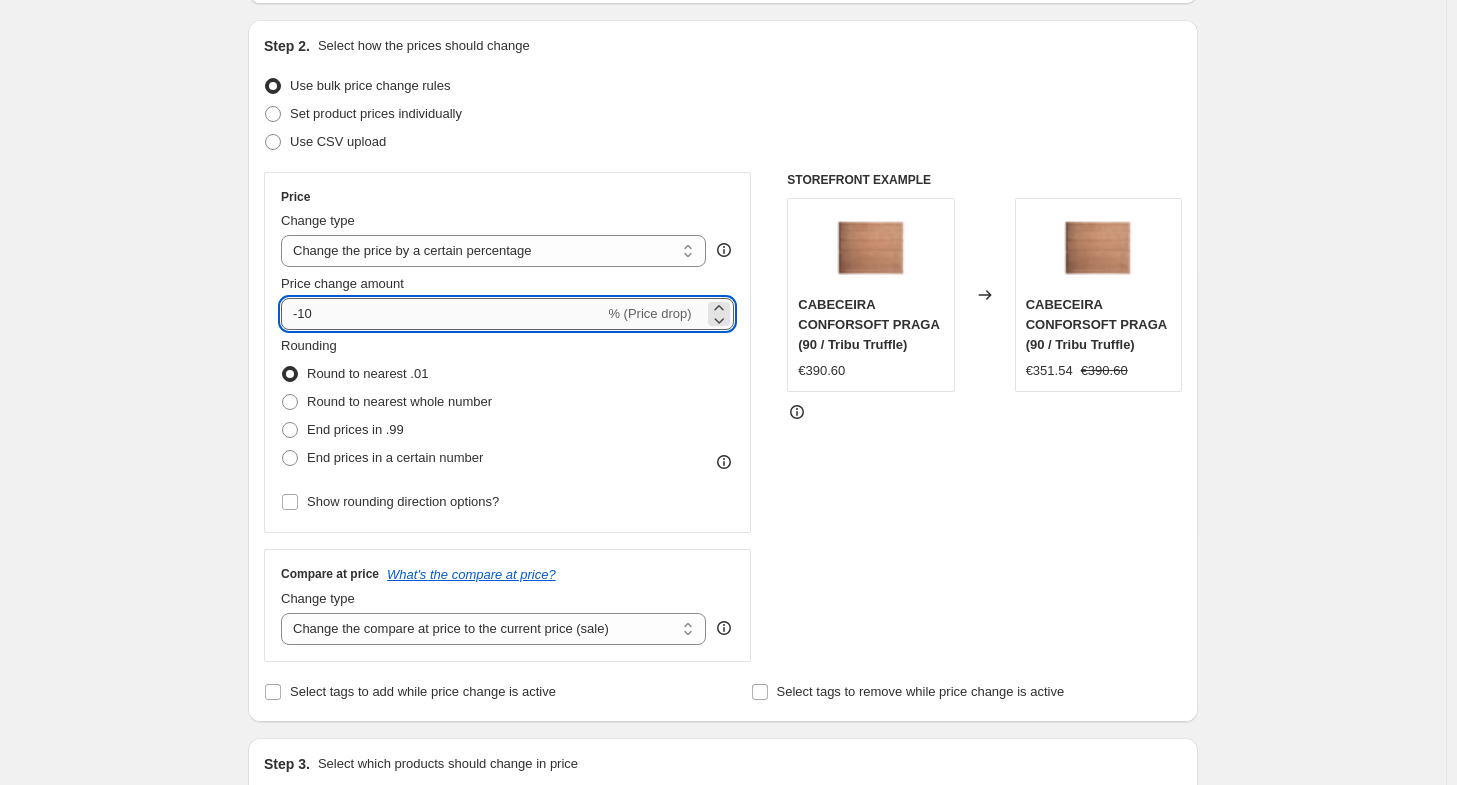 click on "-10" at bounding box center [442, 314] 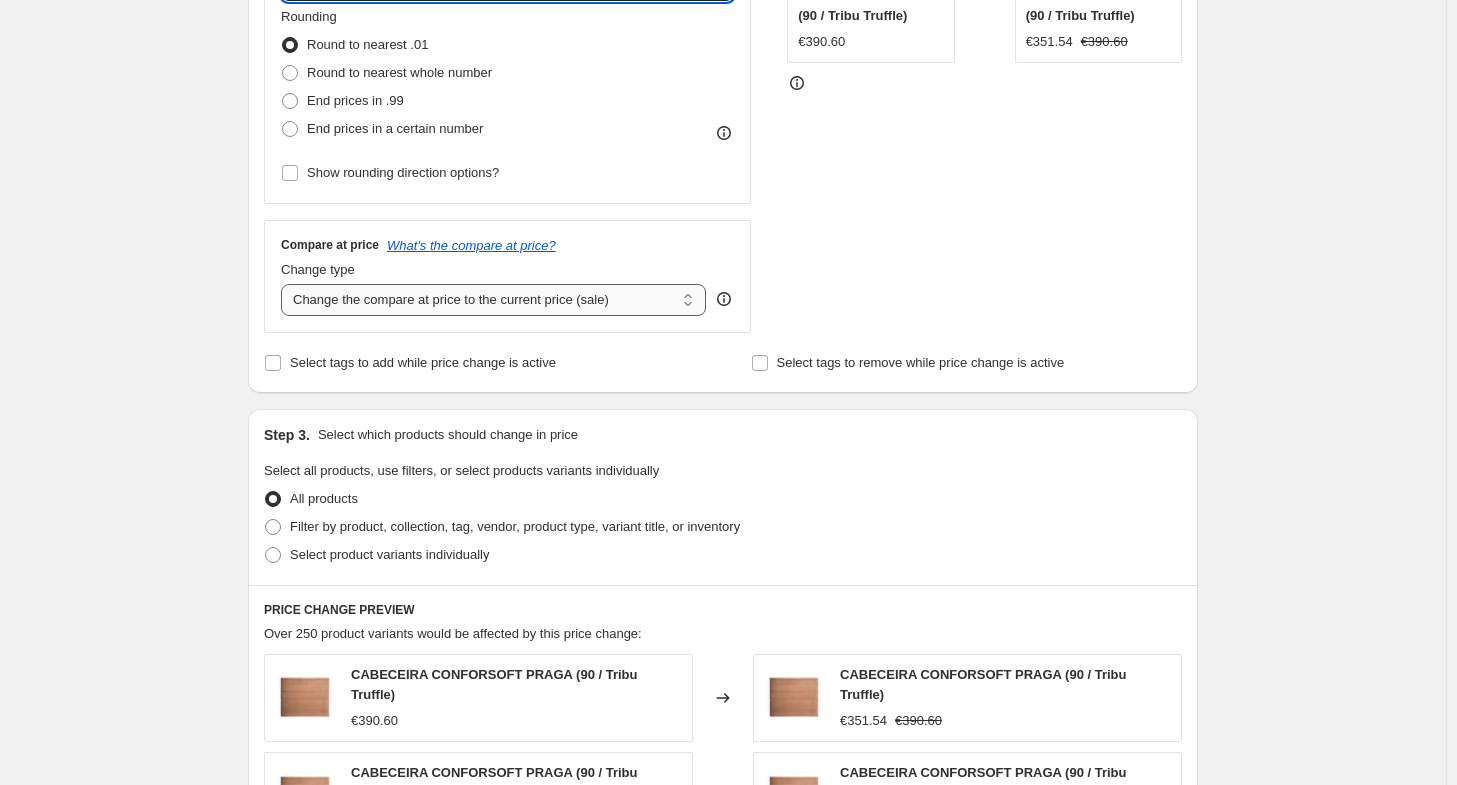 scroll, scrollTop: 527, scrollLeft: 0, axis: vertical 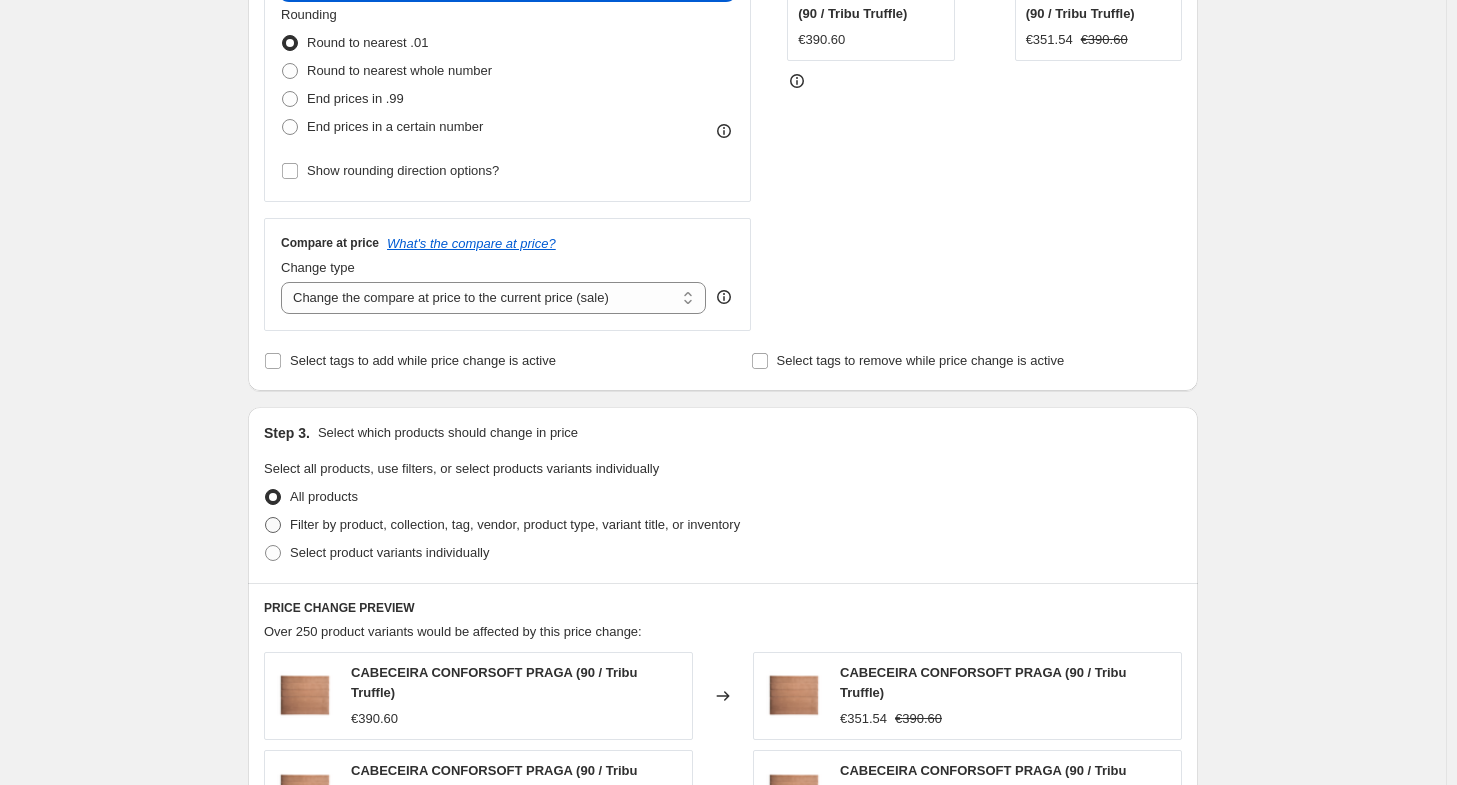type on "-50" 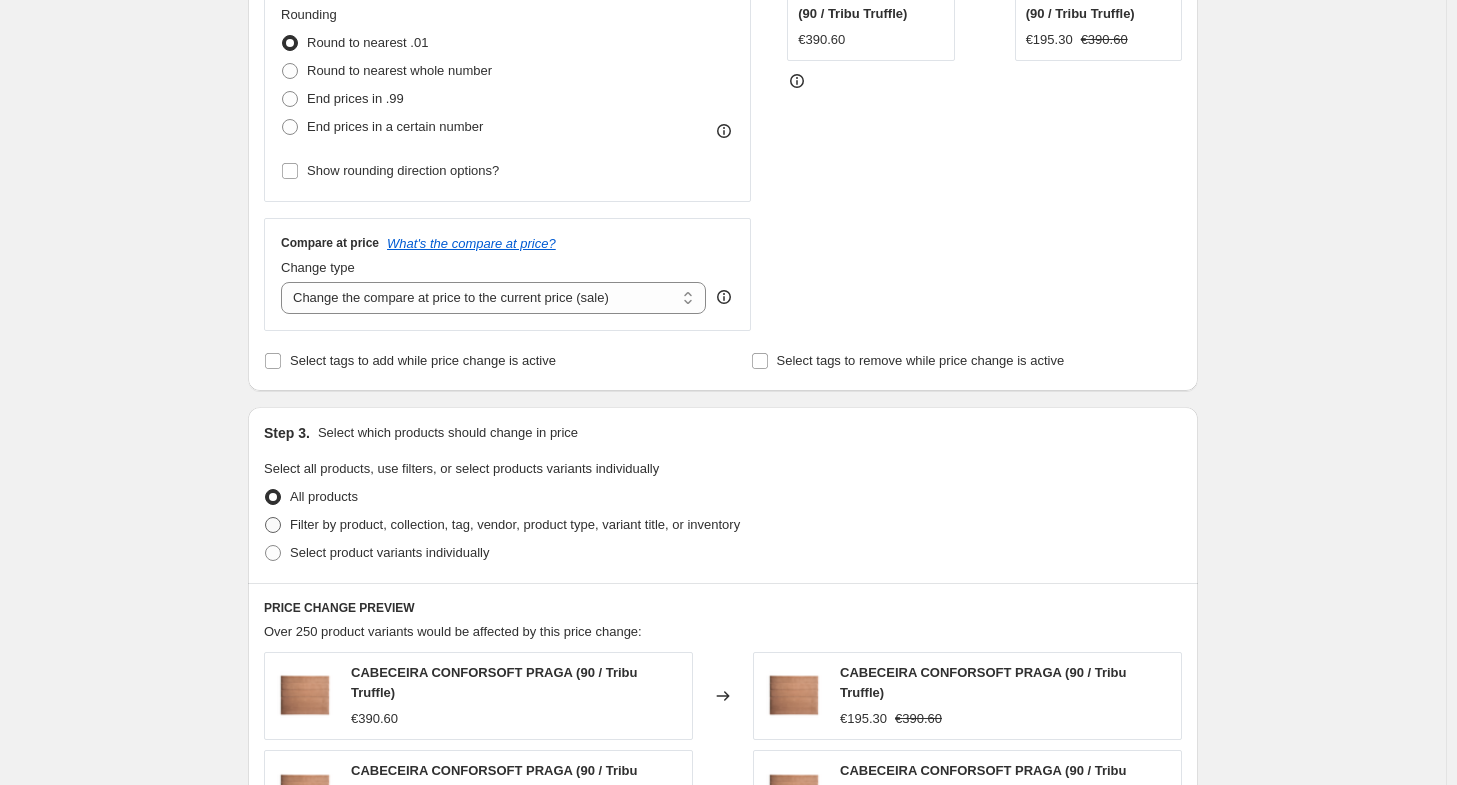 click at bounding box center (273, 525) 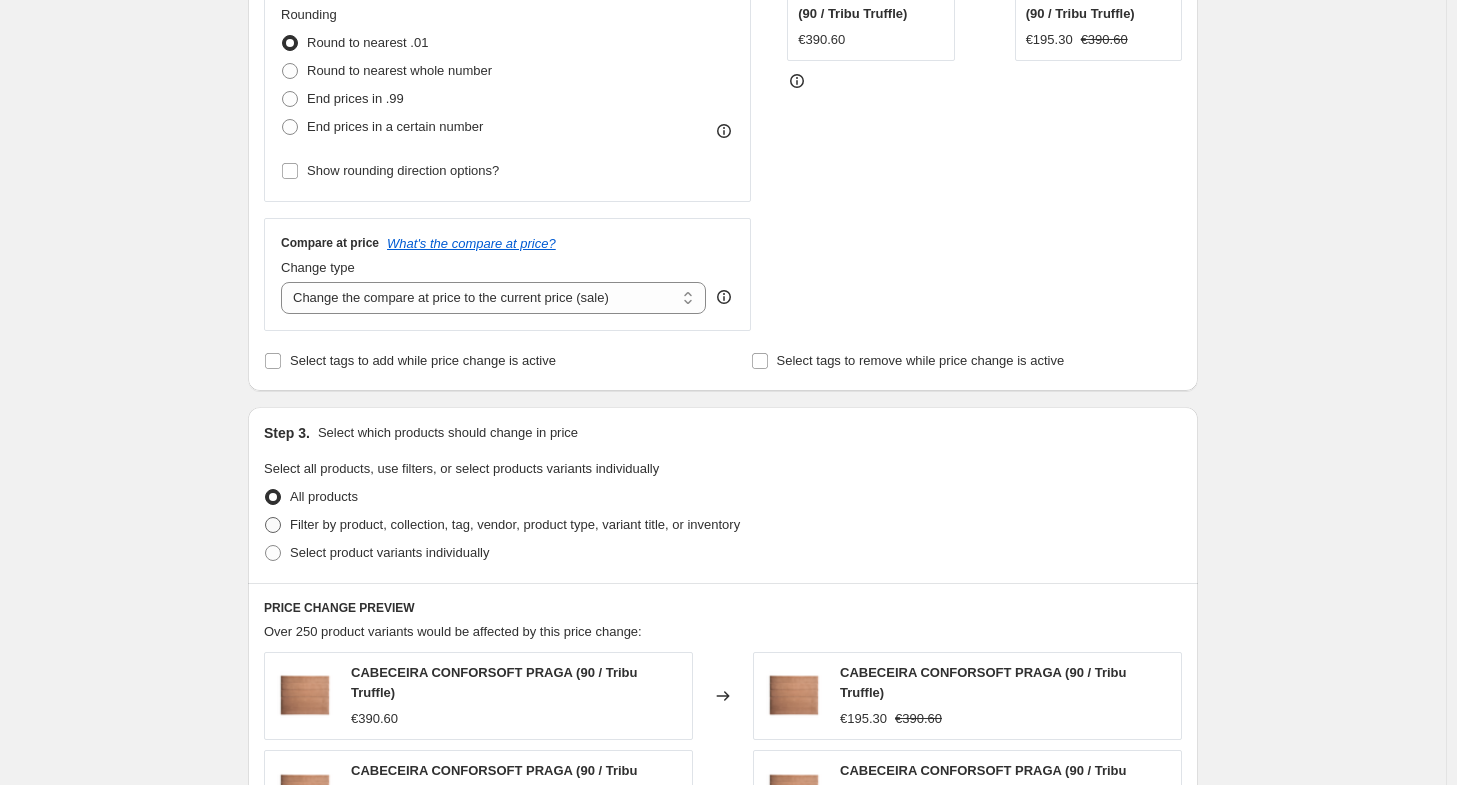radio on "true" 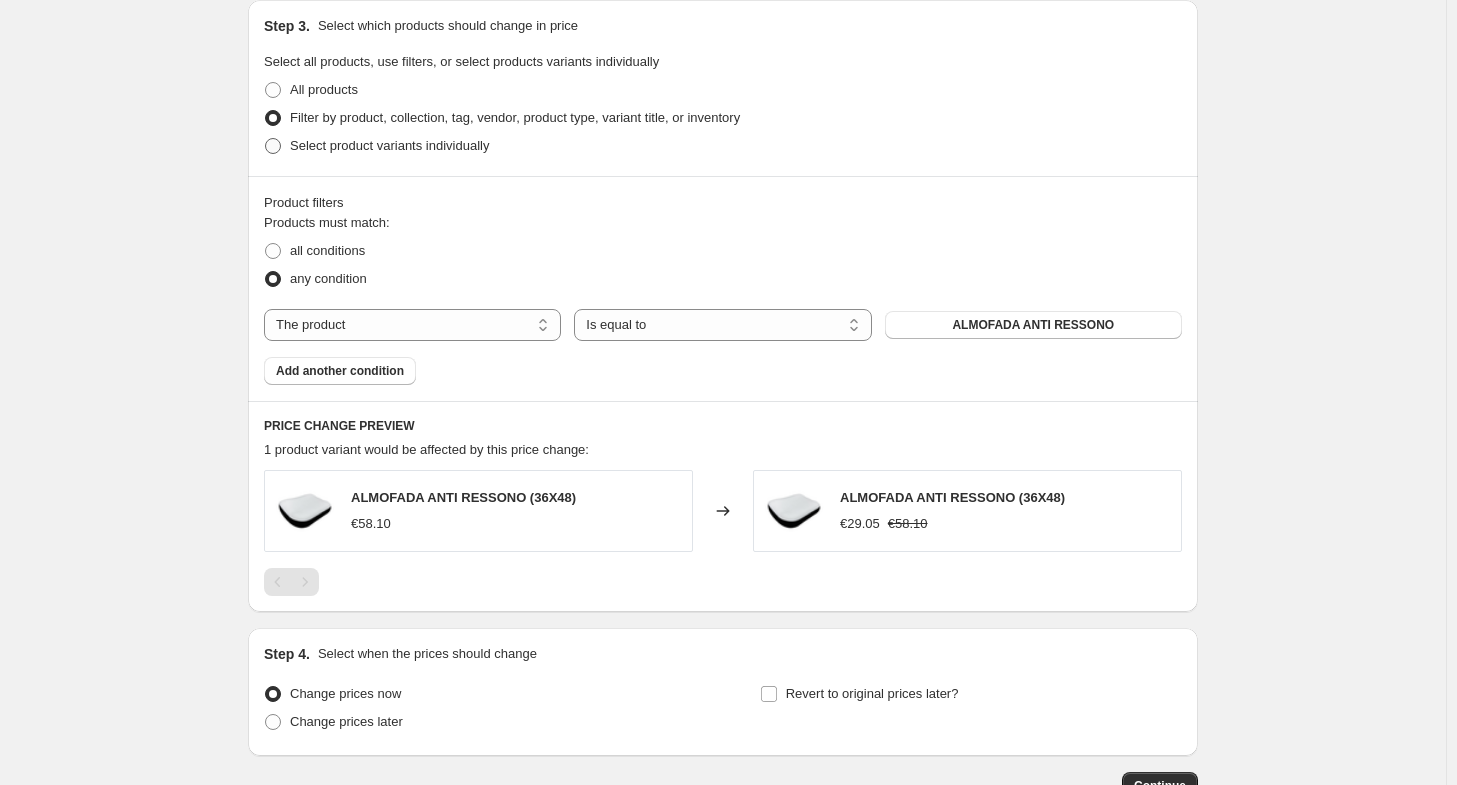 scroll, scrollTop: 932, scrollLeft: 0, axis: vertical 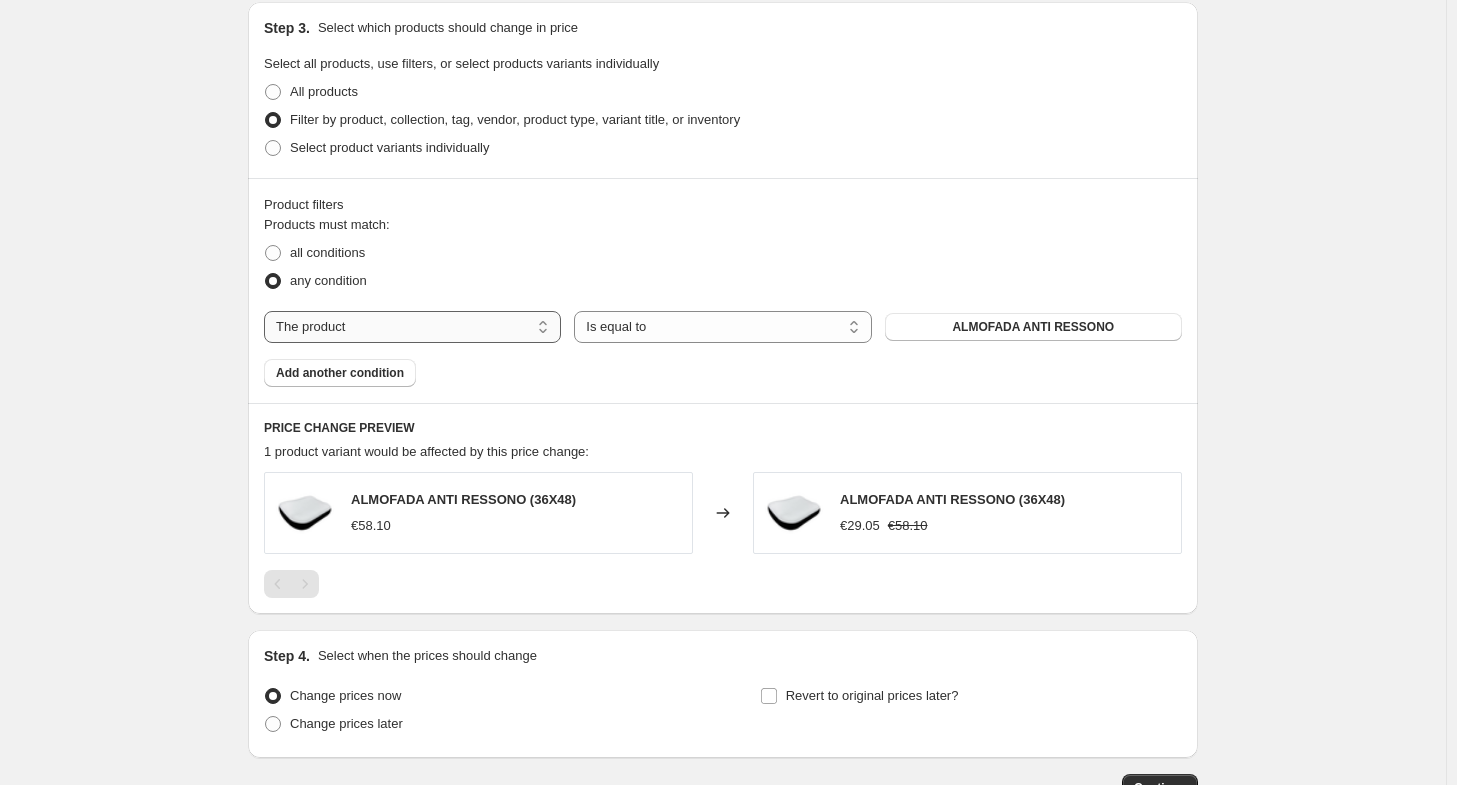 click on "The product The product's collection The product's tag The product's vendor The product's type The product's status The variant's title Inventory quantity" at bounding box center [412, 327] 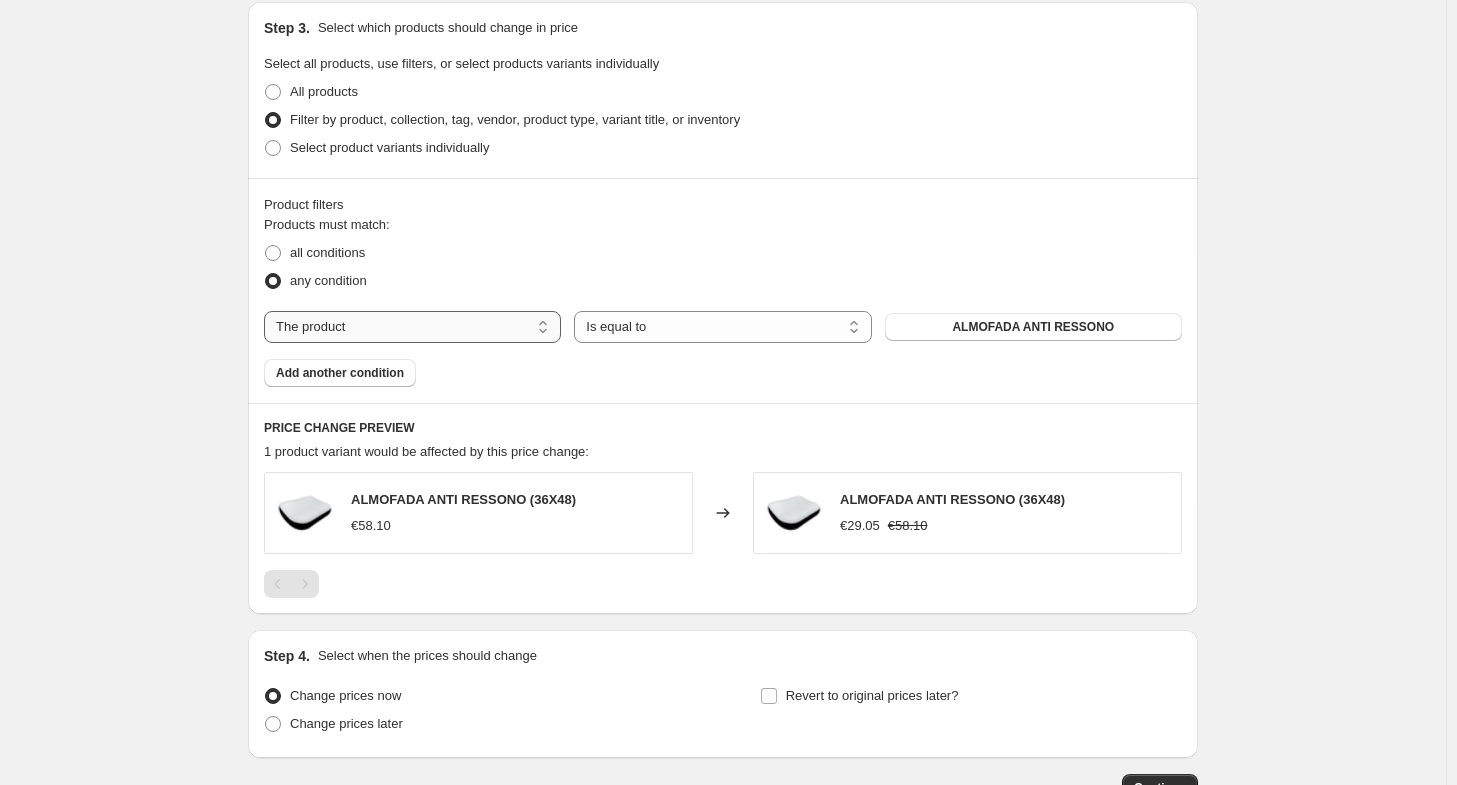 select on "collection" 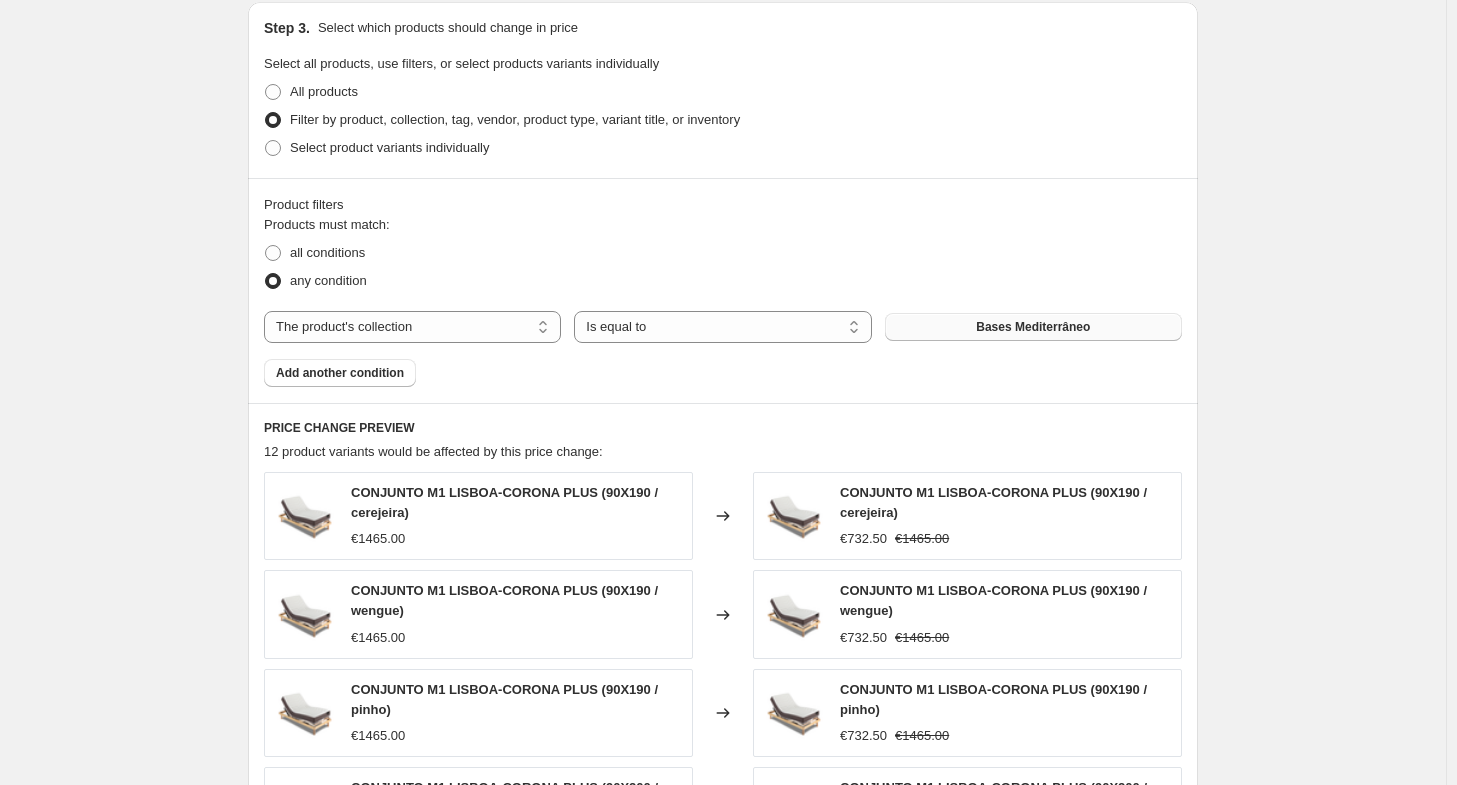 click on "Bases Mediterrâneo" at bounding box center [1033, 327] 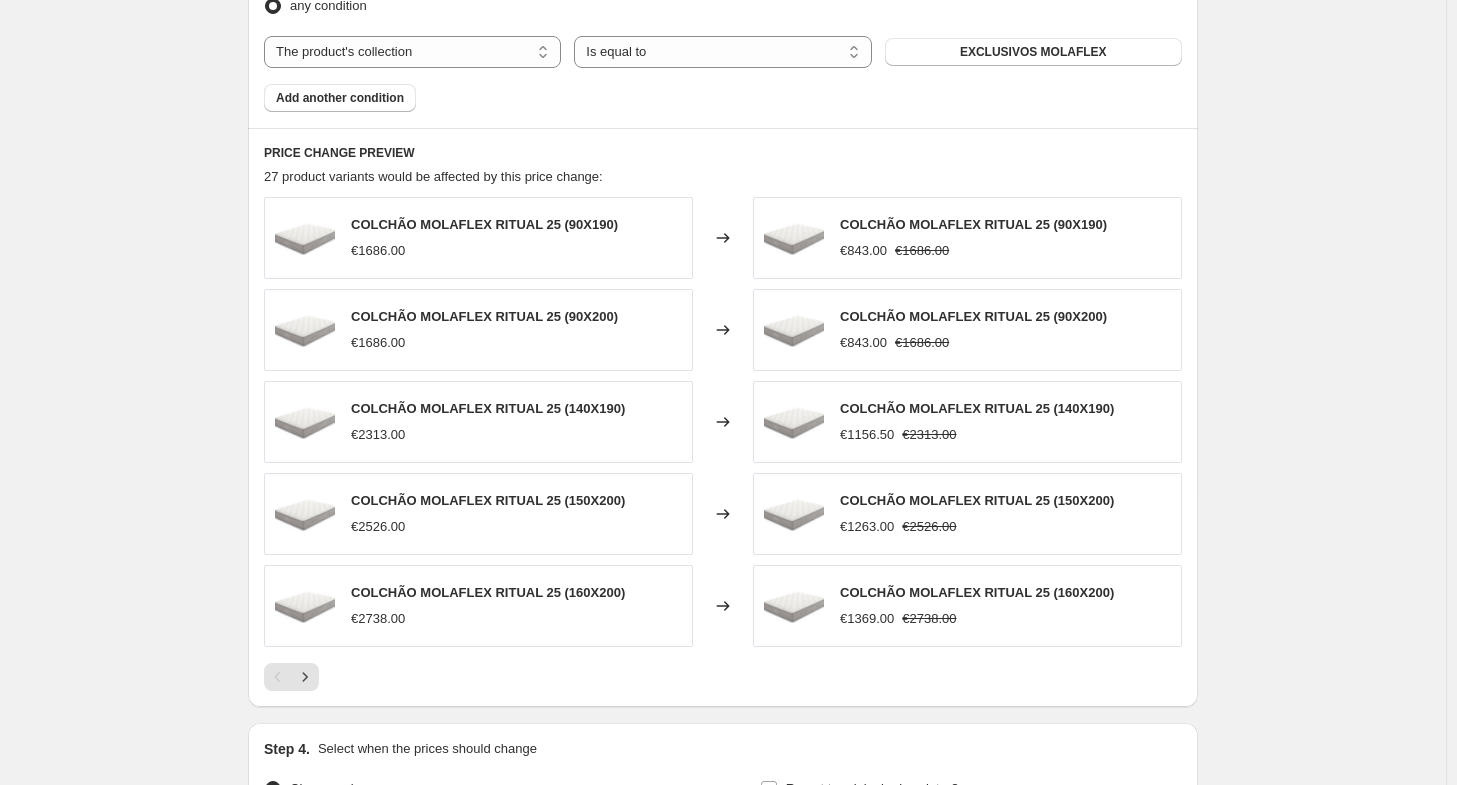 scroll, scrollTop: 1218, scrollLeft: 0, axis: vertical 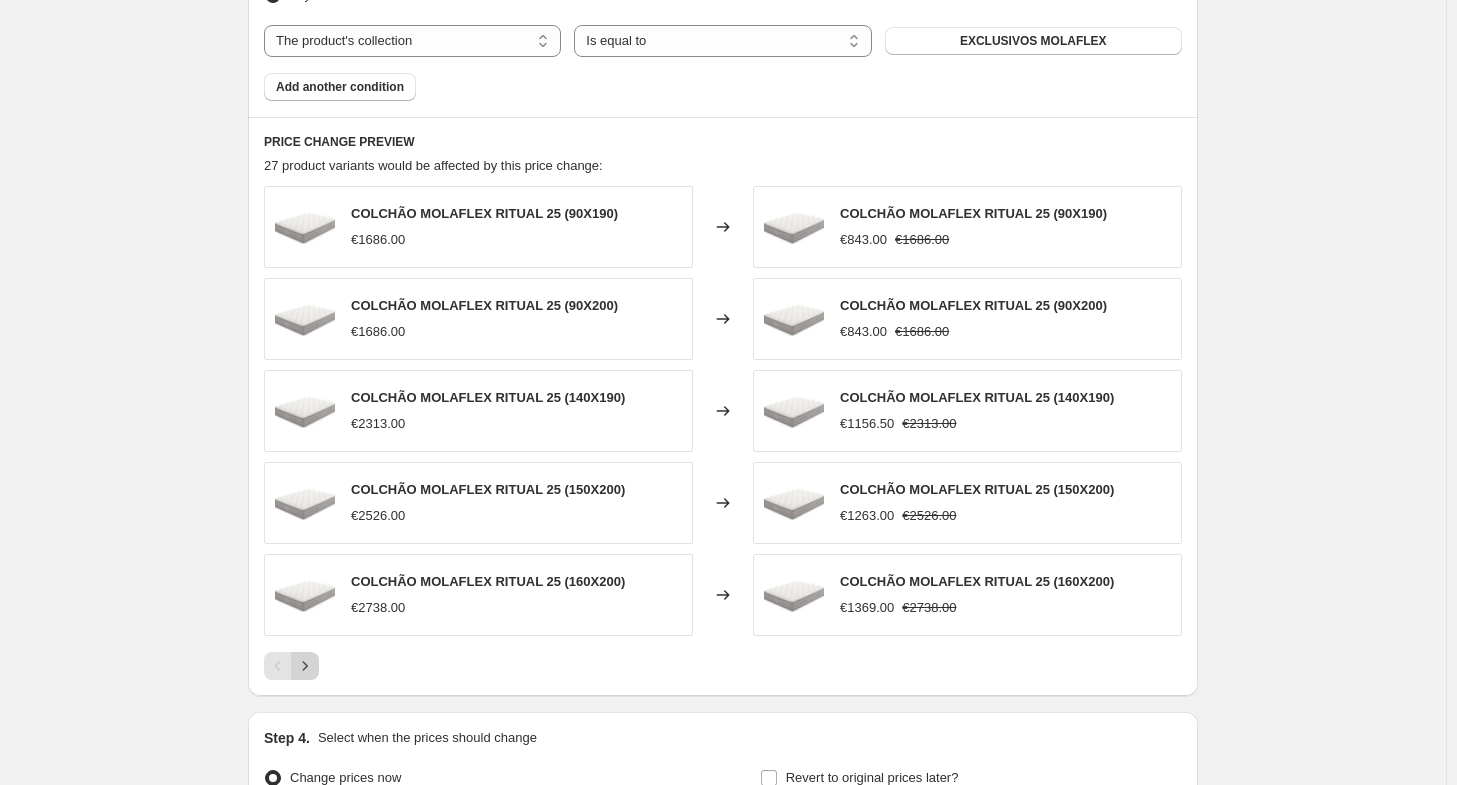 click 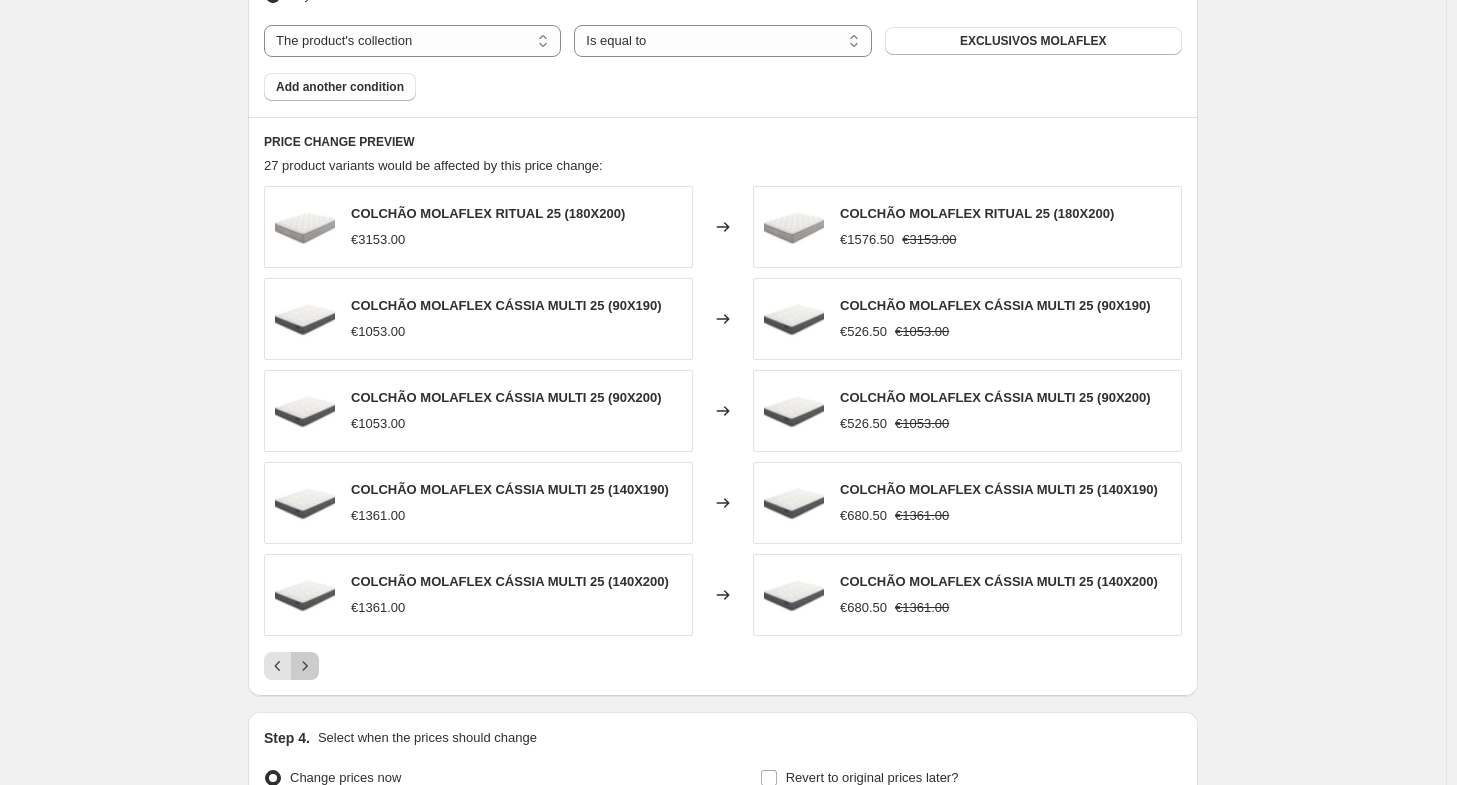 click 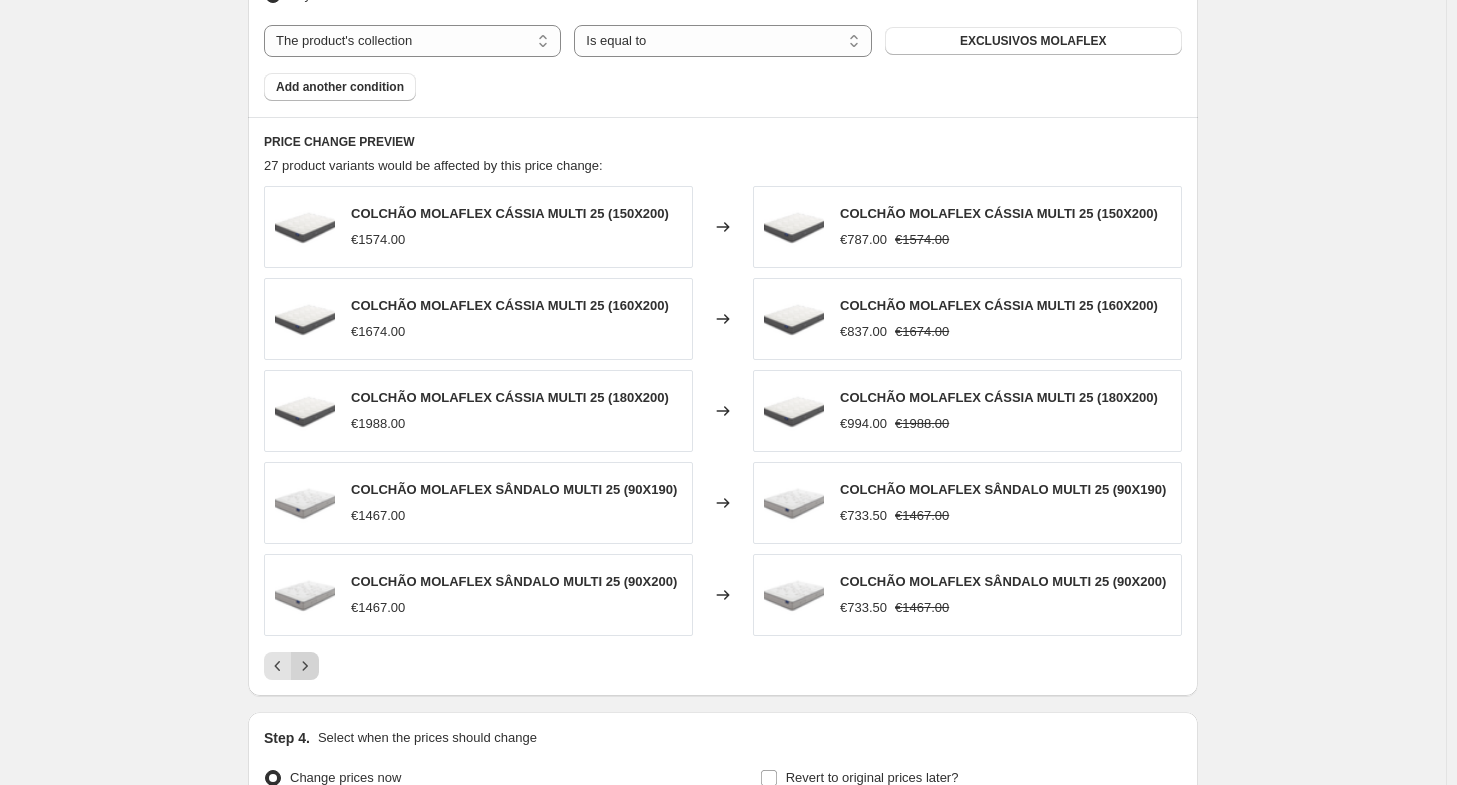 click 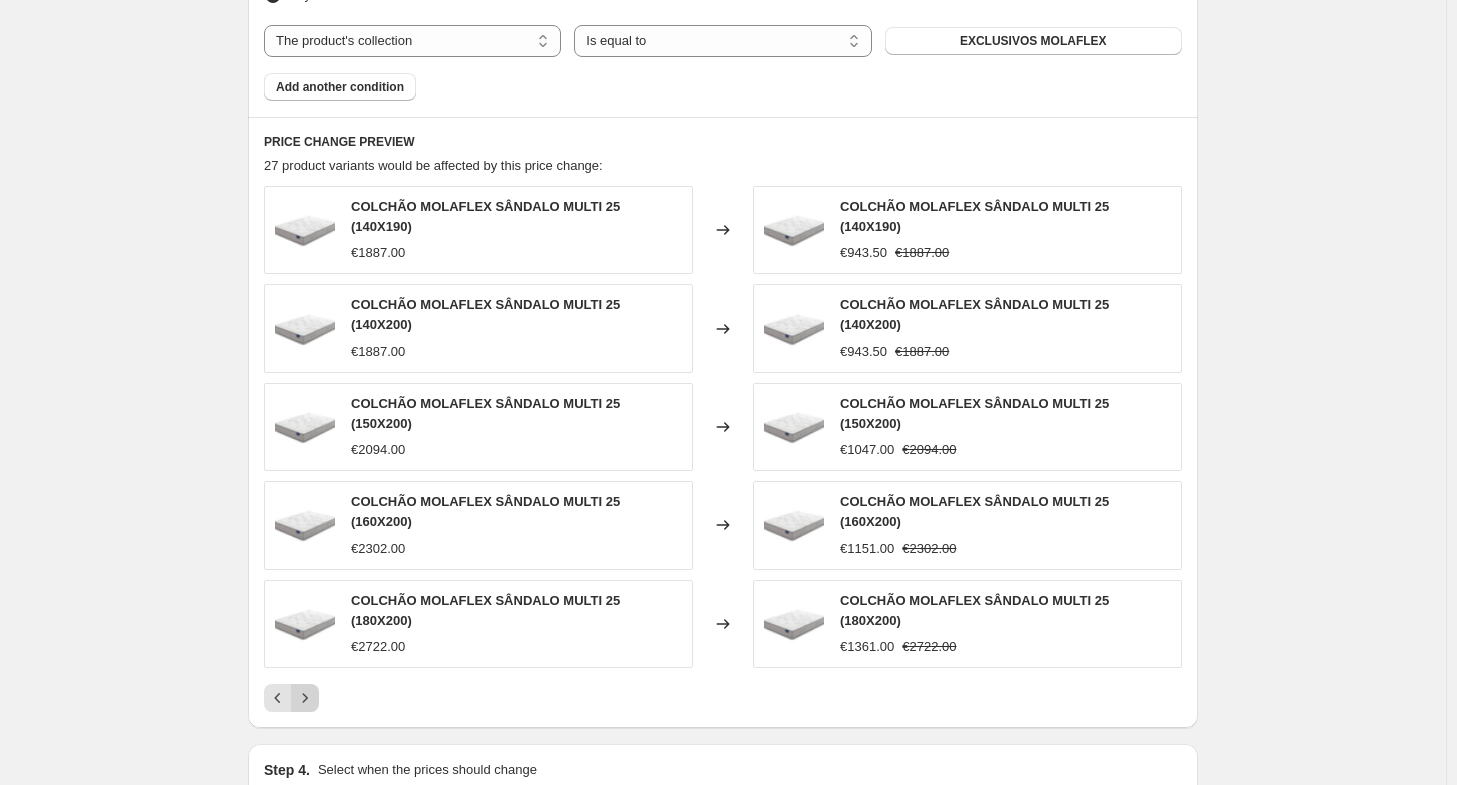 click 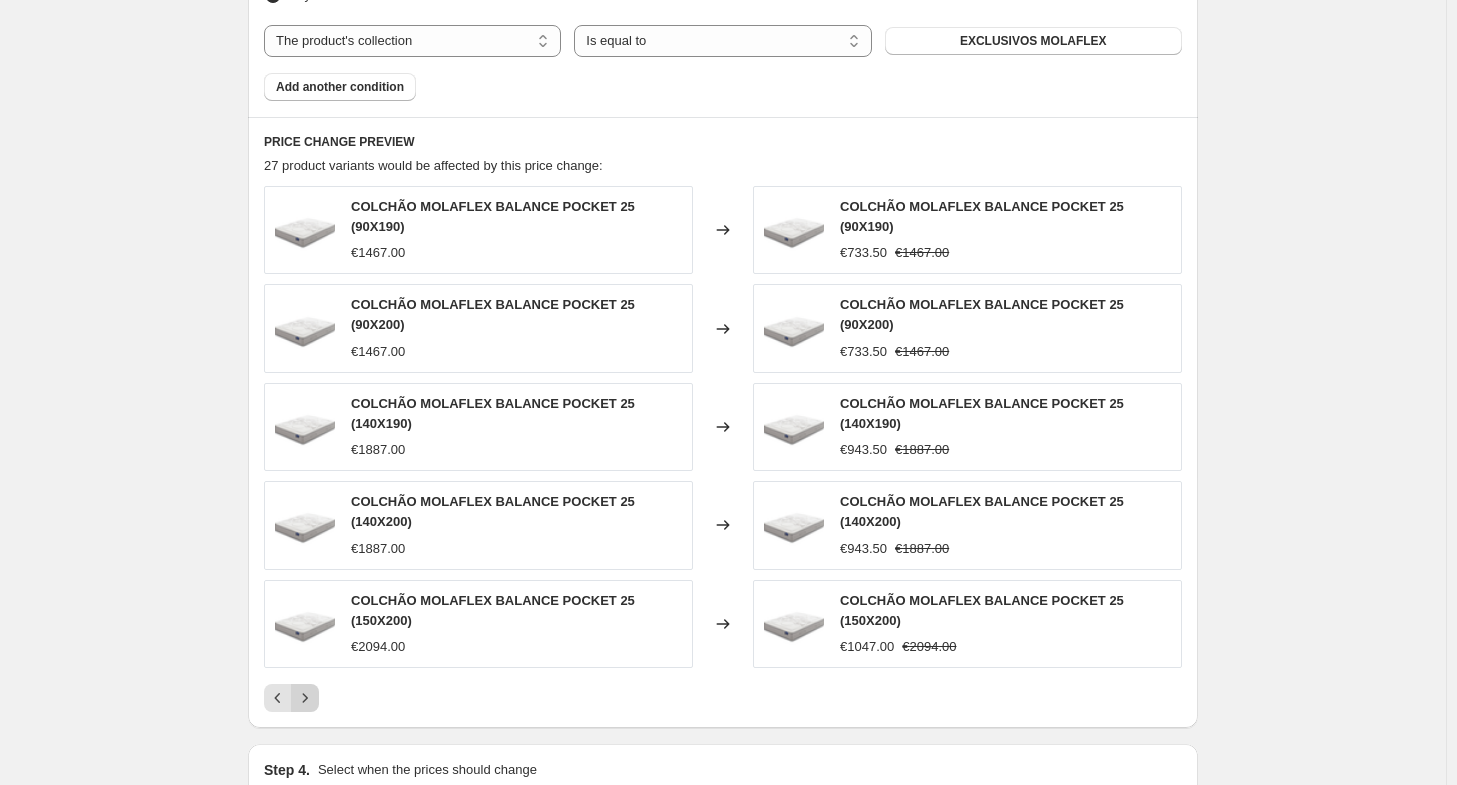 click 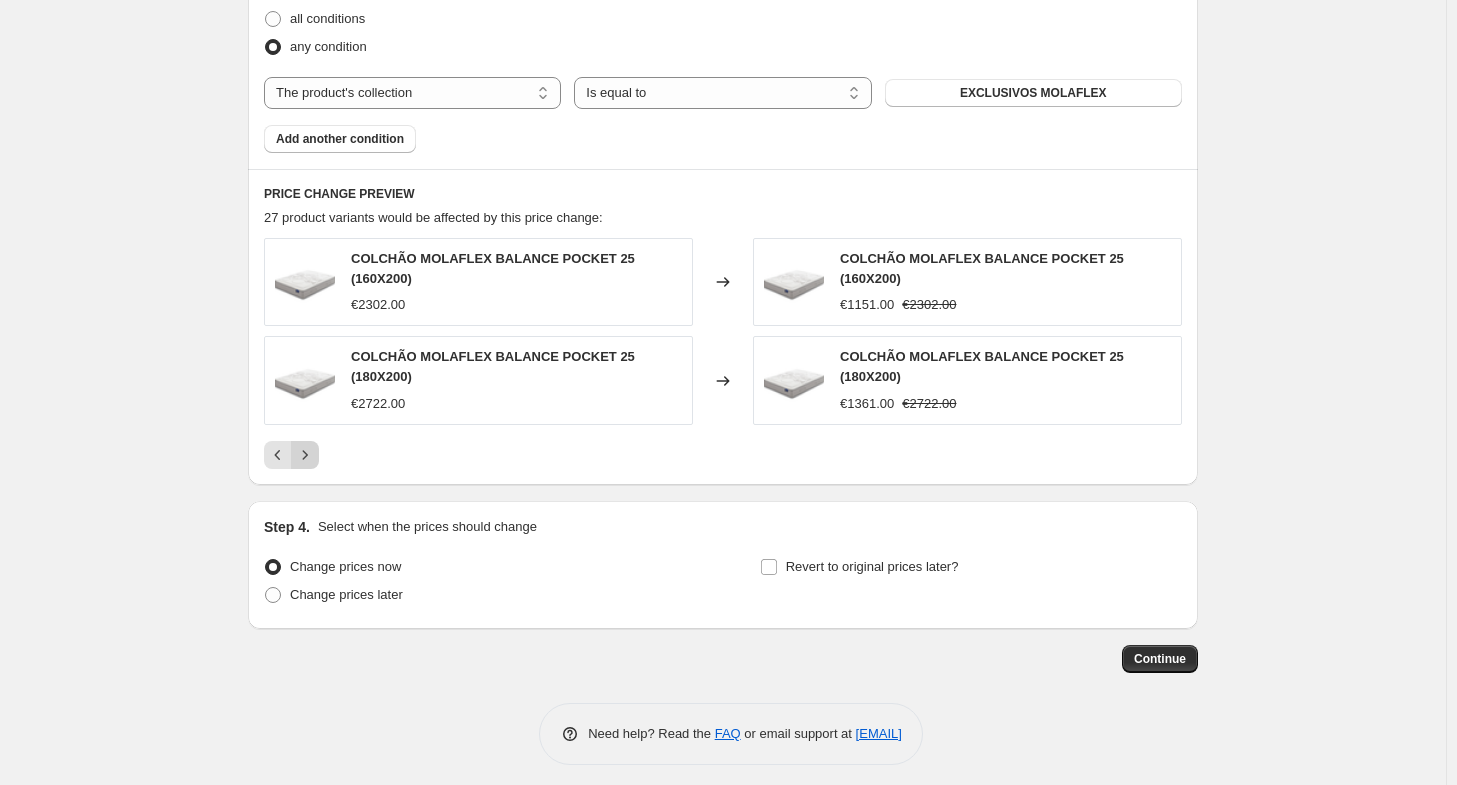 scroll, scrollTop: 1164, scrollLeft: 0, axis: vertical 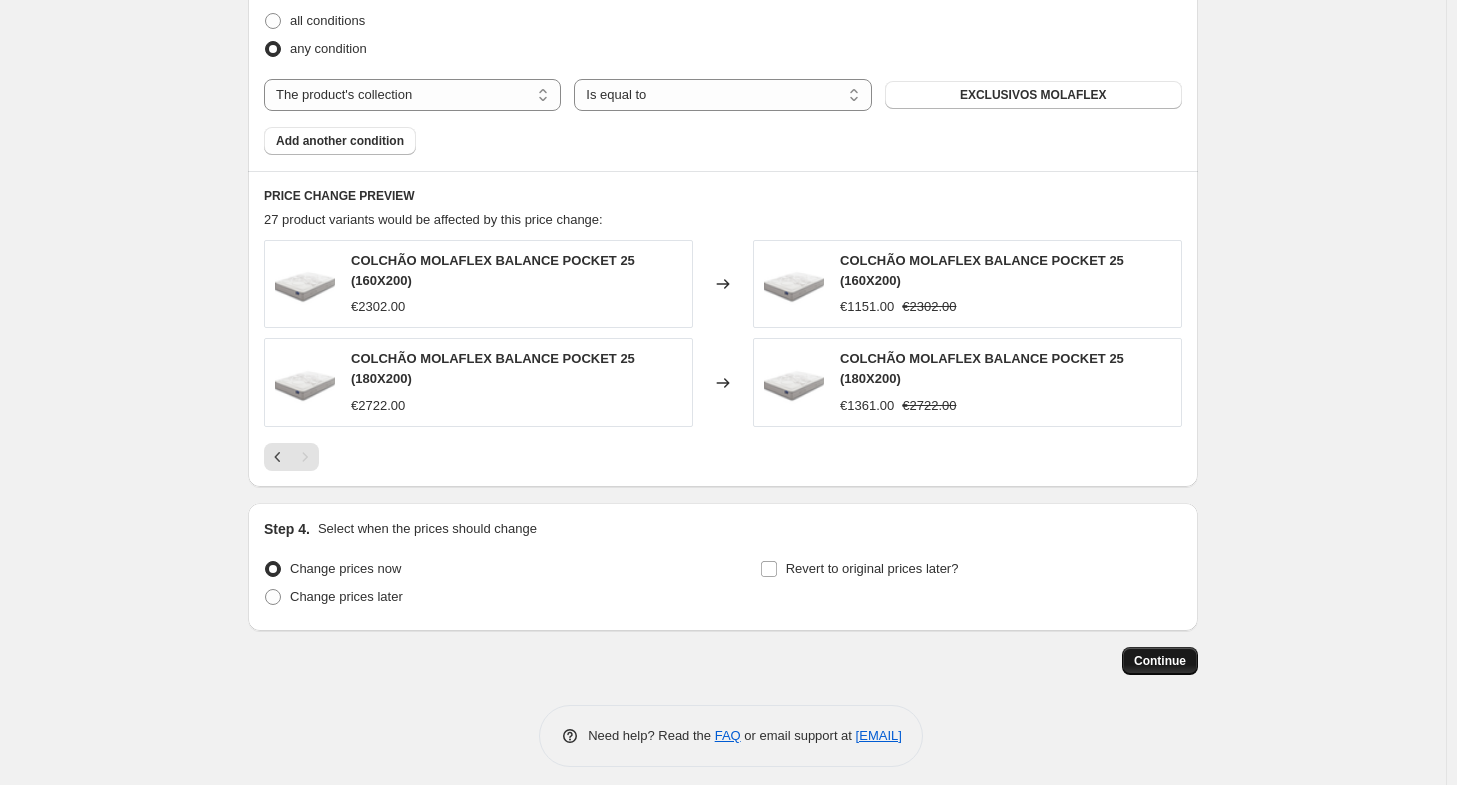 click on "Continue" at bounding box center (1160, 661) 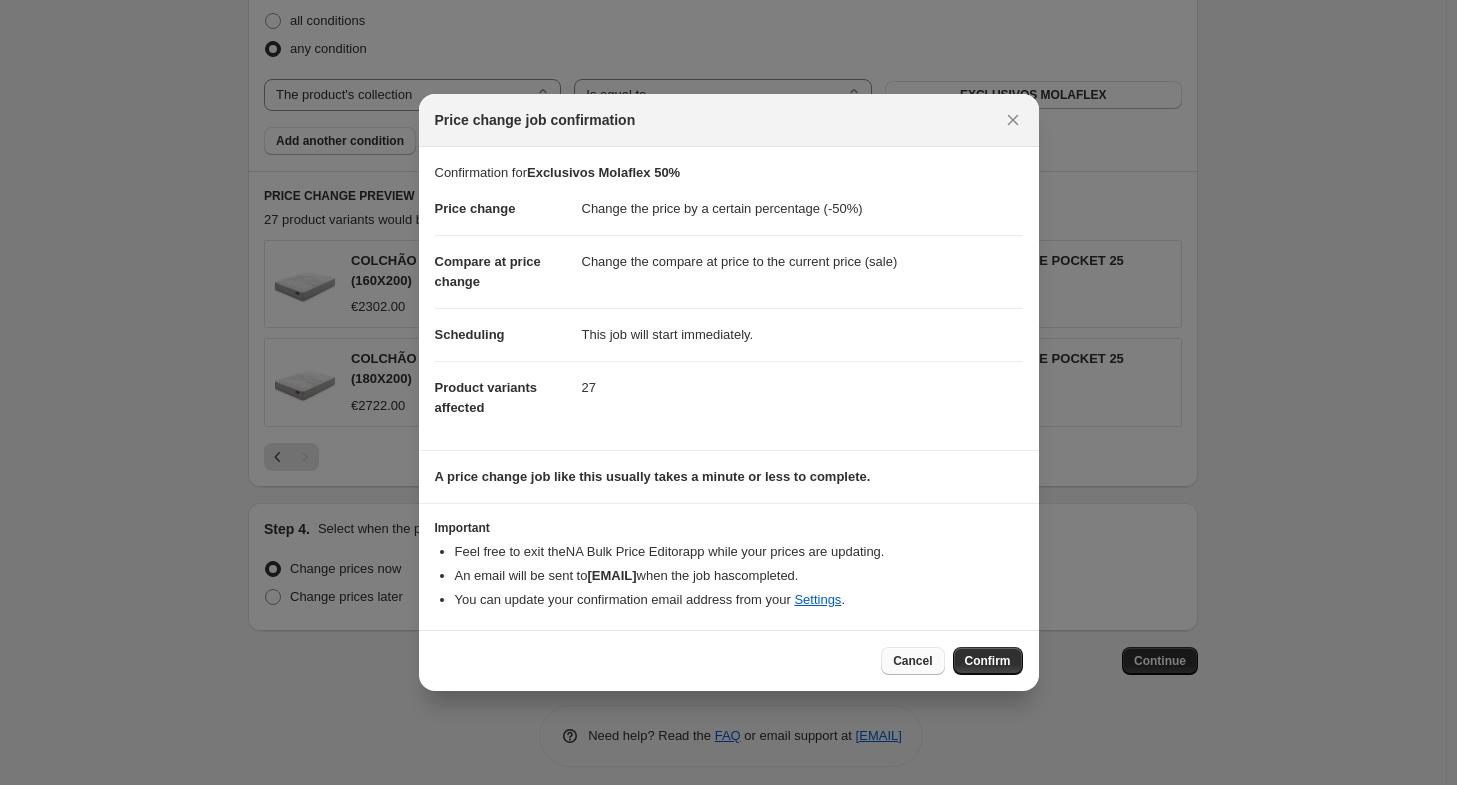 click on "Cancel" at bounding box center (912, 661) 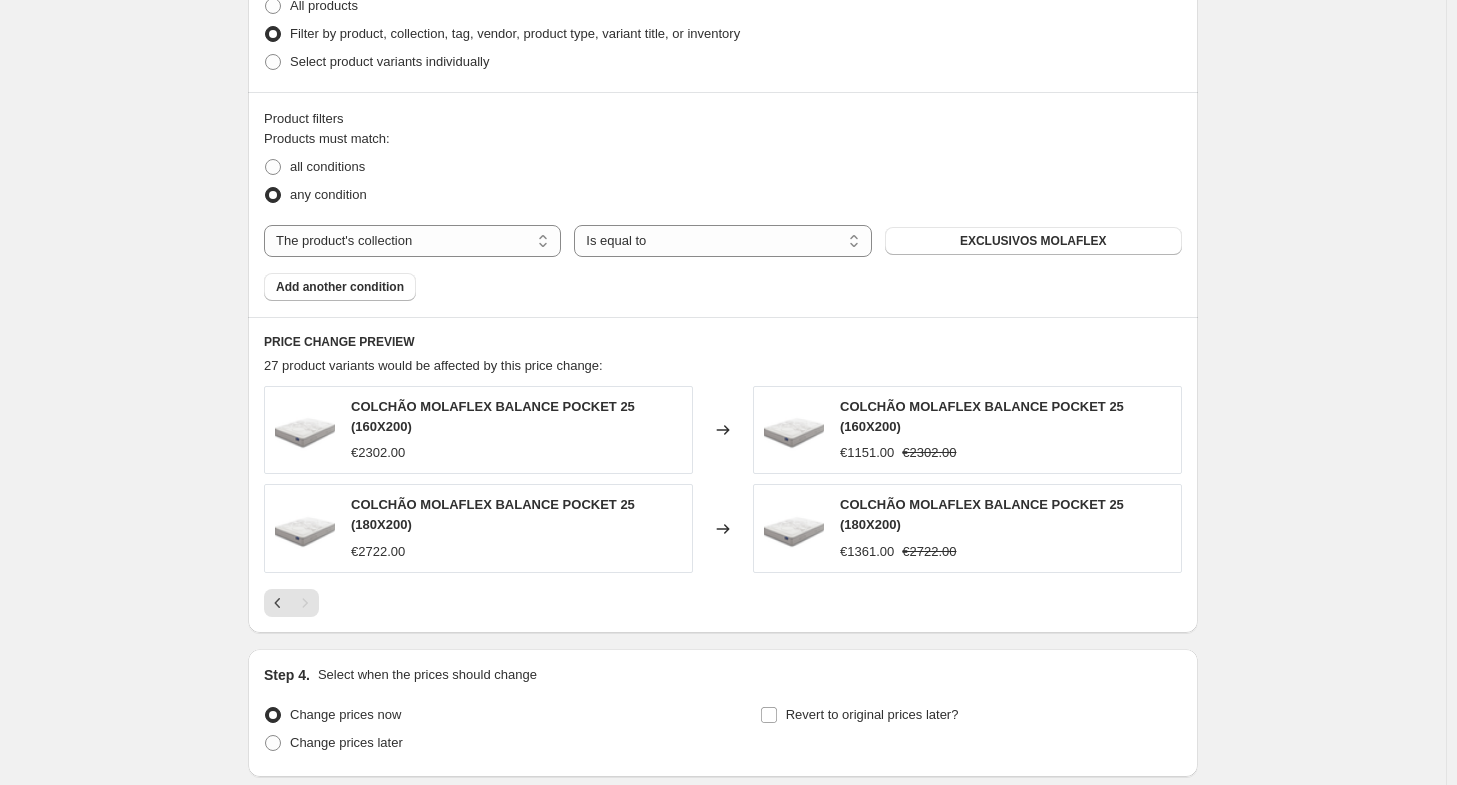 scroll, scrollTop: 1074, scrollLeft: 0, axis: vertical 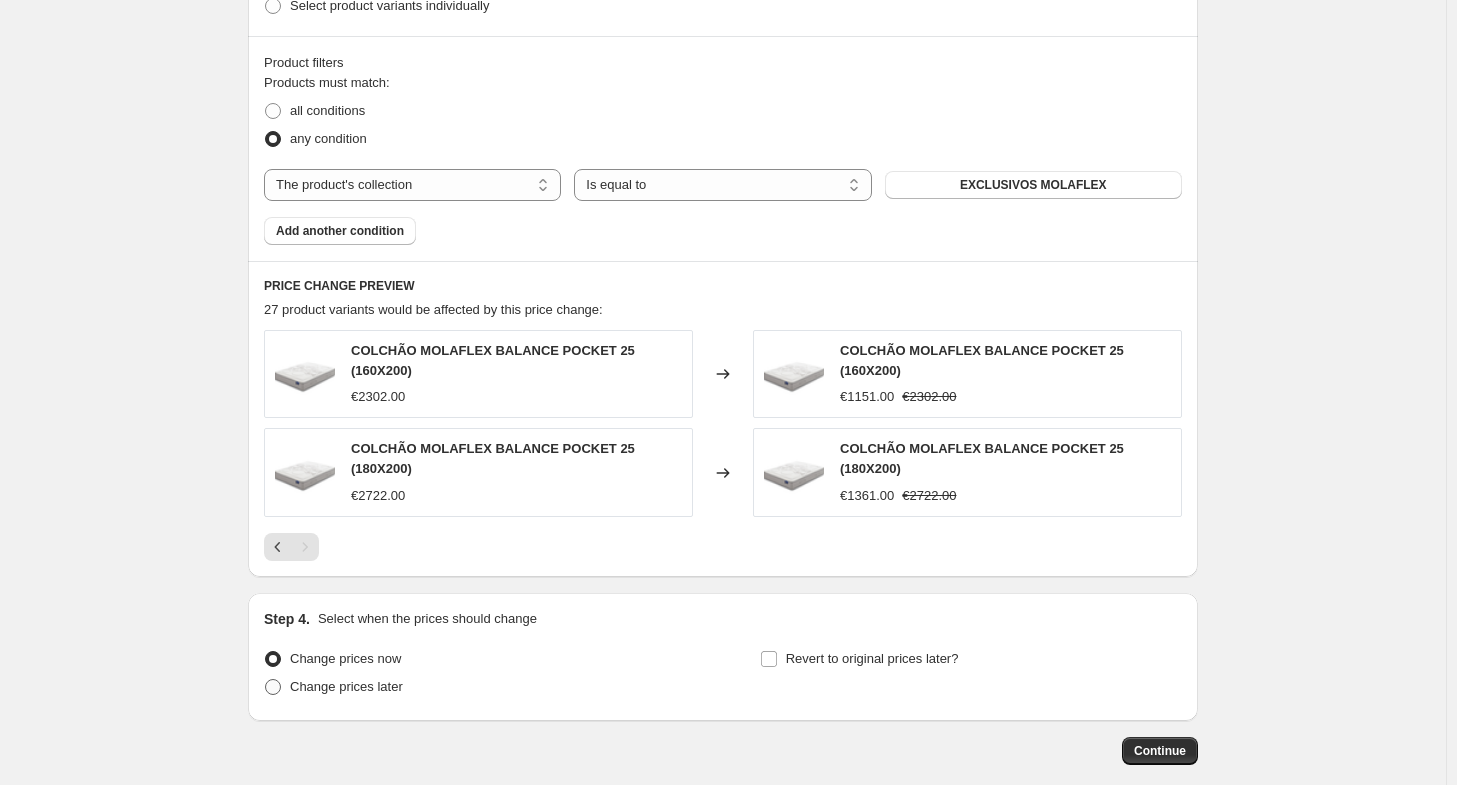 click at bounding box center (273, 687) 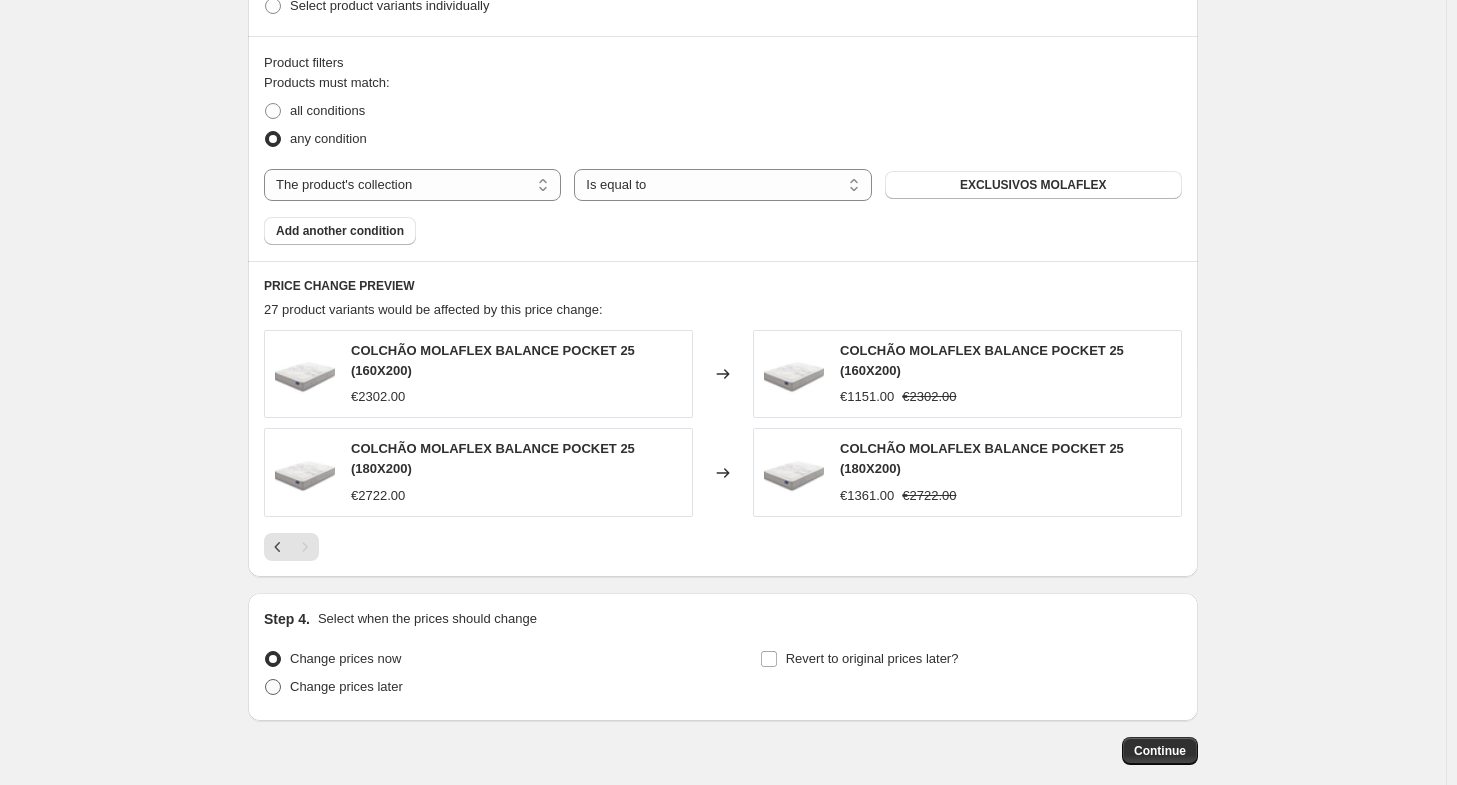 radio on "true" 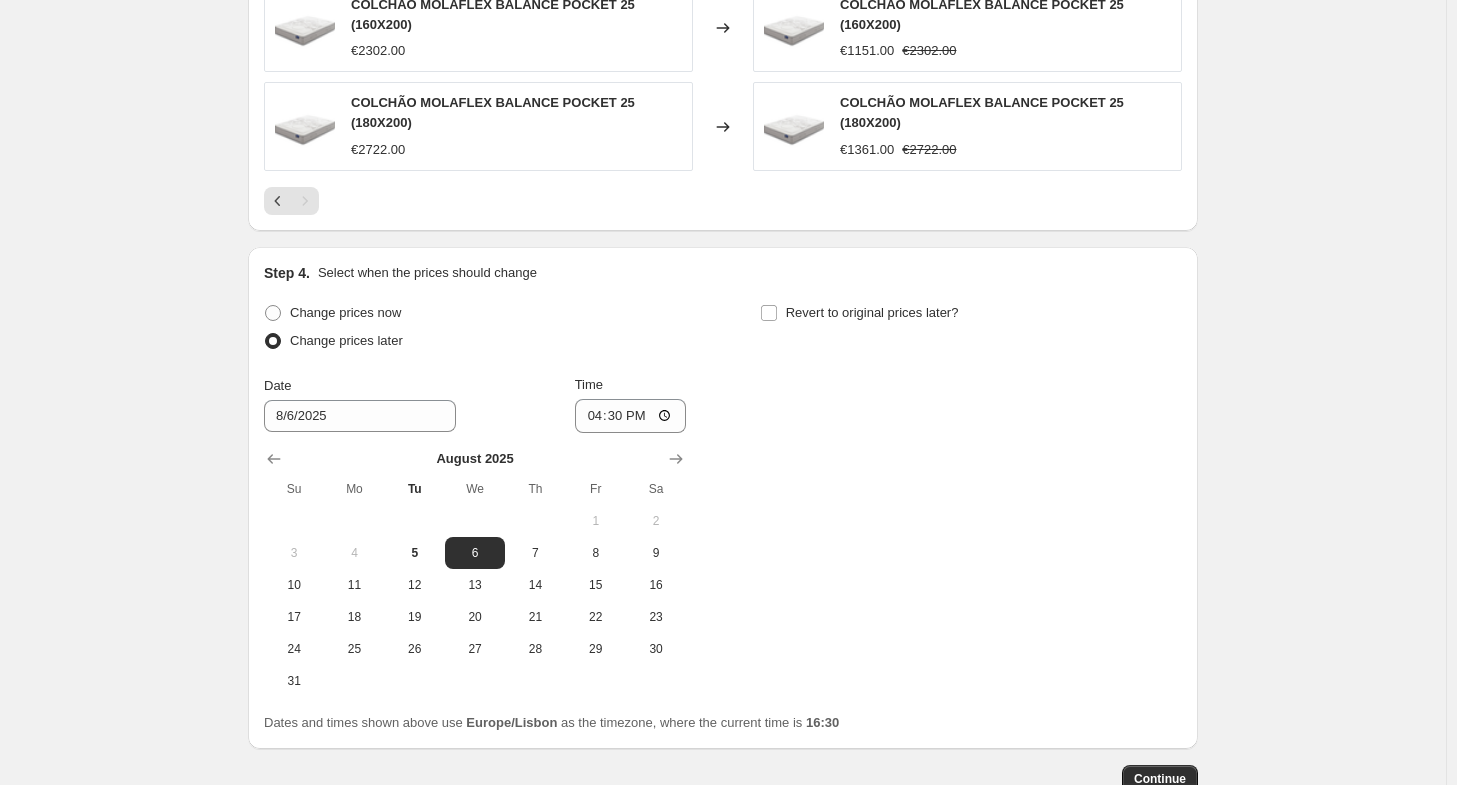 scroll, scrollTop: 1420, scrollLeft: 0, axis: vertical 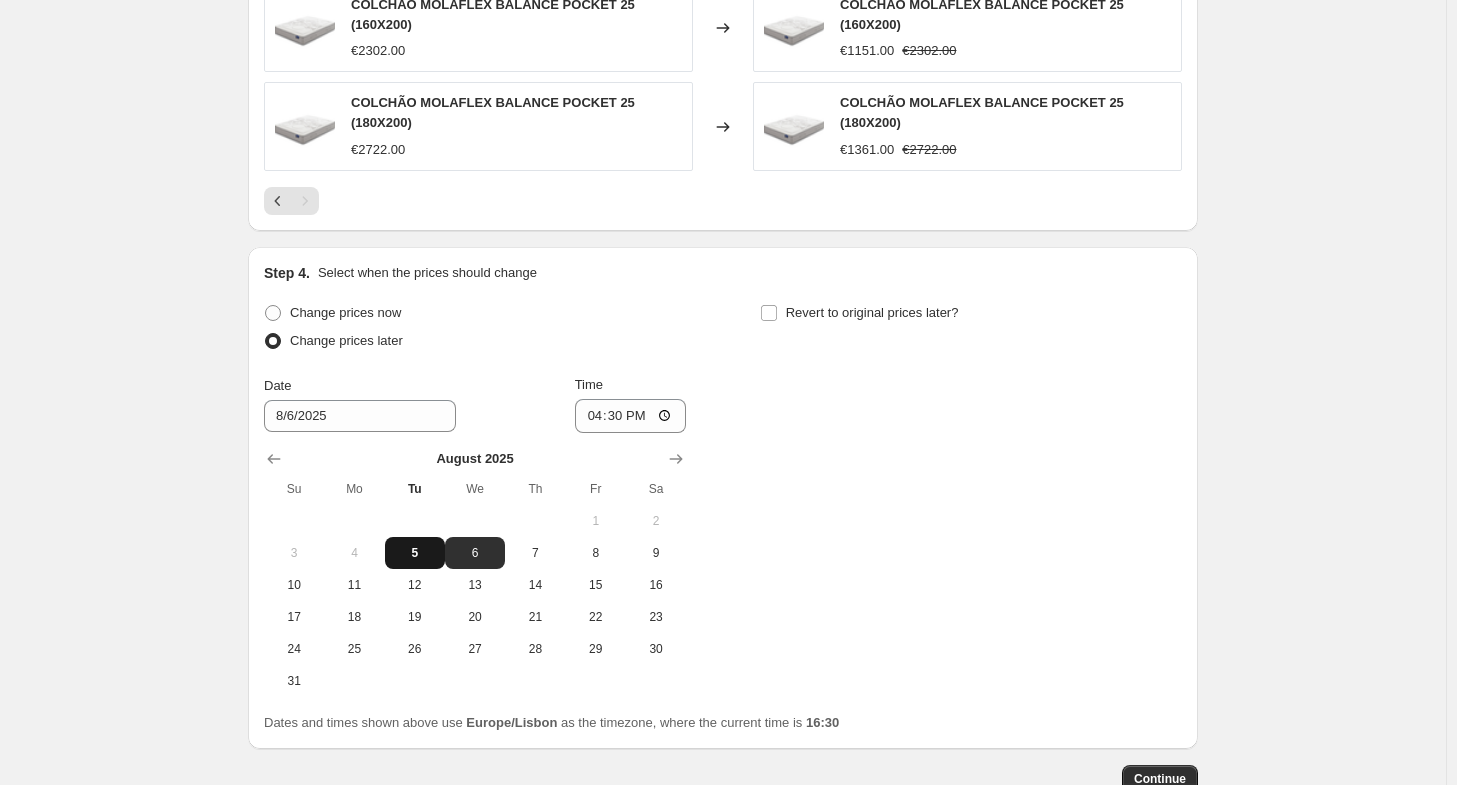 click on "5" at bounding box center (415, 553) 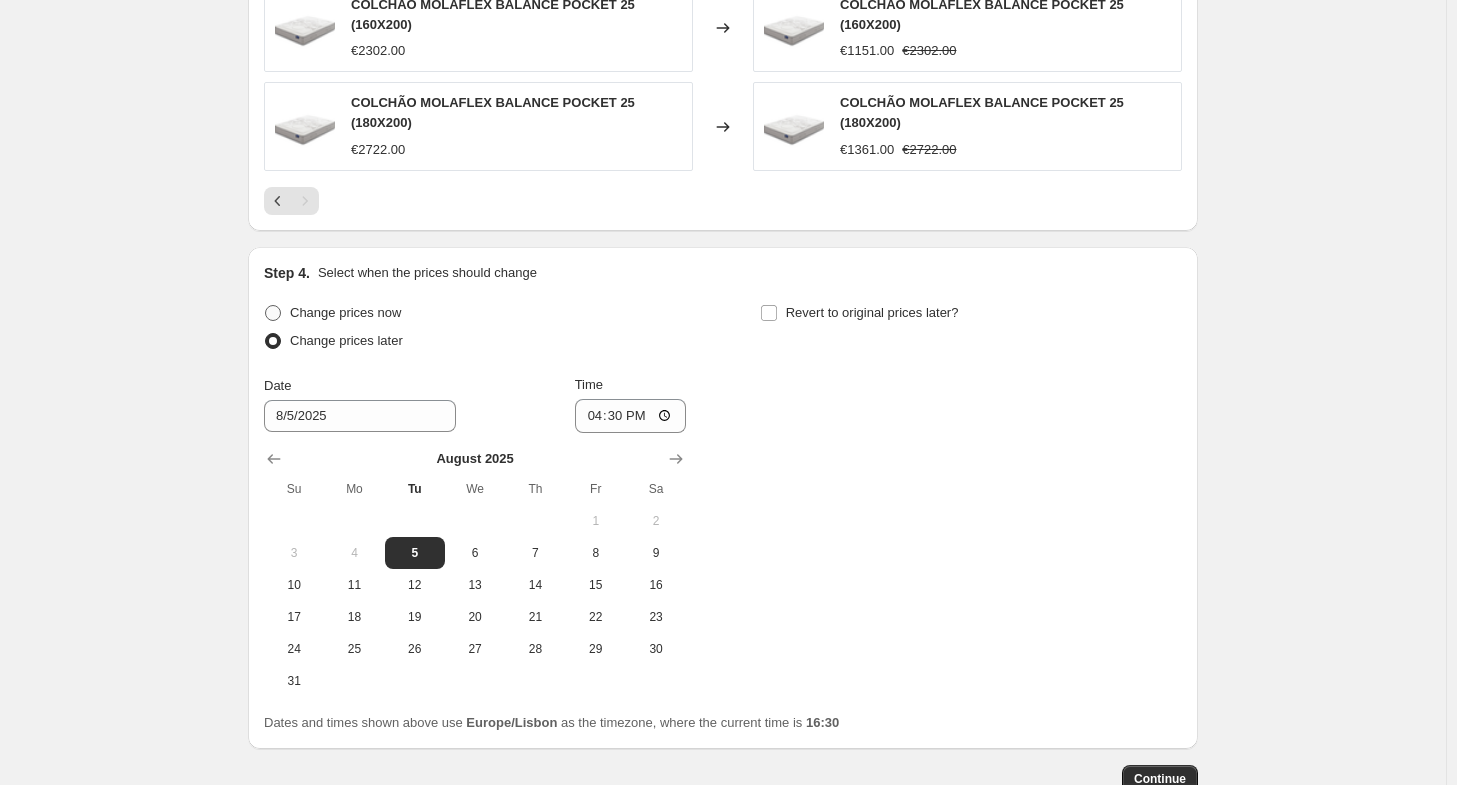 click on "Change prices now" at bounding box center [345, 312] 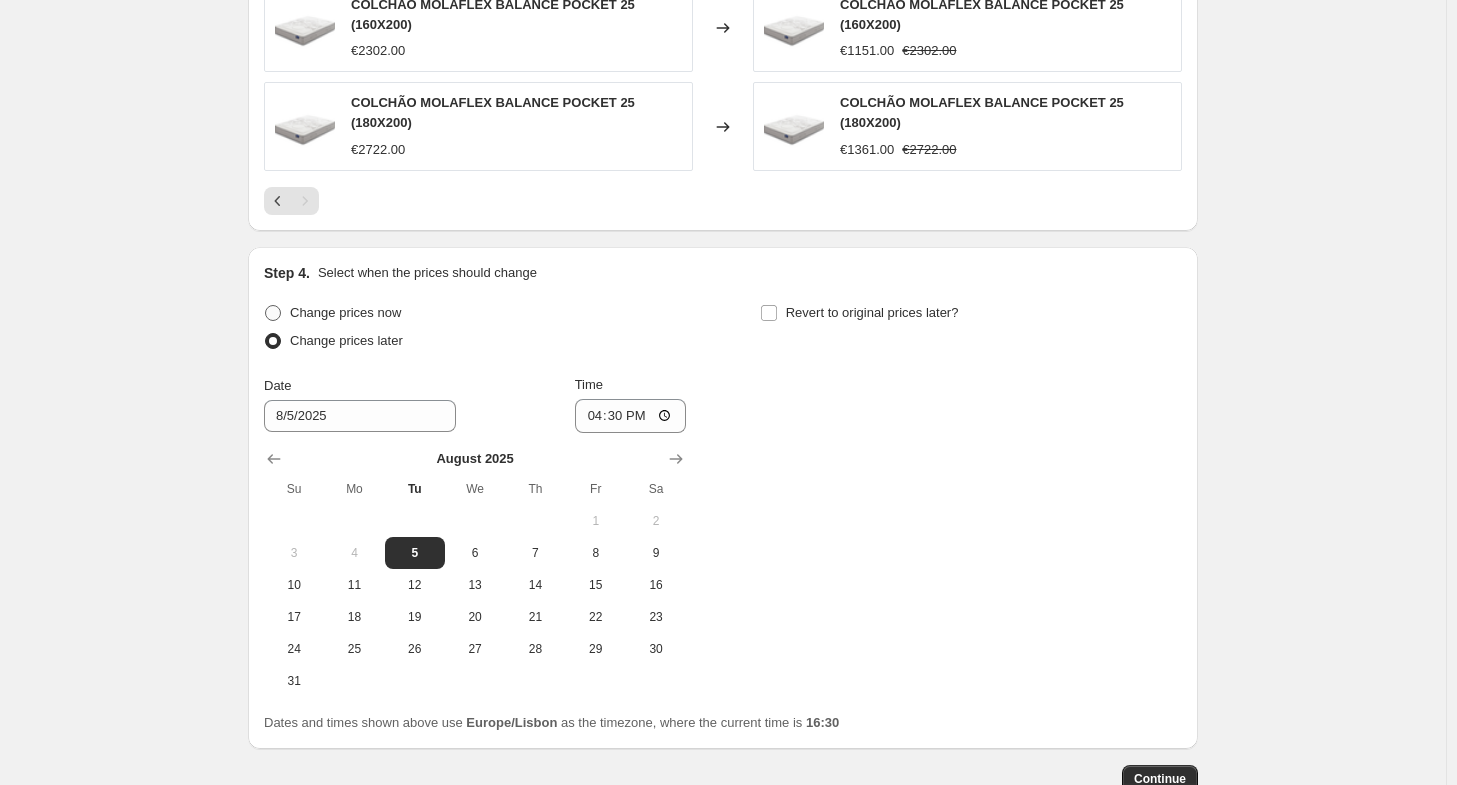 radio on "true" 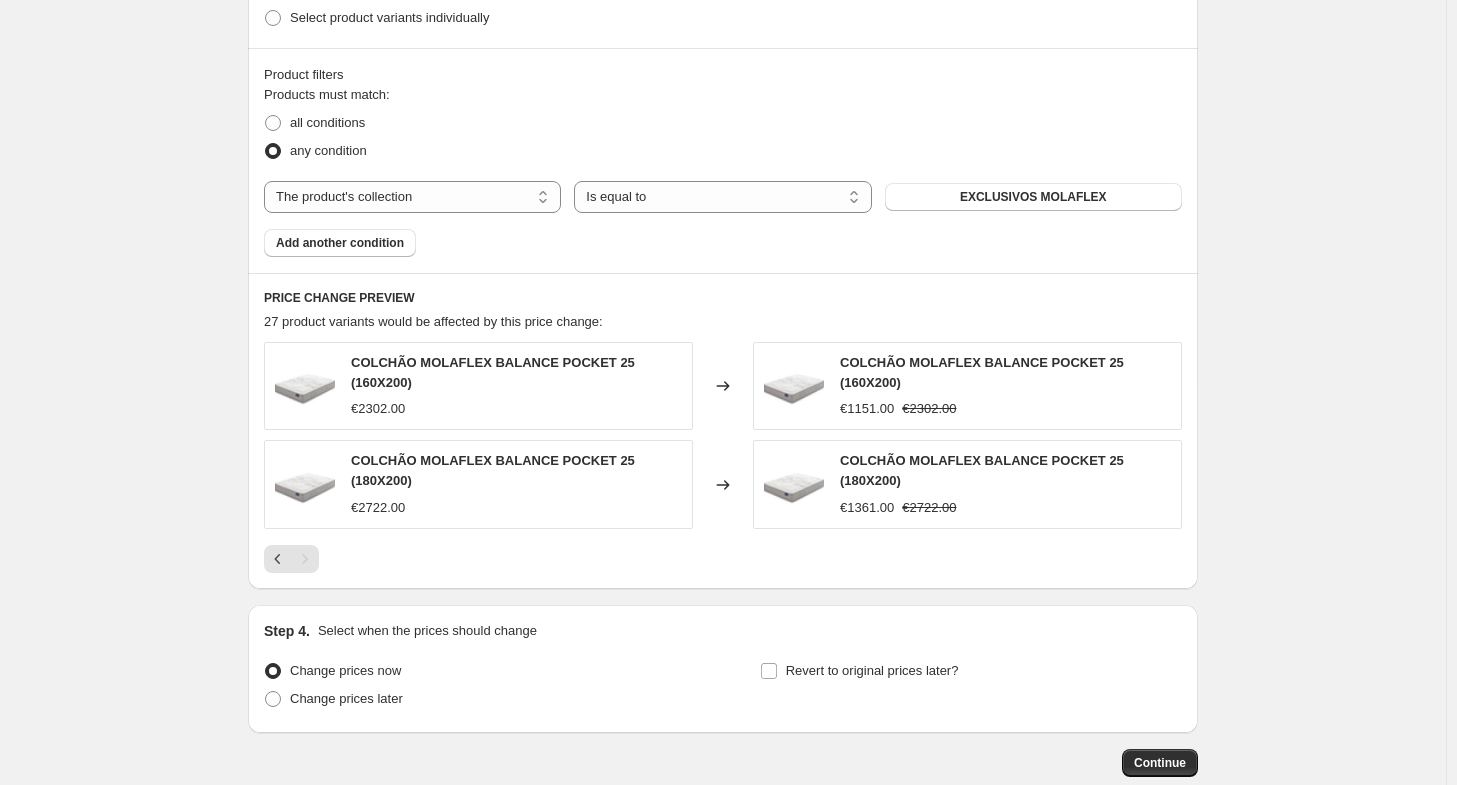 scroll, scrollTop: 1064, scrollLeft: 0, axis: vertical 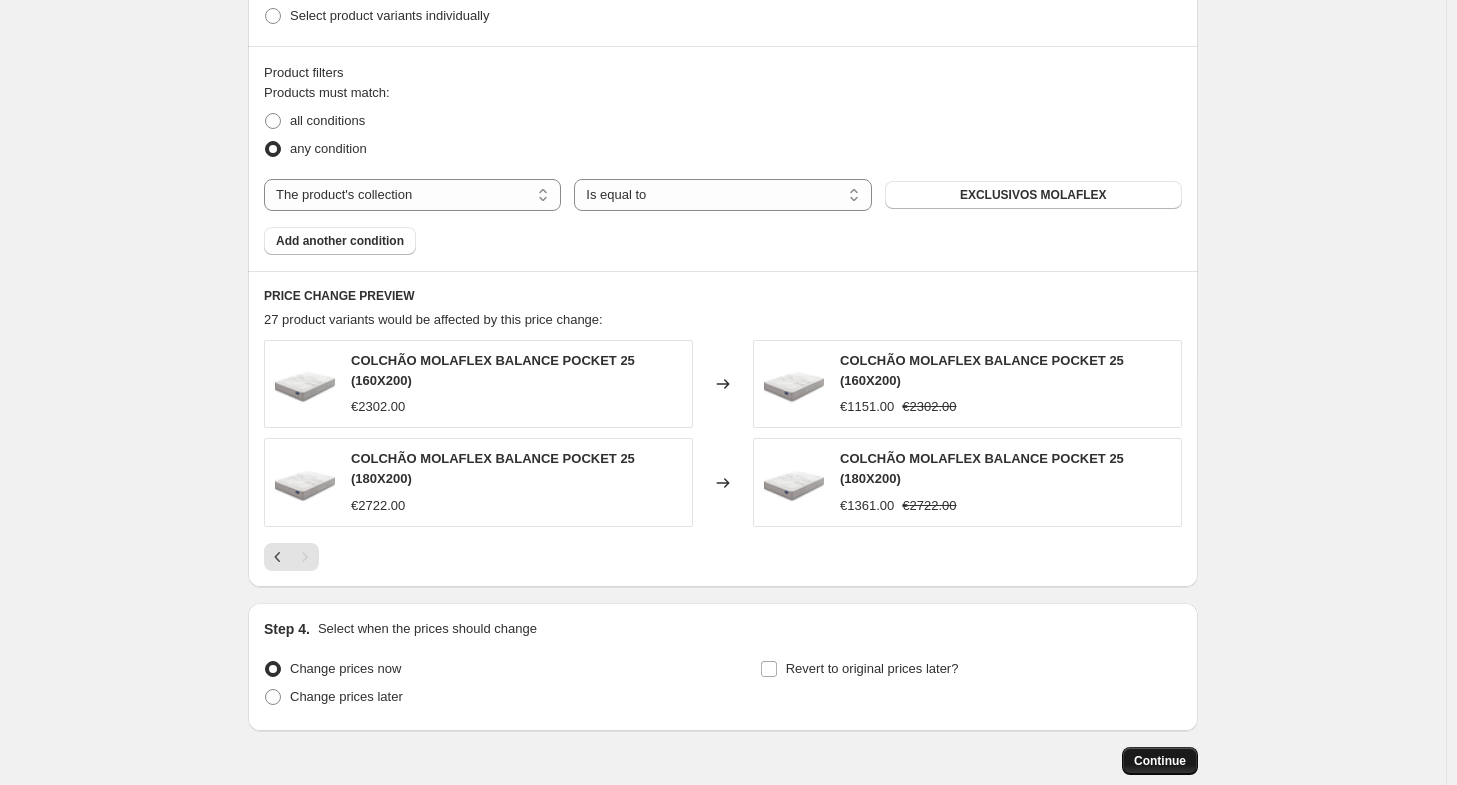 click on "Continue" at bounding box center (1160, 761) 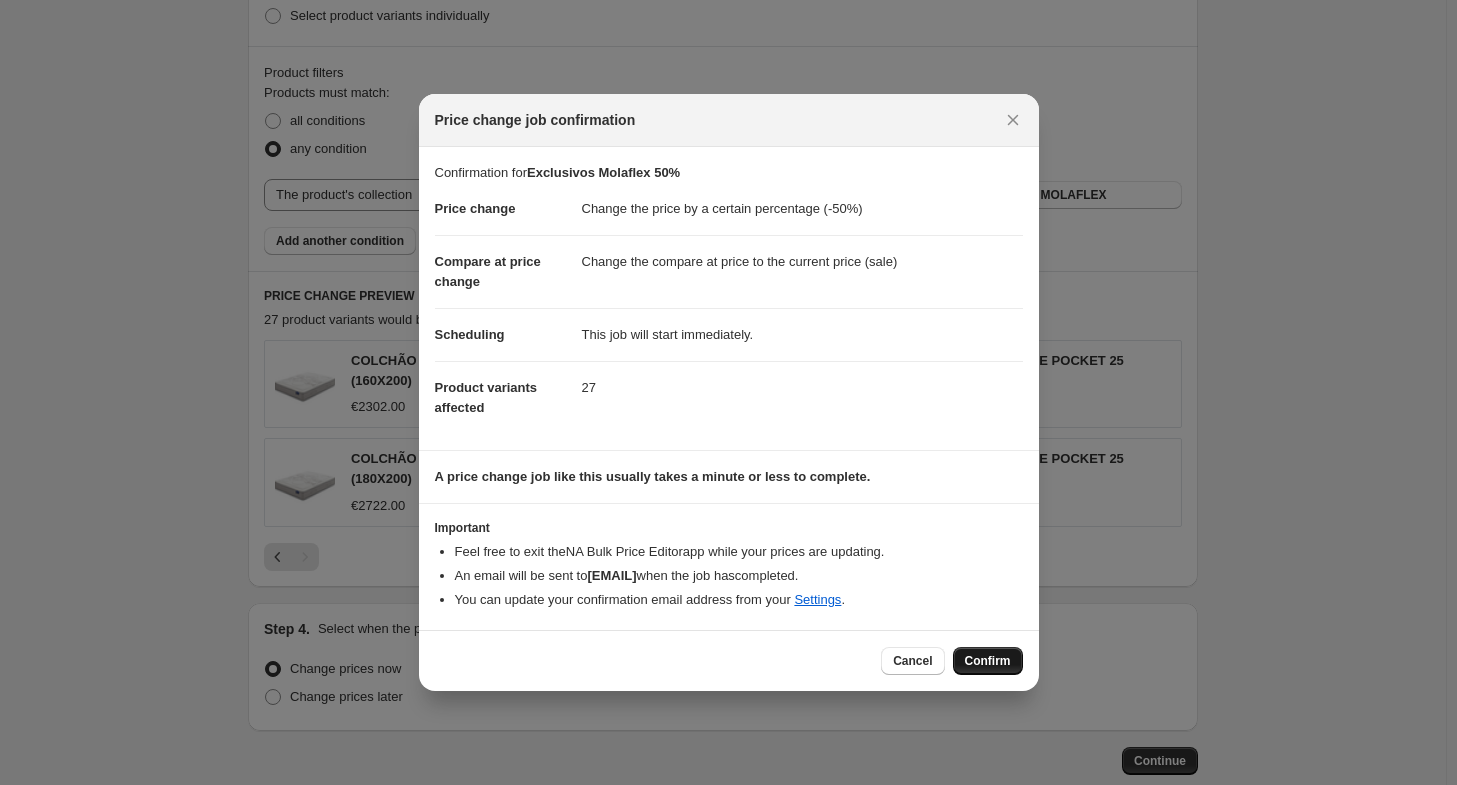 click on "Confirm" at bounding box center [988, 661] 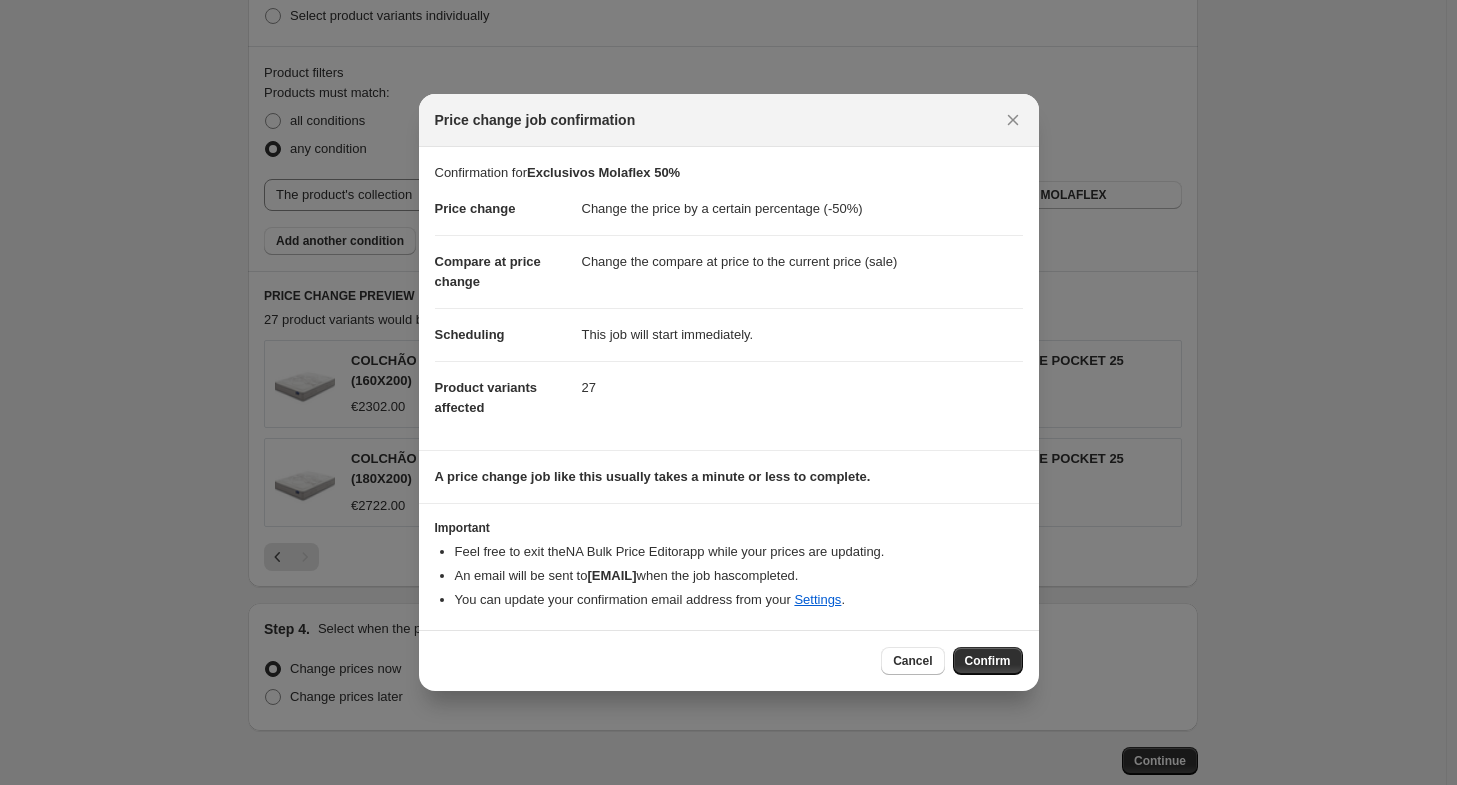 type on "Exclusivos Molaflex 50%" 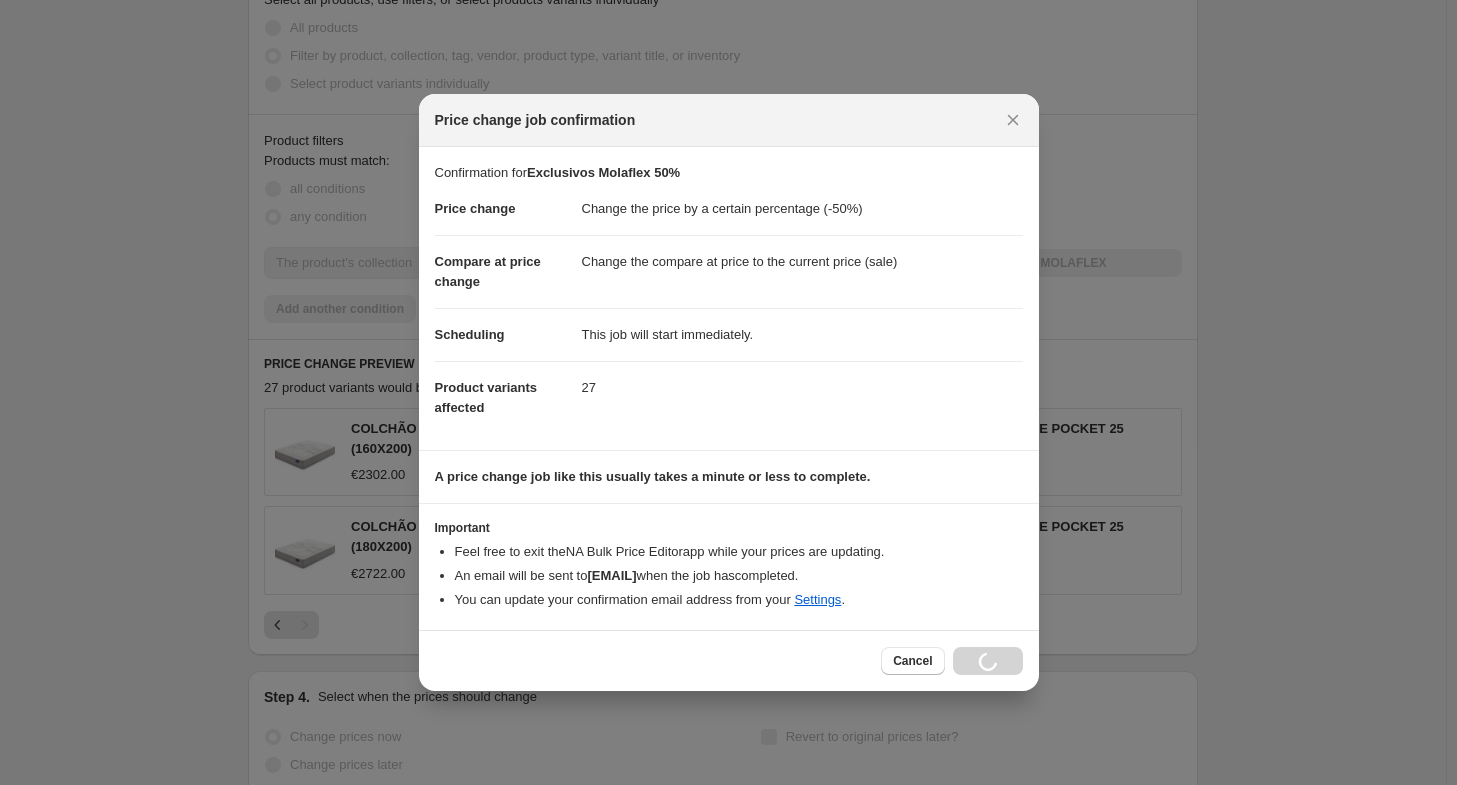 scroll, scrollTop: 1132, scrollLeft: 0, axis: vertical 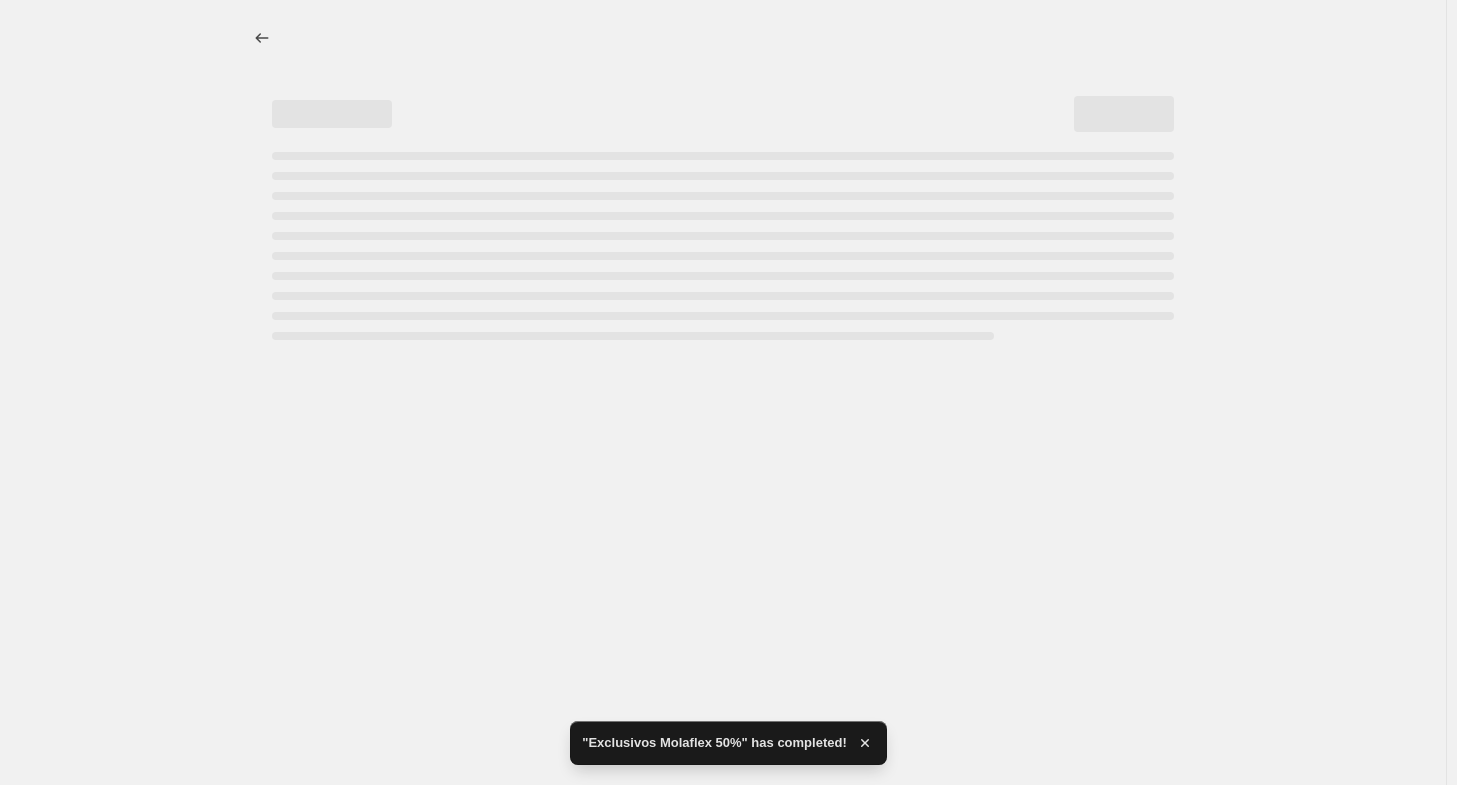 select on "percentage" 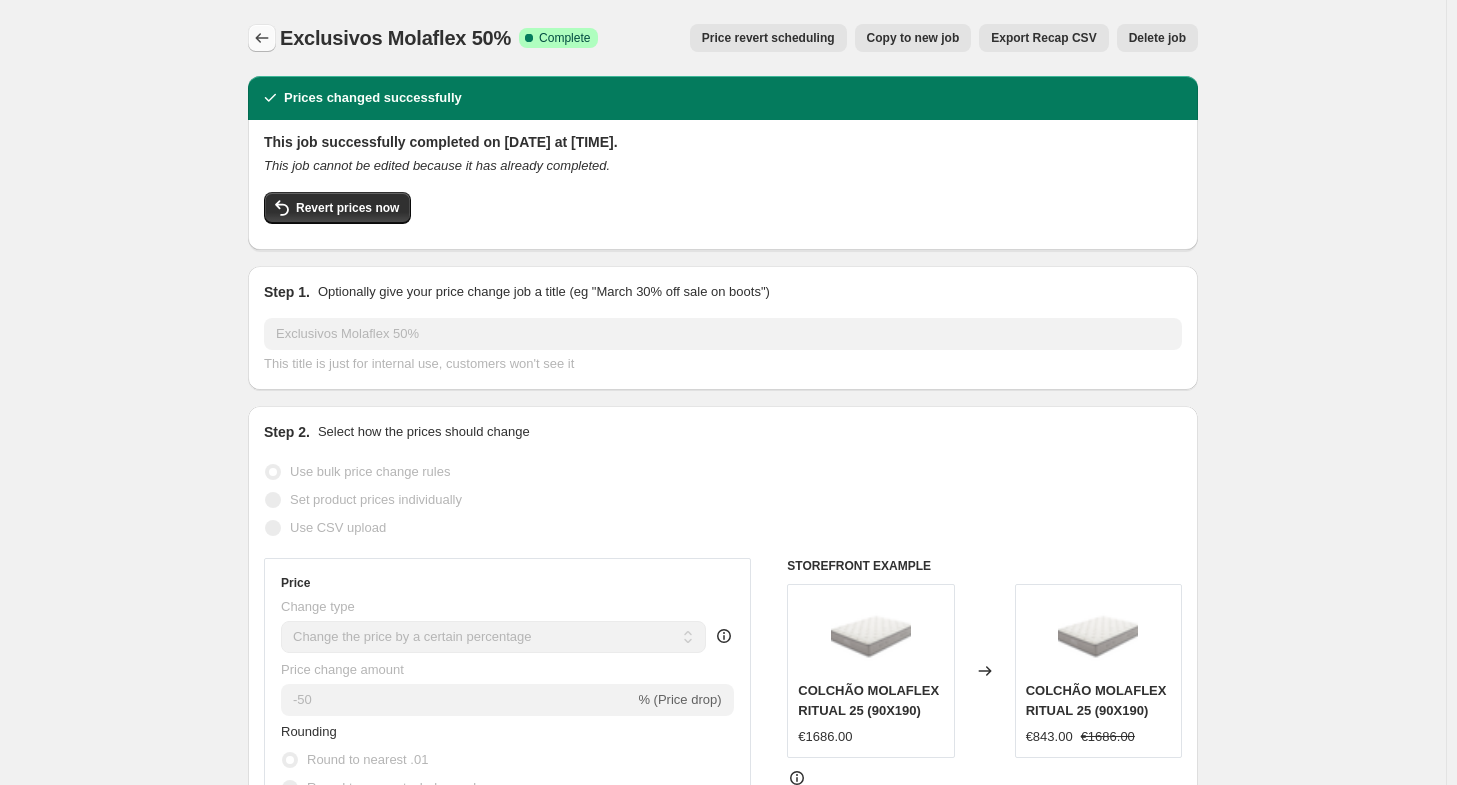 click 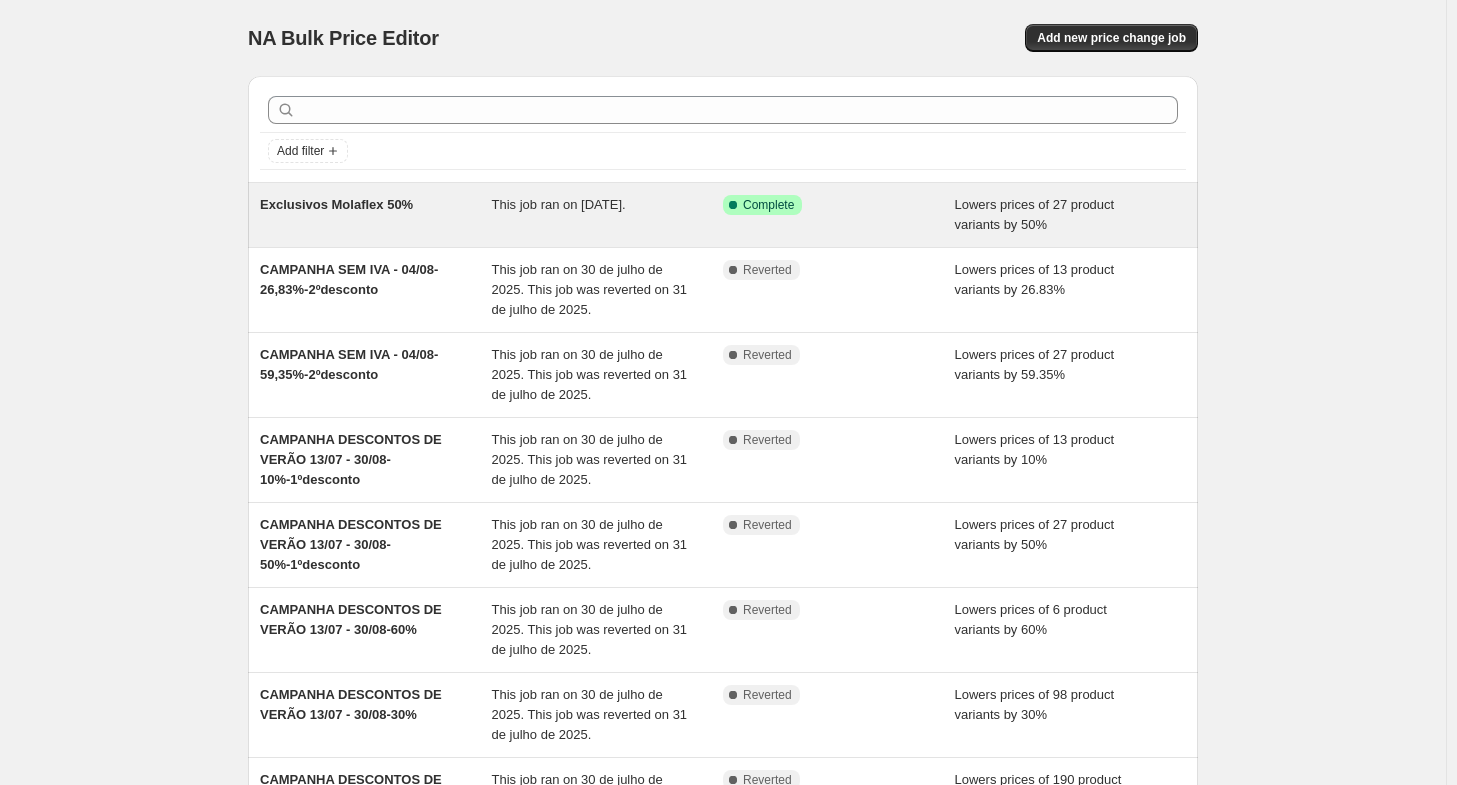 click on "Exclusivos Molaflex 50%" at bounding box center [336, 204] 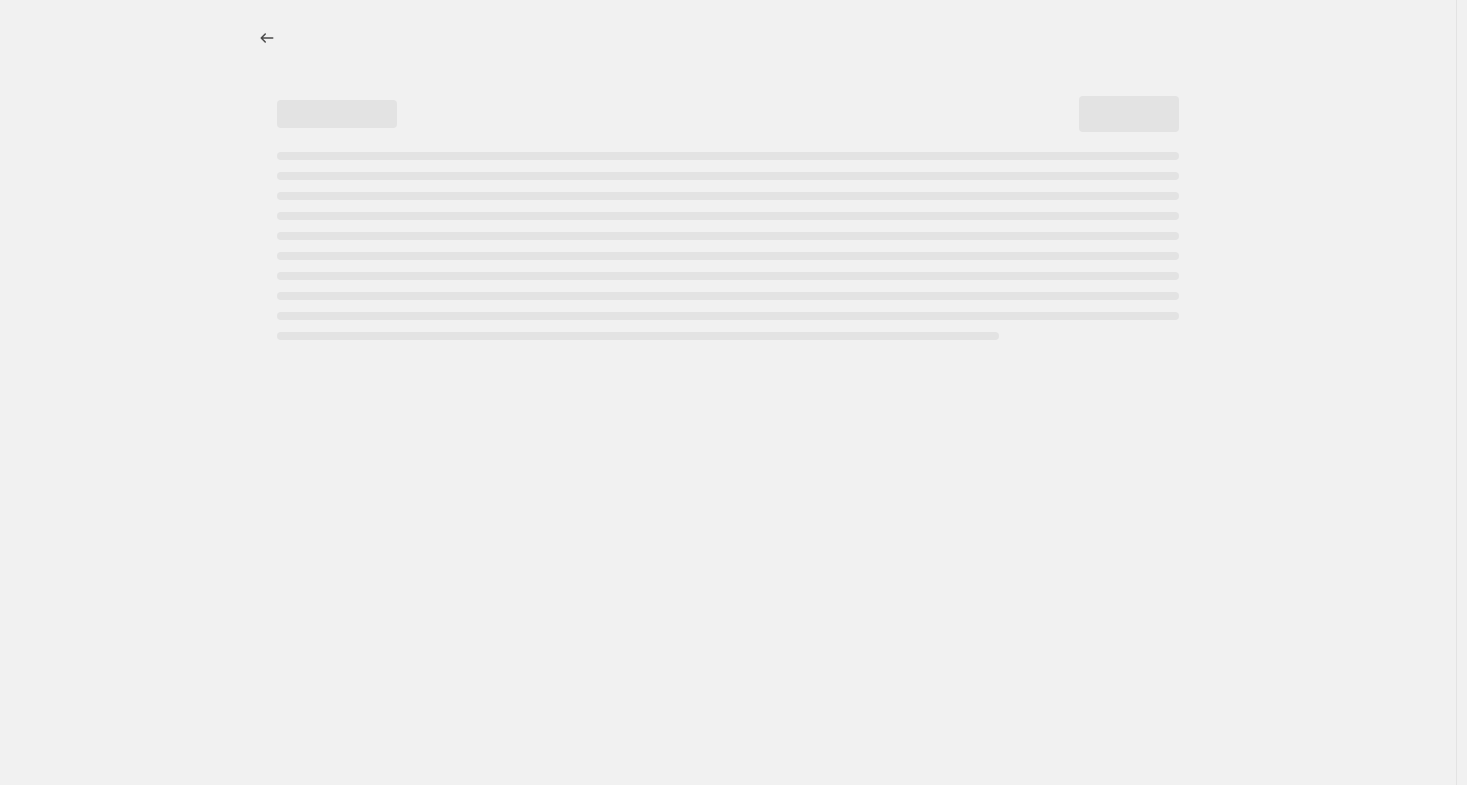 select on "percentage" 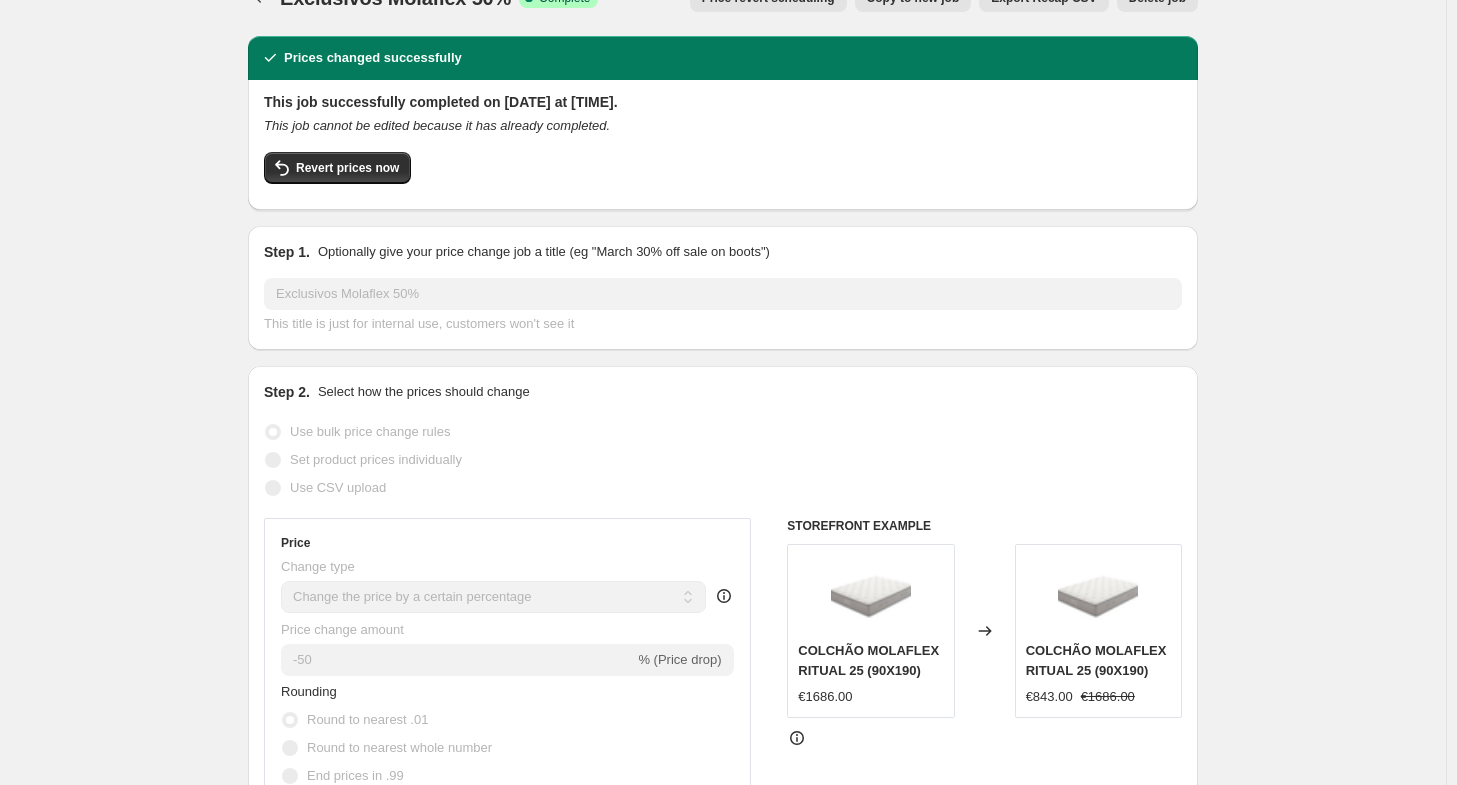 scroll, scrollTop: 0, scrollLeft: 0, axis: both 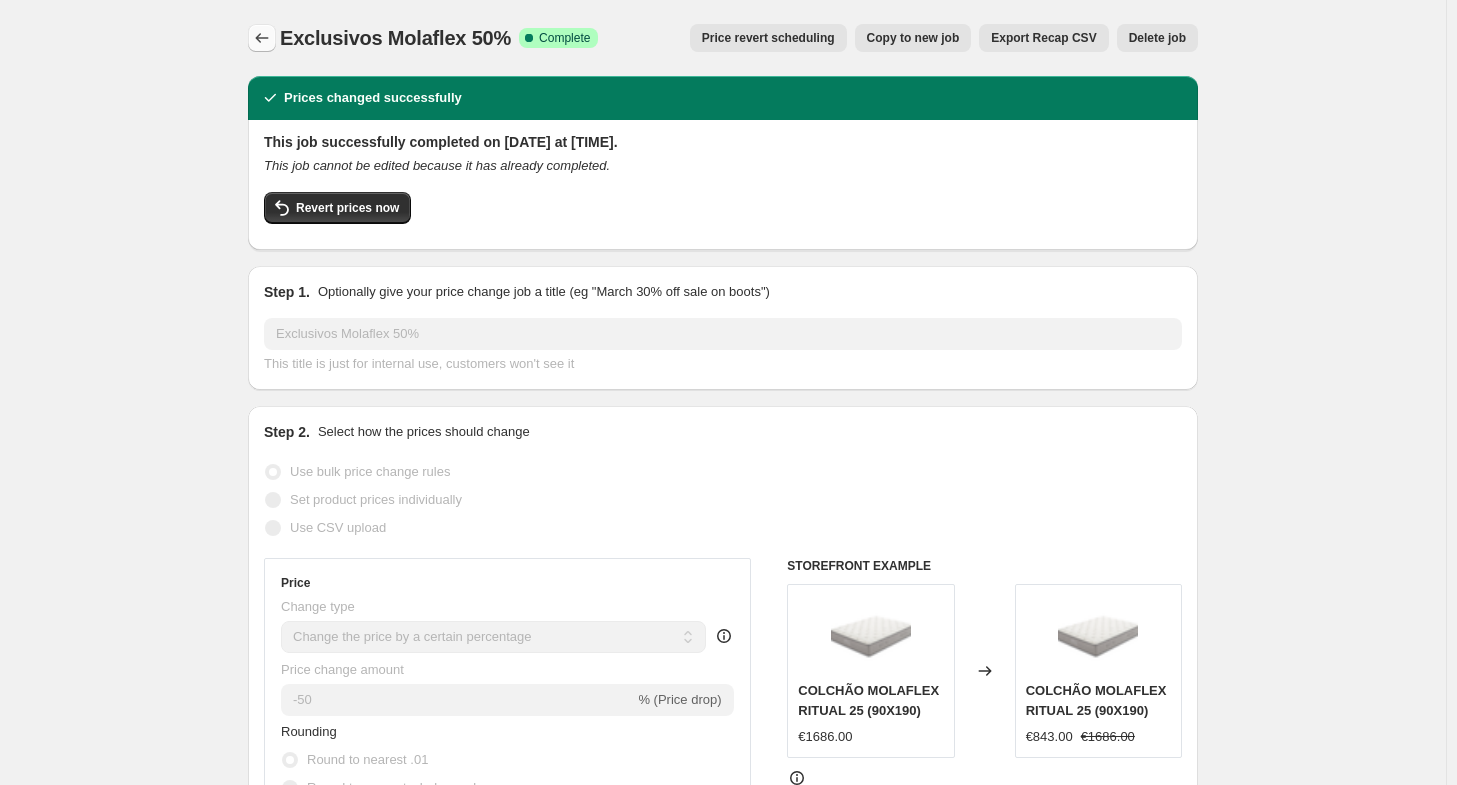 click at bounding box center (262, 38) 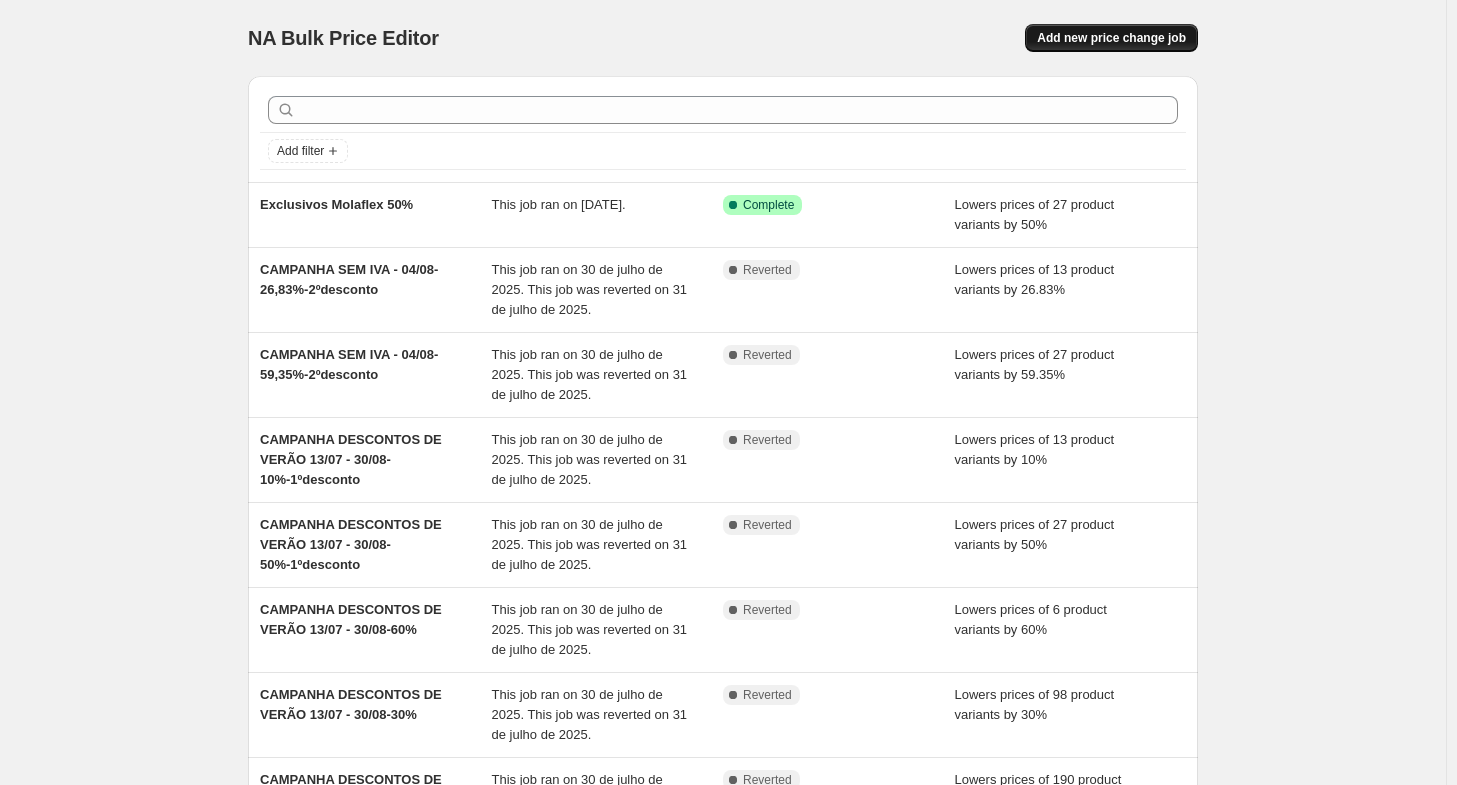 click on "Add new price change job" at bounding box center [1111, 38] 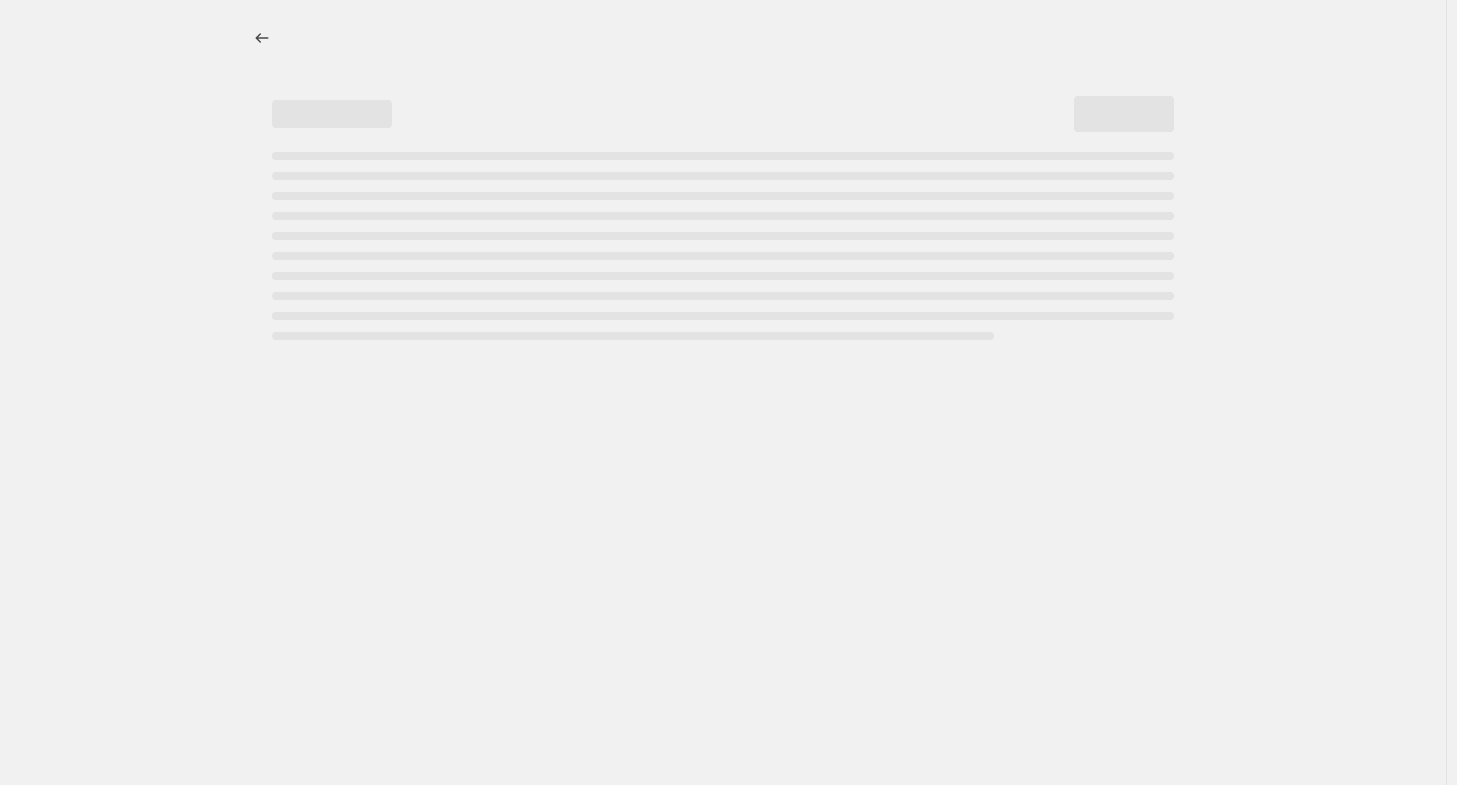 select on "percentage" 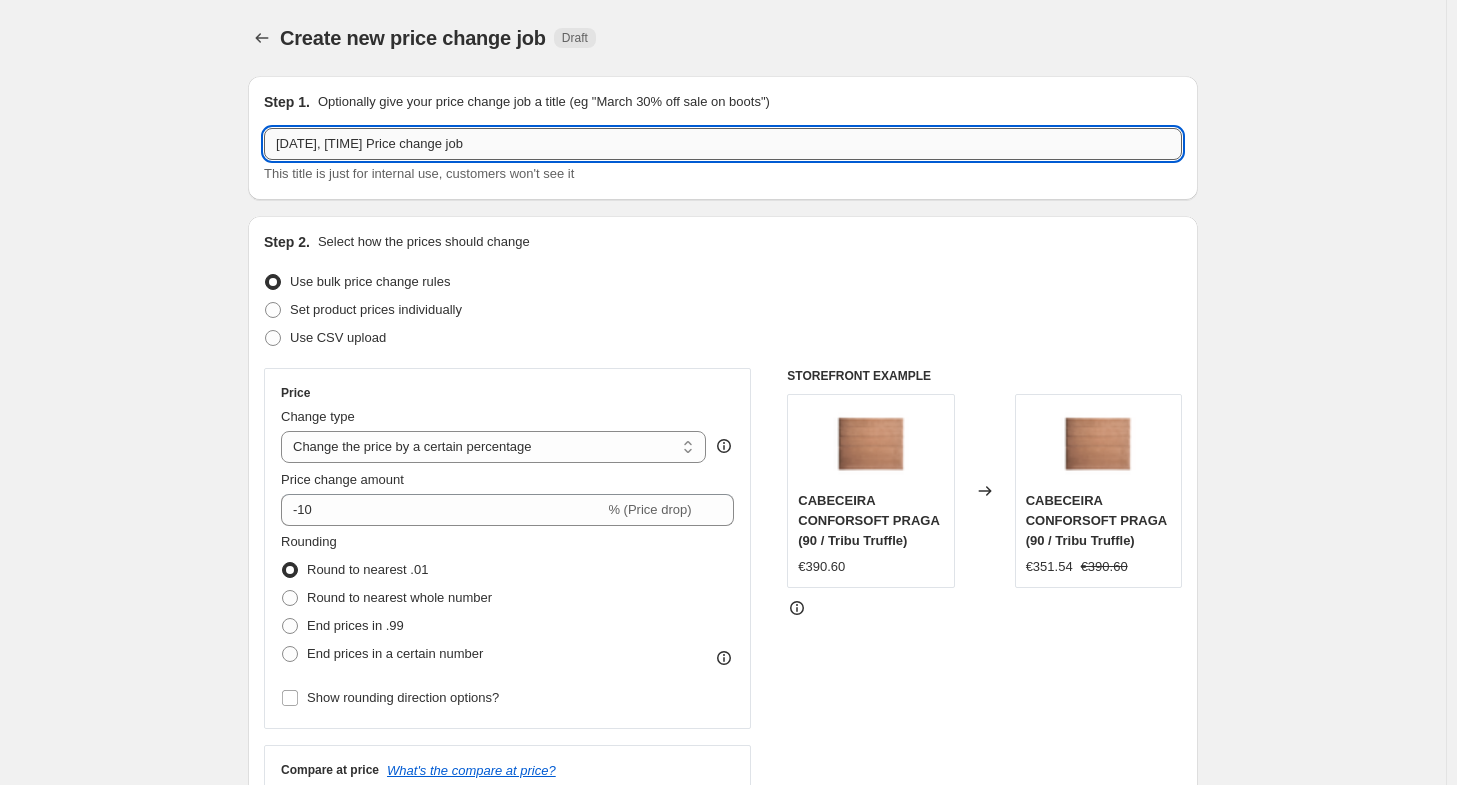 click on "5/08/2025, 16:27:09 Price change job" at bounding box center [723, 144] 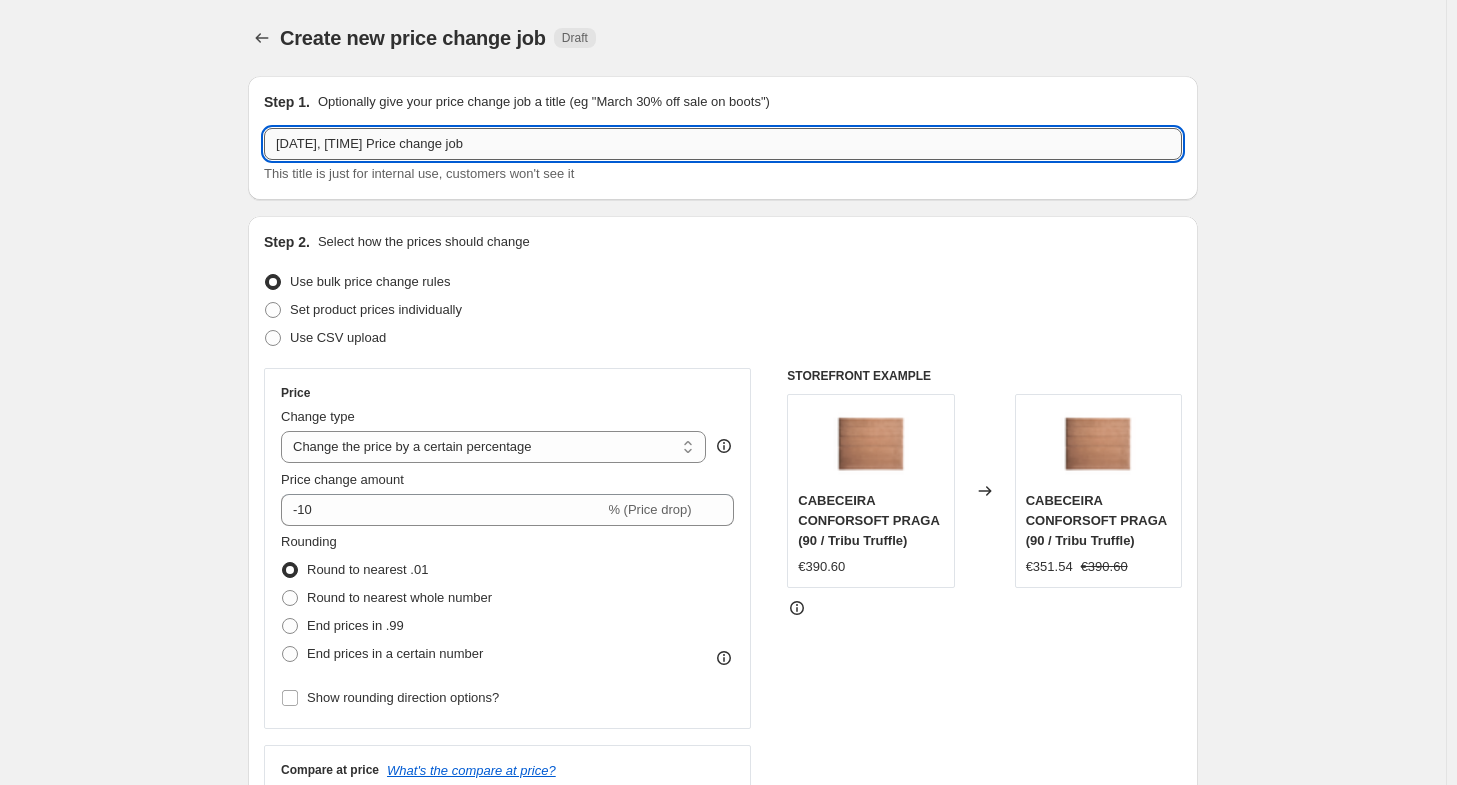 click on "5/08/2025, 16:27:09 Price change job" at bounding box center [723, 144] 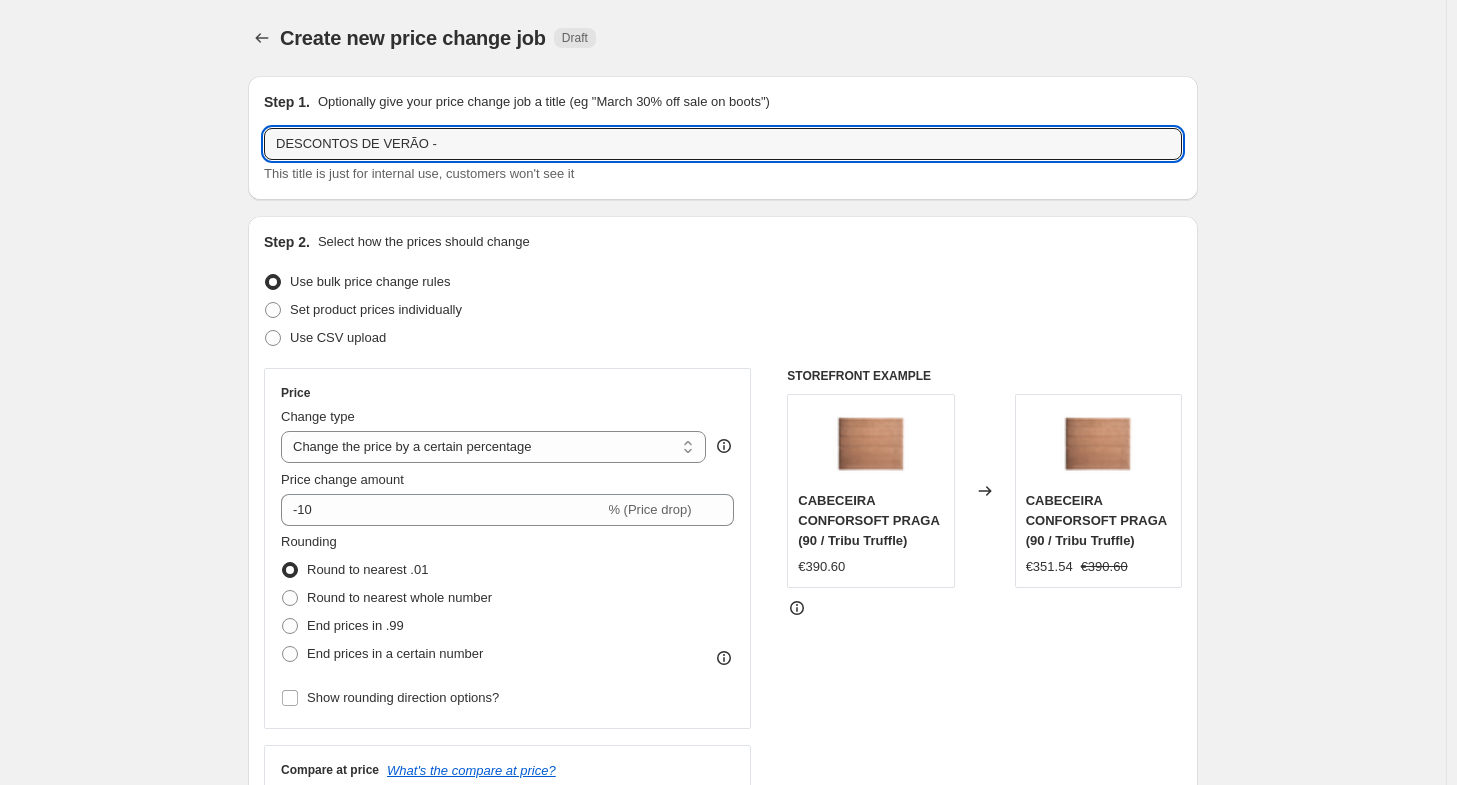 drag, startPoint x: 452, startPoint y: 137, endPoint x: 40, endPoint y: 161, distance: 412.69843 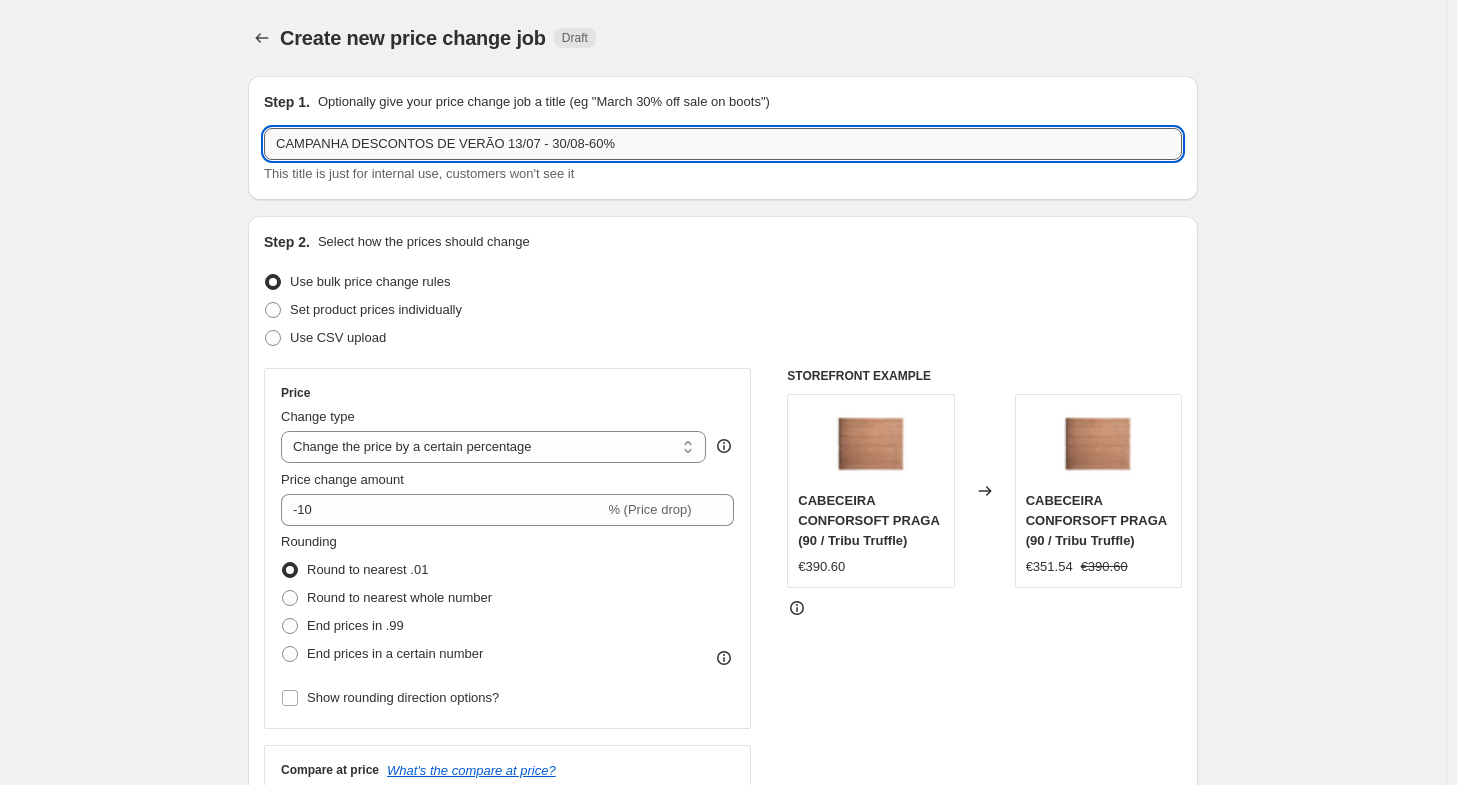 click on "CAMPANHA DESCONTOS DE VERÃO 13/07 - 30/08-60%" at bounding box center (723, 144) 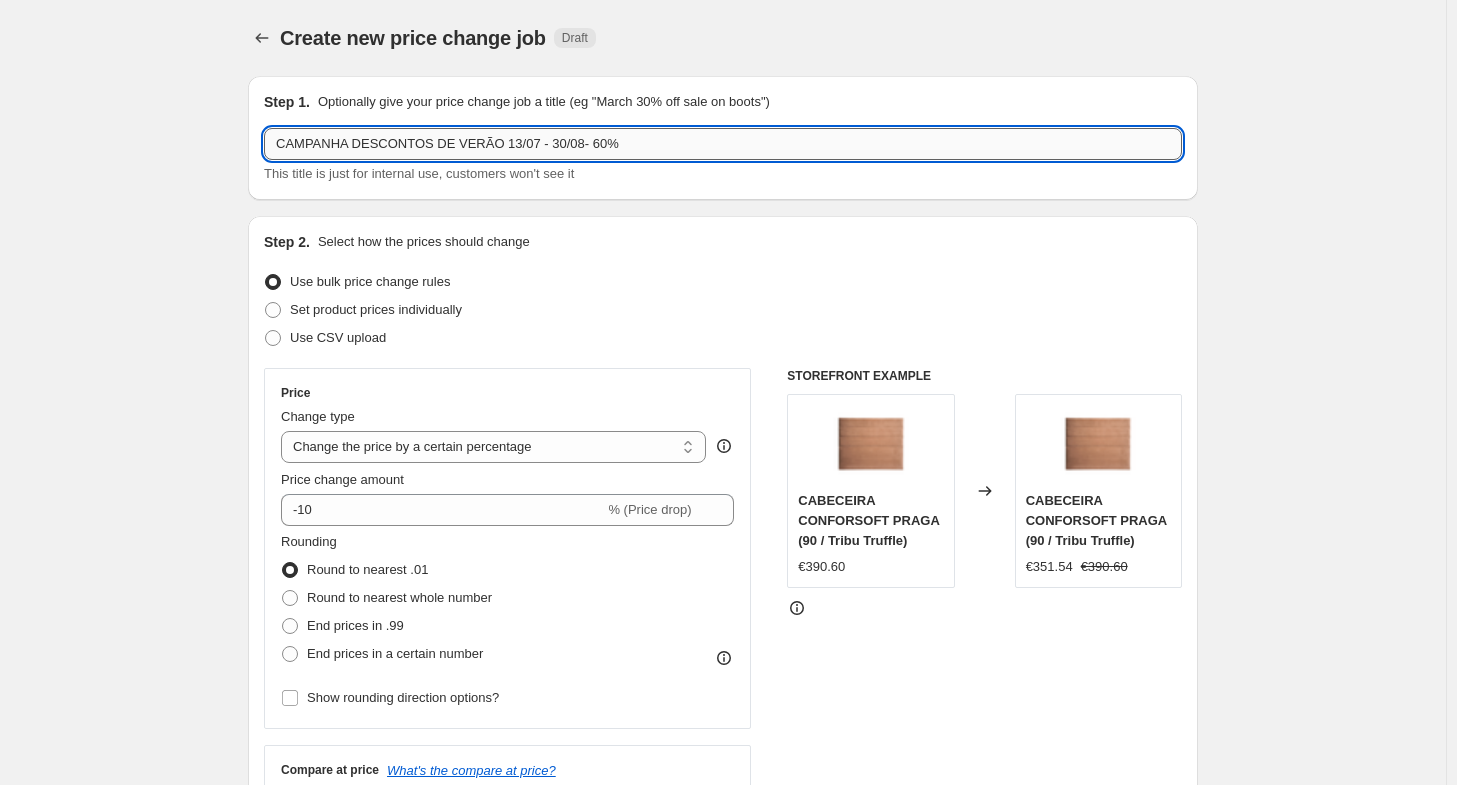 drag, startPoint x: 609, startPoint y: 147, endPoint x: 585, endPoint y: 148, distance: 24.020824 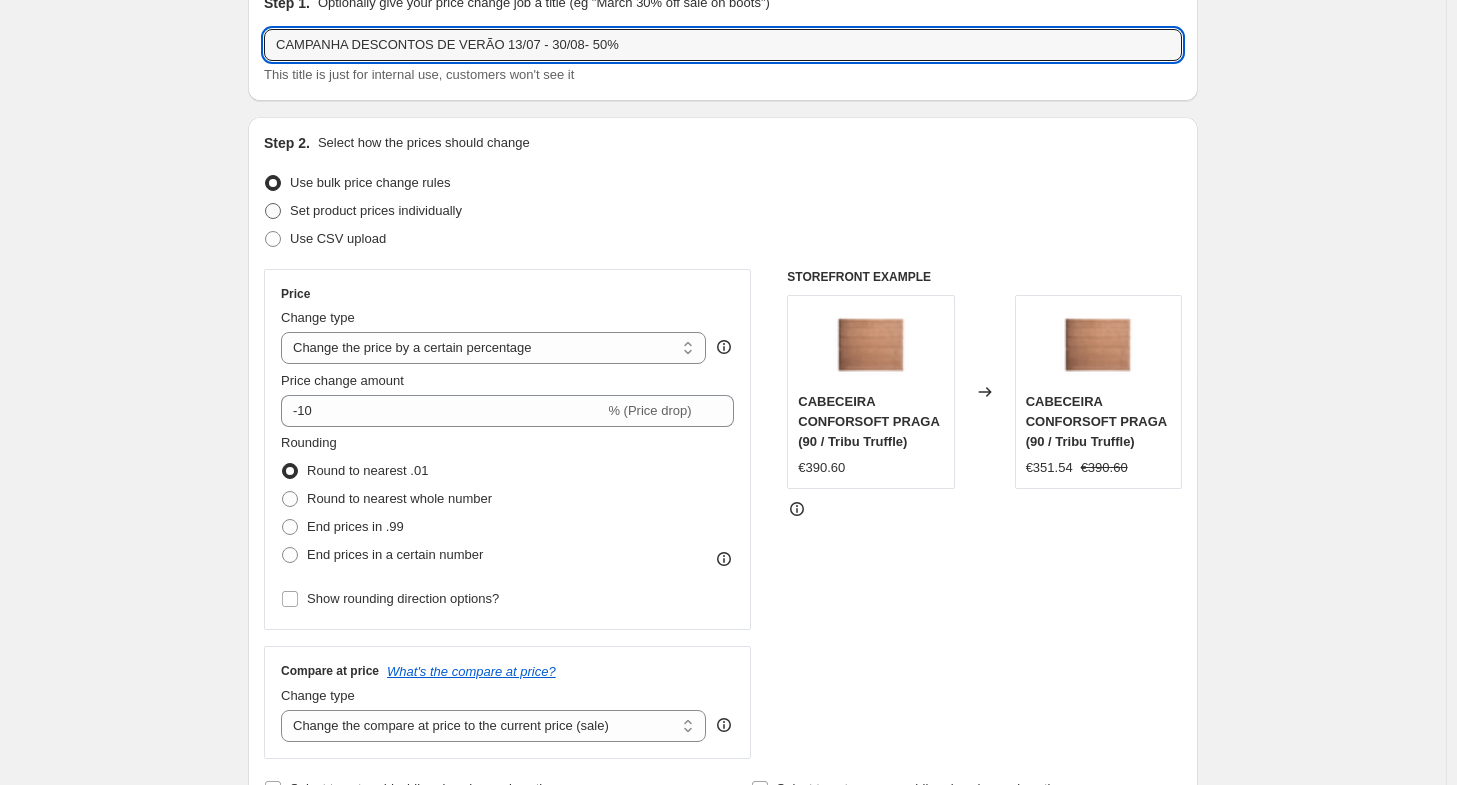 scroll, scrollTop: 100, scrollLeft: 0, axis: vertical 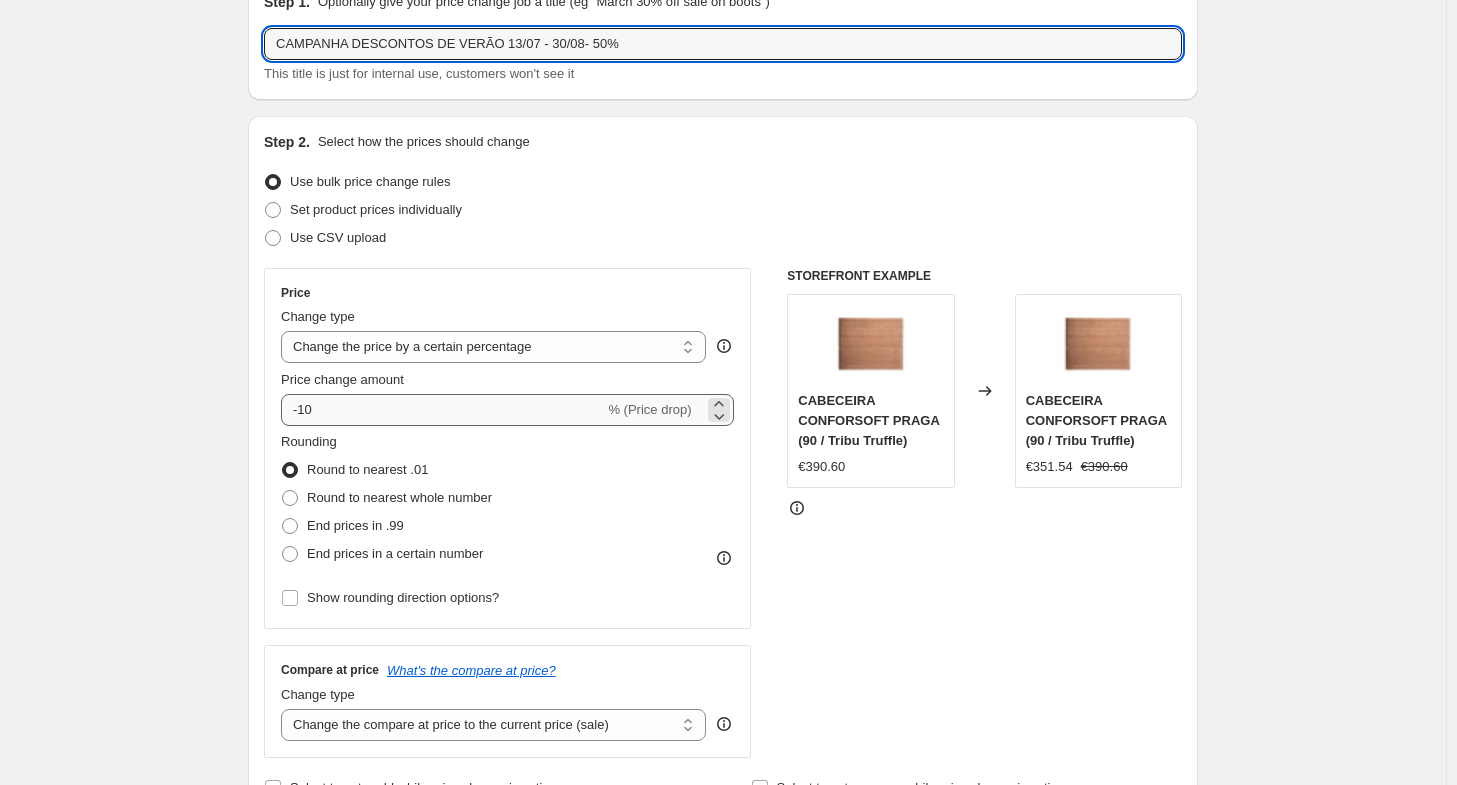 type on "CAMPANHA DESCONTOS DE VERÃO 13/07 - 30/08- 50%" 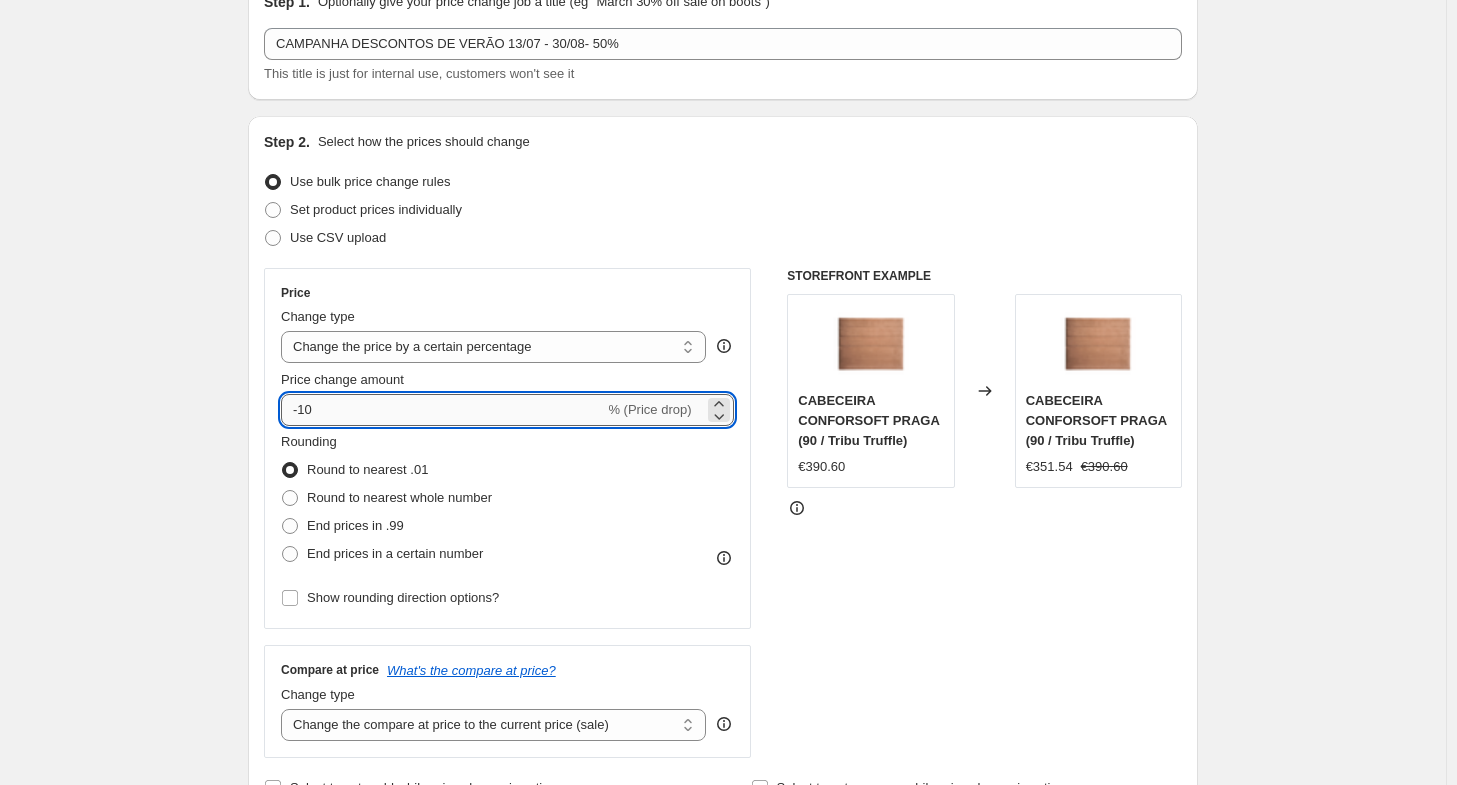 drag, startPoint x: 318, startPoint y: 407, endPoint x: 306, endPoint y: 416, distance: 15 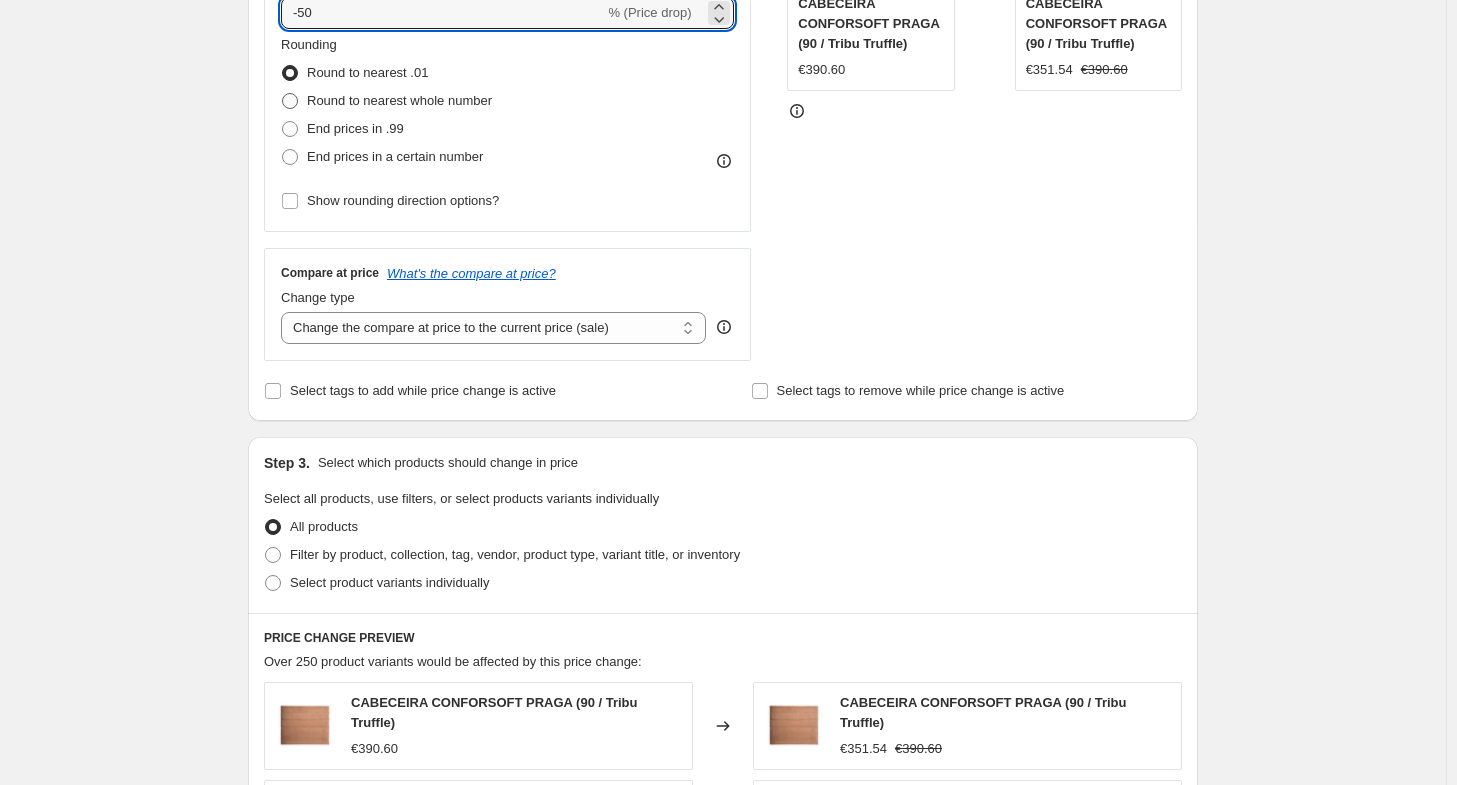 scroll, scrollTop: 500, scrollLeft: 0, axis: vertical 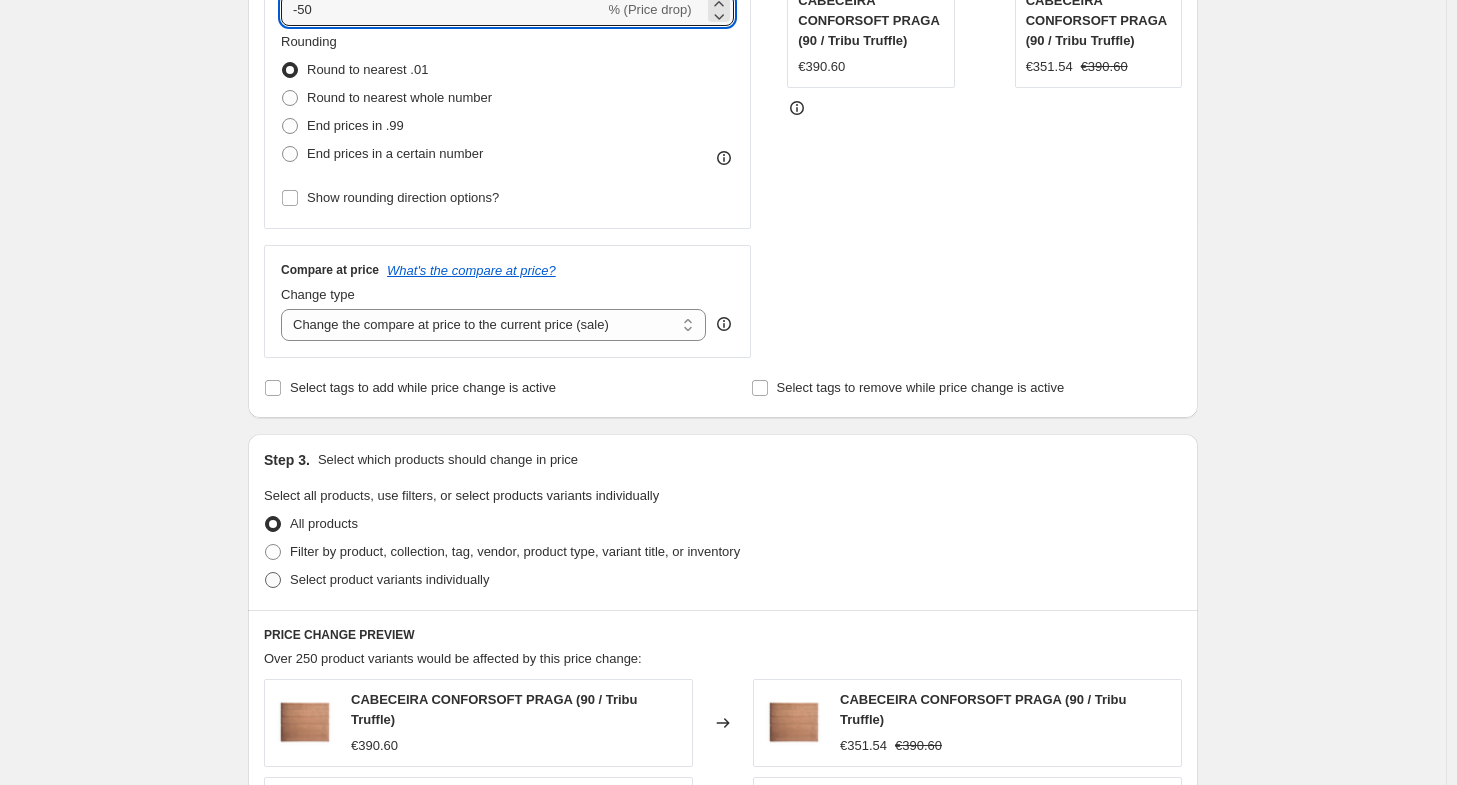 type on "-50" 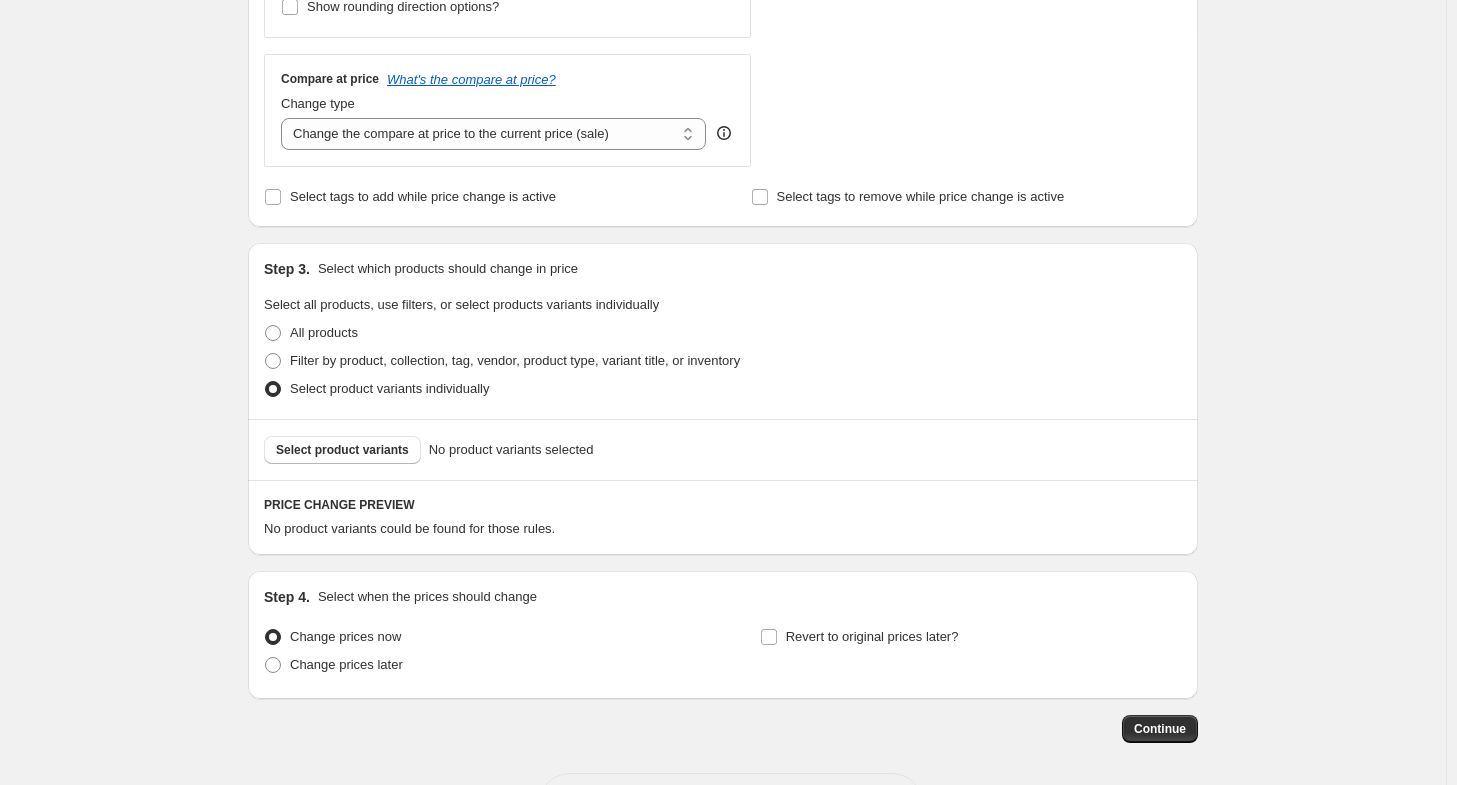 scroll, scrollTop: 700, scrollLeft: 0, axis: vertical 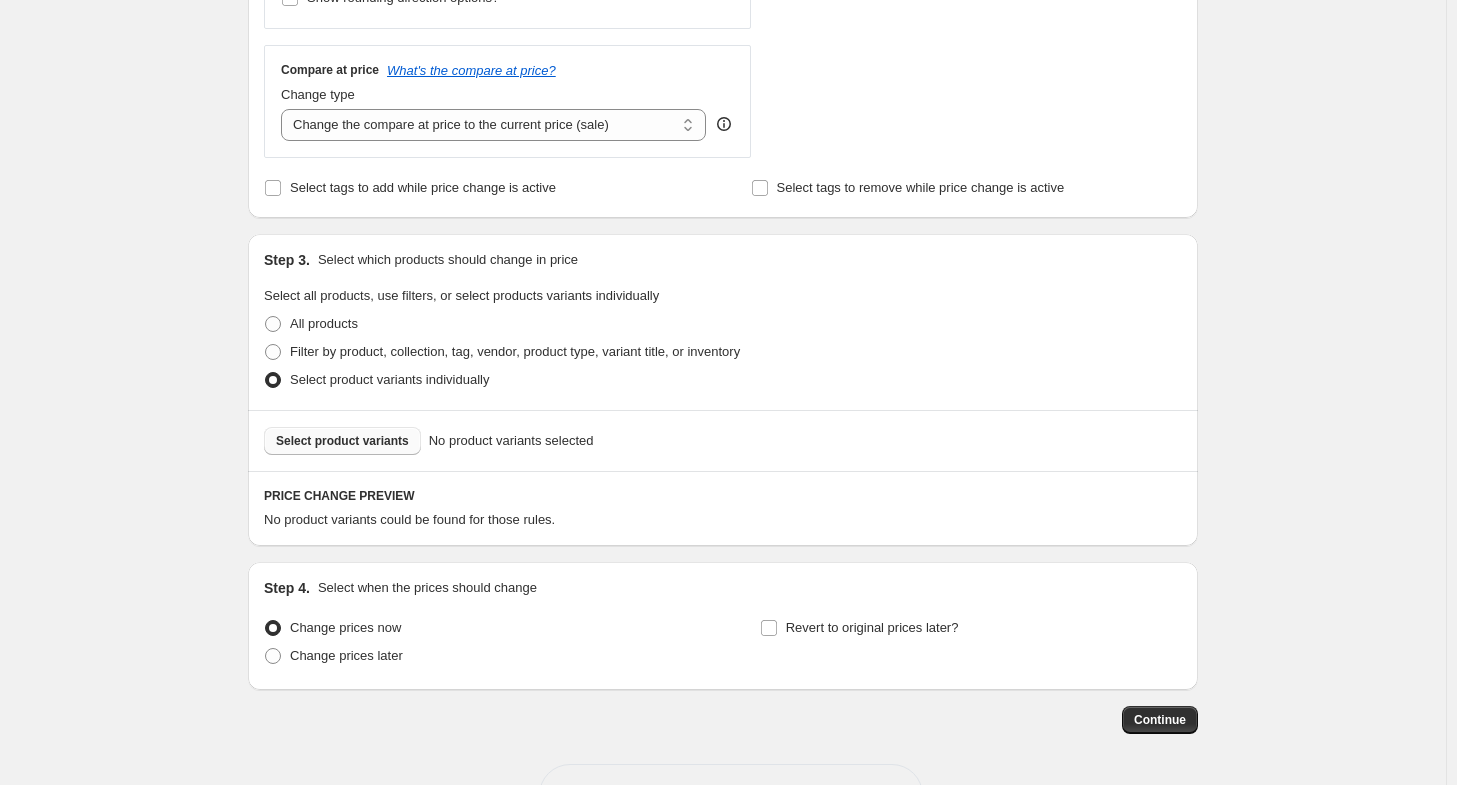 click on "Select product variants" at bounding box center [342, 441] 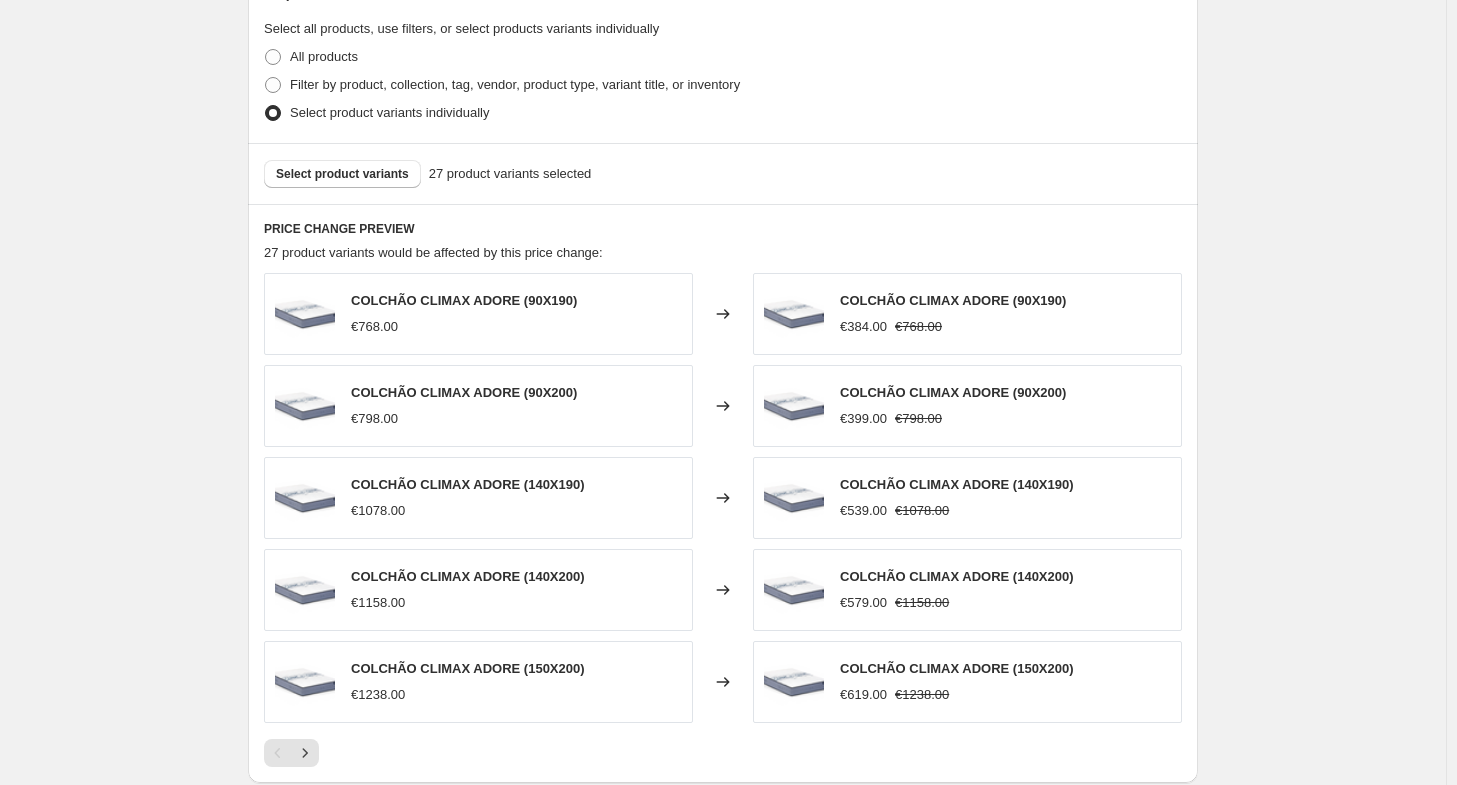 scroll, scrollTop: 1000, scrollLeft: 0, axis: vertical 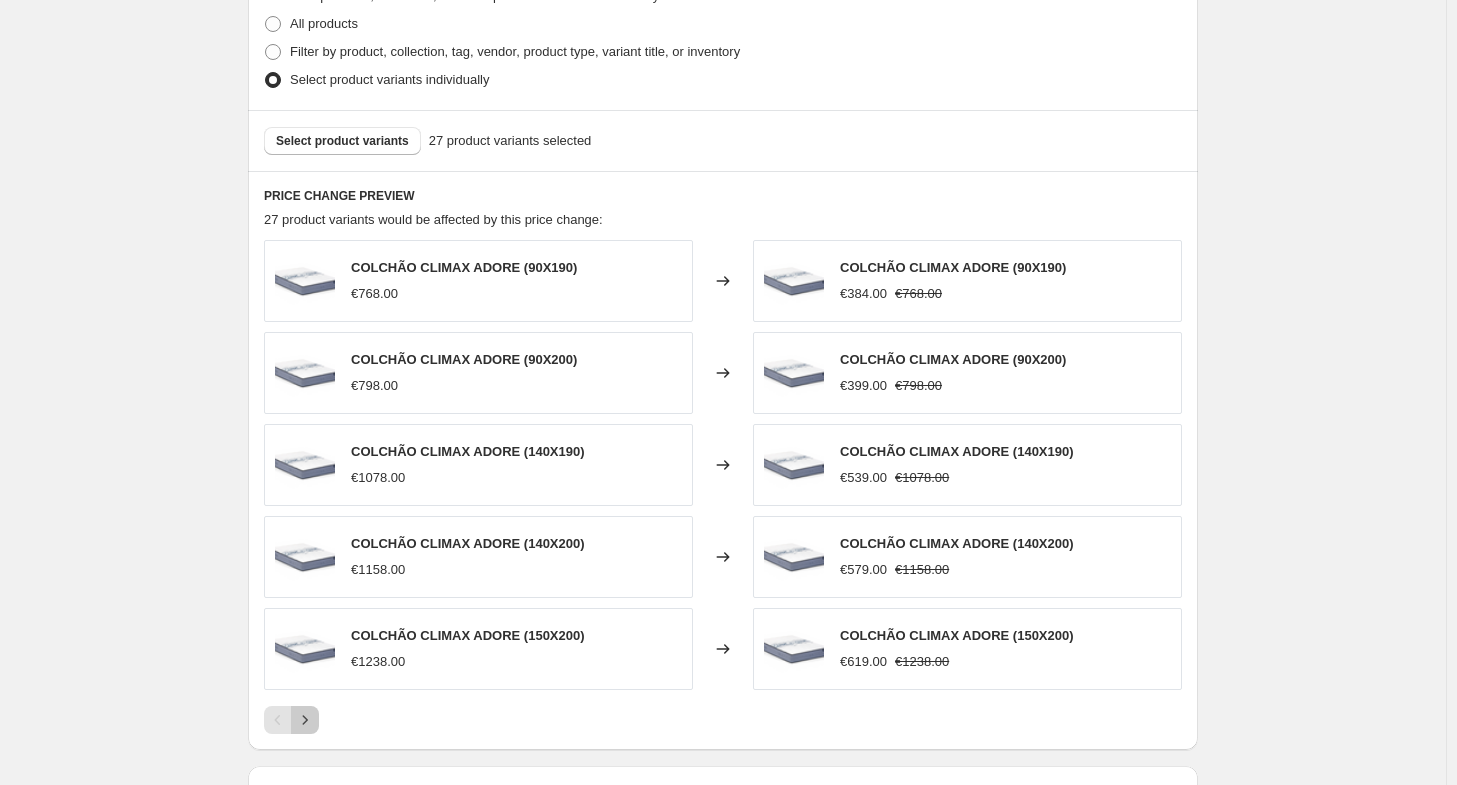 click 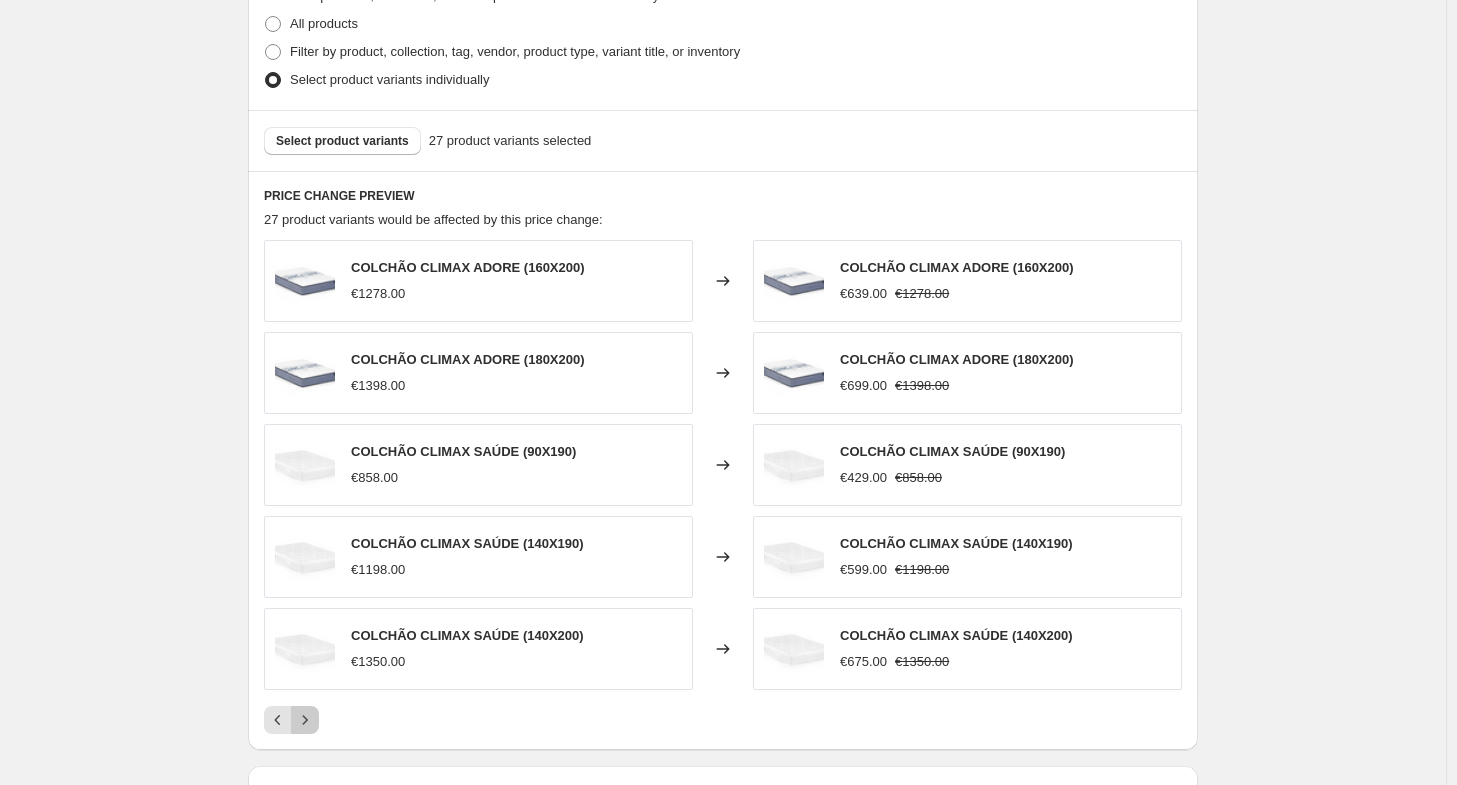 click 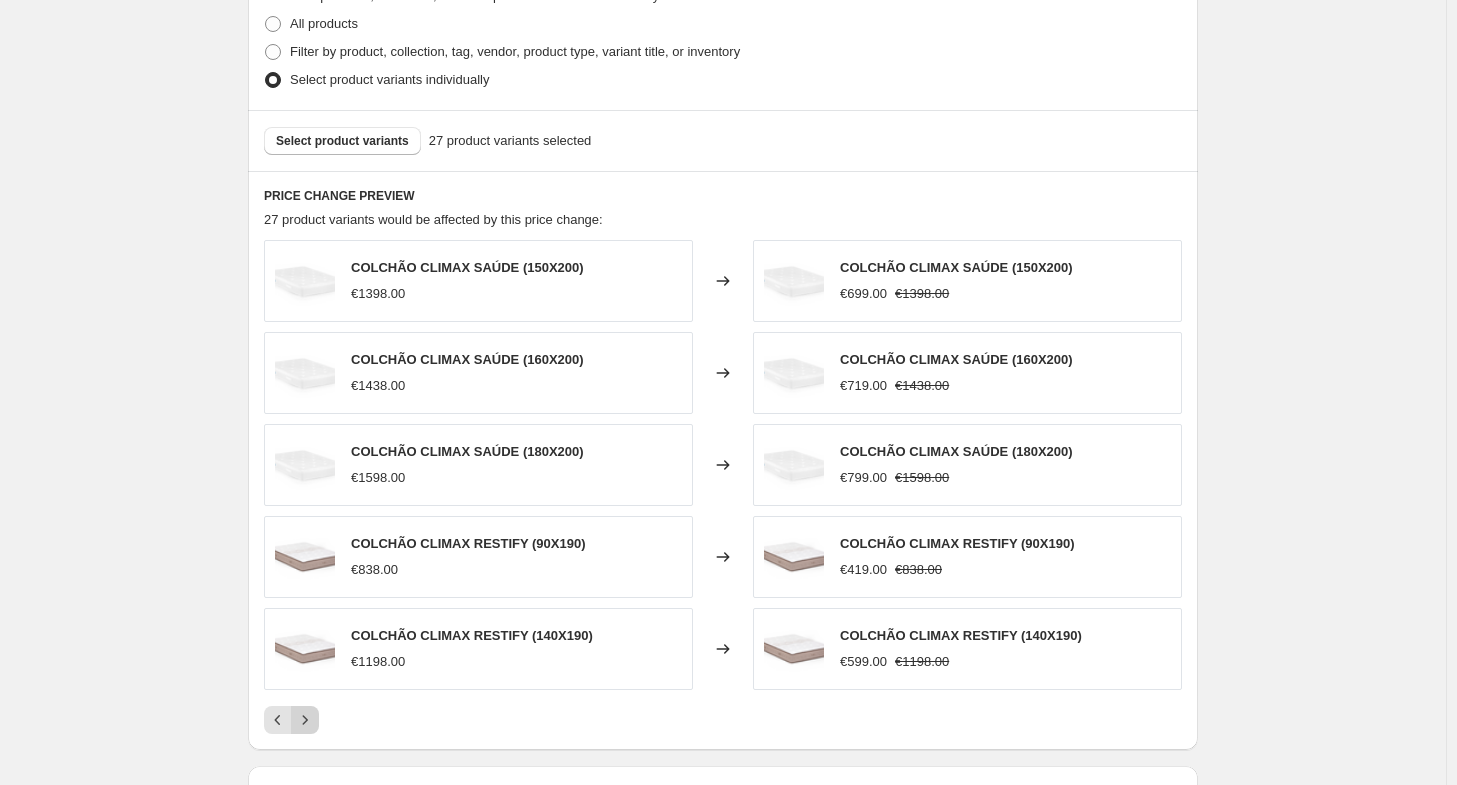click 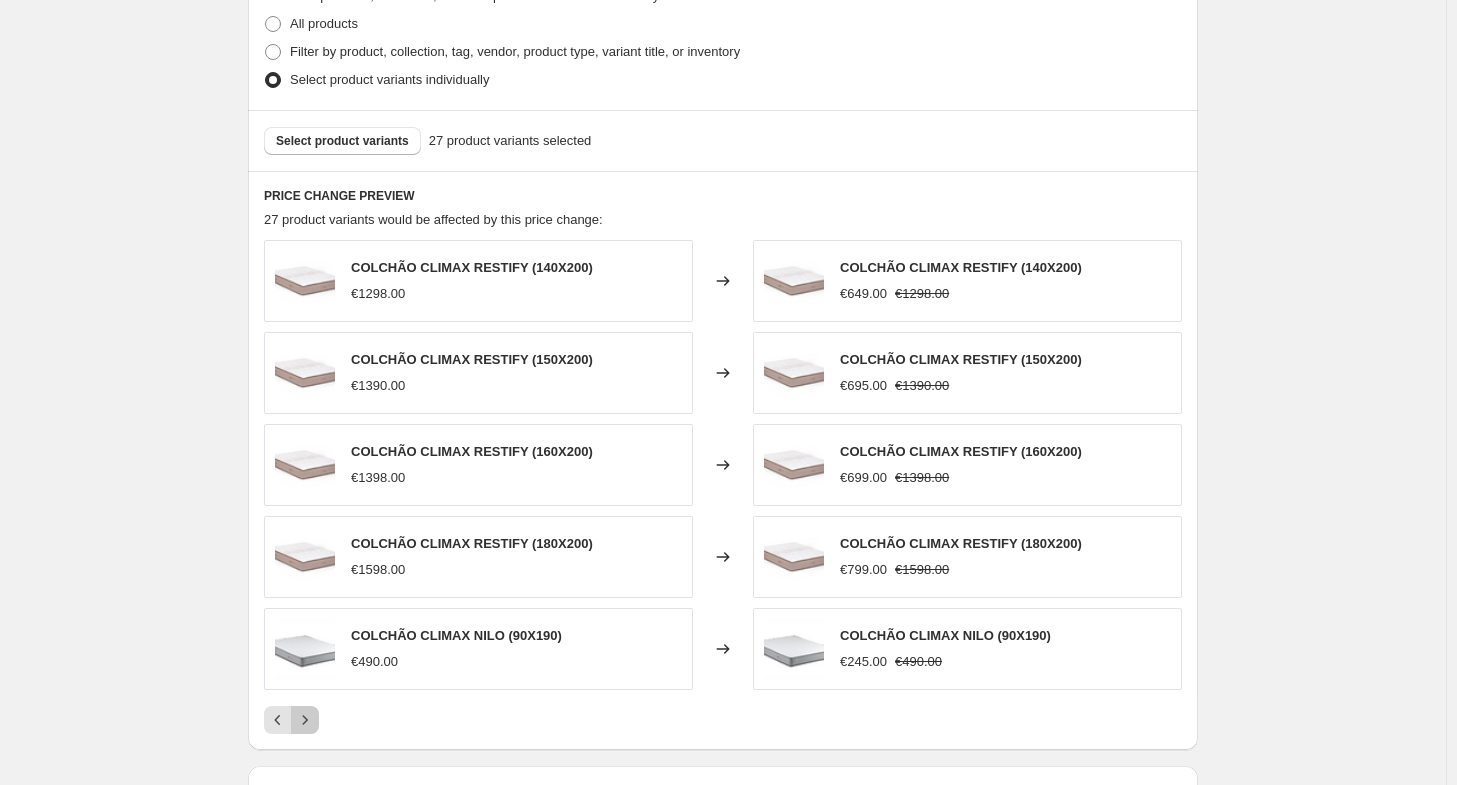 click 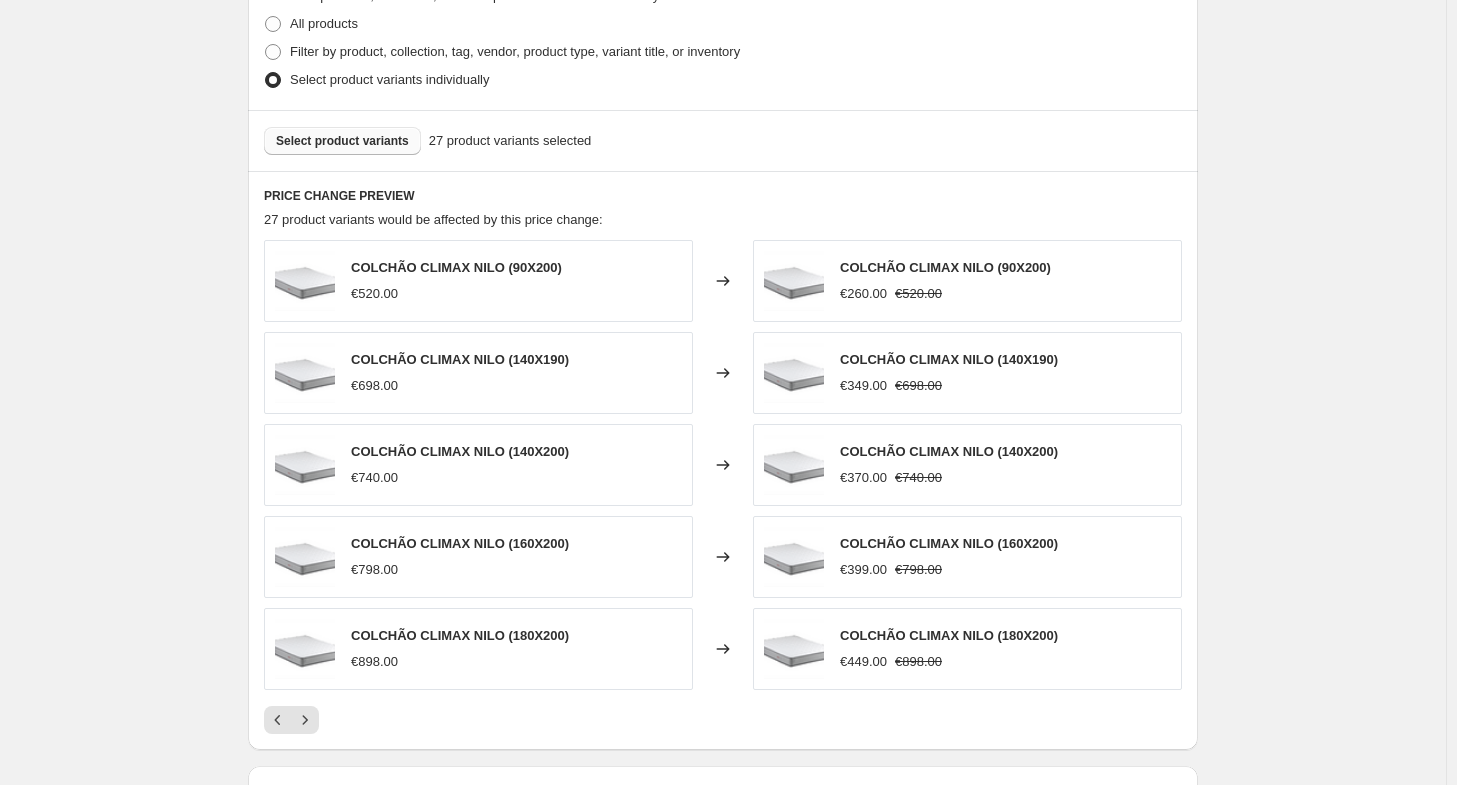 click on "Select product variants" at bounding box center (342, 141) 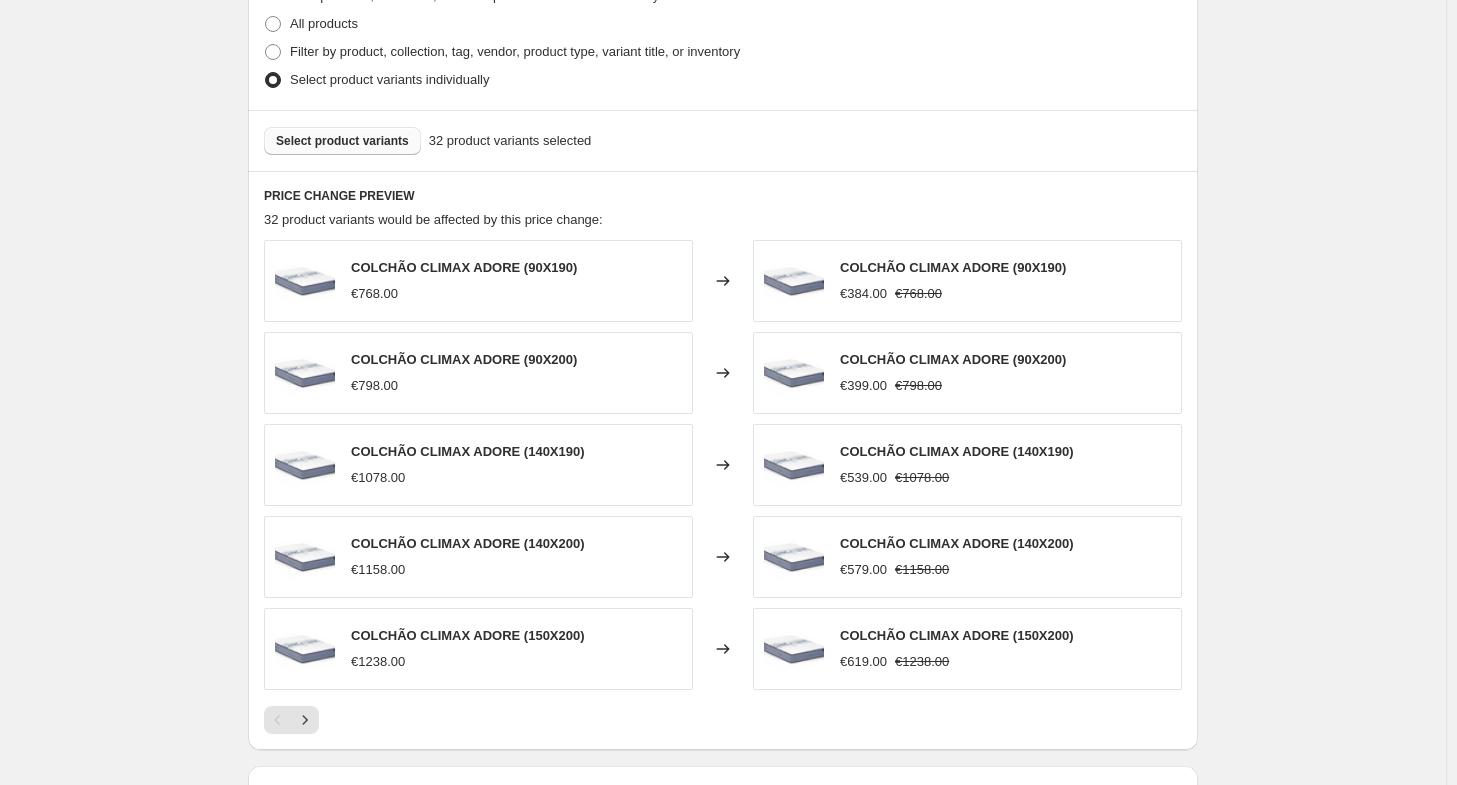 click on "Select product variants" at bounding box center [342, 141] 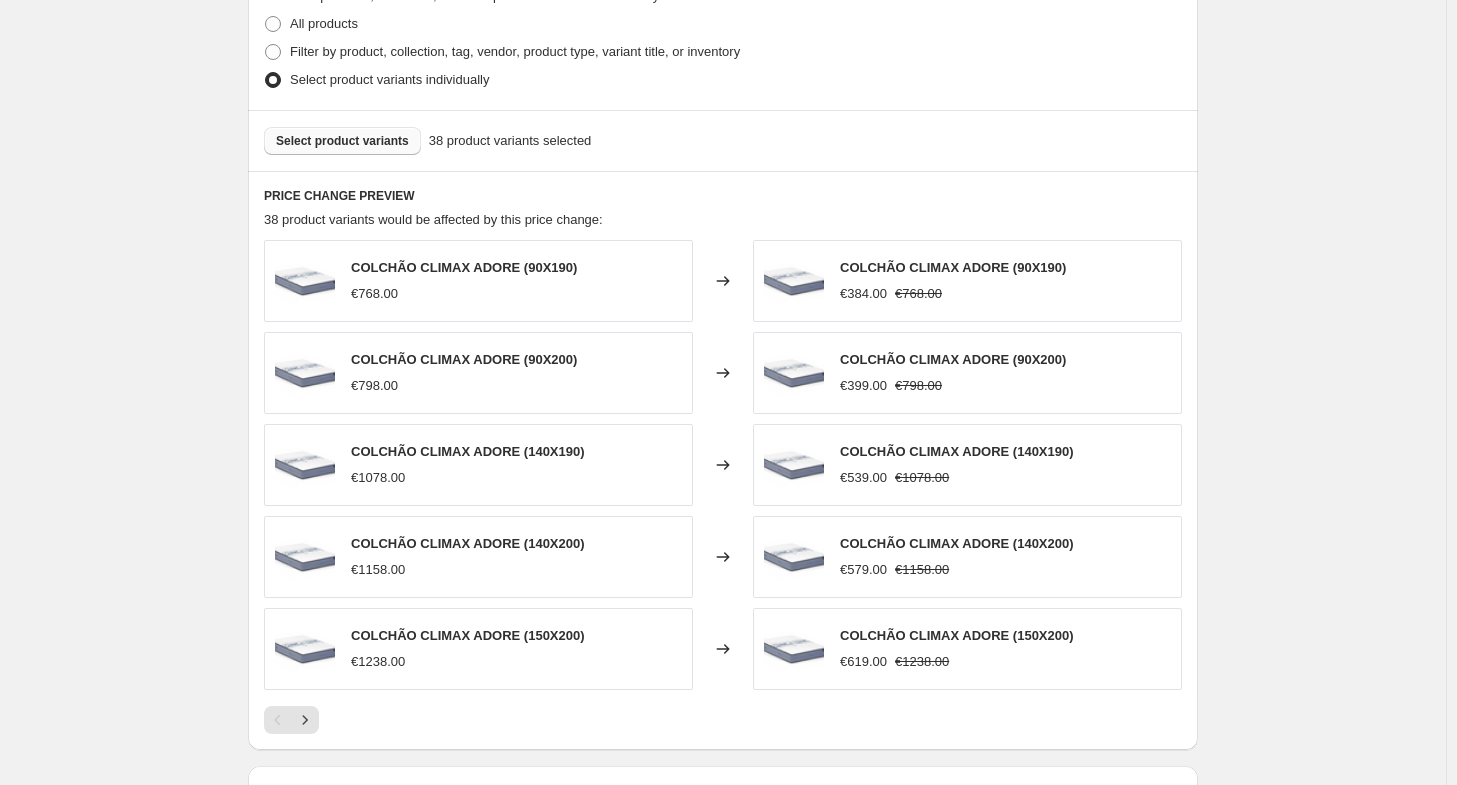 click on "Select product variants" at bounding box center (342, 141) 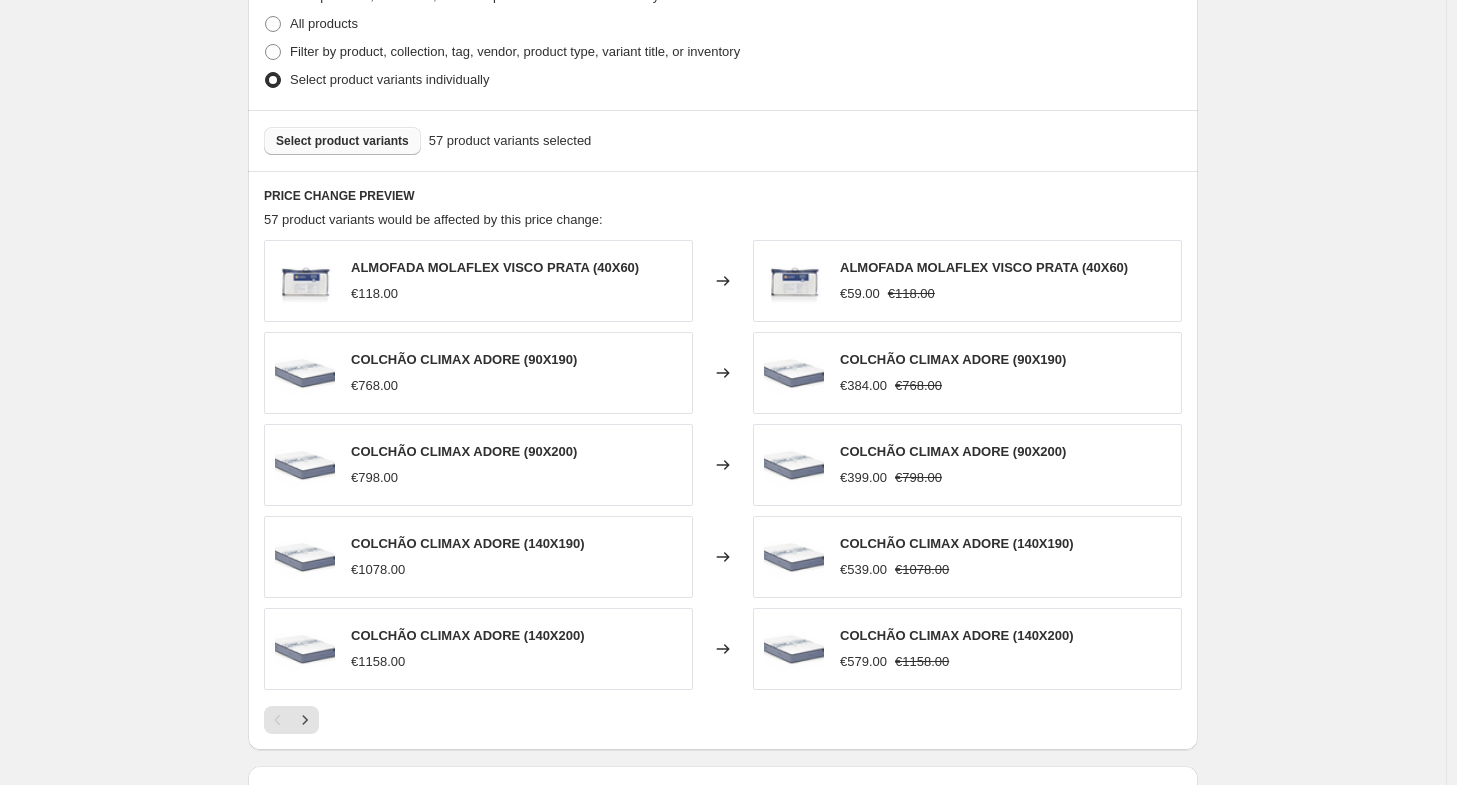 click on "Select product variants" at bounding box center (342, 141) 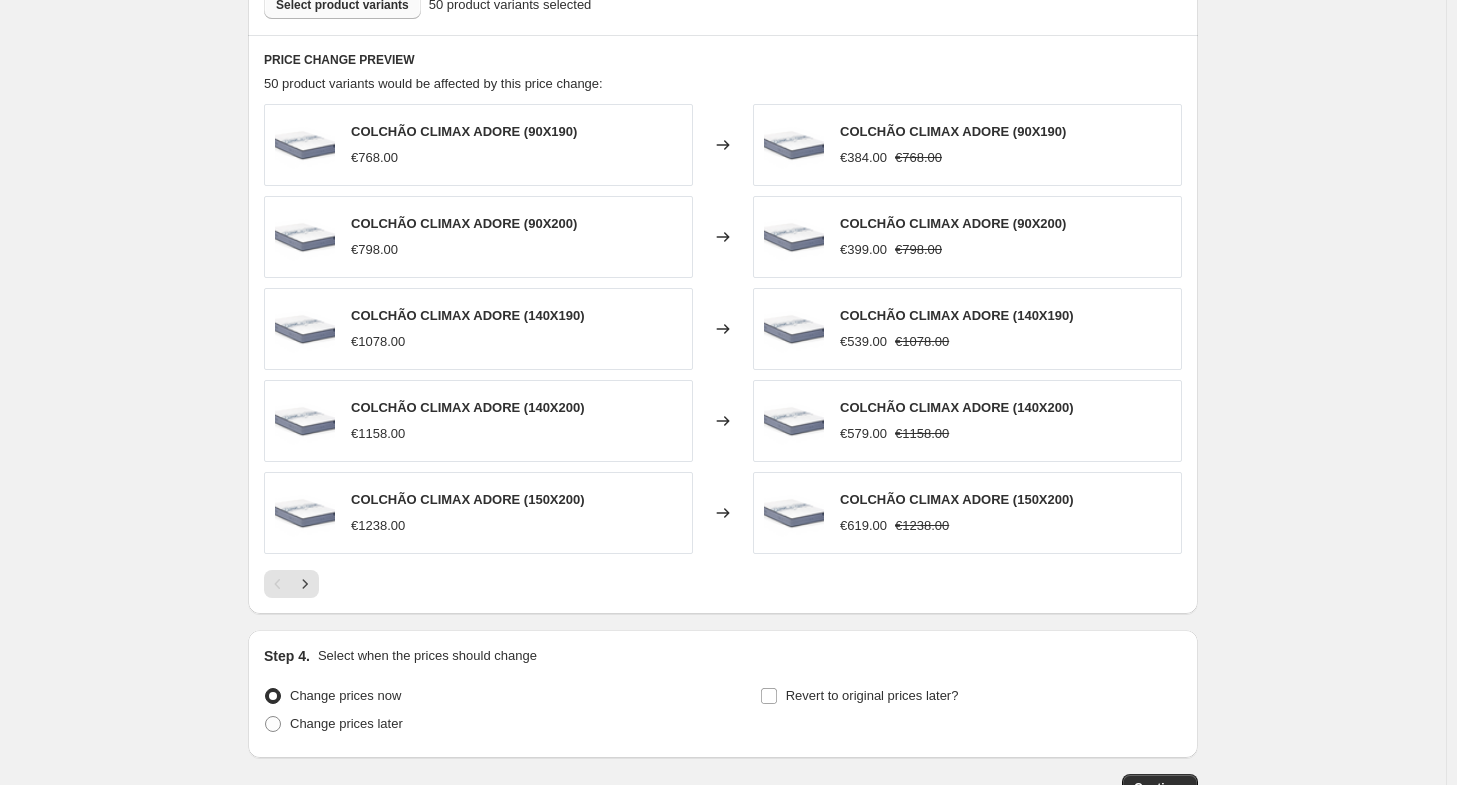 scroll, scrollTop: 1200, scrollLeft: 0, axis: vertical 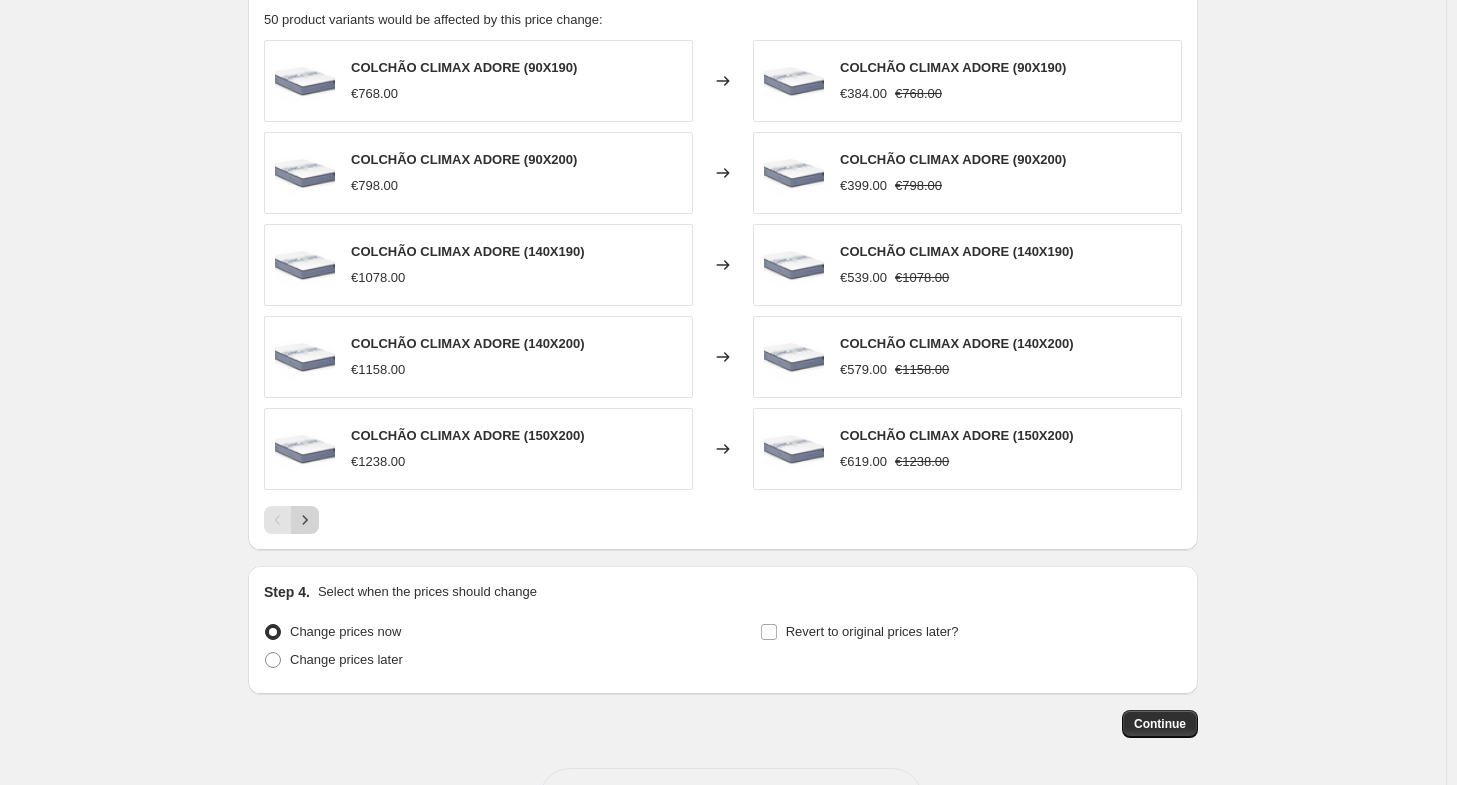 click 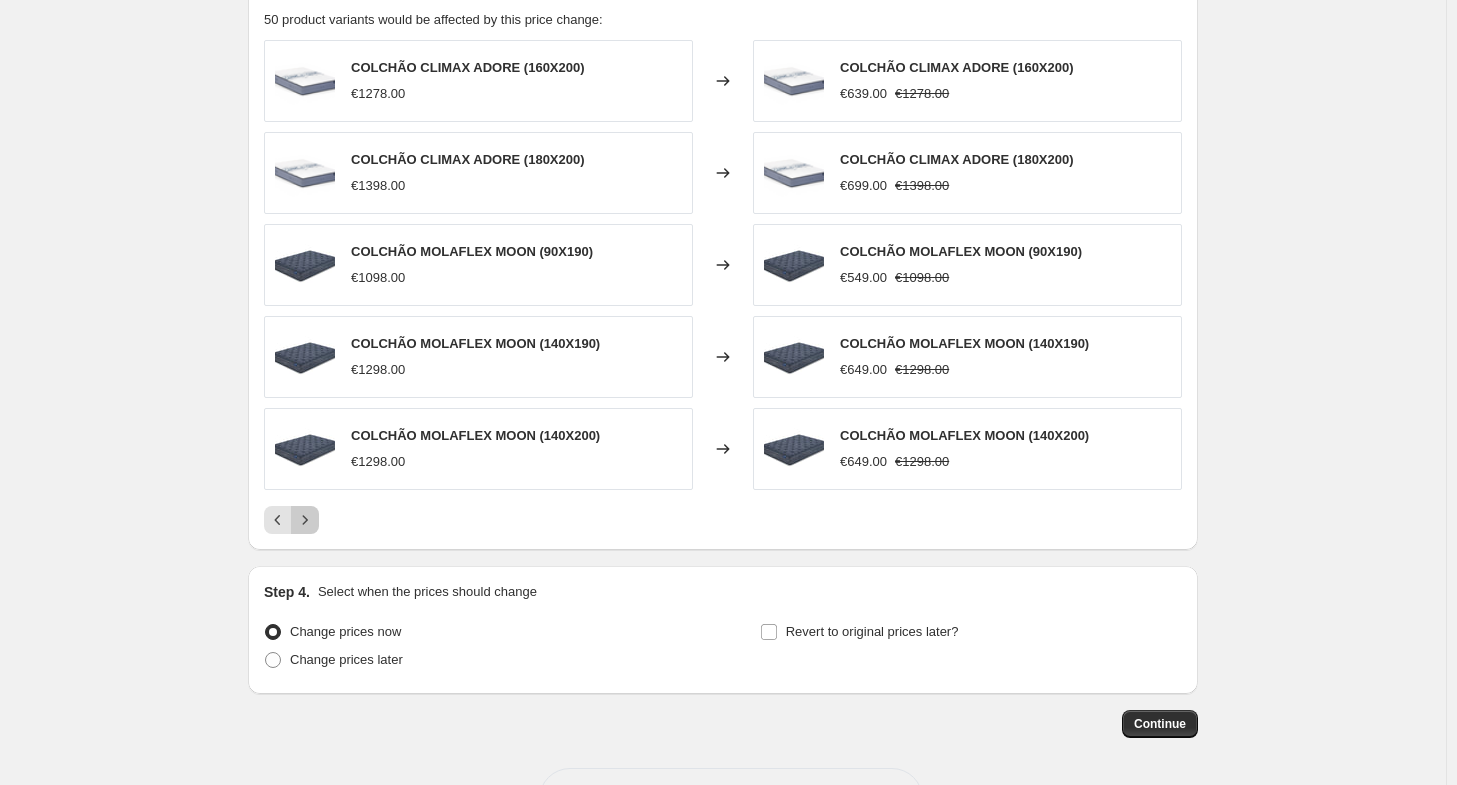 click 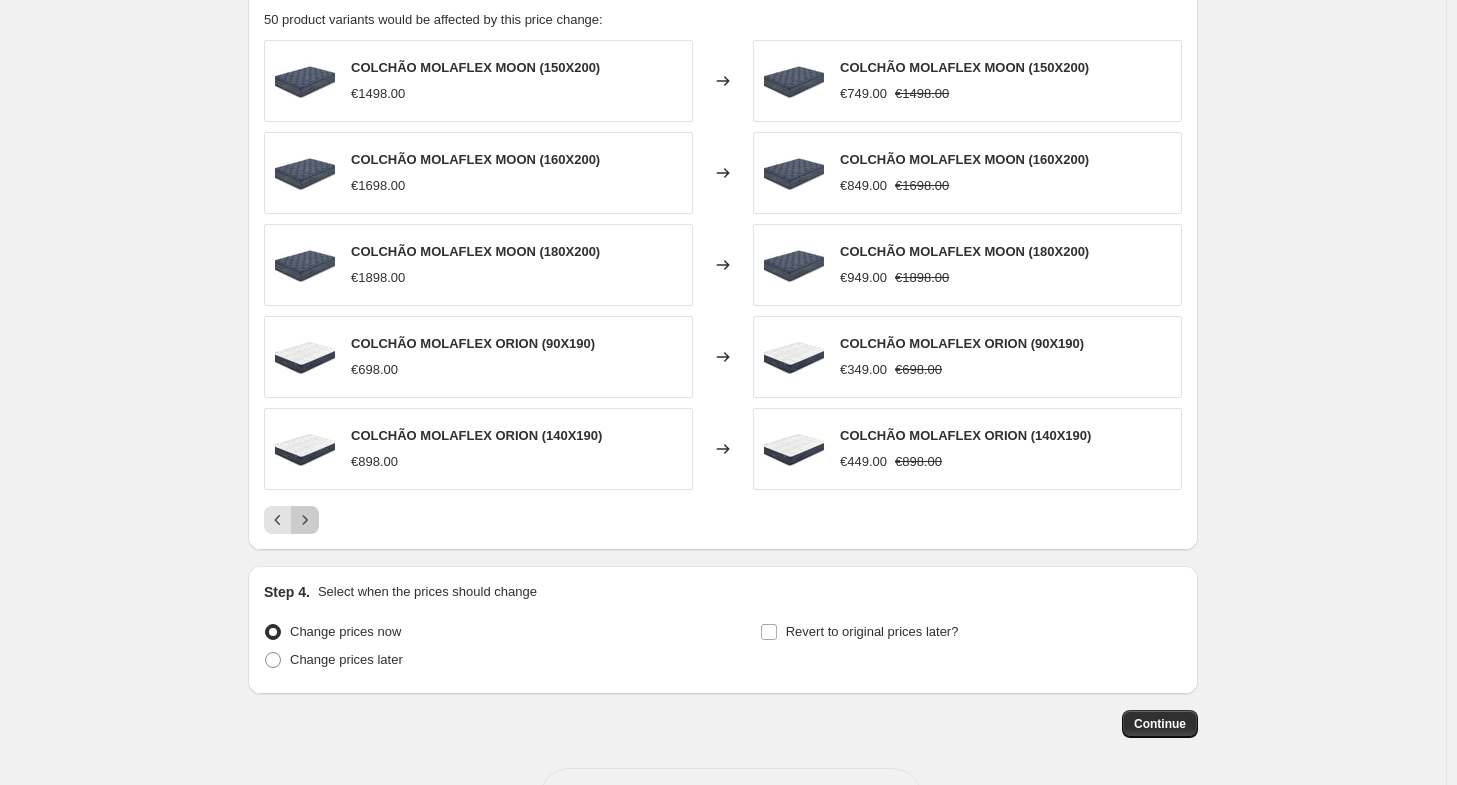 click 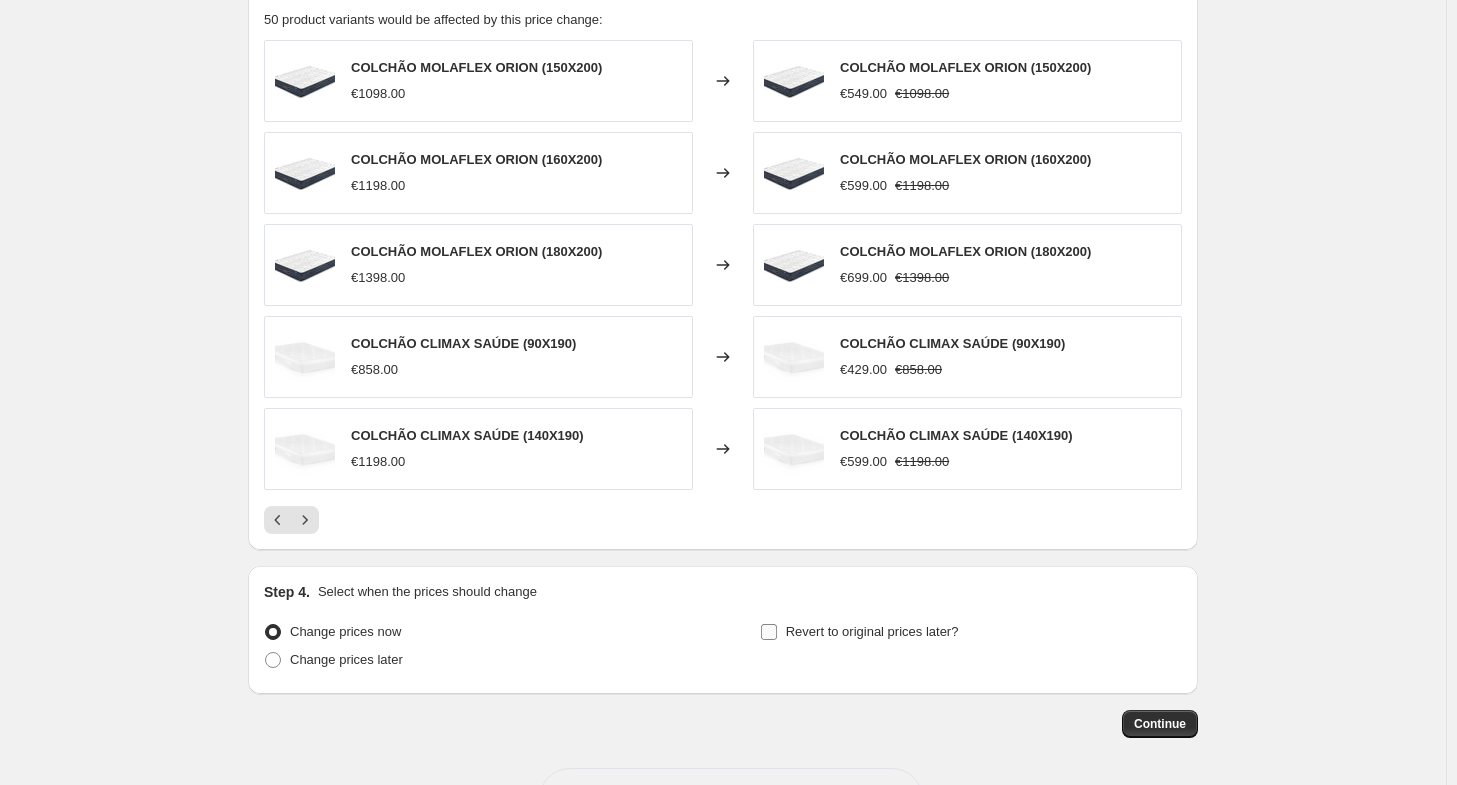 click on "Revert to original prices later?" at bounding box center [872, 631] 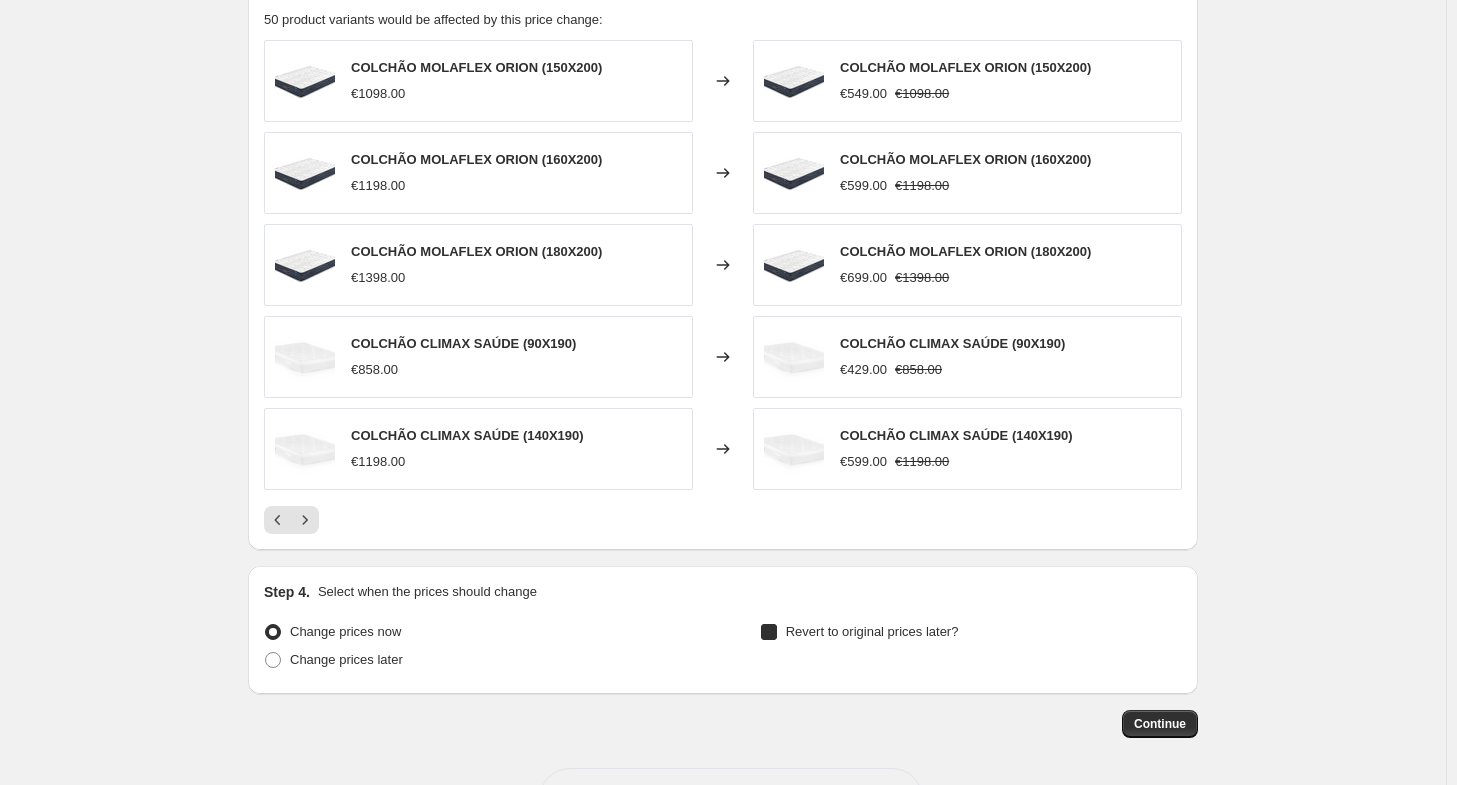 checkbox on "true" 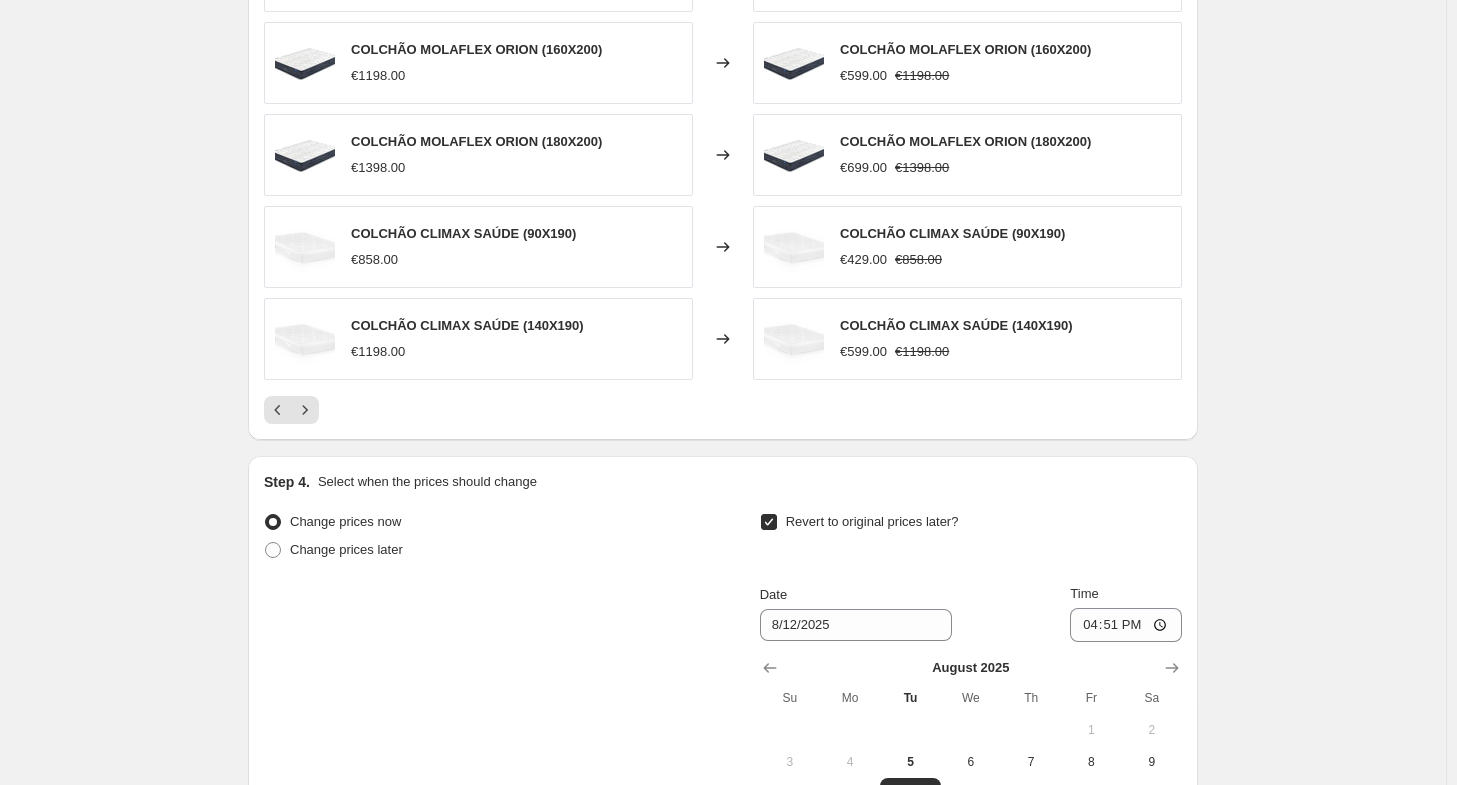 scroll, scrollTop: 1644, scrollLeft: 0, axis: vertical 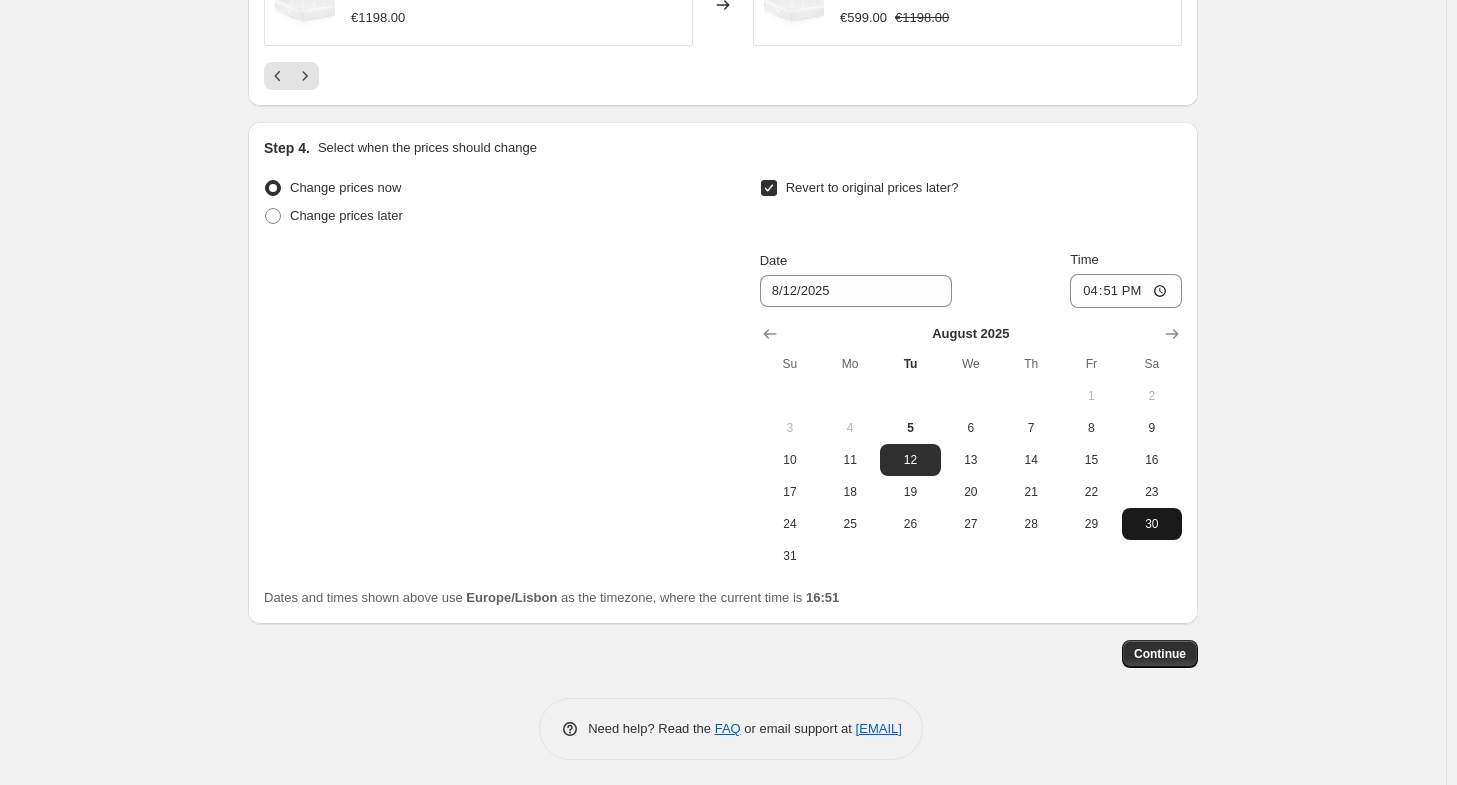 click on "30" at bounding box center [1152, 524] 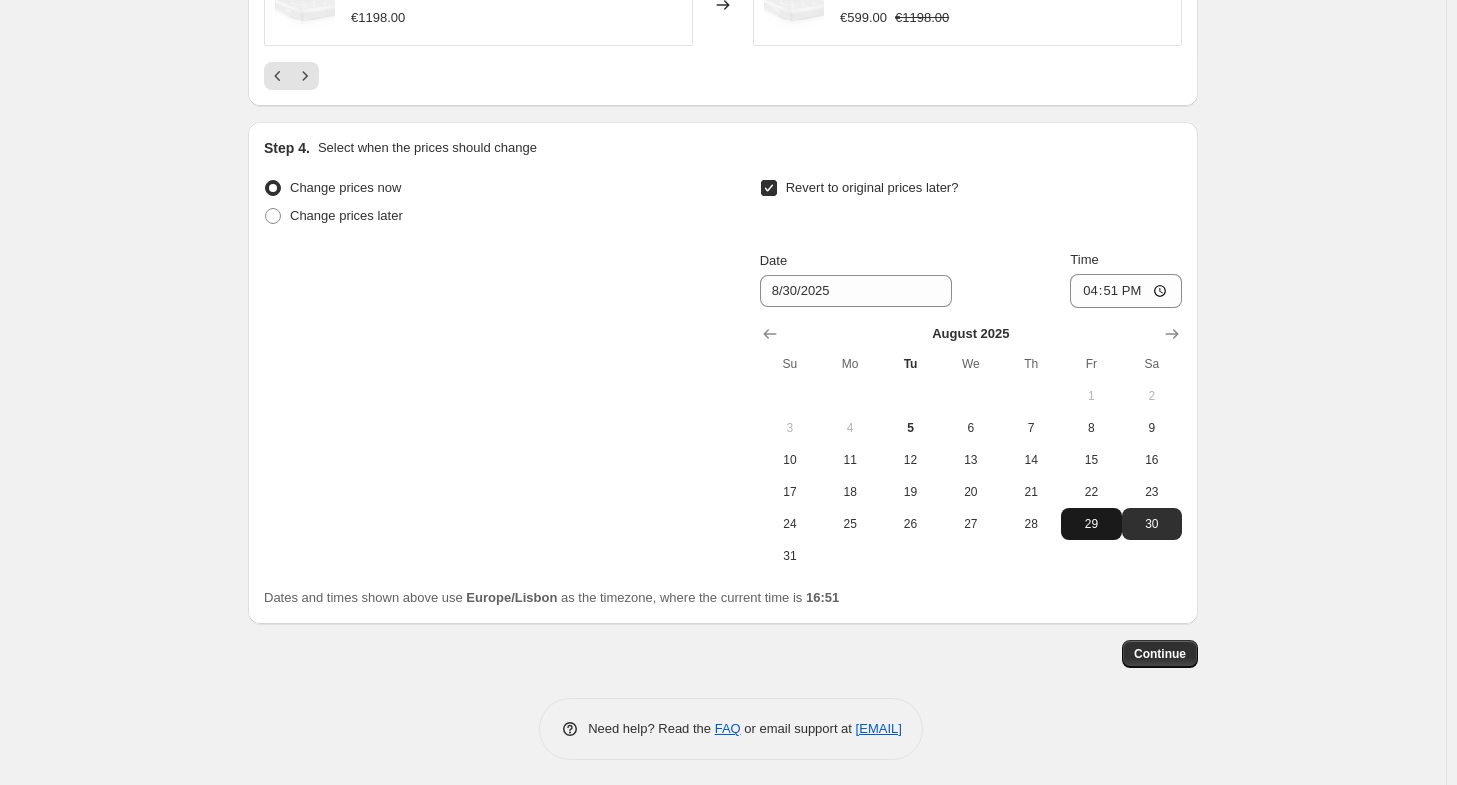 click on "29" at bounding box center (1091, 524) 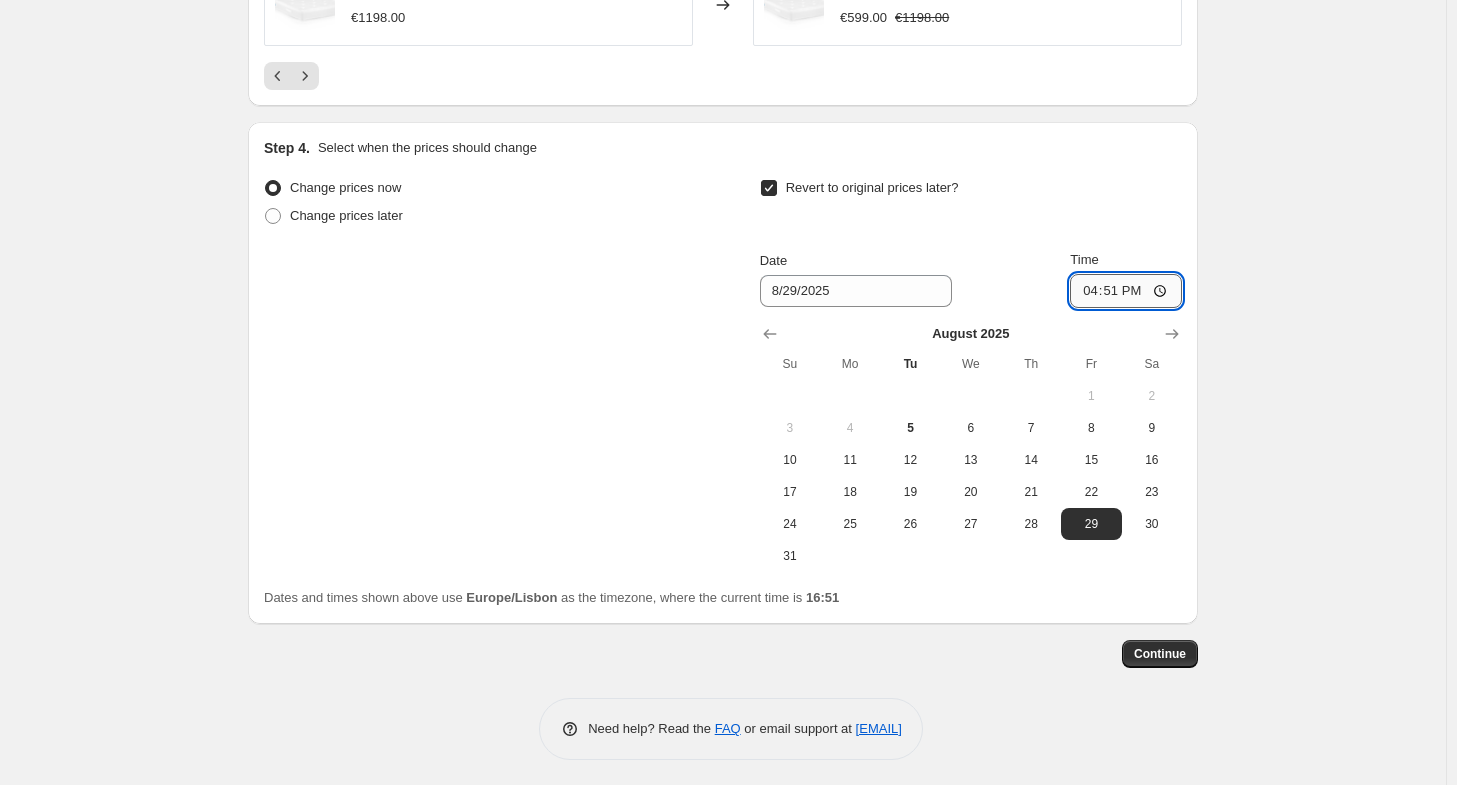click on "16:51" at bounding box center [1126, 291] 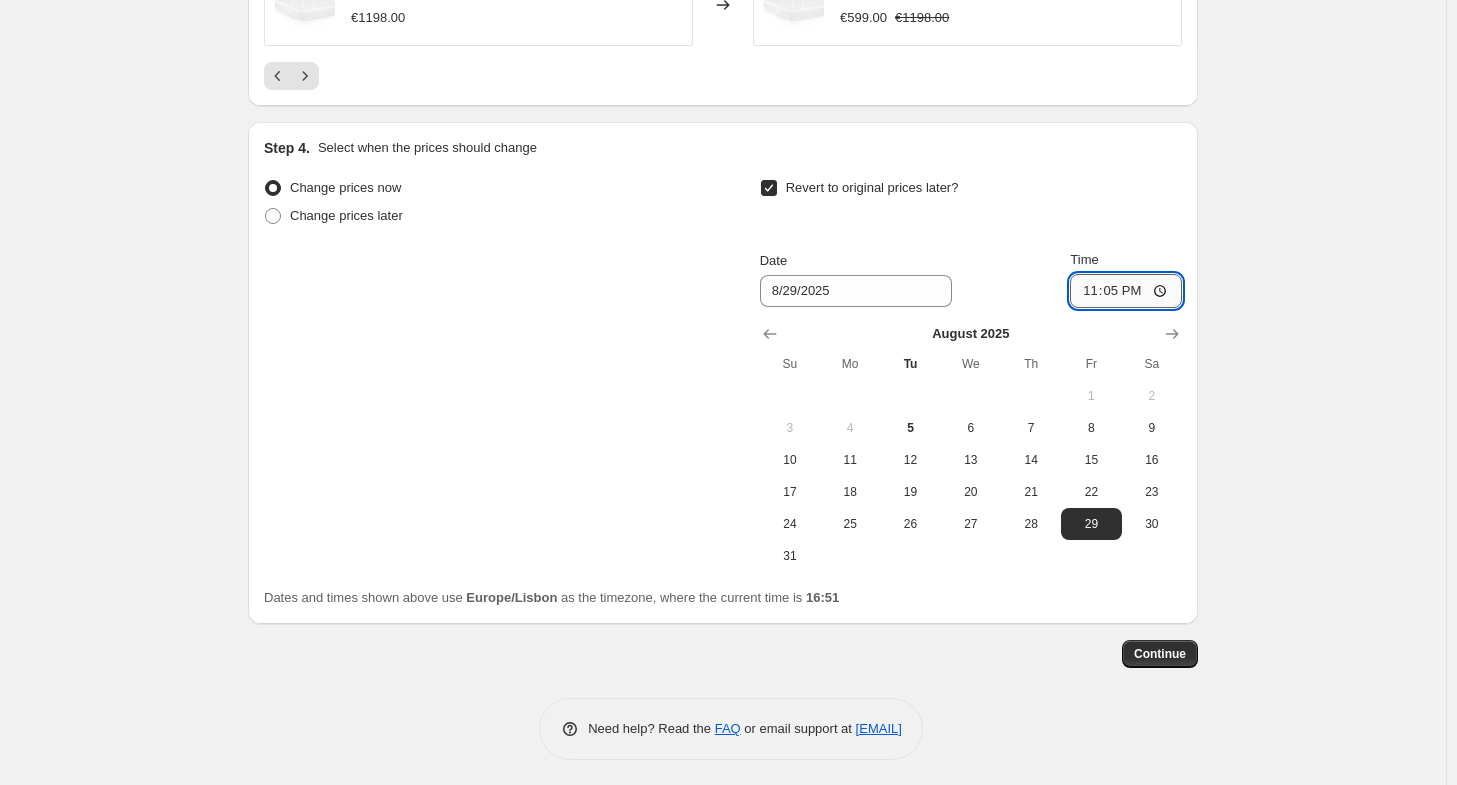type on "23:59" 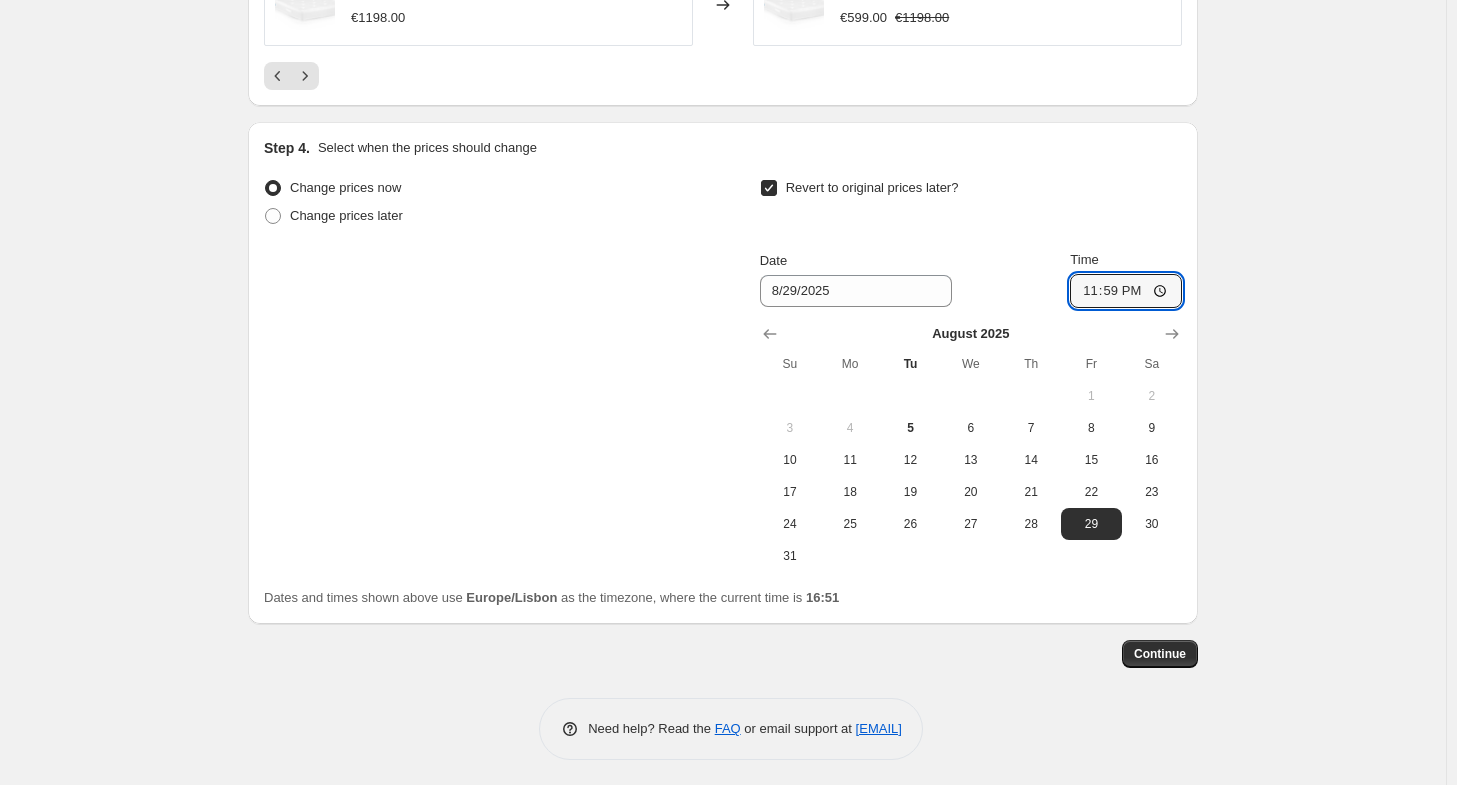 click on "Create new price change job. This page is ready Create new price change job Draft Step 1. Optionally give your price change job a title (eg "March 30% off sale on boots") CAMPANHA DESCONTOS DE VERÃO 13/07 - 30/08- 50% This title is just for internal use, customers won't see it Step 2. Select how the prices should change Use bulk price change rules Set product prices individually Use CSV upload Price Change type Change the price to a certain amount Change the price by a certain amount Change the price by a certain percentage Change the price to the current compare at price (price before sale) Change the price by a certain amount relative to the compare at price Change the price by a certain percentage relative to the compare at price Don't change the price Change the price by a certain percentage relative to the cost per item Change price to certain cost margin Change the price by a certain percentage Price change amount -50 % (Price drop) Rounding Round to nearest .01 Round to nearest whole number €1098.00" at bounding box center (723, -427) 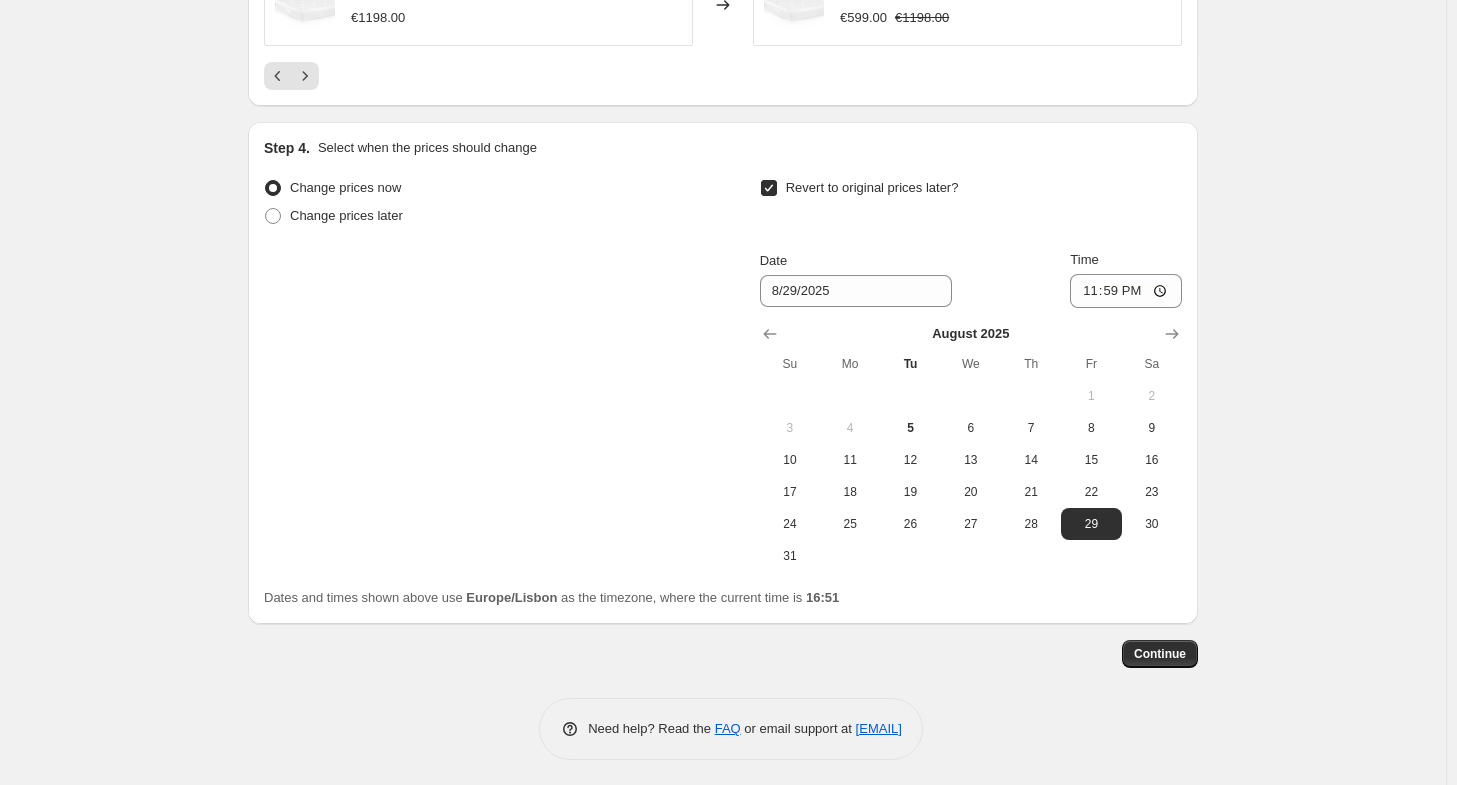 click on "Create new price change job. This page is ready Create new price change job Draft Step 1. Optionally give your price change job a title (eg "March 30% off sale on boots") CAMPANHA DESCONTOS DE VERÃO 13/07 - 30/08- 50% This title is just for internal use, customers won't see it Step 2. Select how the prices should change Use bulk price change rules Set product prices individually Use CSV upload Price Change type Change the price to a certain amount Change the price by a certain amount Change the price by a certain percentage Change the price to the current compare at price (price before sale) Change the price by a certain amount relative to the compare at price Change the price by a certain percentage relative to the compare at price Don't change the price Change the price by a certain percentage relative to the cost per item Change price to certain cost margin Change the price by a certain percentage Price change amount -50 % (Price drop) Rounding Round to nearest .01 Round to nearest whole number €1098.00" at bounding box center [723, -427] 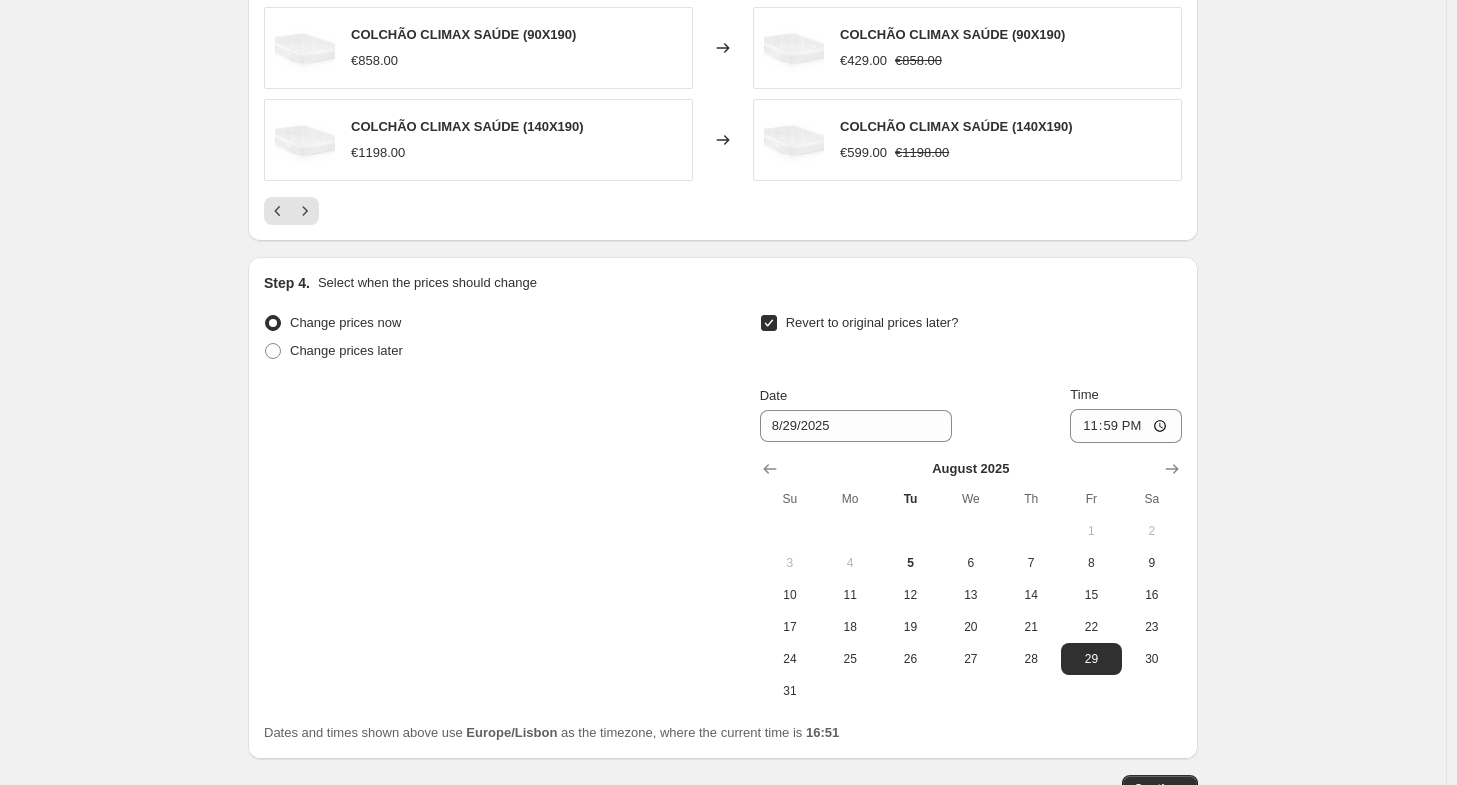 scroll, scrollTop: 1644, scrollLeft: 0, axis: vertical 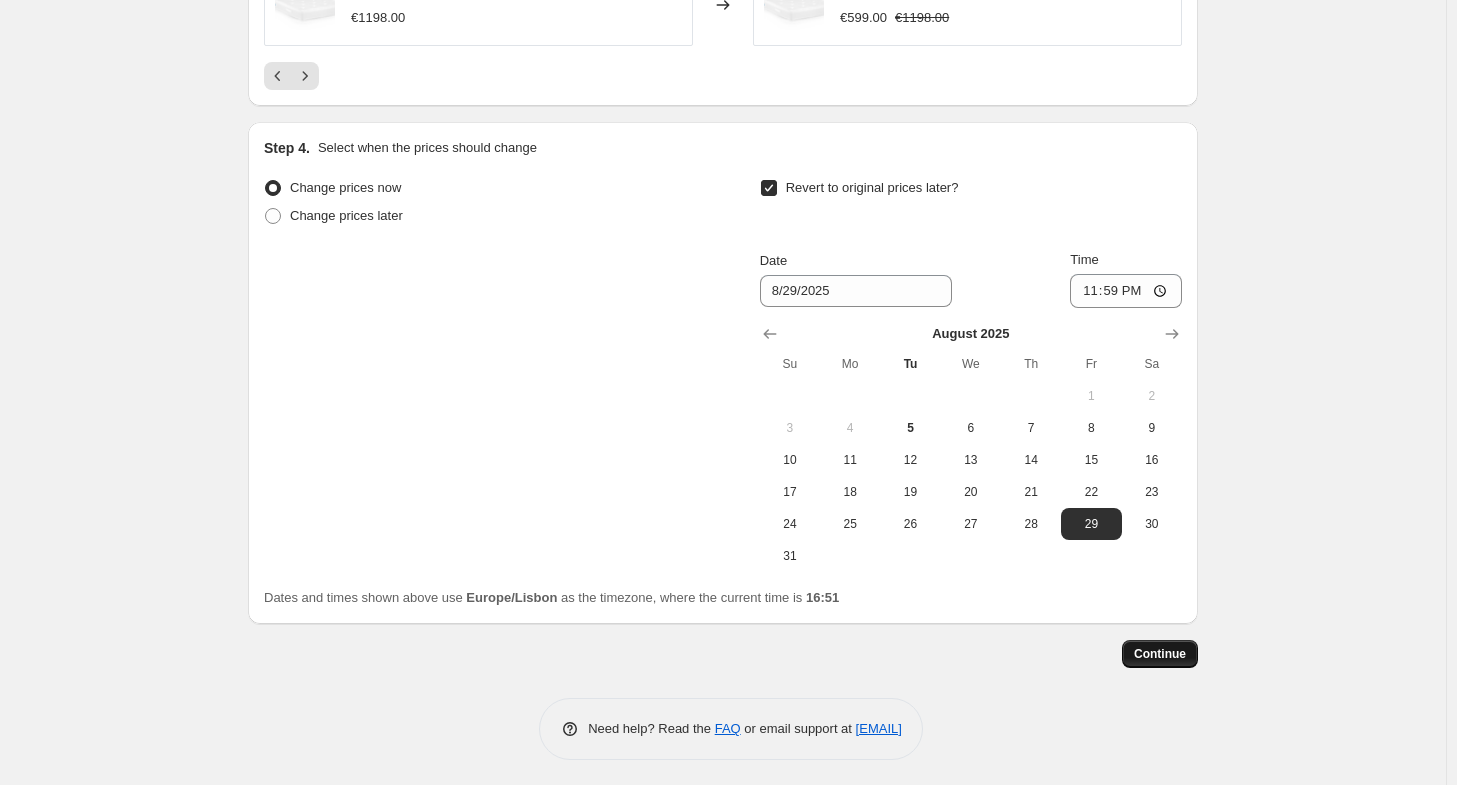 click on "Continue" at bounding box center [1160, 654] 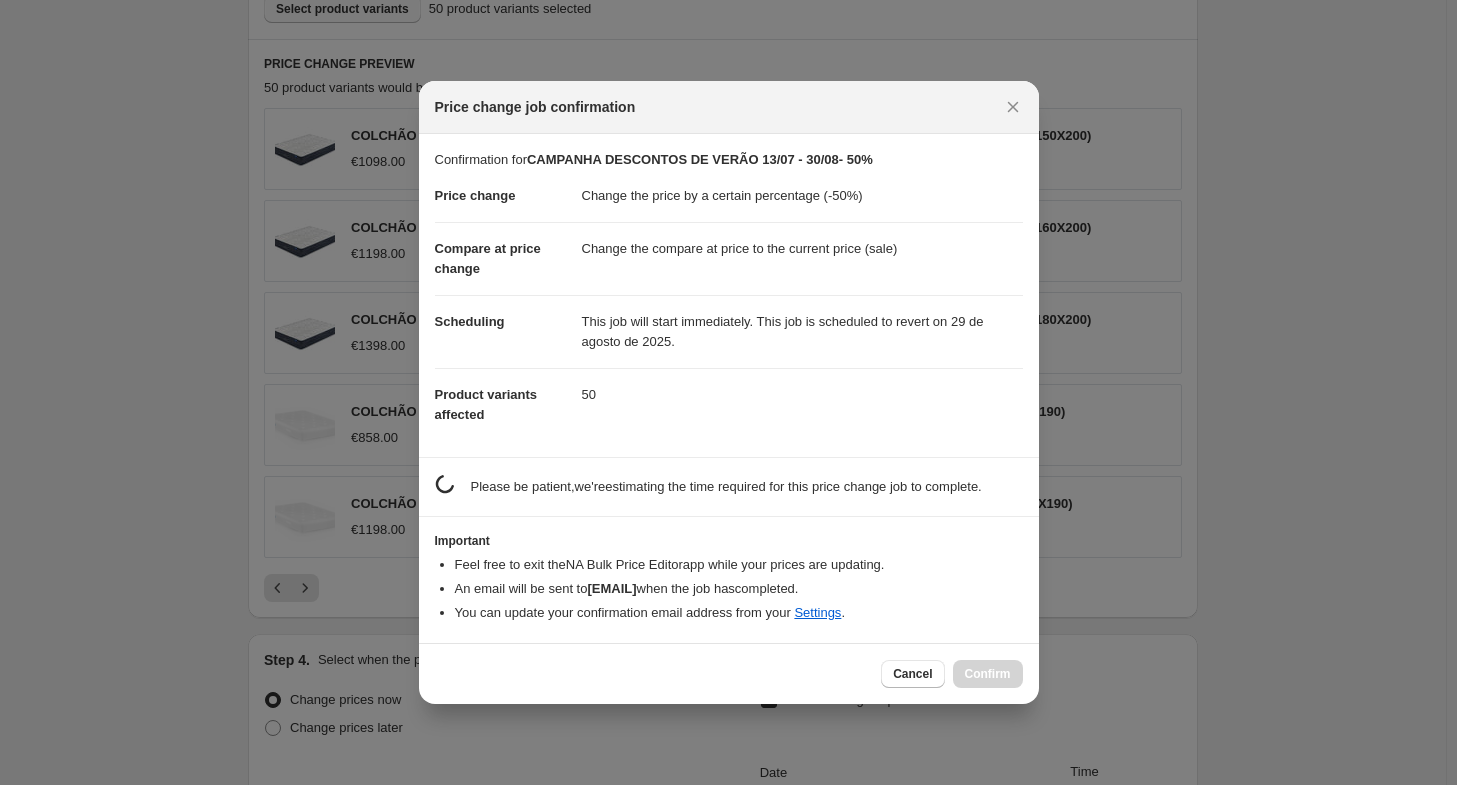 scroll, scrollTop: 0, scrollLeft: 0, axis: both 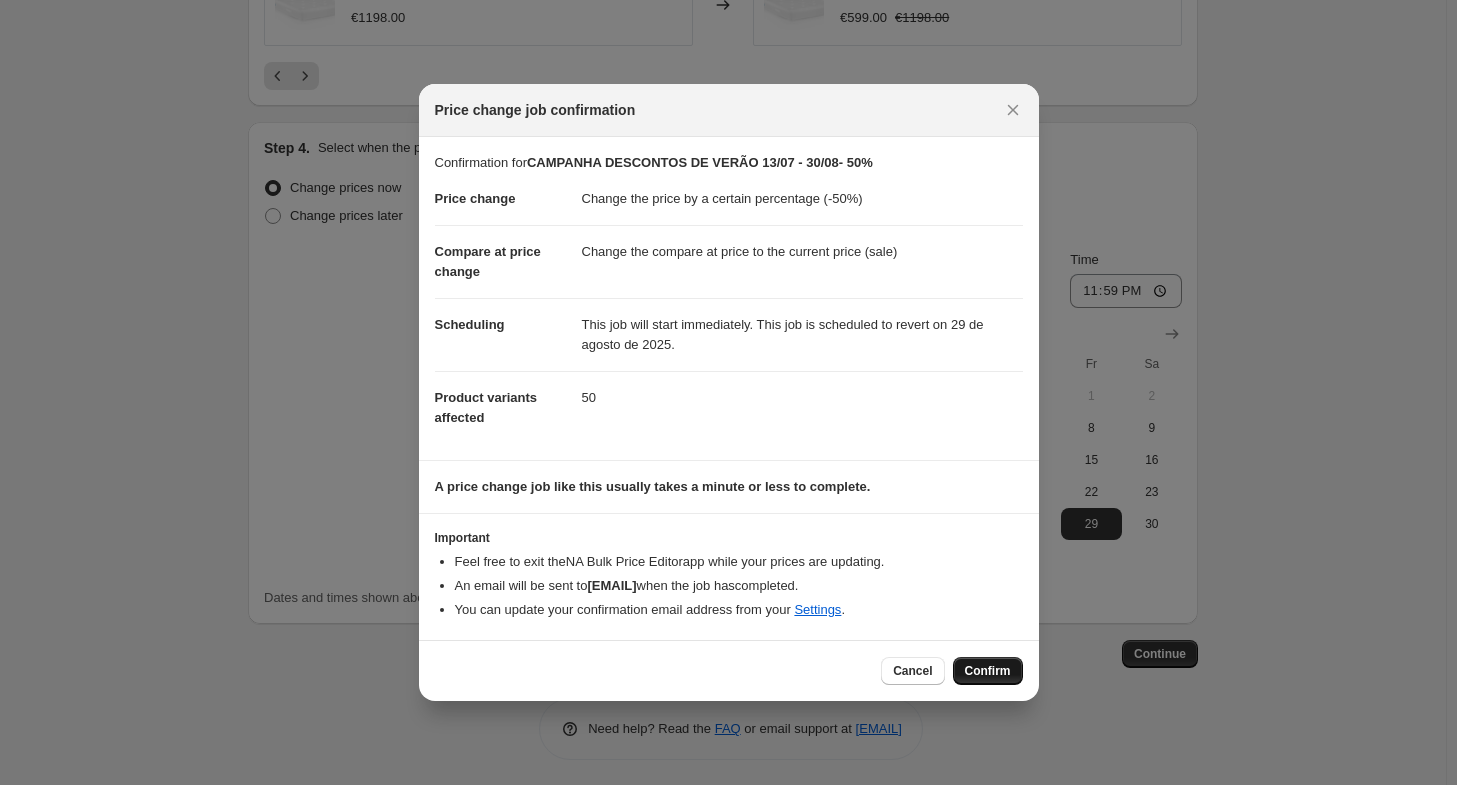 click on "Confirm" at bounding box center [988, 671] 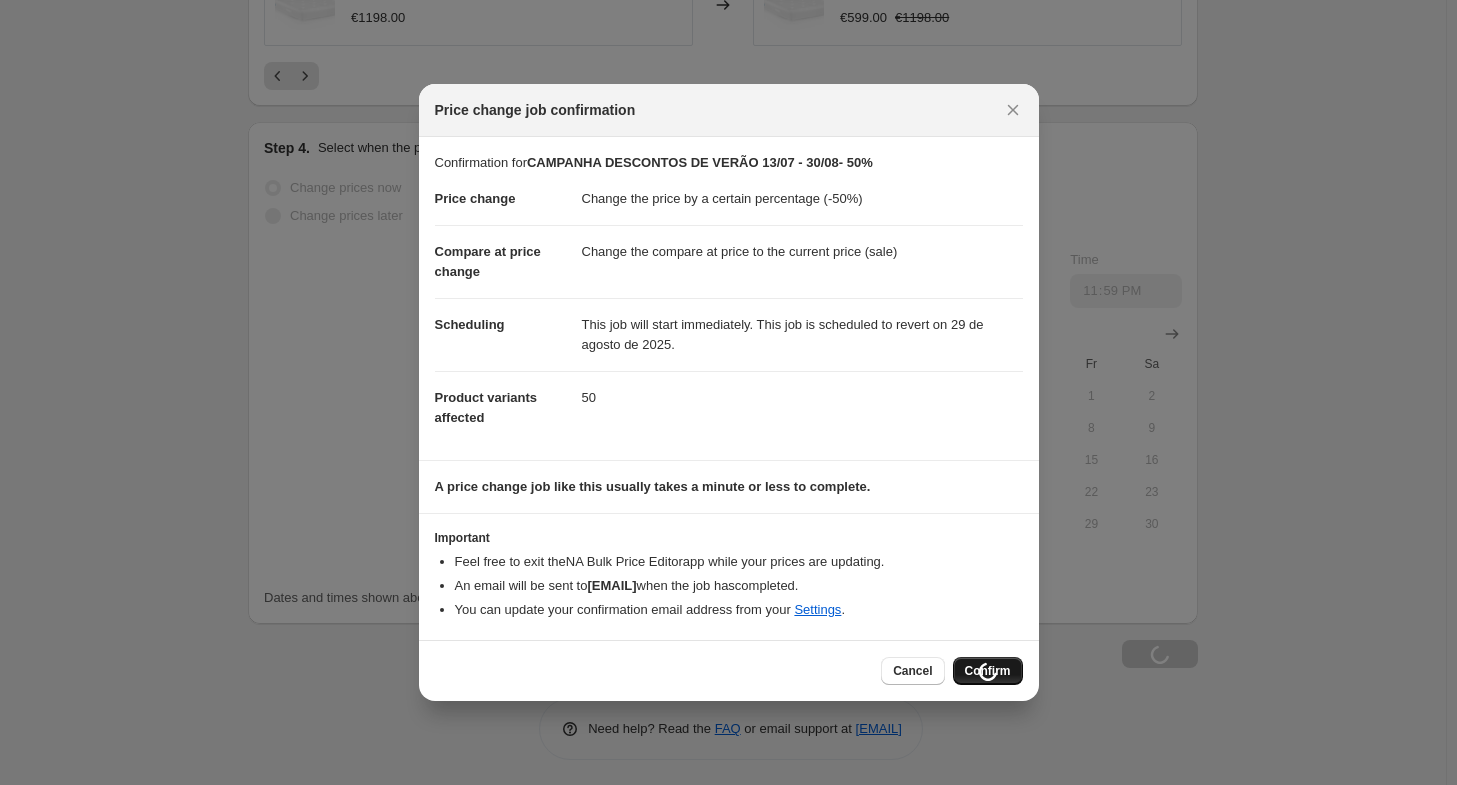 scroll, scrollTop: 1712, scrollLeft: 0, axis: vertical 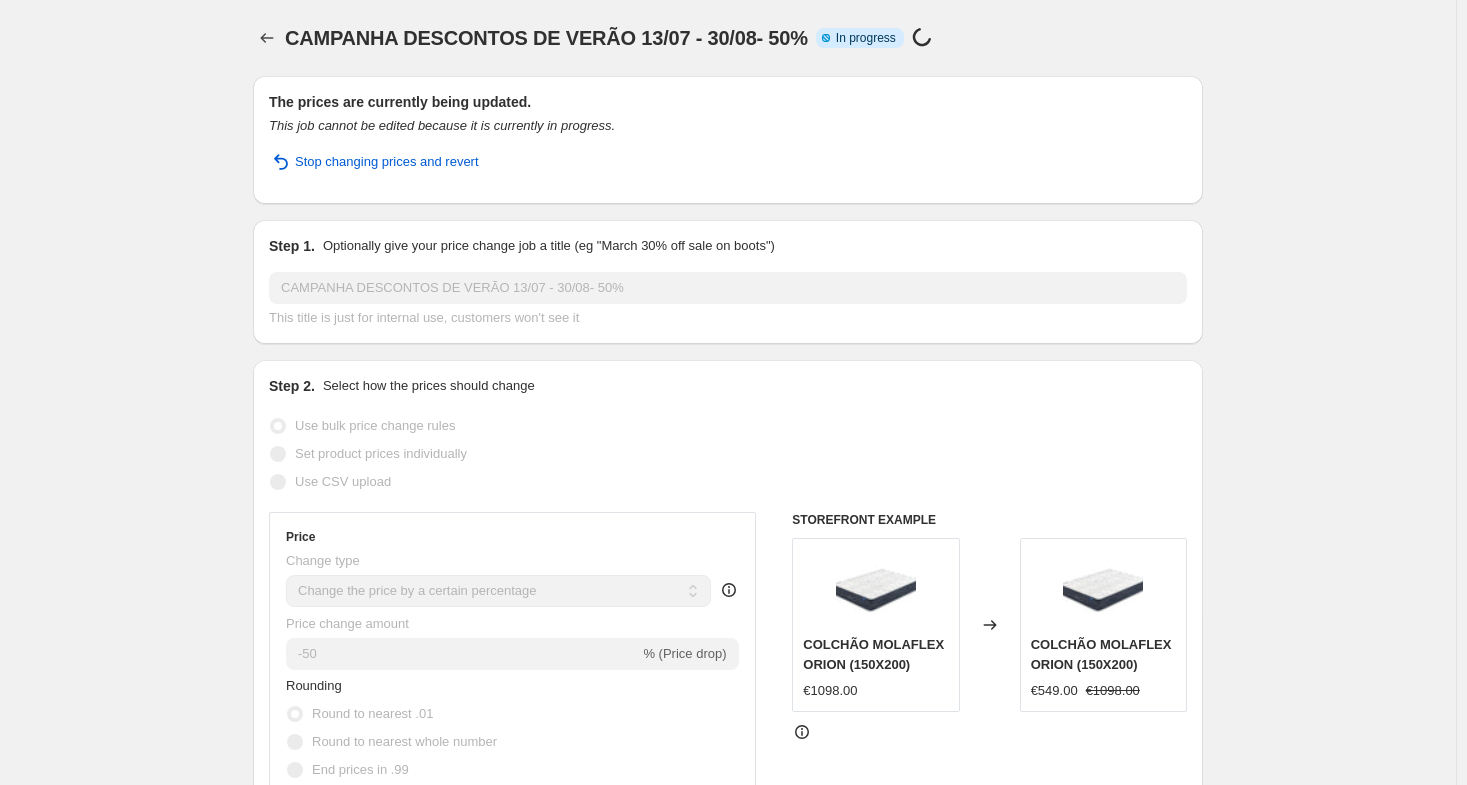 select on "percentage" 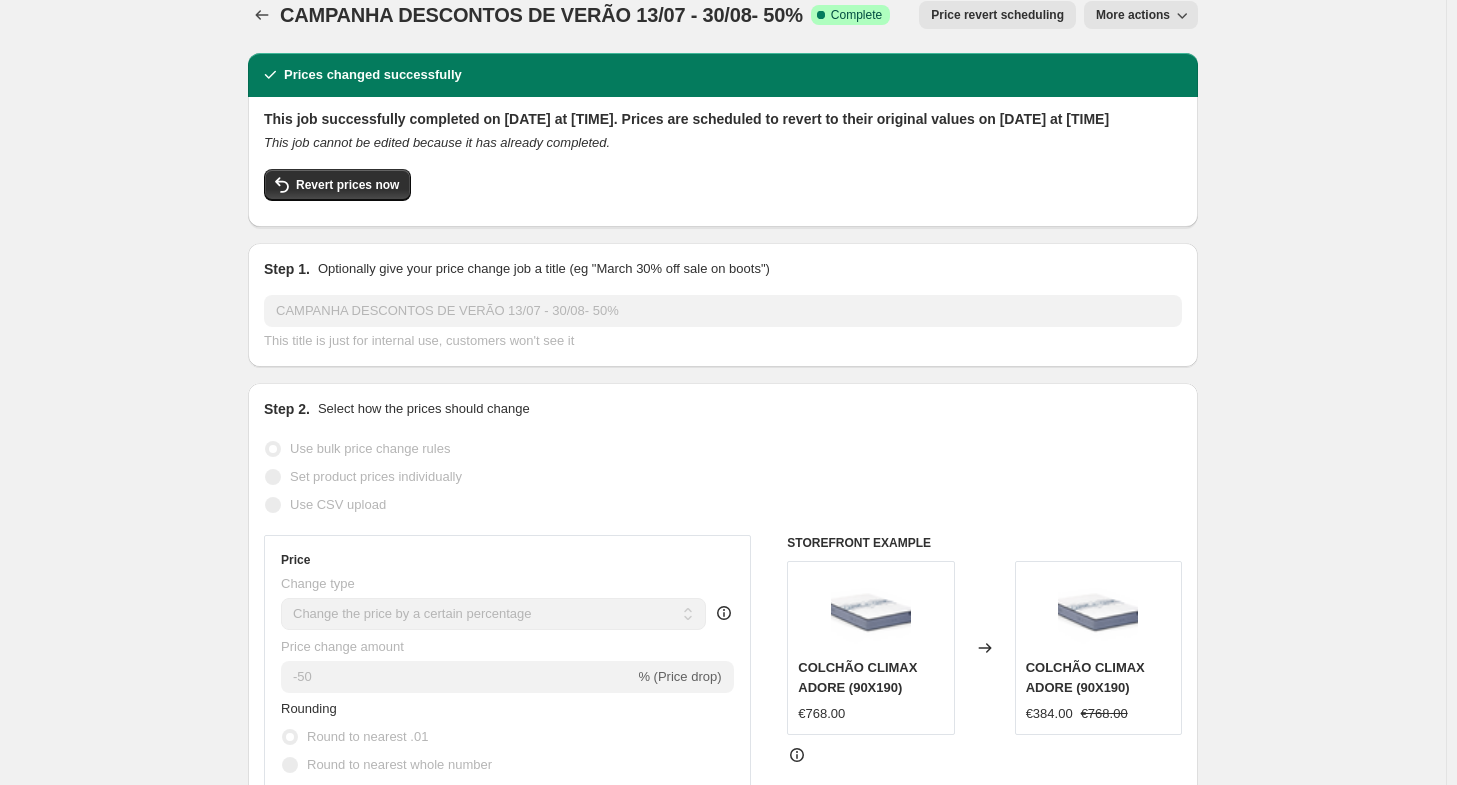 scroll, scrollTop: 0, scrollLeft: 0, axis: both 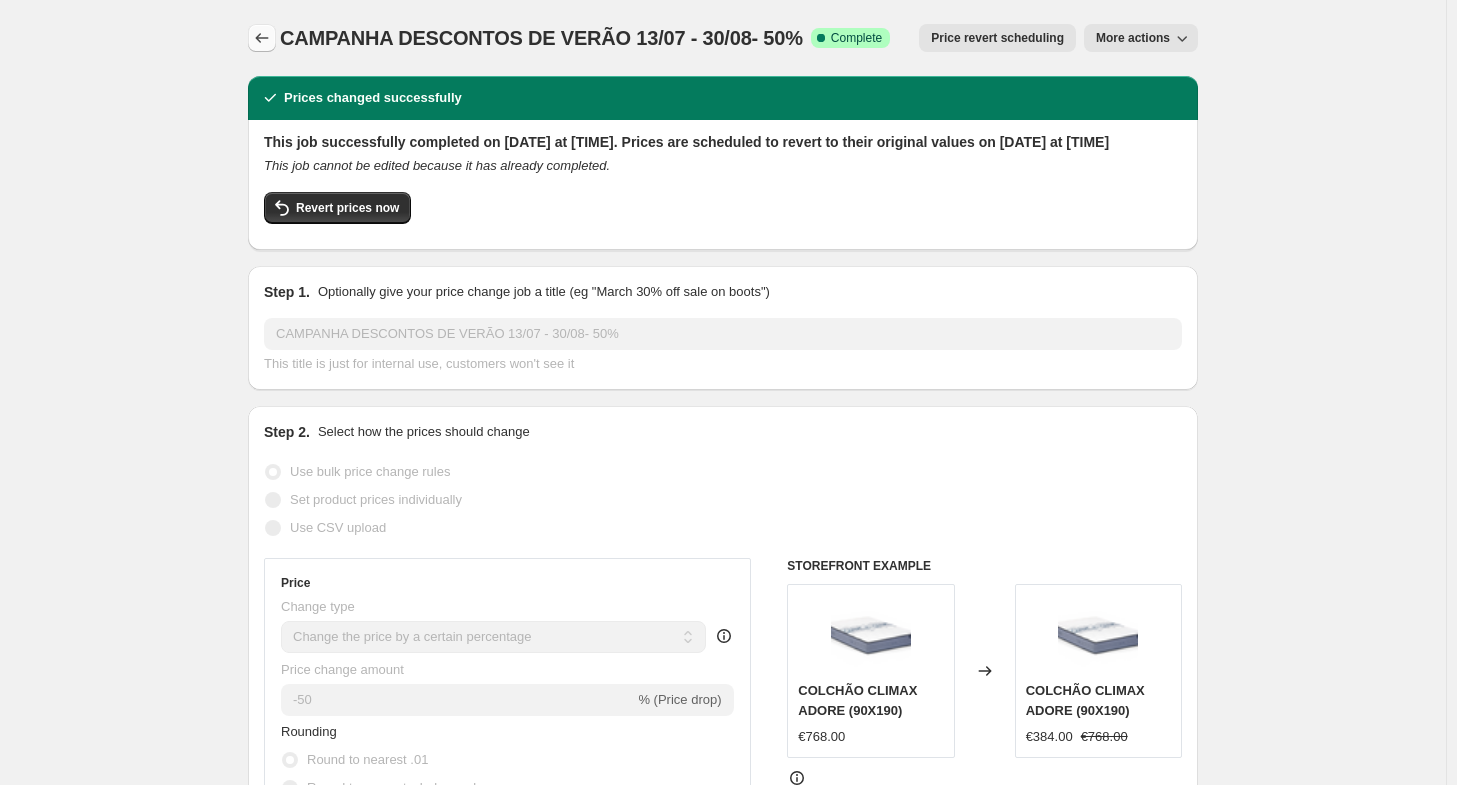 click 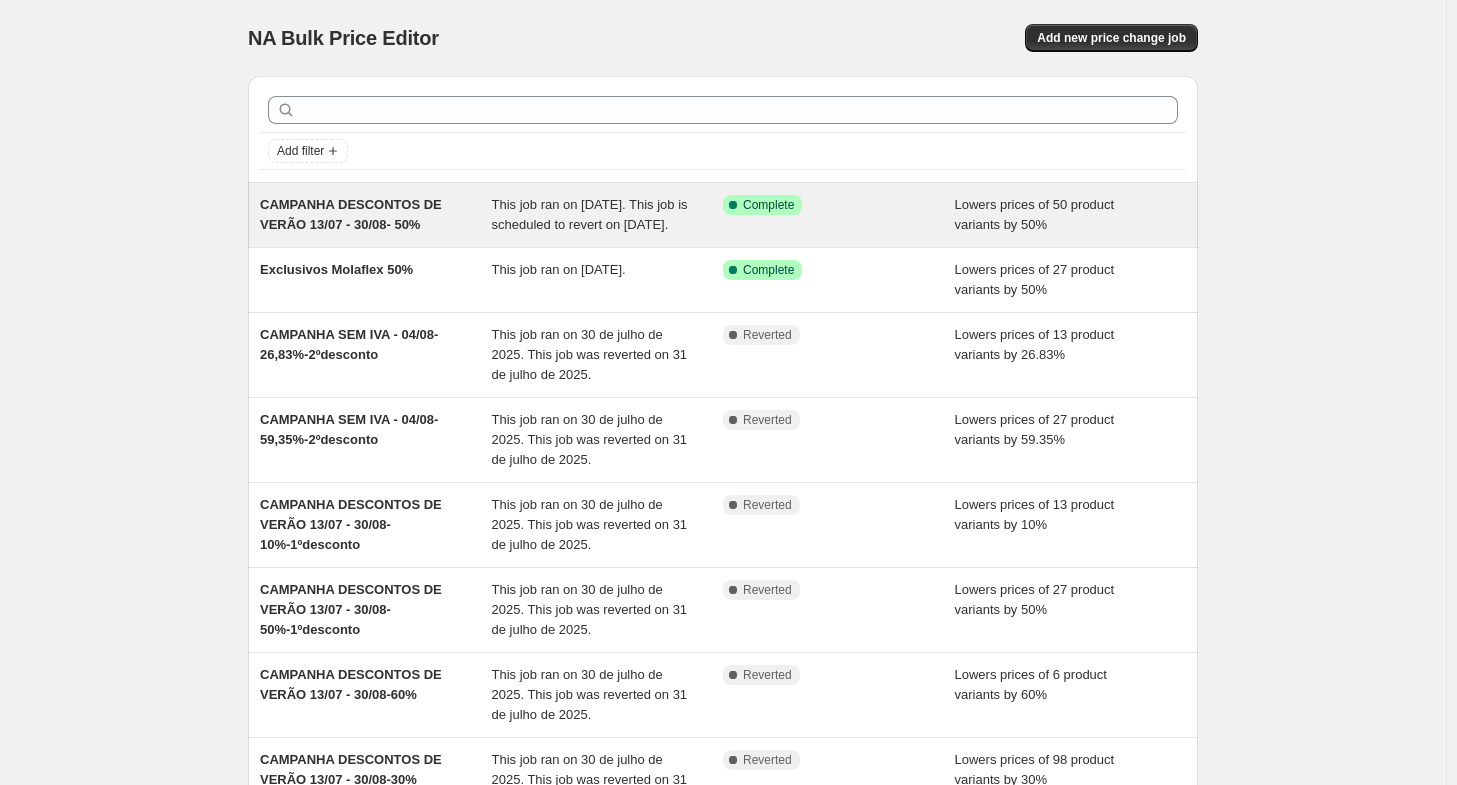click on "CAMPANHA DESCONTOS DE VERÃO 13/07 - 30/08- 50%" at bounding box center [351, 214] 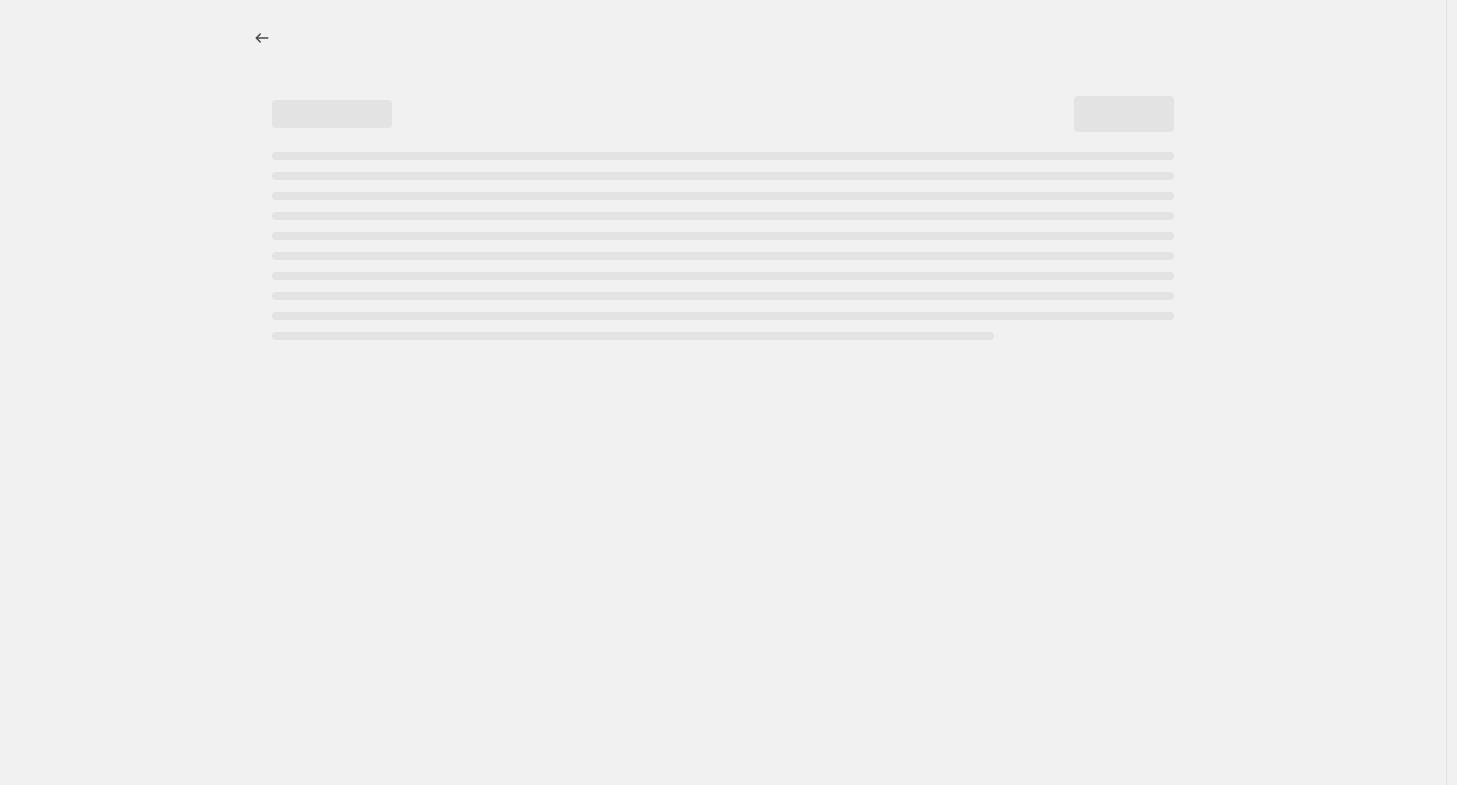 select on "percentage" 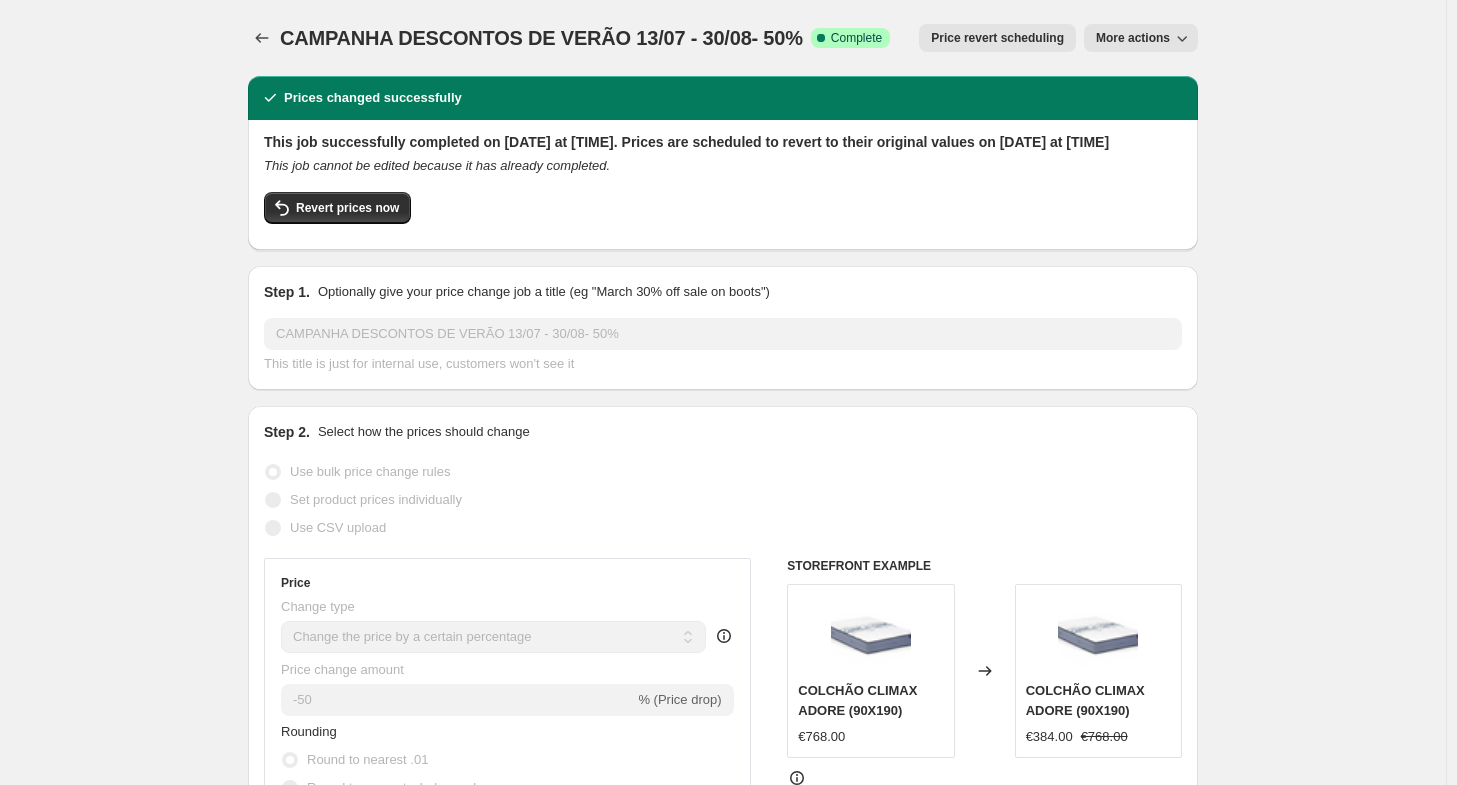 click on "CAMPANHA DESCONTOS DE VERÃO 13/07 - 30/08- 50%. This page is ready CAMPANHA DESCONTOS DE VERÃO 13/07 - 30/08- 50% Success Complete Complete Price revert scheduling Copy to new job Export Recap CSV Delete job More actions Price revert scheduling More actions Prices changed successfully This job successfully completed on 5 de agosto de 2025 at 16:52. Prices are scheduled to revert to their original values on 29 de agosto de 2025 at 23:59 This job cannot be edited because it has already completed. Revert prices now Step 1. Optionally give your price change job a title (eg "March 30% off sale on boots") CAMPANHA DESCONTOS DE VERÃO 13/07 - 30/08- 50% This title is just for internal use, customers won't see it Step 2. Select how the prices should change Use bulk price change rules Set product prices individually Use CSV upload Price Change type Change the price to a certain amount Change the price by a certain amount Change the price by a certain percentage Don't change the price Price change amount -50 Rounding" at bounding box center [723, 1290] 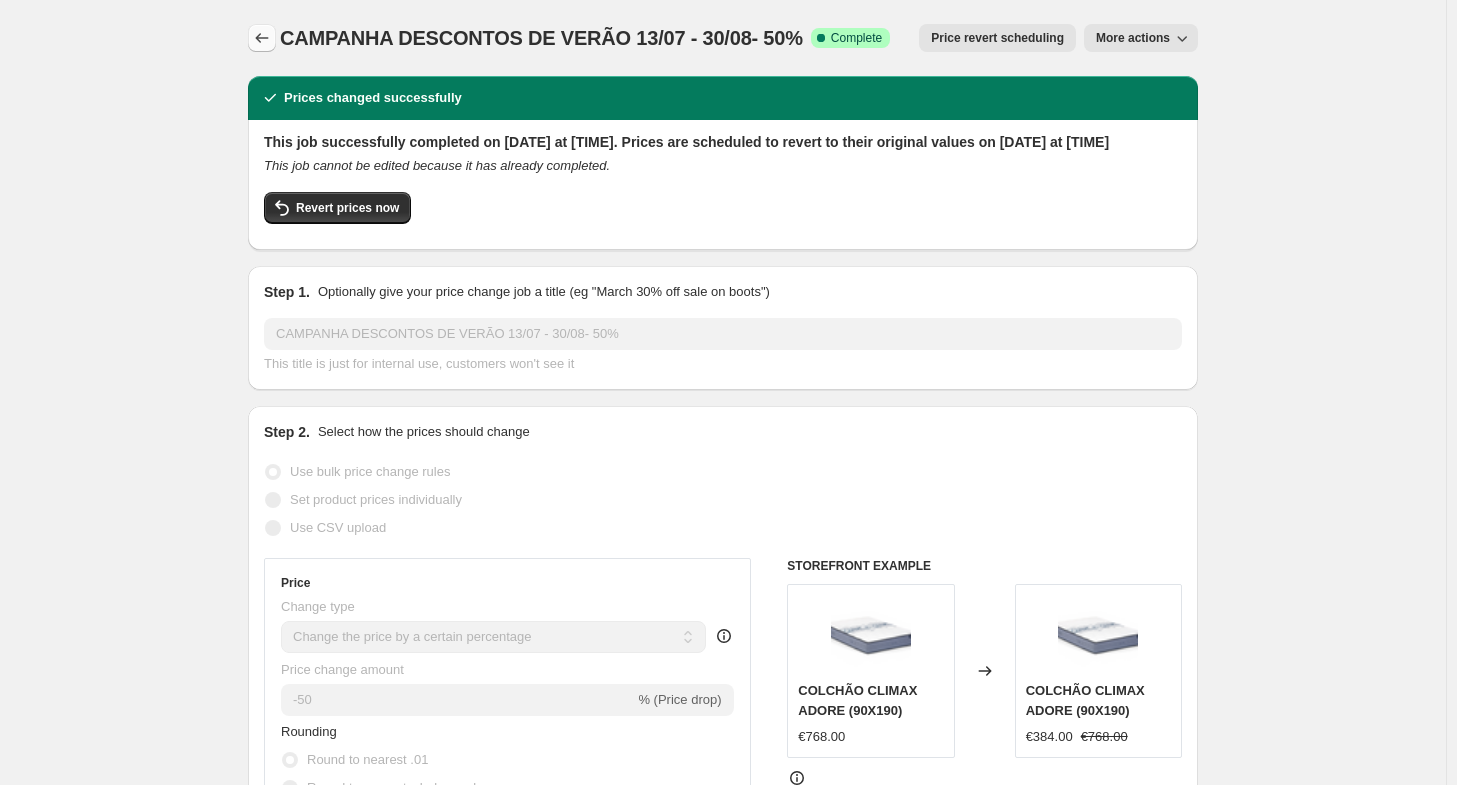 click 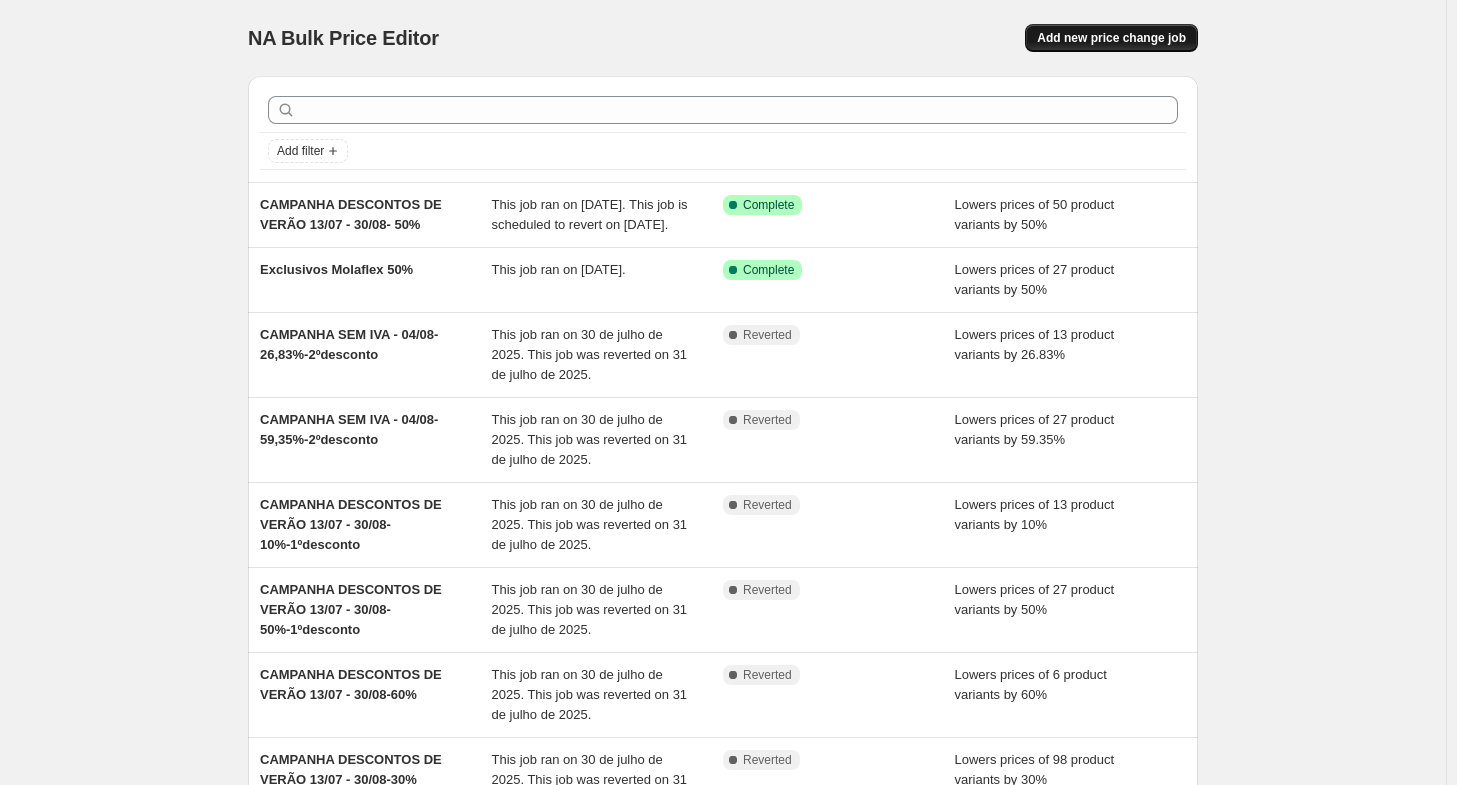 click on "Add new price change job" at bounding box center [1111, 38] 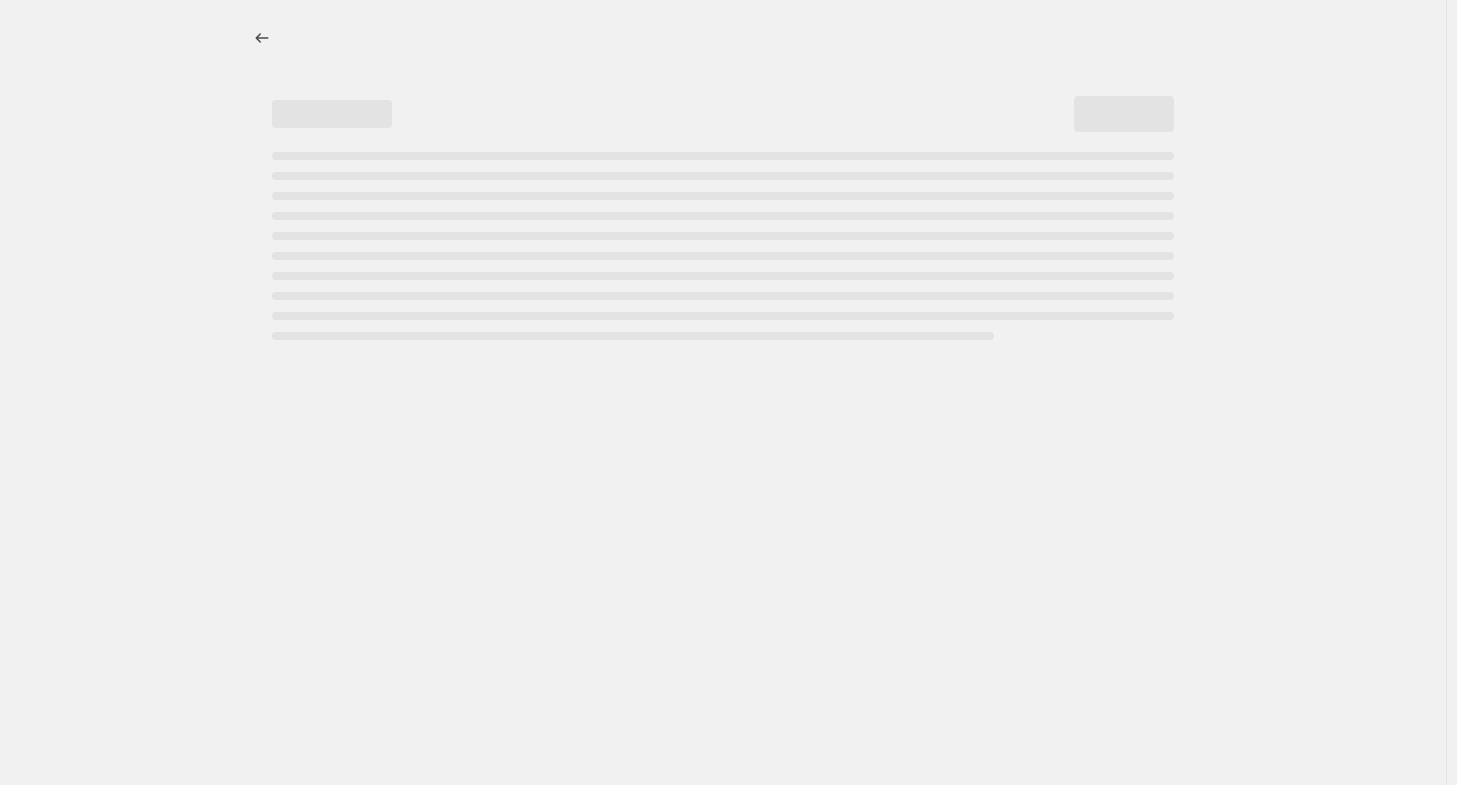 select on "percentage" 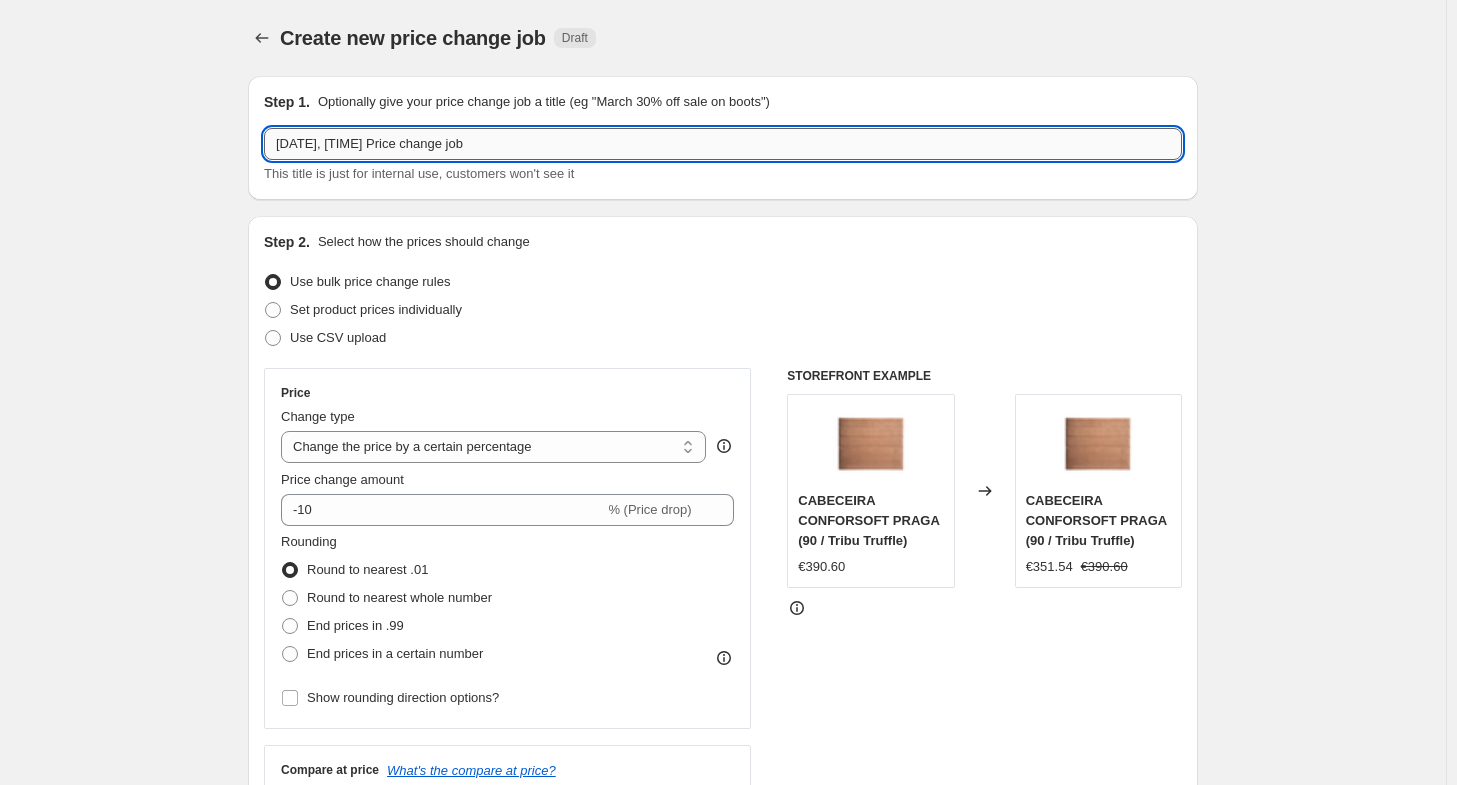 click on "5/08/2025, 16:27:09 Price change job" at bounding box center [723, 144] 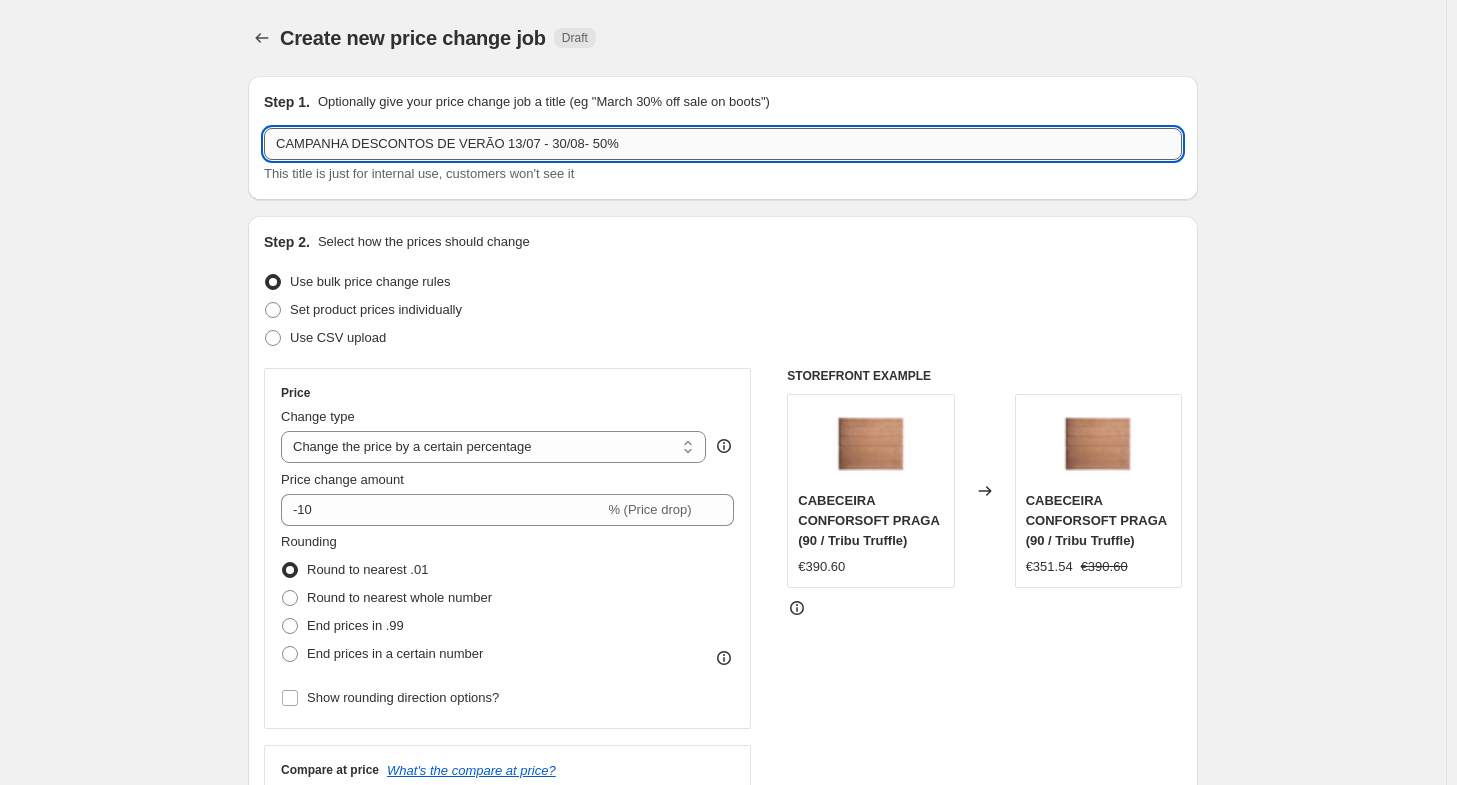 click on "CAMPANHA DESCONTOS DE VERÃO 13/07 - 30/08- 50%" at bounding box center [723, 144] 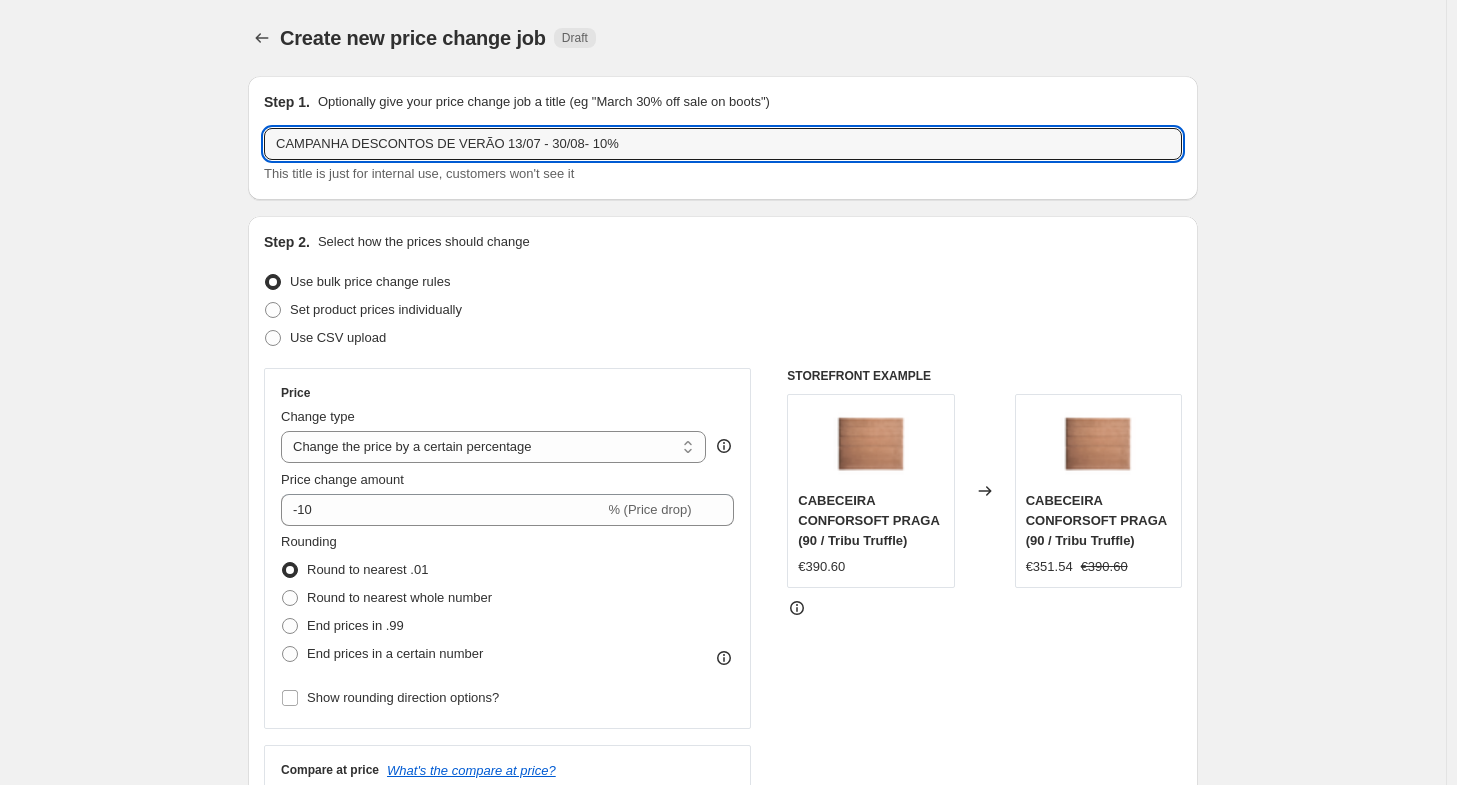 type on "CAMPANHA DESCONTOS DE VERÃO 13/07 - 30/08- 10%" 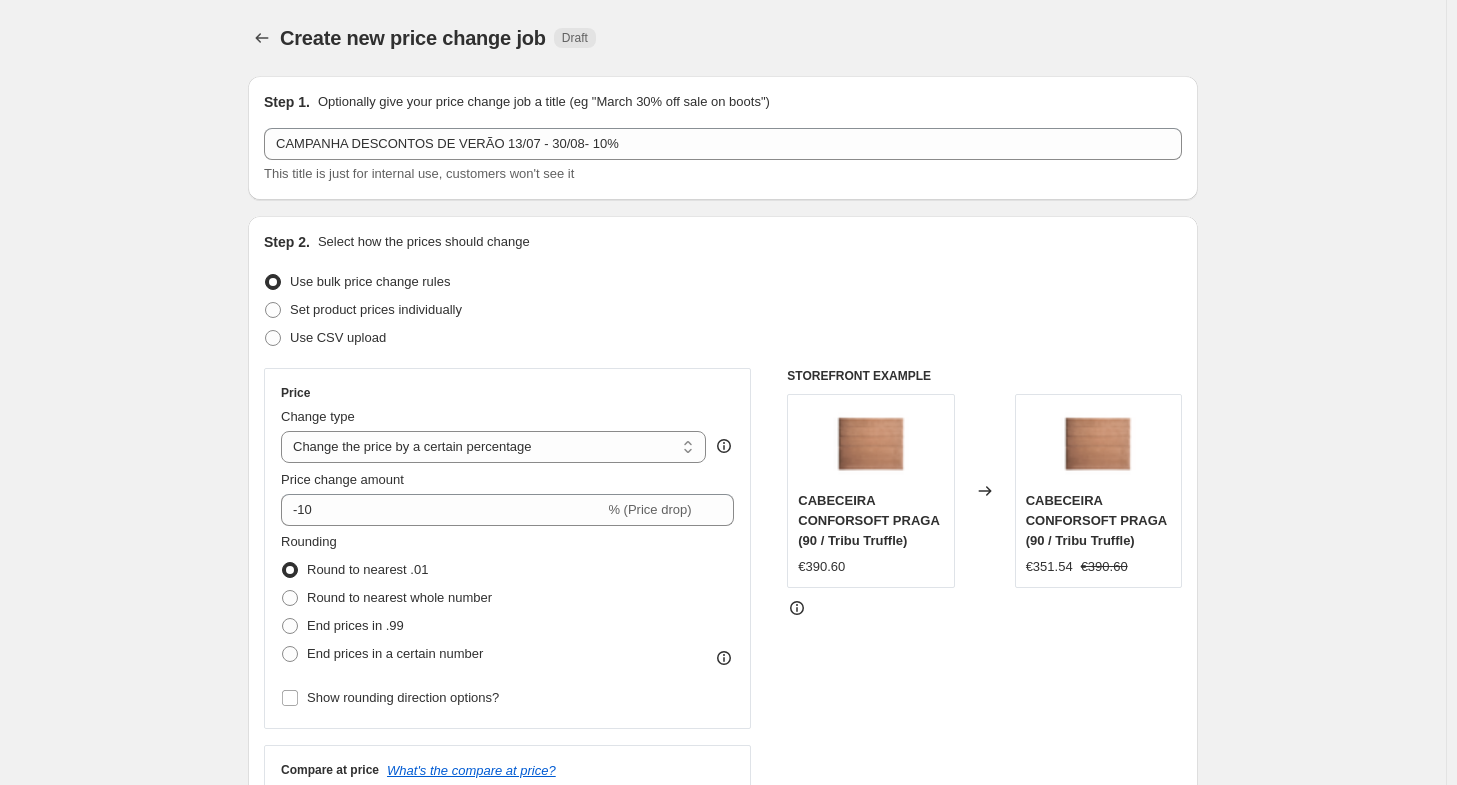 click on "Create new price change job. This page is ready Create new price change job Draft Step 1. Optionally give your price change job a title (eg "March 30% off sale on boots") CAMPANHA DESCONTOS DE VERÃO 13/07 - 30/08- 10% This title is just for internal use, customers won't see it Step 2. Select how the prices should change Use bulk price change rules Set product prices individually Use CSV upload Price Change type Change the price to a certain amount Change the price by a certain amount Change the price by a certain percentage Change the price to the current compare at price (price before sale) Change the price by a certain amount relative to the compare at price Change the price by a certain percentage relative to the compare at price Don't change the price Change the price by a certain percentage relative to the cost per item Change price to certain cost margin Change the price by a certain percentage Price change amount -10 % (Price drop) Rounding Round to nearest .01 Round to nearest whole number €390.60" at bounding box center (723, 1015) 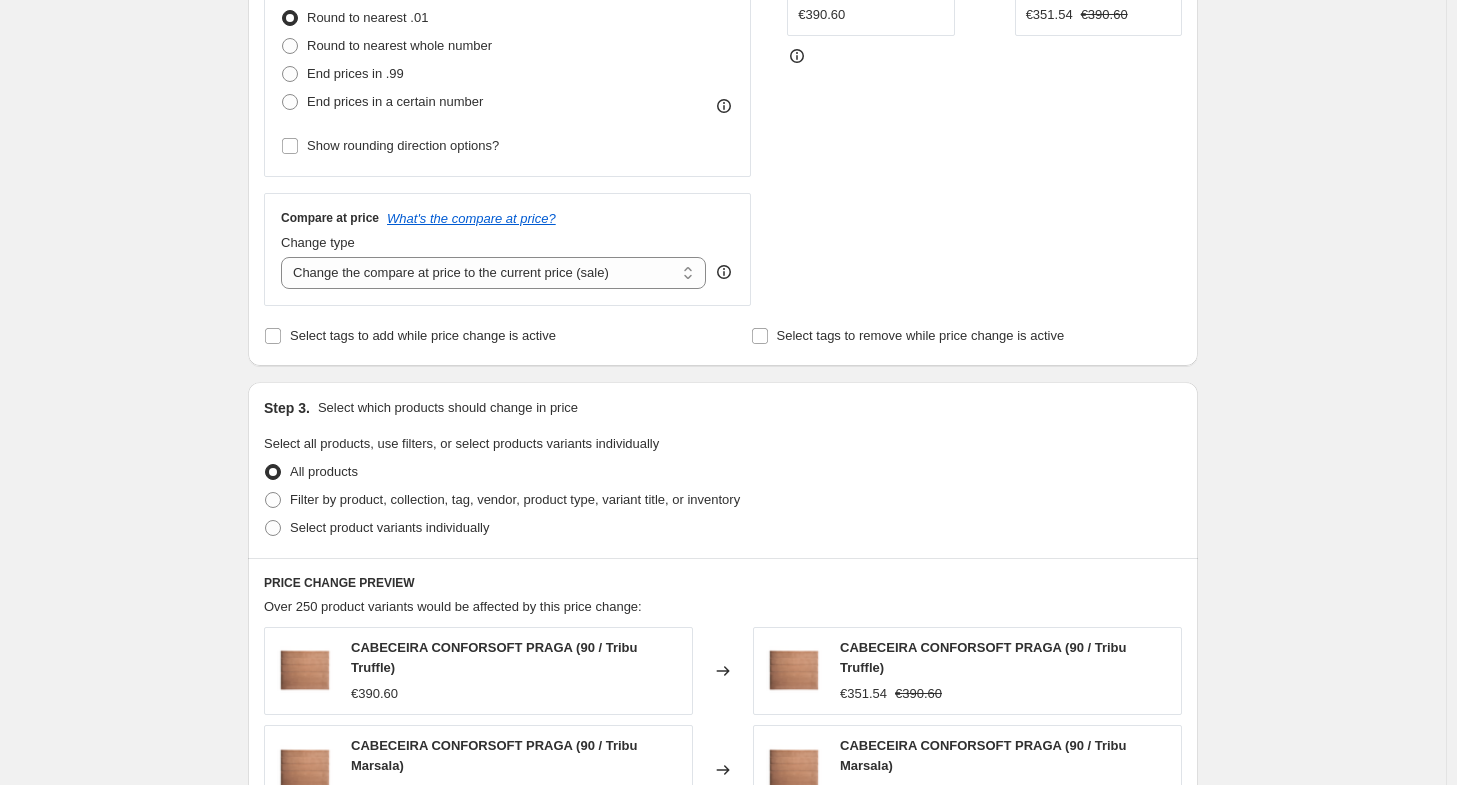 scroll, scrollTop: 600, scrollLeft: 0, axis: vertical 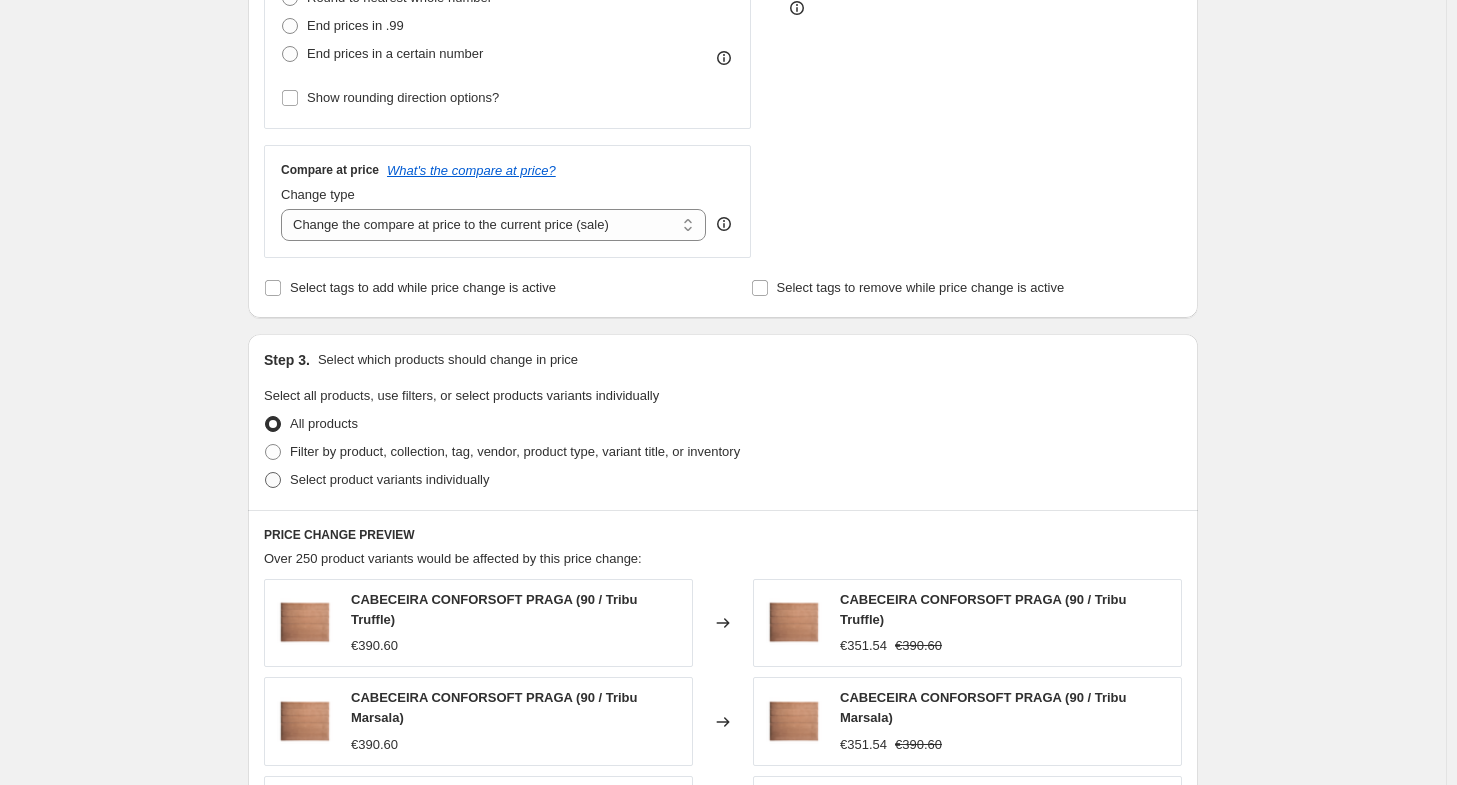 click on "Select product variants individually" at bounding box center [376, 480] 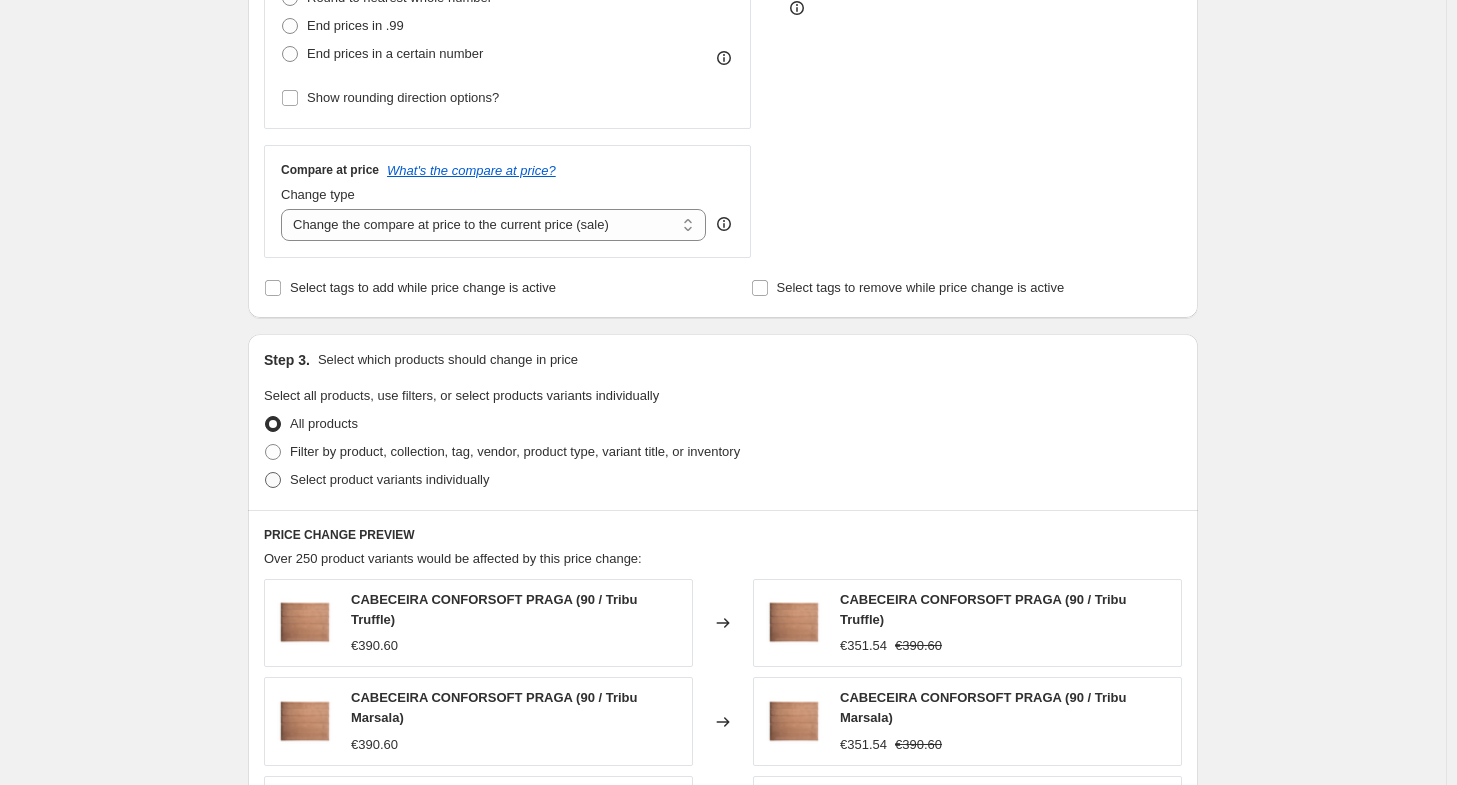 radio on "true" 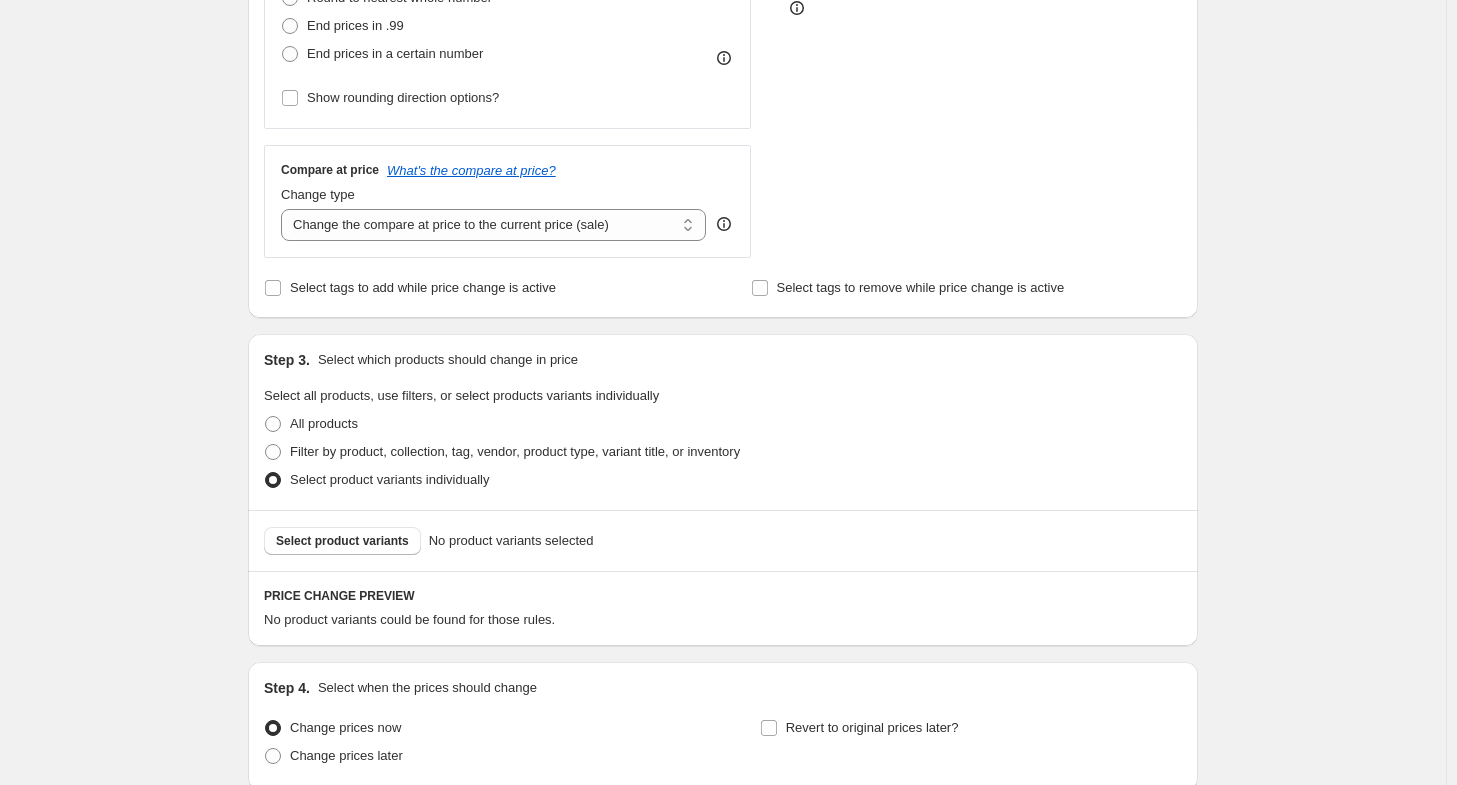 click on "Create new price change job. This page is ready Create new price change job Draft Step 1. Optionally give your price change job a title (eg "March 30% off sale on boots") CAMPANHA DESCONTOS DE VERÃO 13/07 - 30/08- 10% This title is just for internal use, customers won't see it Step 2. Select how the prices should change Use bulk price change rules Set product prices individually Use CSV upload Price Change type Change the price to a certain amount Change the price by a certain amount Change the price by a certain percentage Change the price to the current compare at price (price before sale) Change the price by a certain amount relative to the compare at price Change the price by a certain percentage relative to the compare at price Don't change the price Change the price by a certain percentage relative to the cost per item Change price to certain cost margin Change the price by a certain percentage Price change amount -10 % (Price drop) Rounding Round to nearest .01 Round to nearest whole number €390.60" at bounding box center [723, 178] 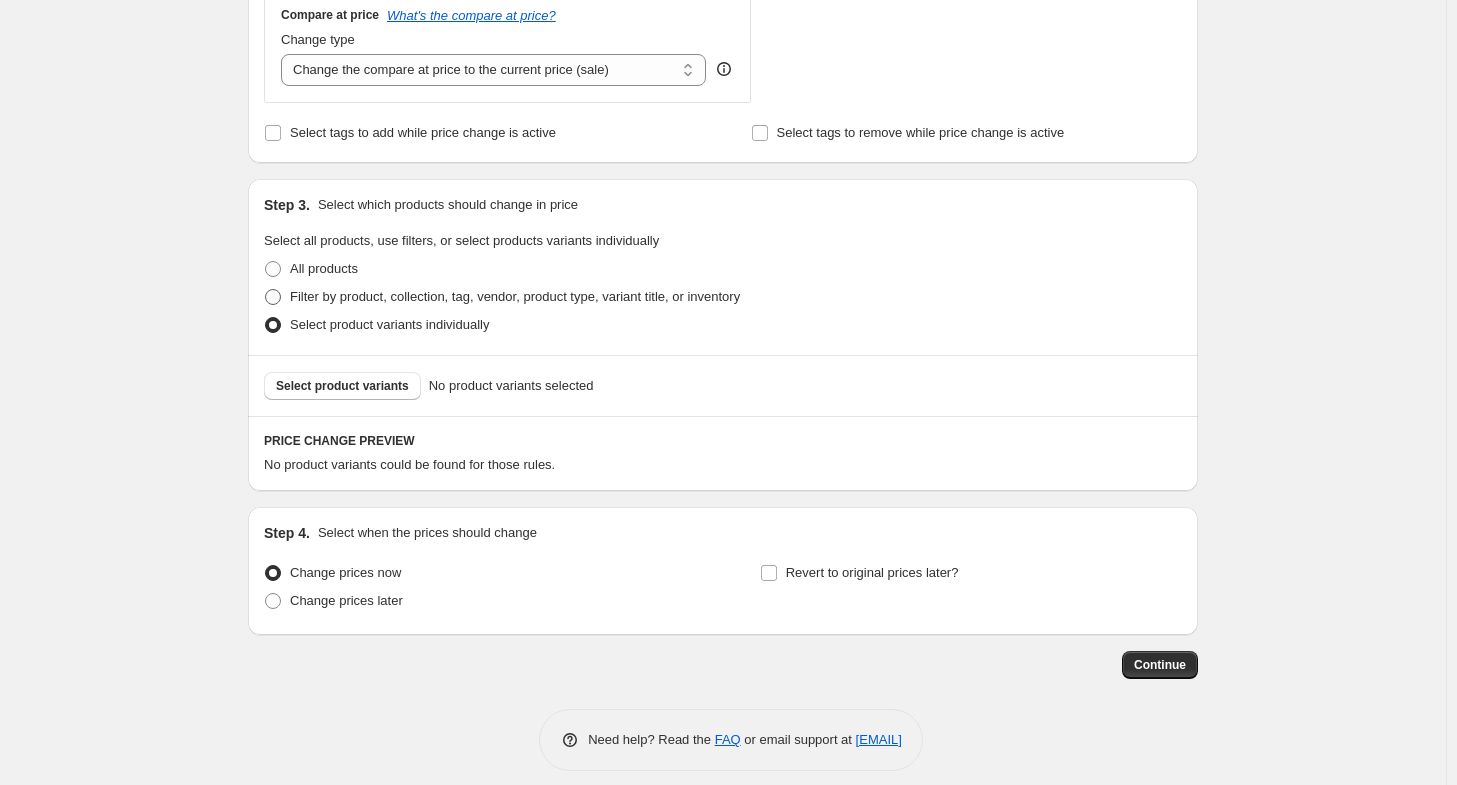 scroll, scrollTop: 769, scrollLeft: 0, axis: vertical 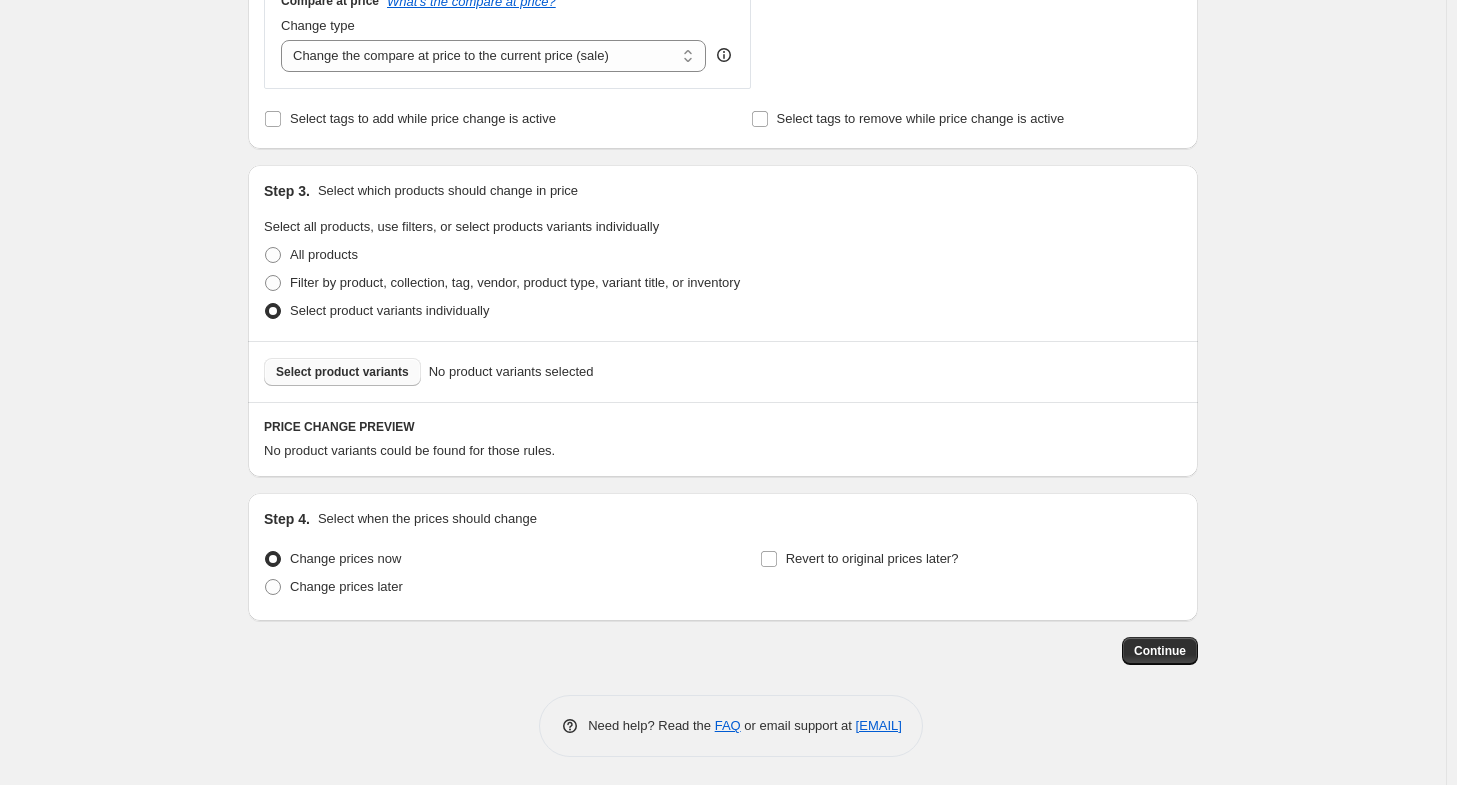 click on "Select product variants" at bounding box center [342, 372] 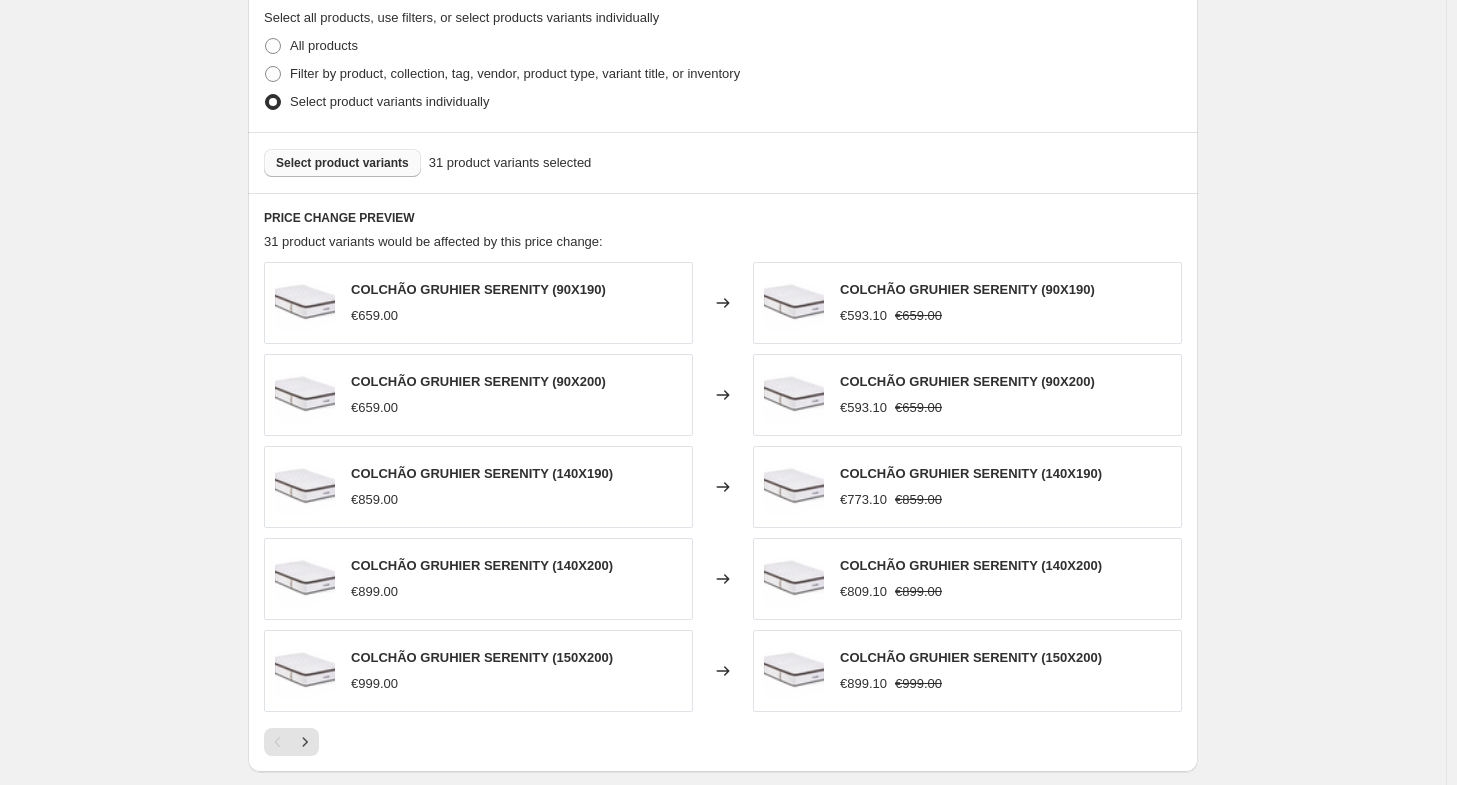 scroll, scrollTop: 969, scrollLeft: 0, axis: vertical 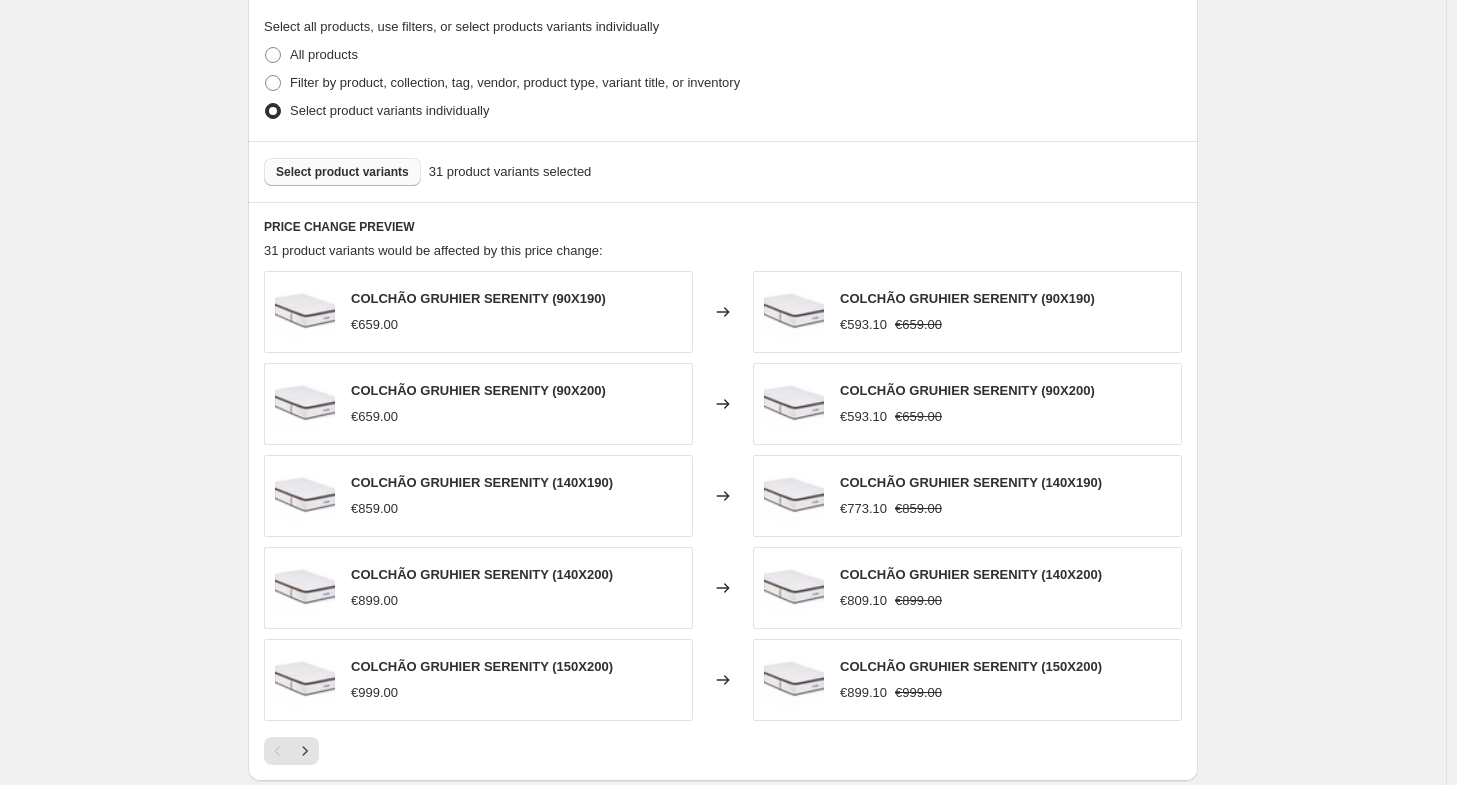click on "Select product variants" at bounding box center (342, 172) 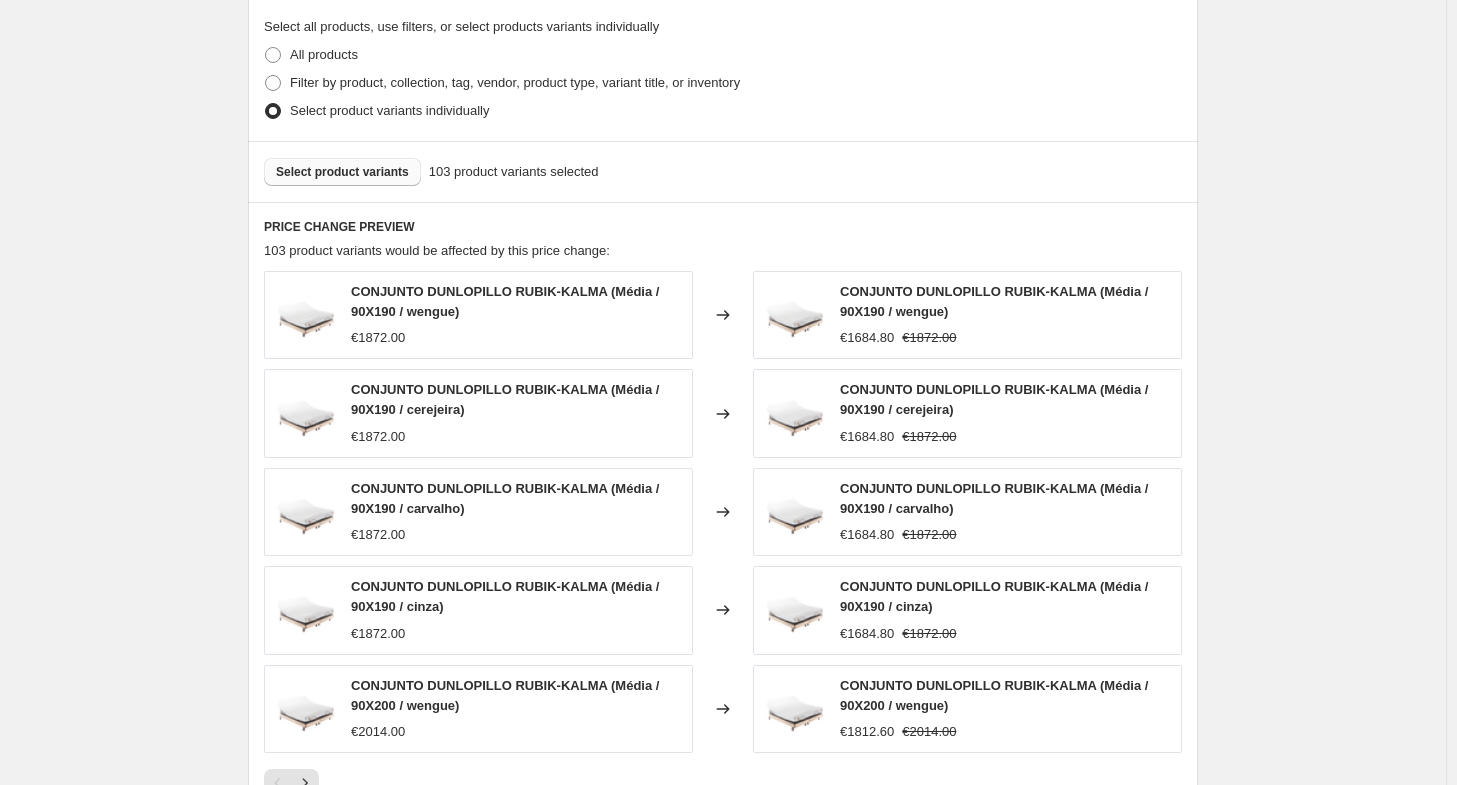 scroll, scrollTop: 1302, scrollLeft: 0, axis: vertical 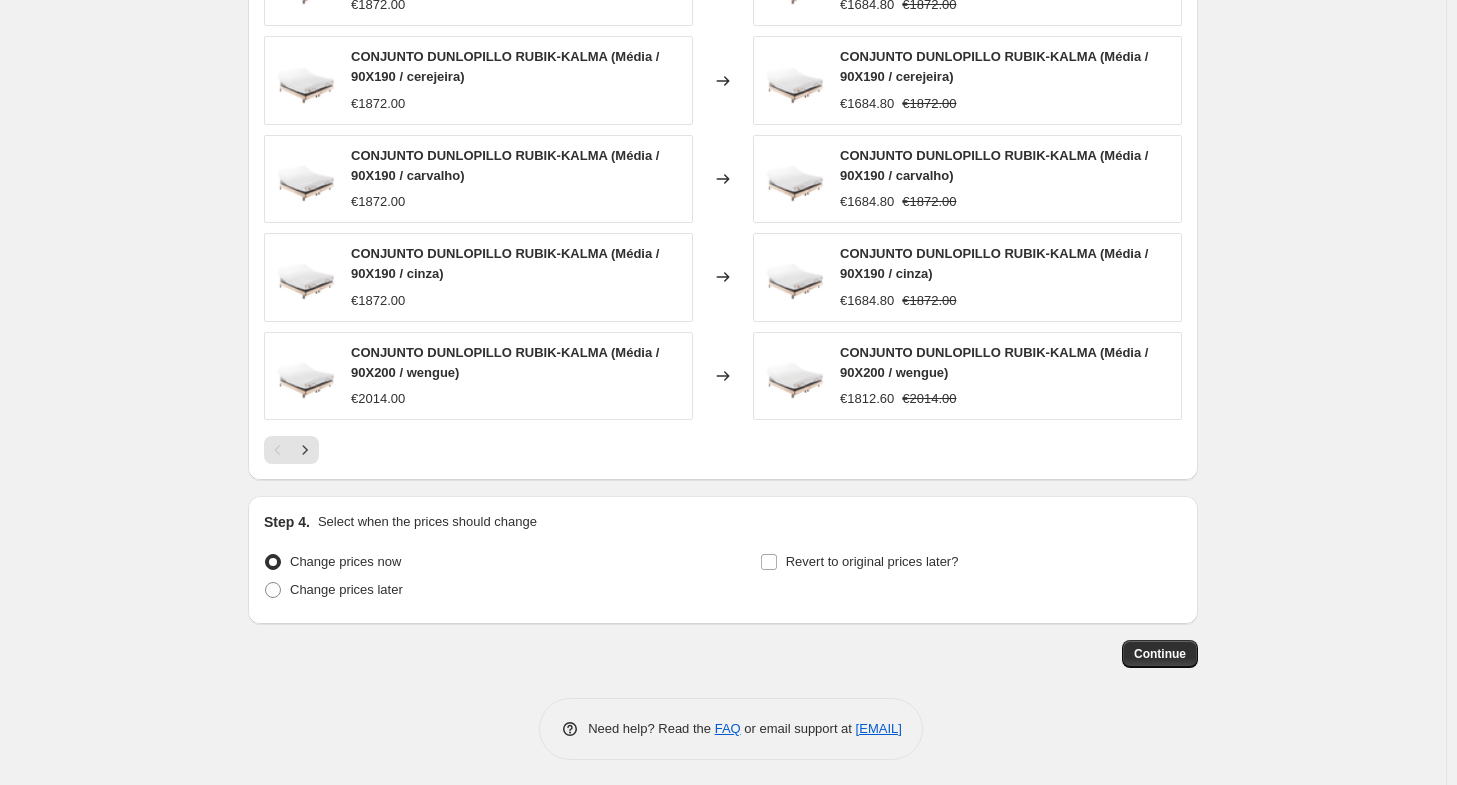 click on "Step 4. Select when the prices should change Change prices now Change prices later Revert to original prices later?" at bounding box center (723, 560) 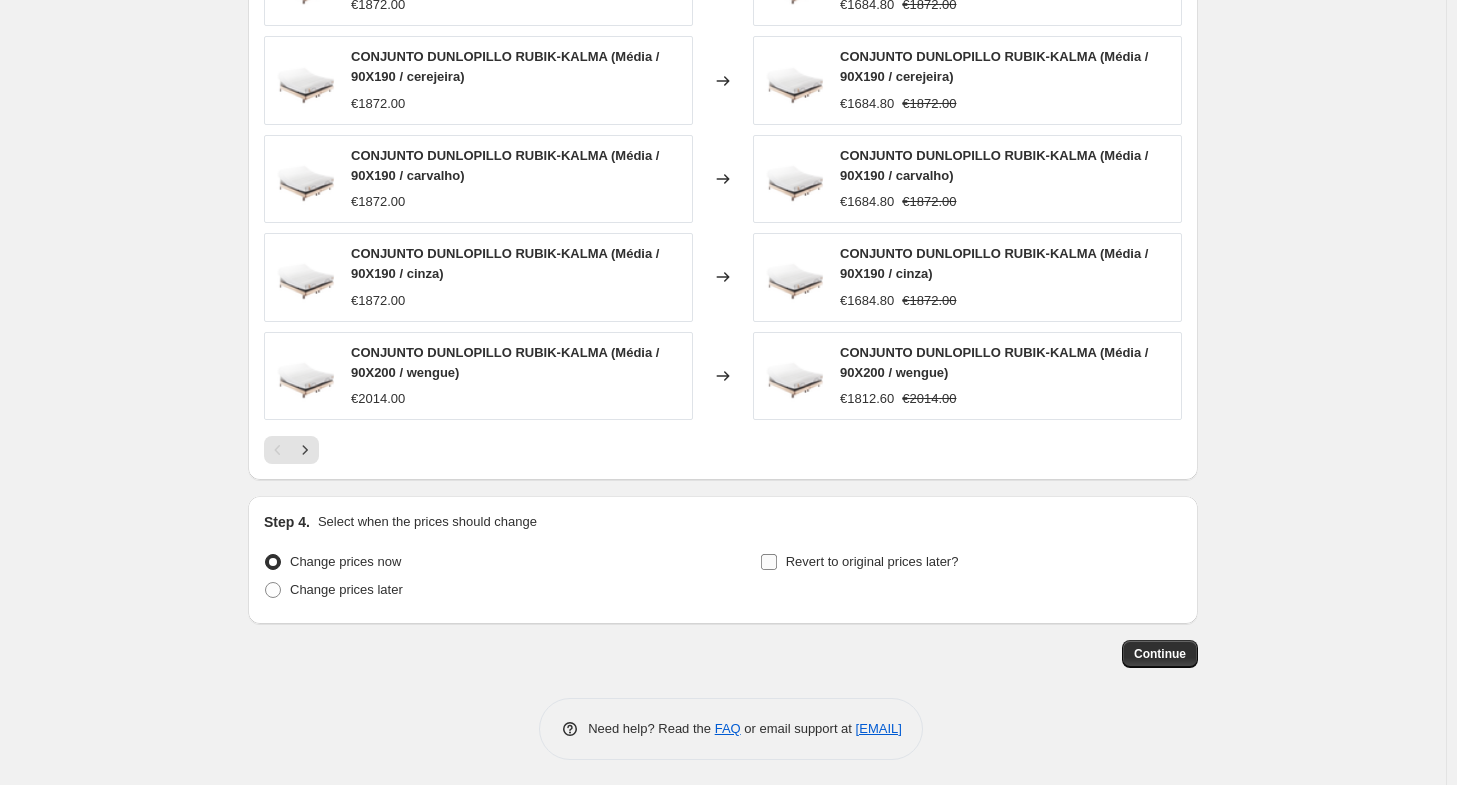 click on "Revert to original prices later?" at bounding box center [769, 562] 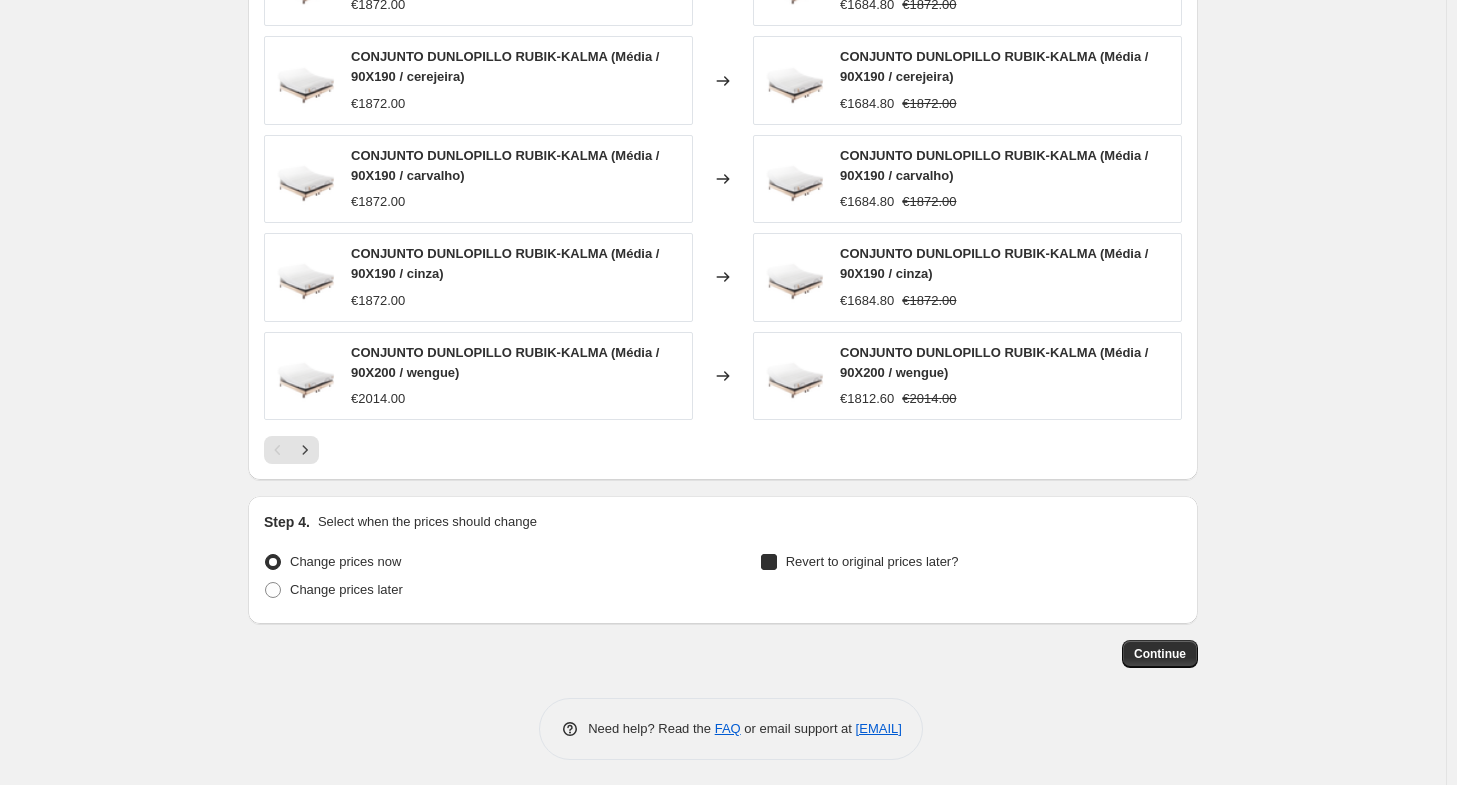 checkbox on "true" 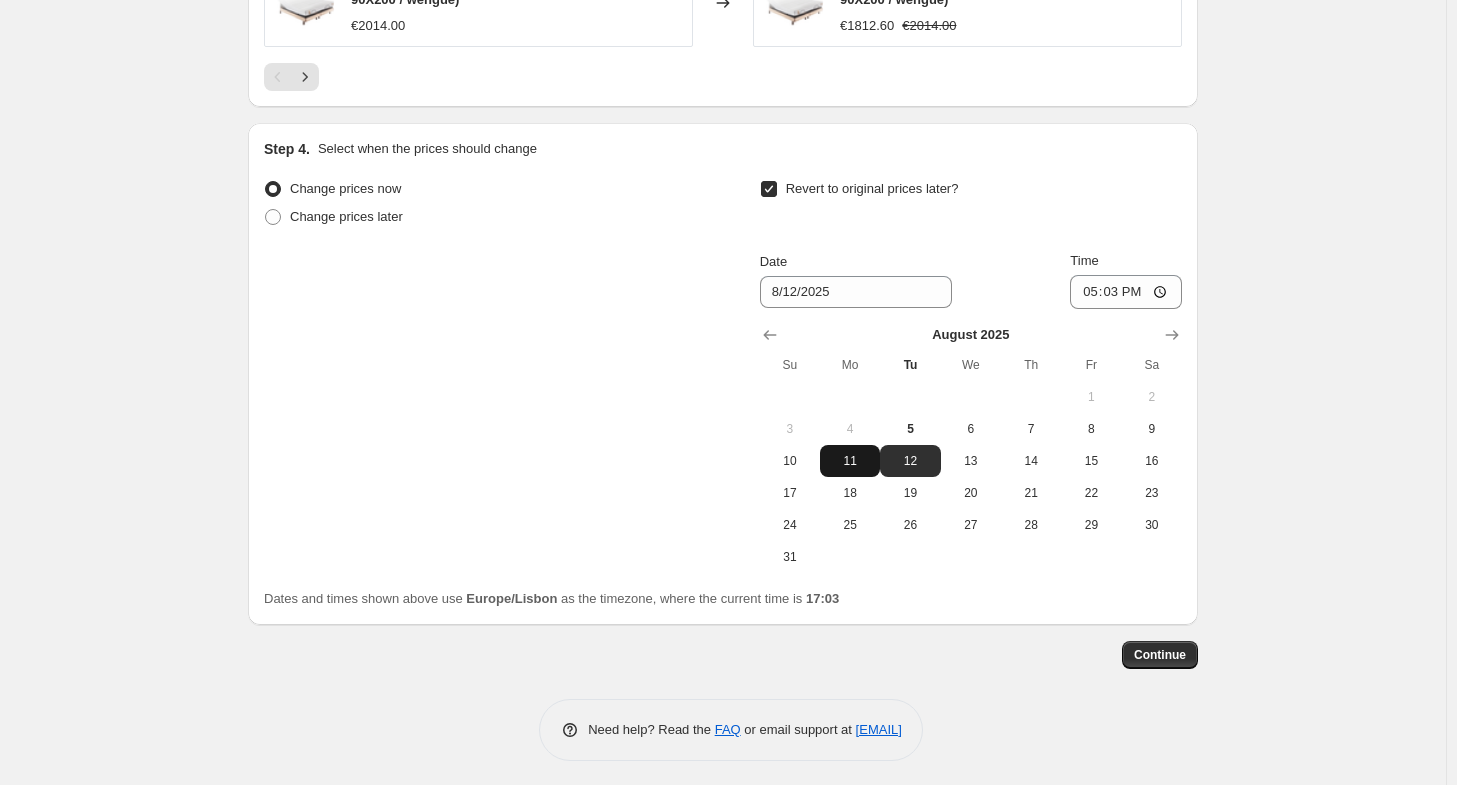 scroll, scrollTop: 1676, scrollLeft: 0, axis: vertical 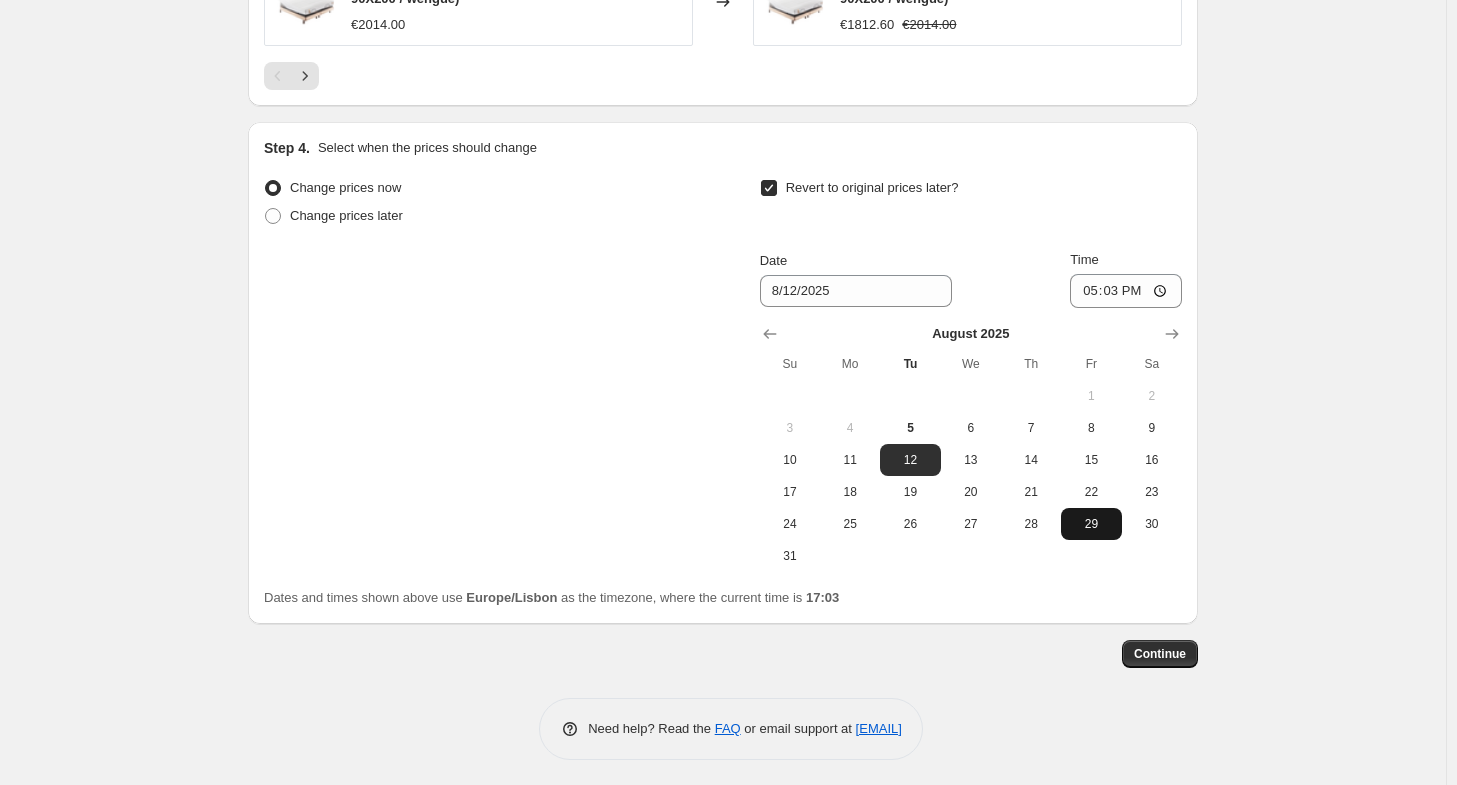 click on "29" at bounding box center (1091, 524) 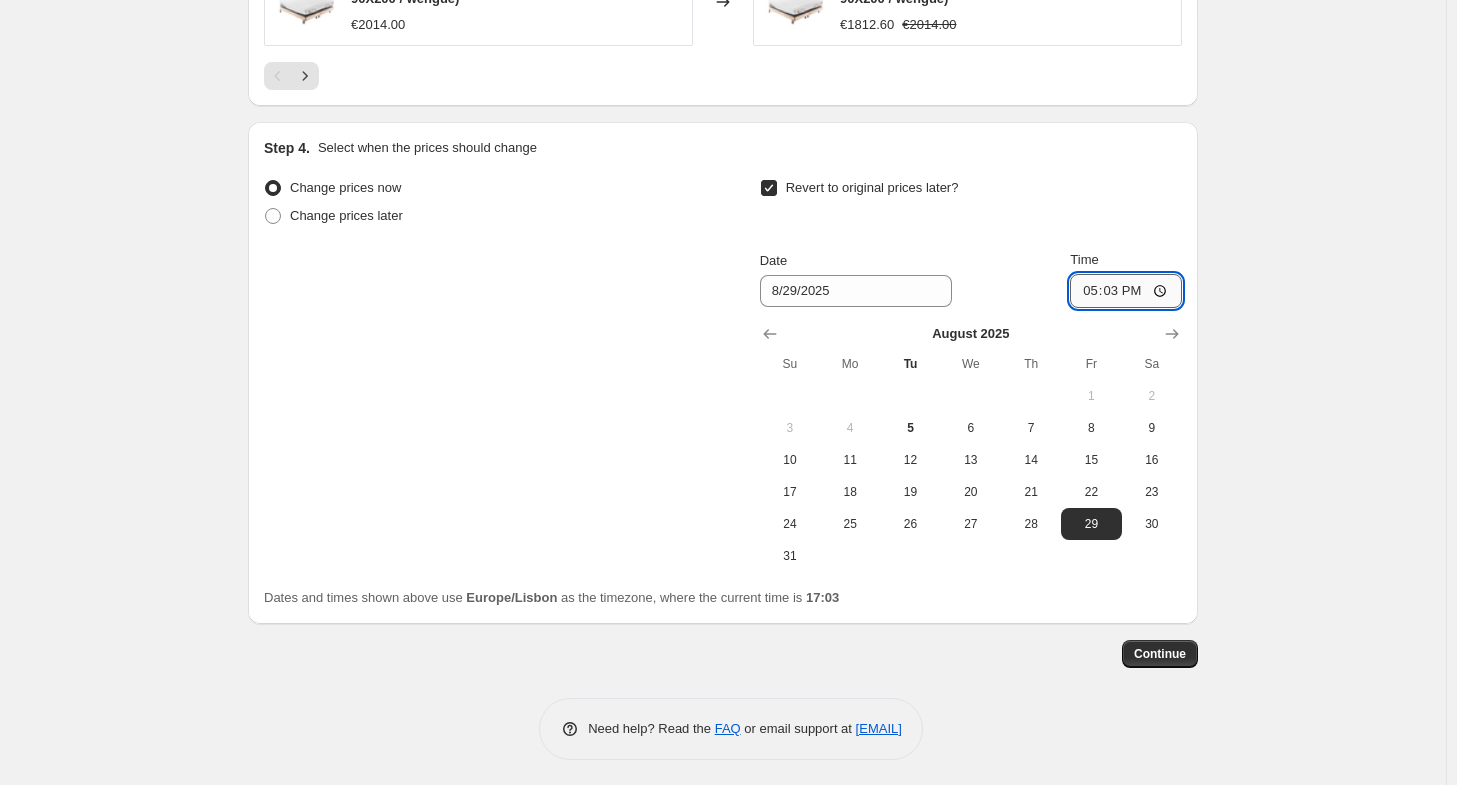 click on "17:03" at bounding box center [1126, 291] 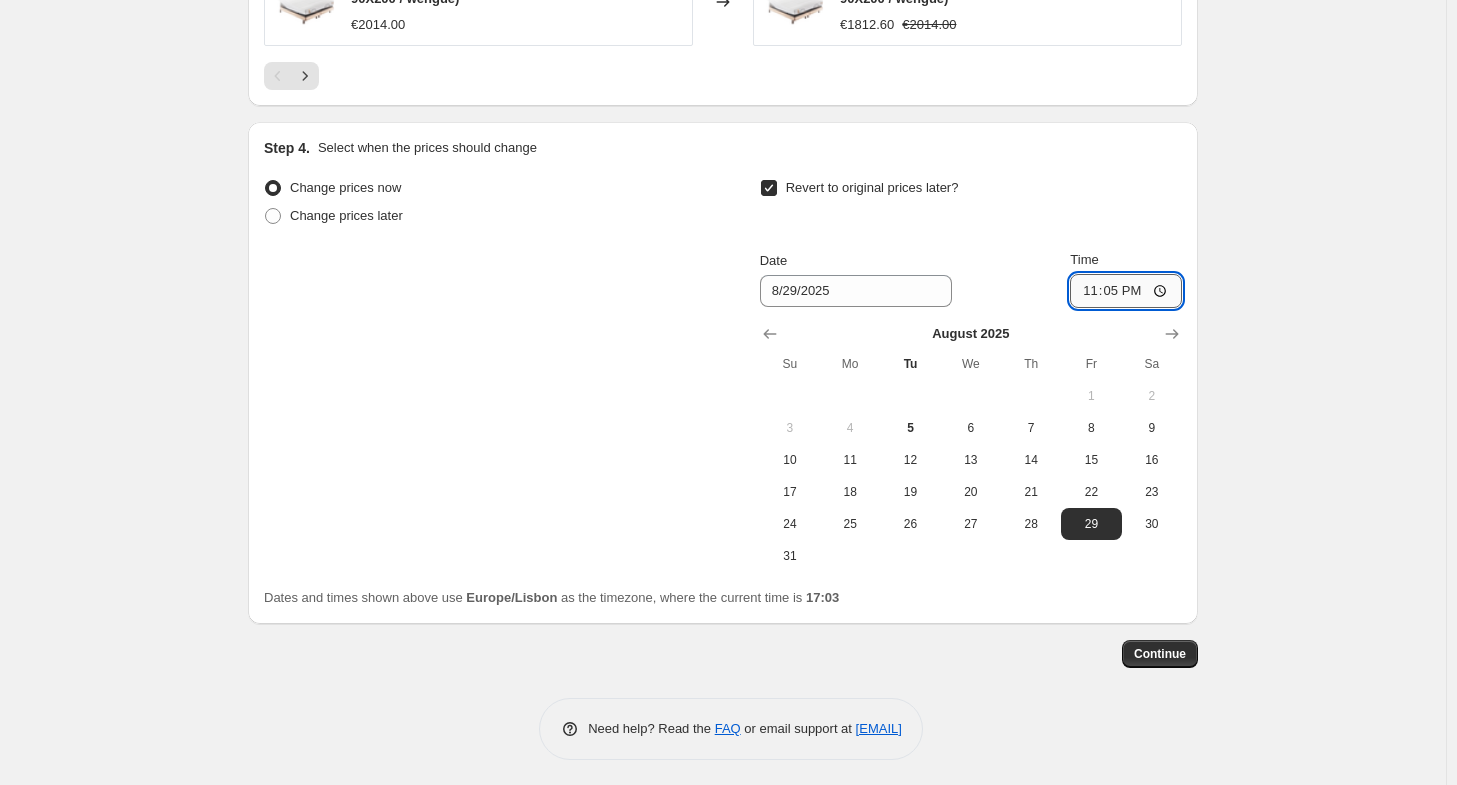 type on "23:59" 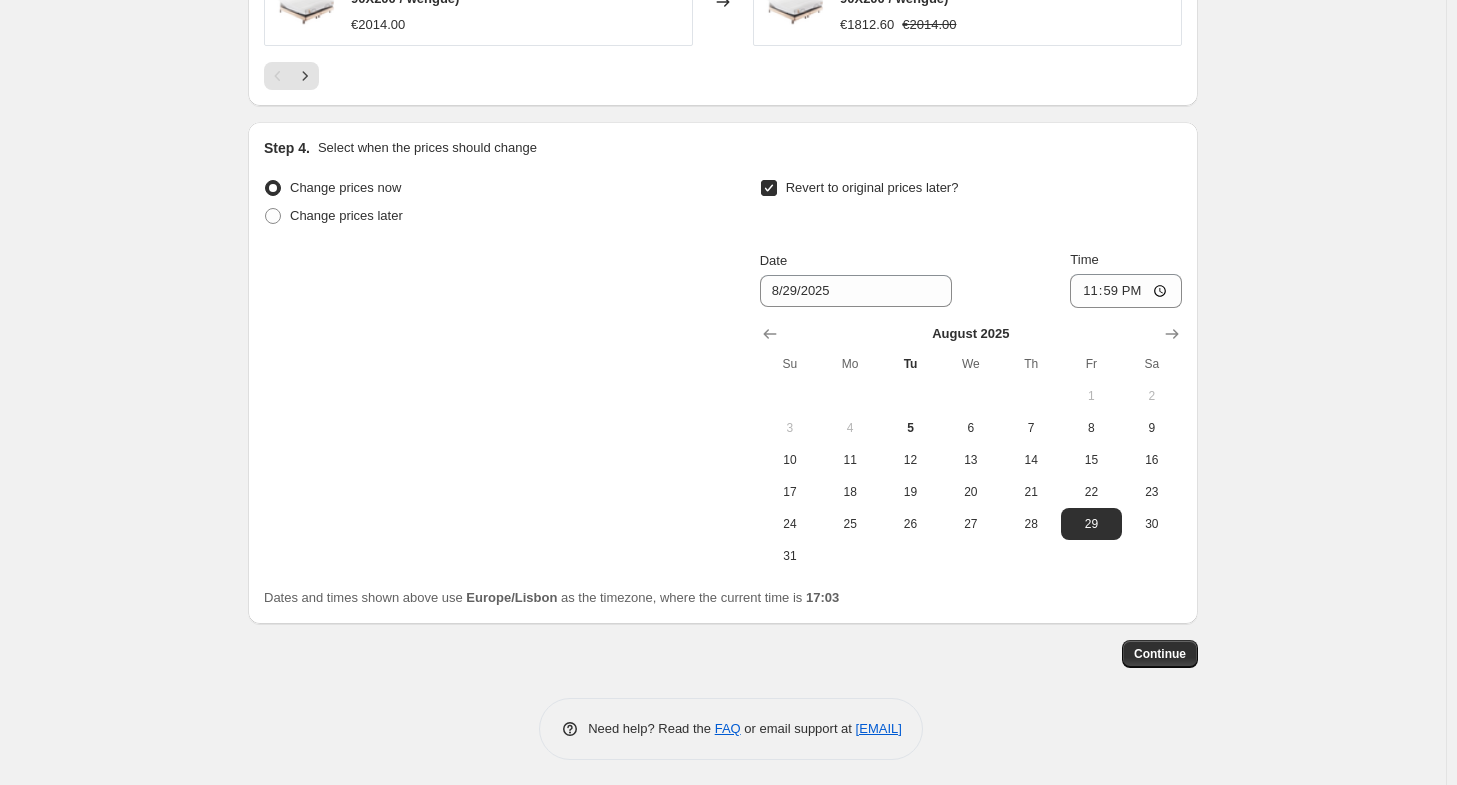 click on "August   2025 Su Mo Tu We Th Fr Sa 1 2 3 4 5 6 7 8 9 10 11 12 13 14 15 16 17 18 19 20 21 22 23 24 25 26 27 28 29 30 31" at bounding box center (963, 440) 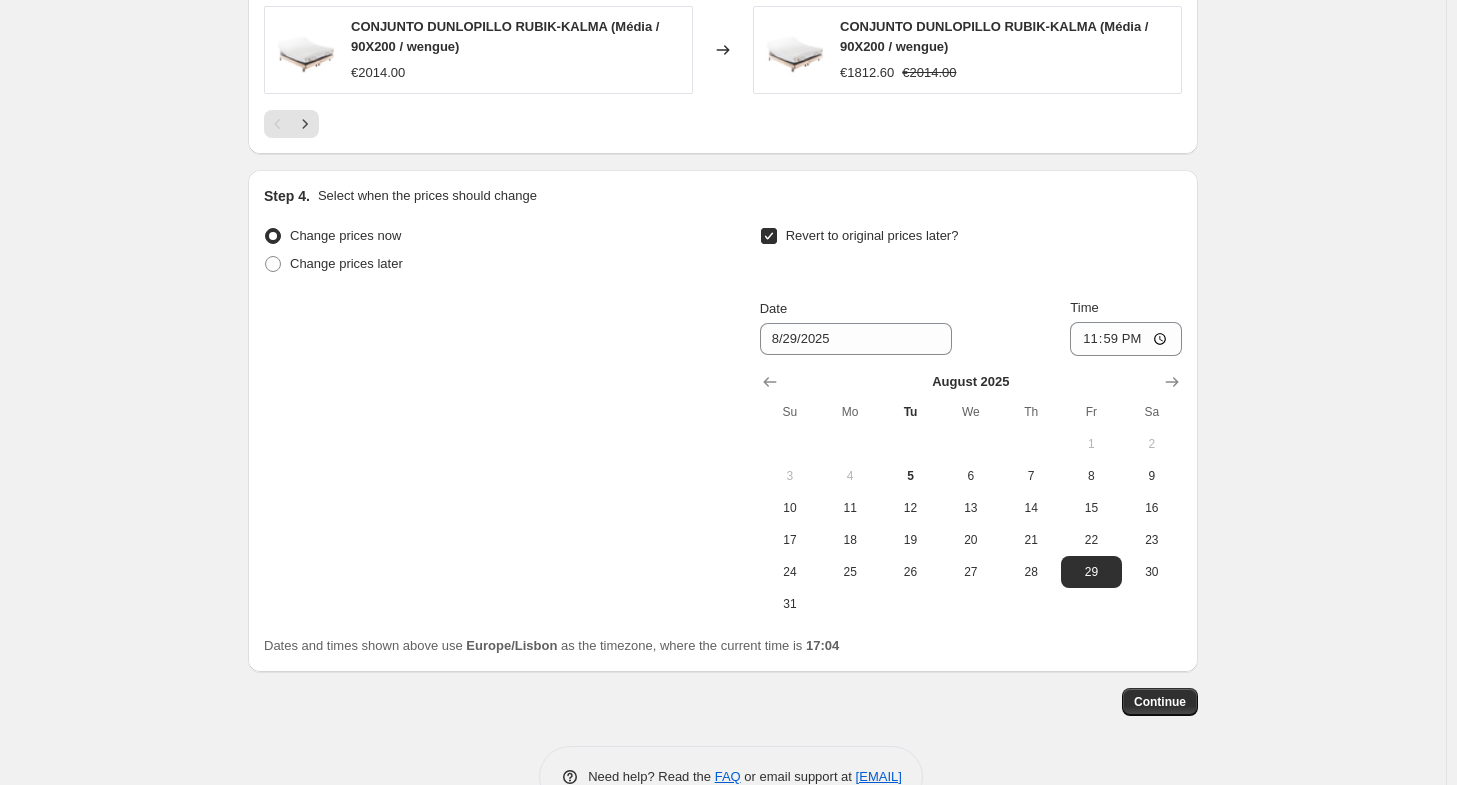 scroll, scrollTop: 1676, scrollLeft: 0, axis: vertical 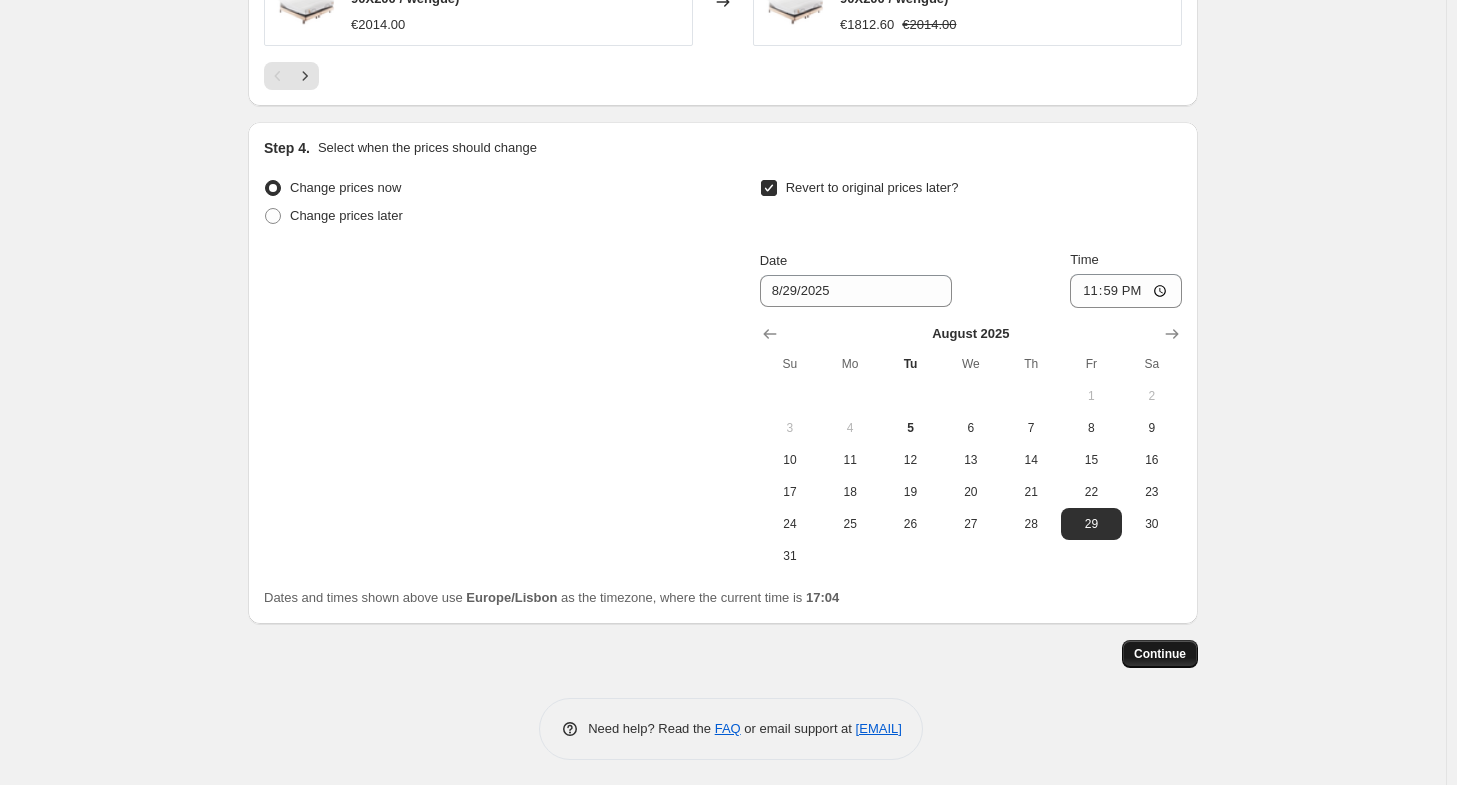 click on "Continue" at bounding box center [1160, 654] 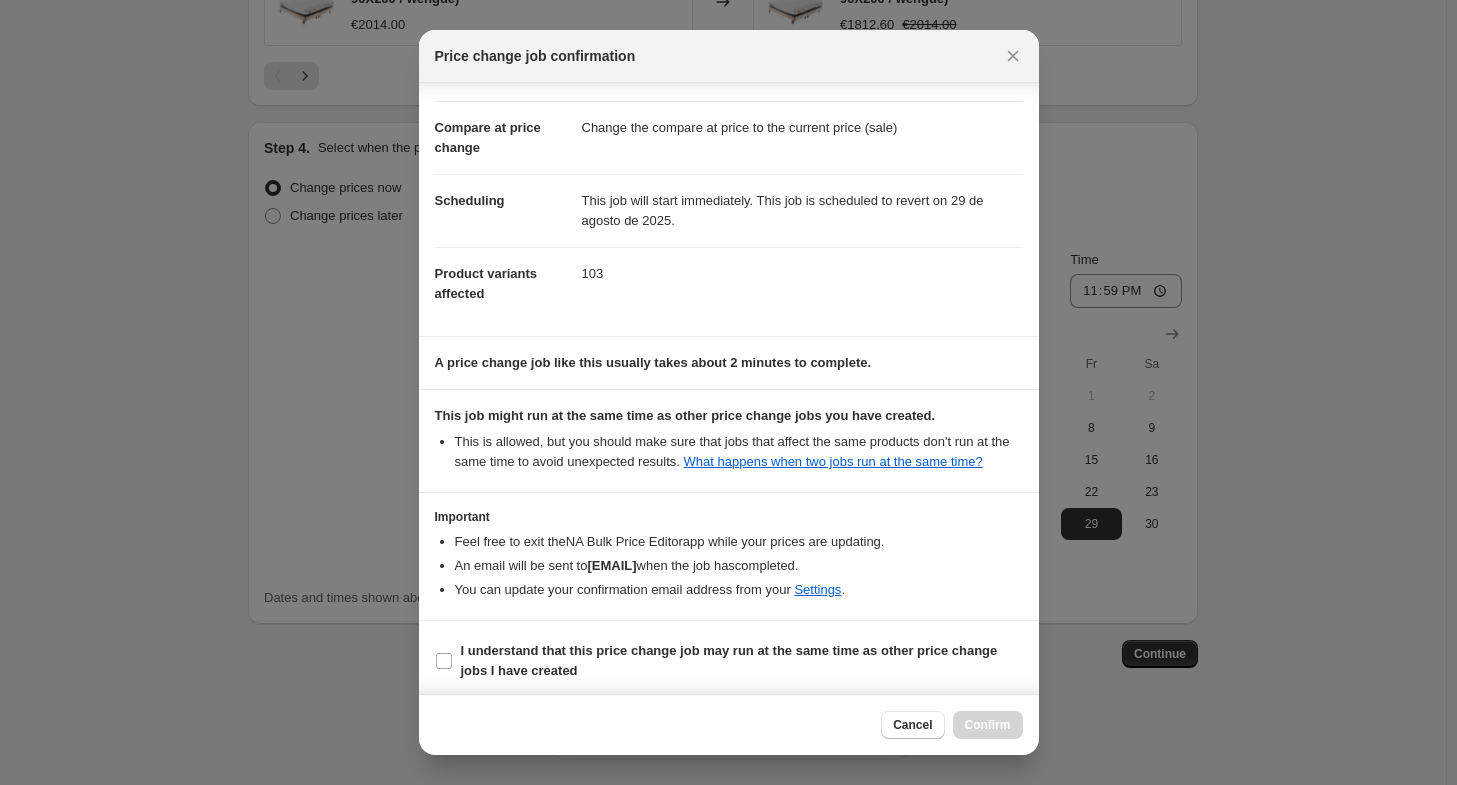 scroll, scrollTop: 73, scrollLeft: 0, axis: vertical 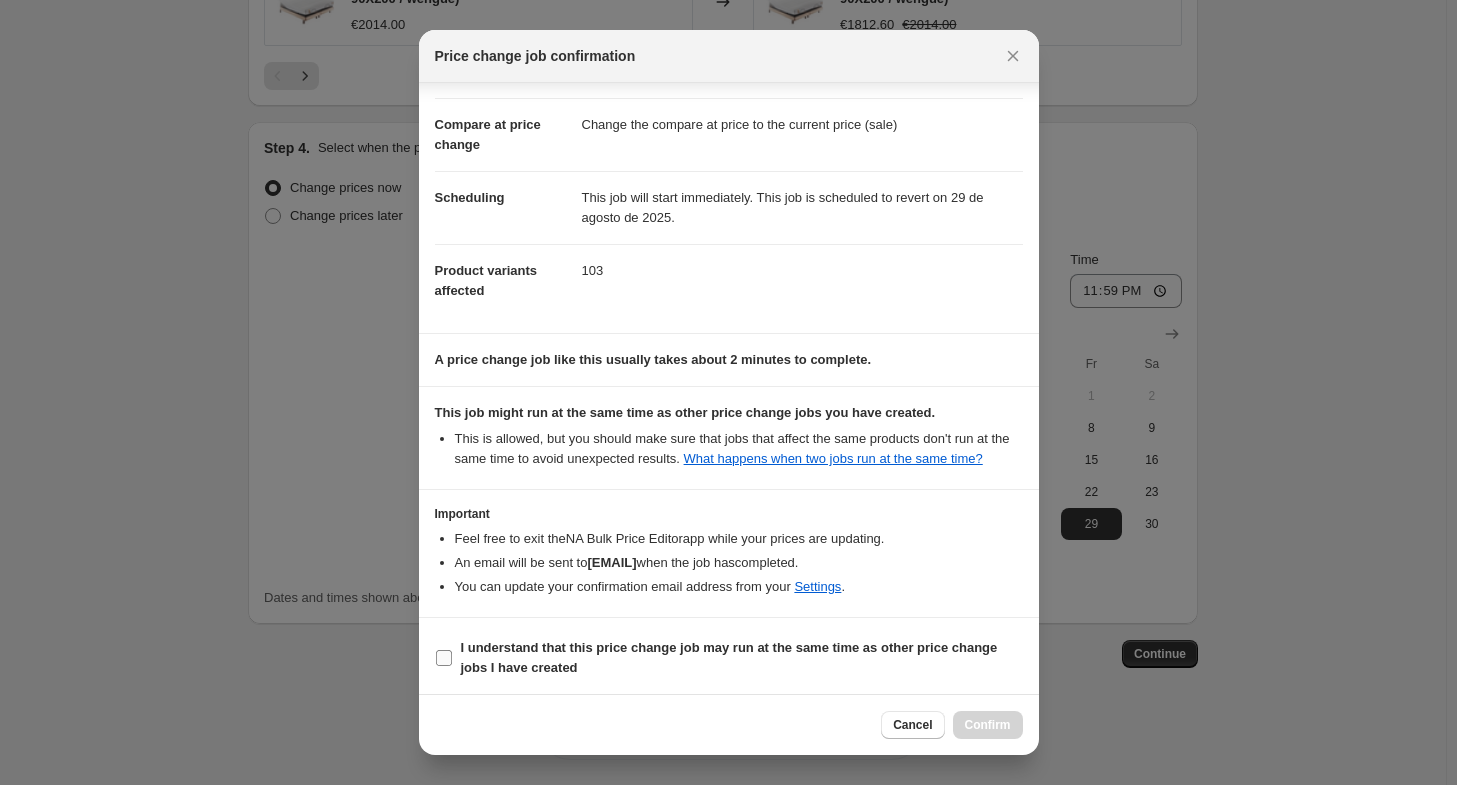 click on "I understand that this price change job may run at the same time as other price change jobs I have created" at bounding box center [729, 657] 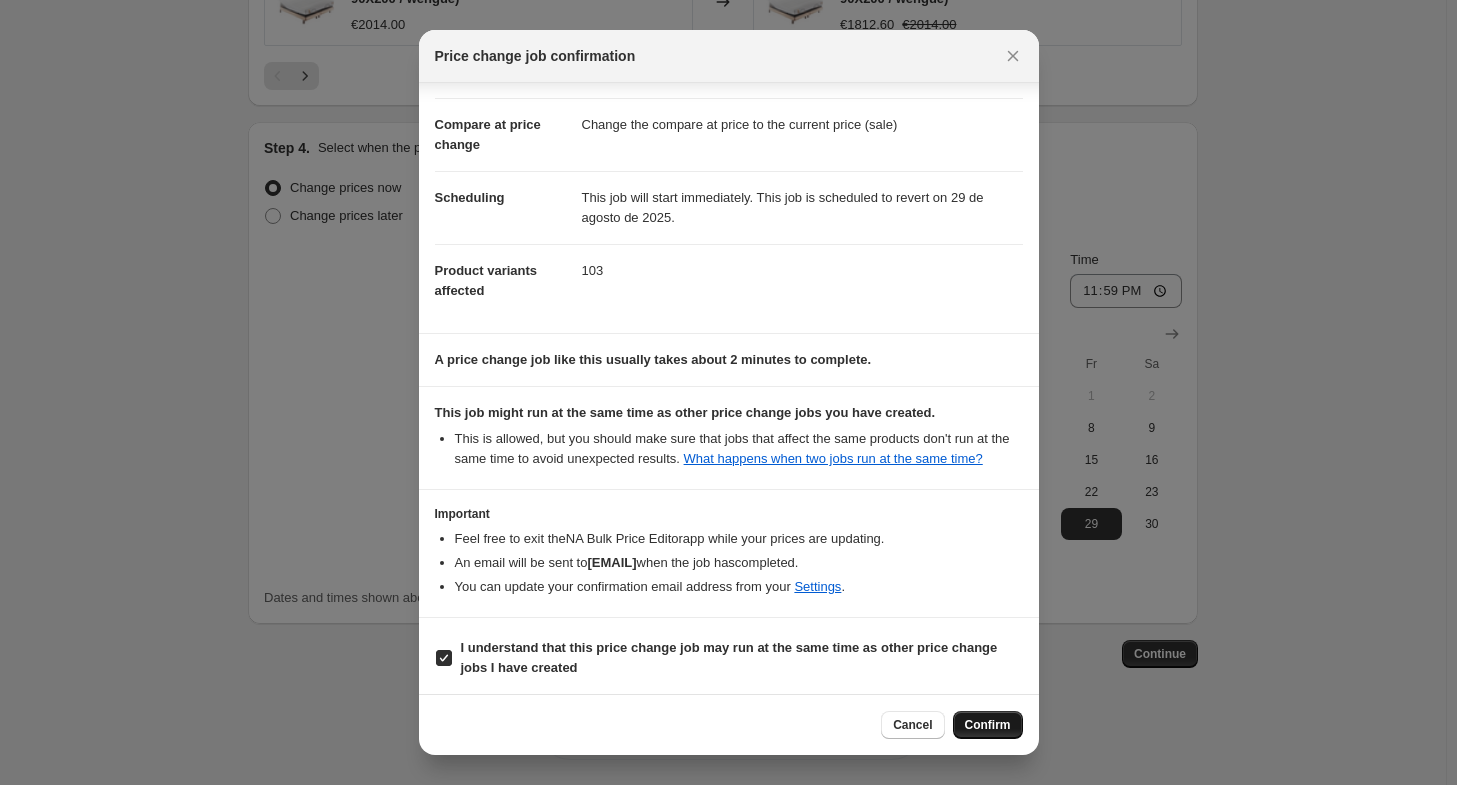 click on "Confirm" at bounding box center [988, 725] 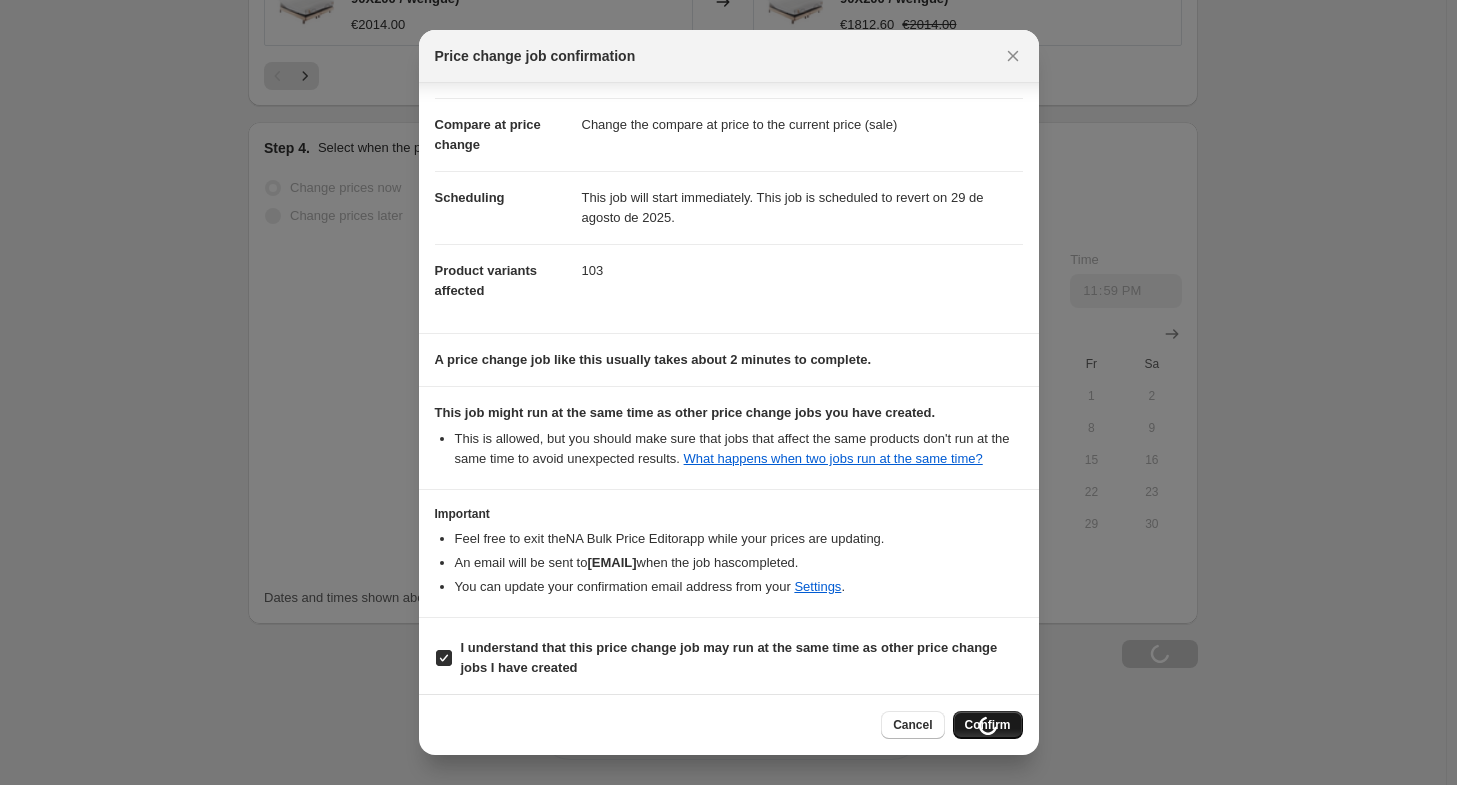 scroll, scrollTop: 1744, scrollLeft: 0, axis: vertical 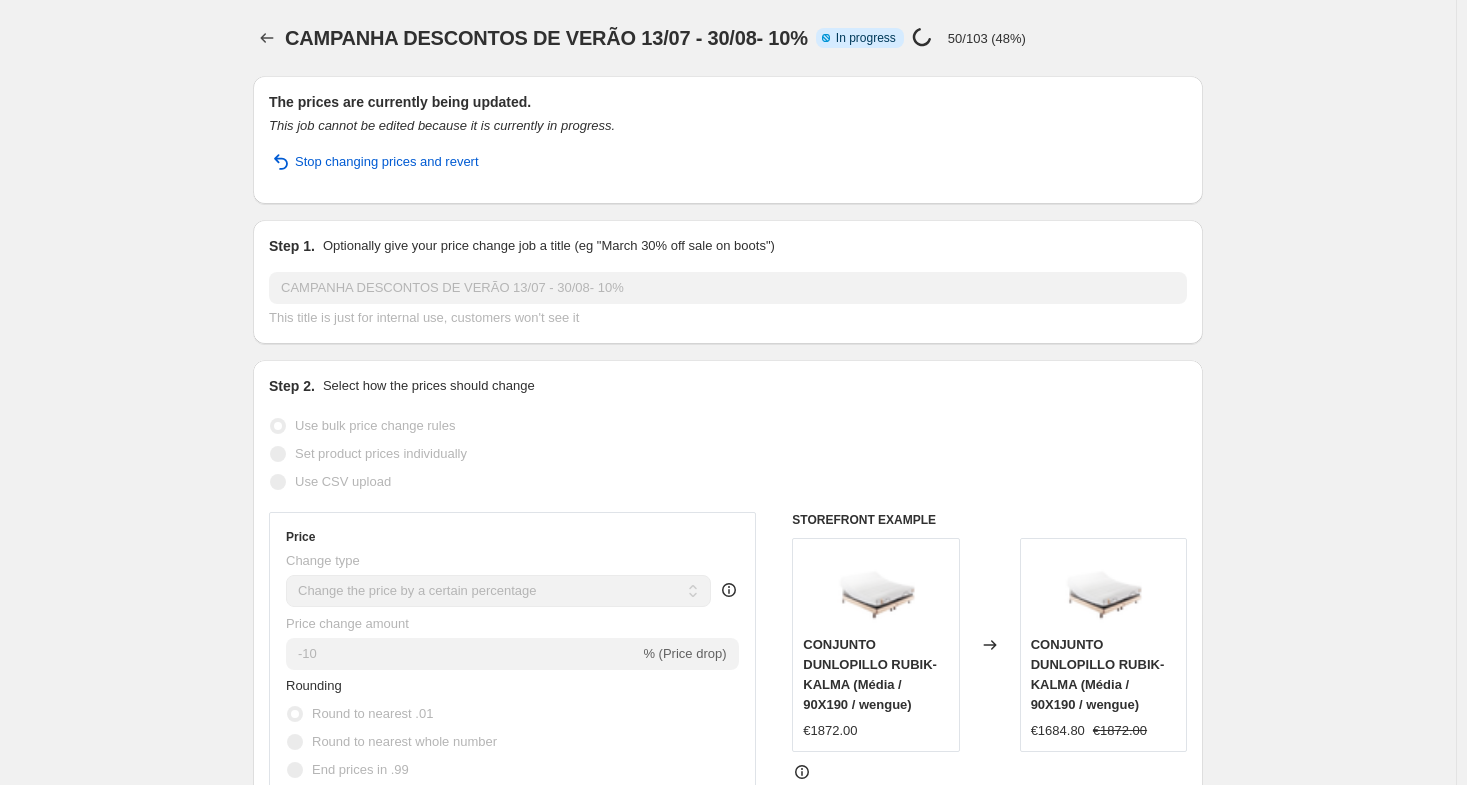 select on "percentage" 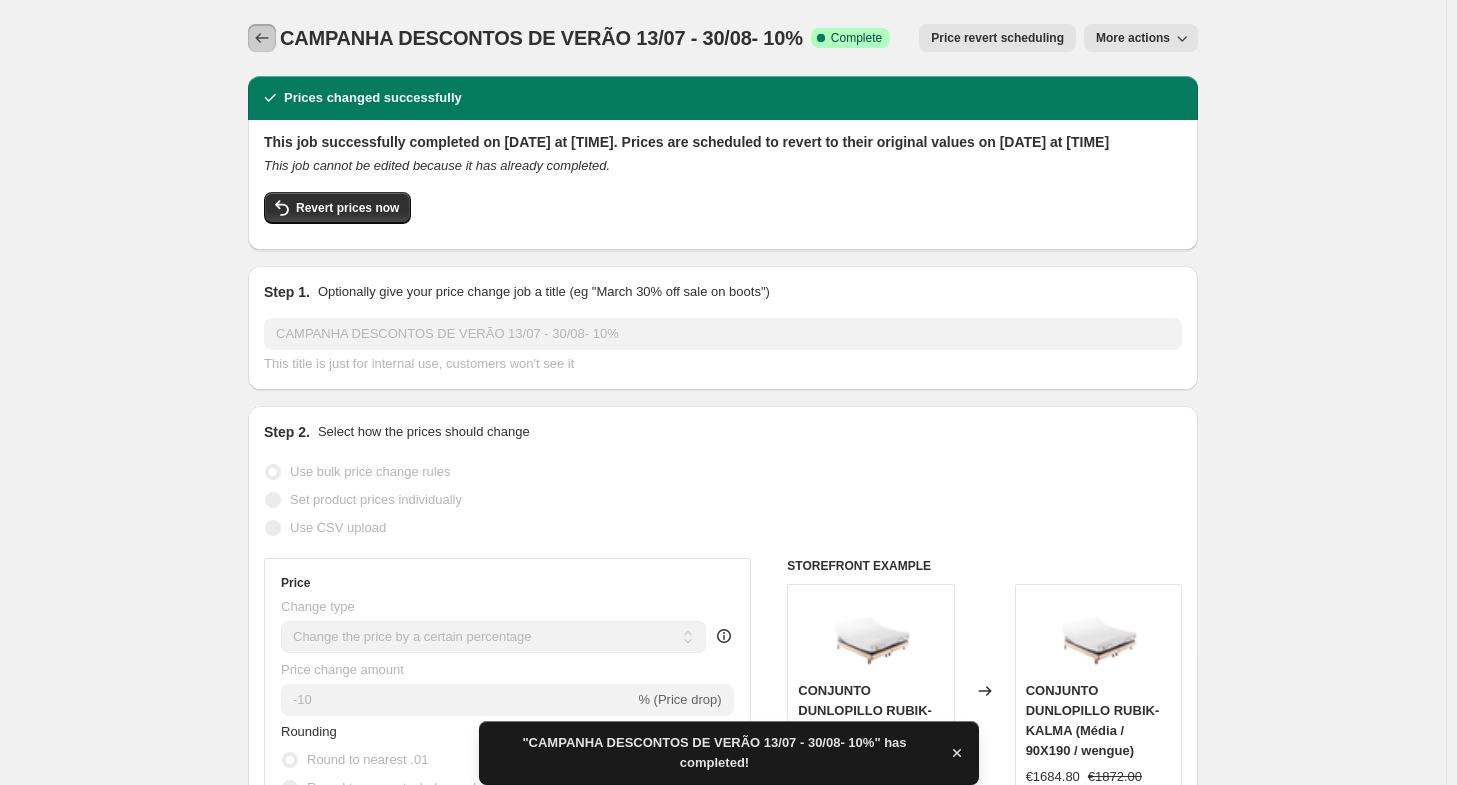 click at bounding box center (262, 38) 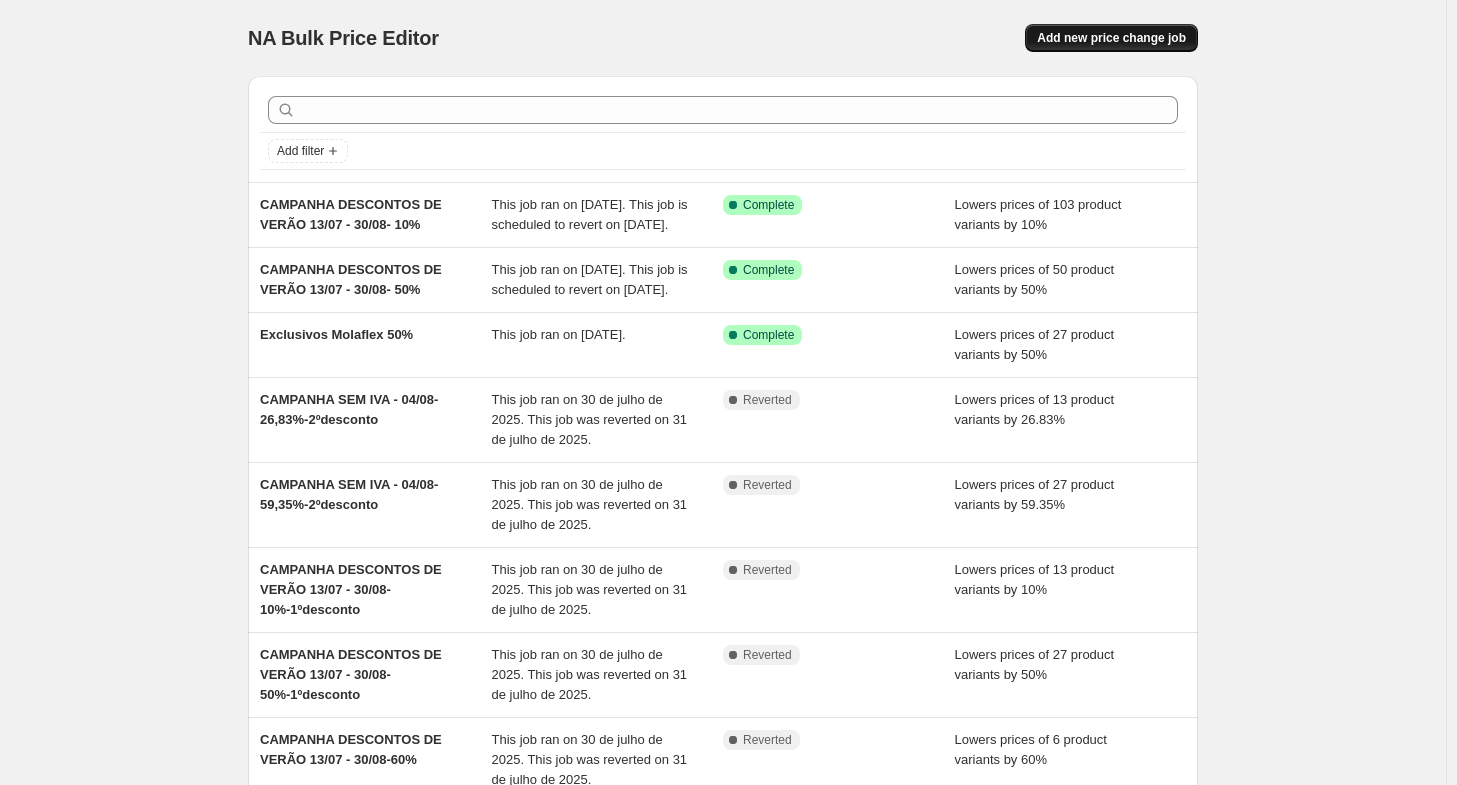 click on "Add new price change job" at bounding box center (1111, 38) 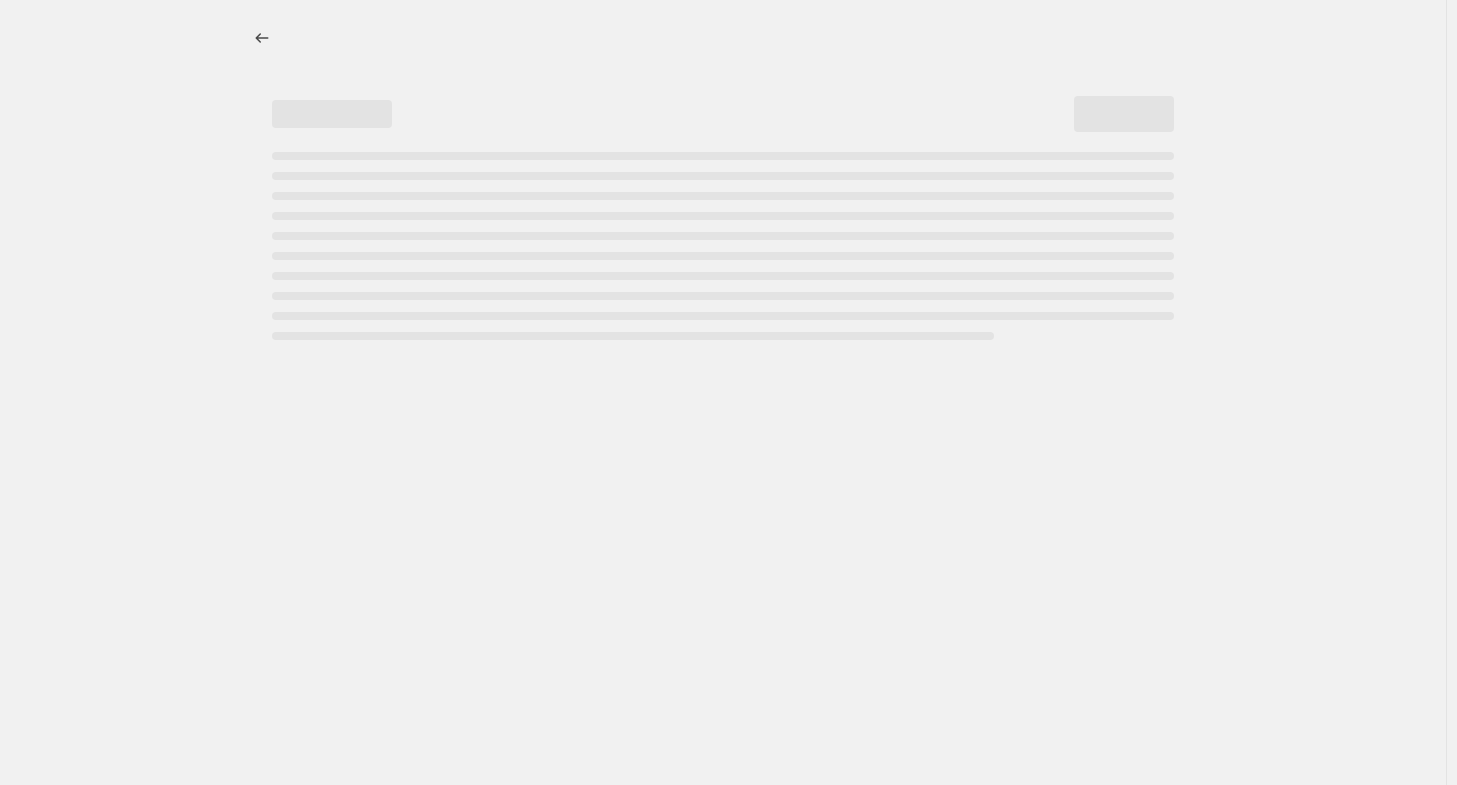 select on "percentage" 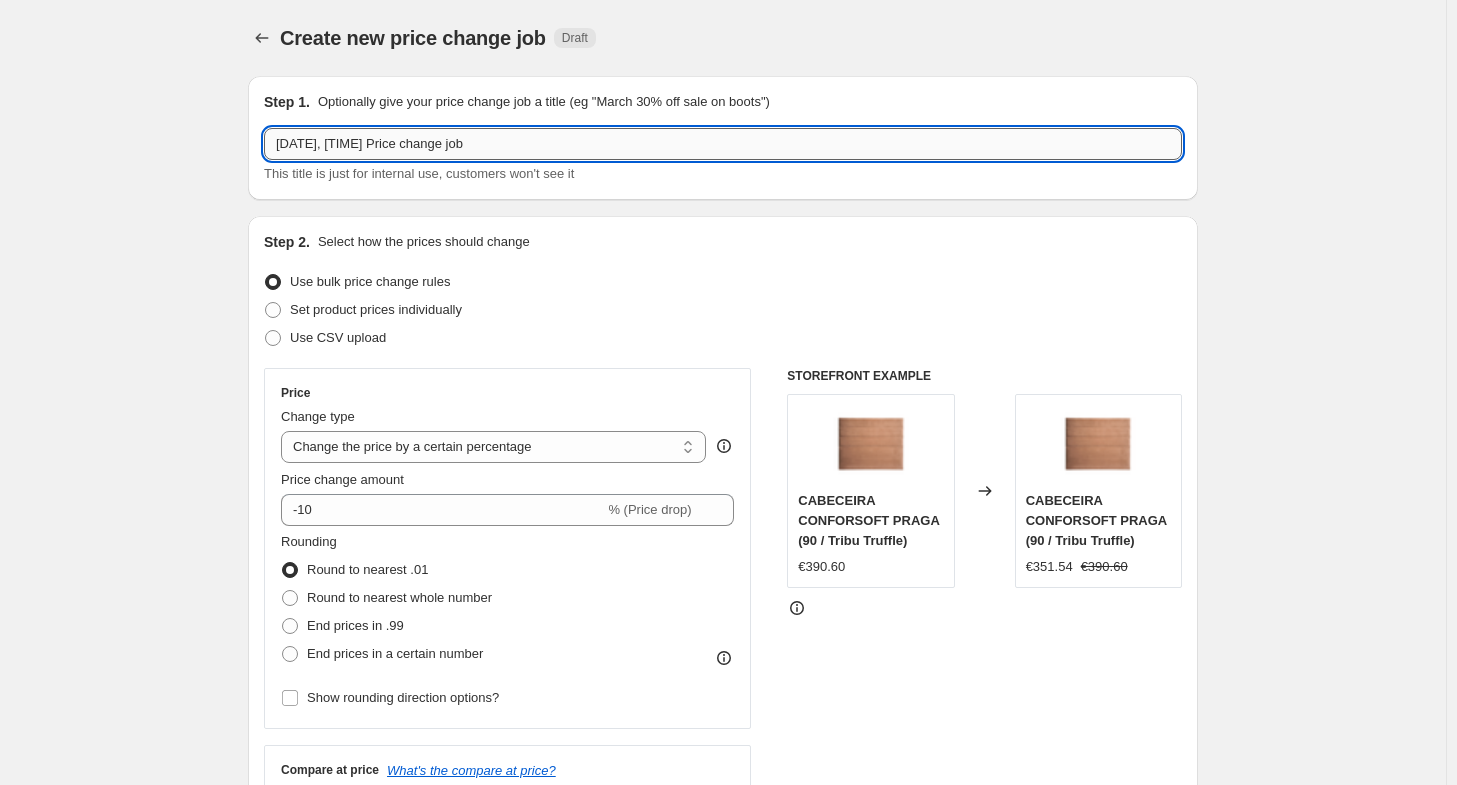 click on "5/08/2025, 16:27:09 Price change job" at bounding box center (723, 144) 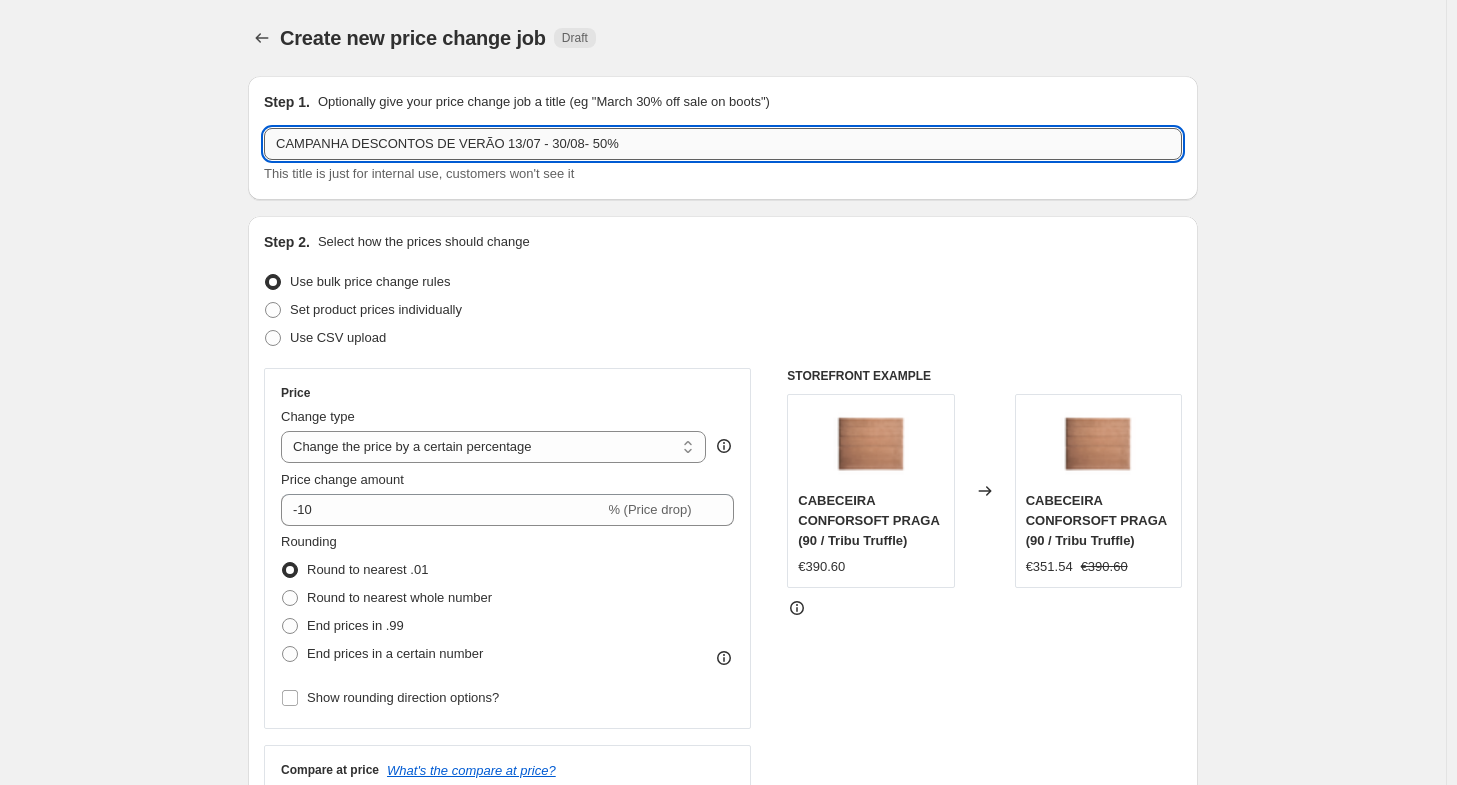 click on "CAMPANHA DESCONTOS DE VERÃO 13/07 - 30/08- 50%" at bounding box center (723, 144) 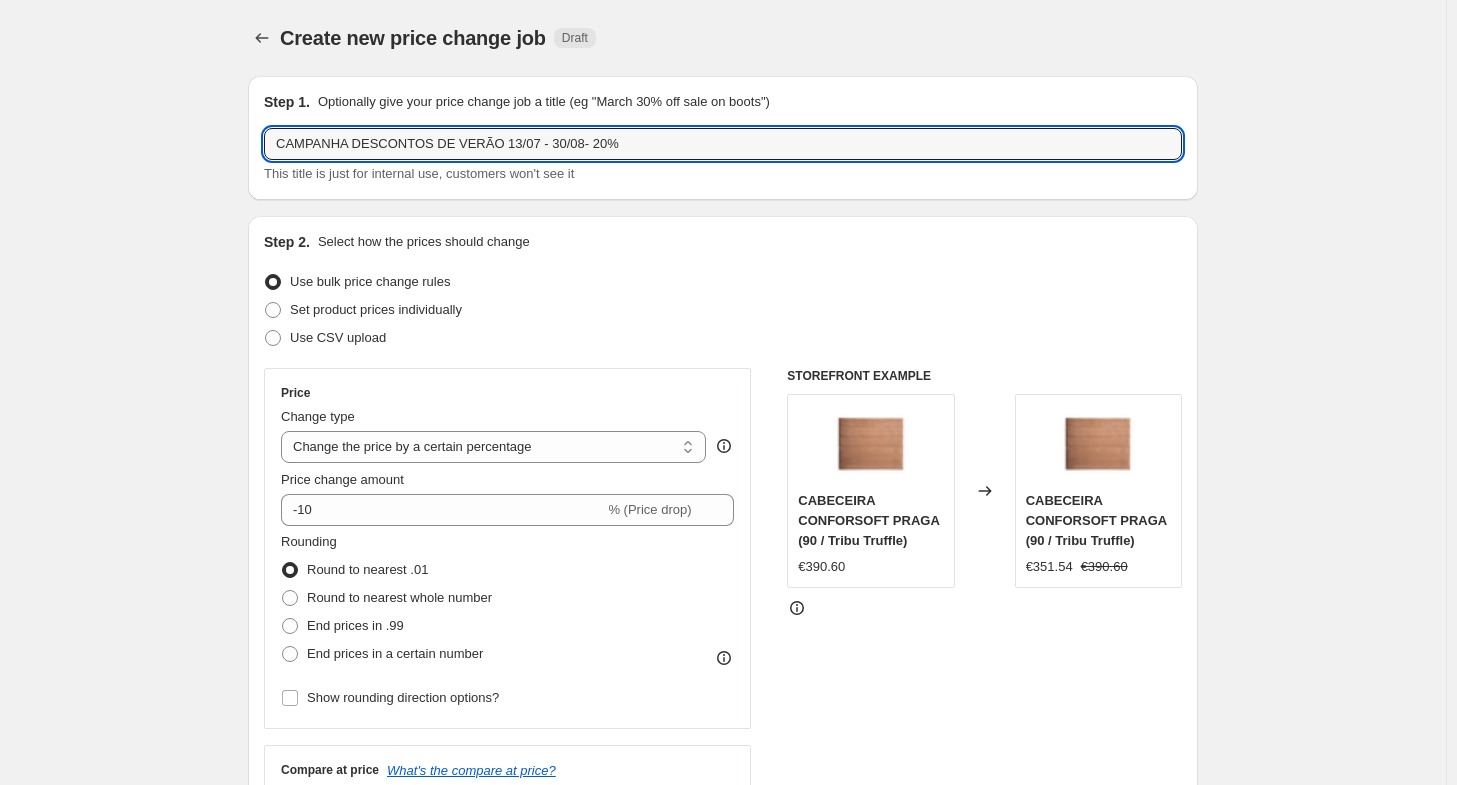 type on "CAMPANHA DESCONTOS DE VERÃO 13/07 - 30/08- 20%" 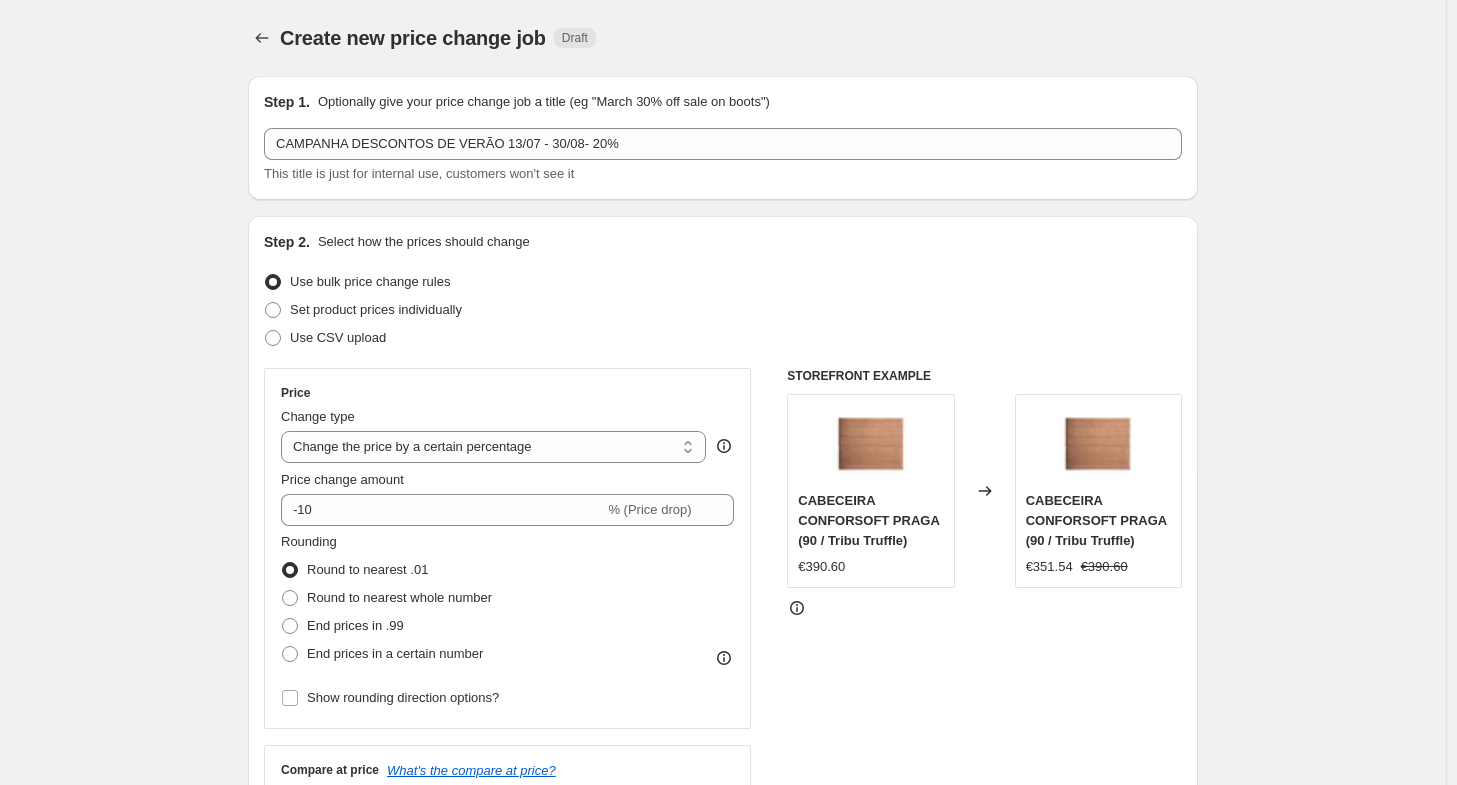 click on "Create new price change job. This page is ready Create new price change job Draft Step 1. Optionally give your price change job a title (eg "March 30% off sale on boots") CAMPANHA DESCONTOS DE VERÃO 13/07 - 30/08- 20% This title is just for internal use, customers won't see it Step 2. Select how the prices should change Use bulk price change rules Set product prices individually Use CSV upload Price Change type Change the price to a certain amount Change the price by a certain amount Change the price by a certain percentage Change the price to the current compare at price (price before sale) Change the price by a certain amount relative to the compare at price Change the price by a certain percentage relative to the compare at price Don't change the price Change the price by a certain percentage relative to the cost per item Change price to certain cost margin Change the price by a certain percentage Price change amount -10 % (Price drop) Rounding Round to nearest .01 Round to nearest whole number €390.60" at bounding box center [723, 1015] 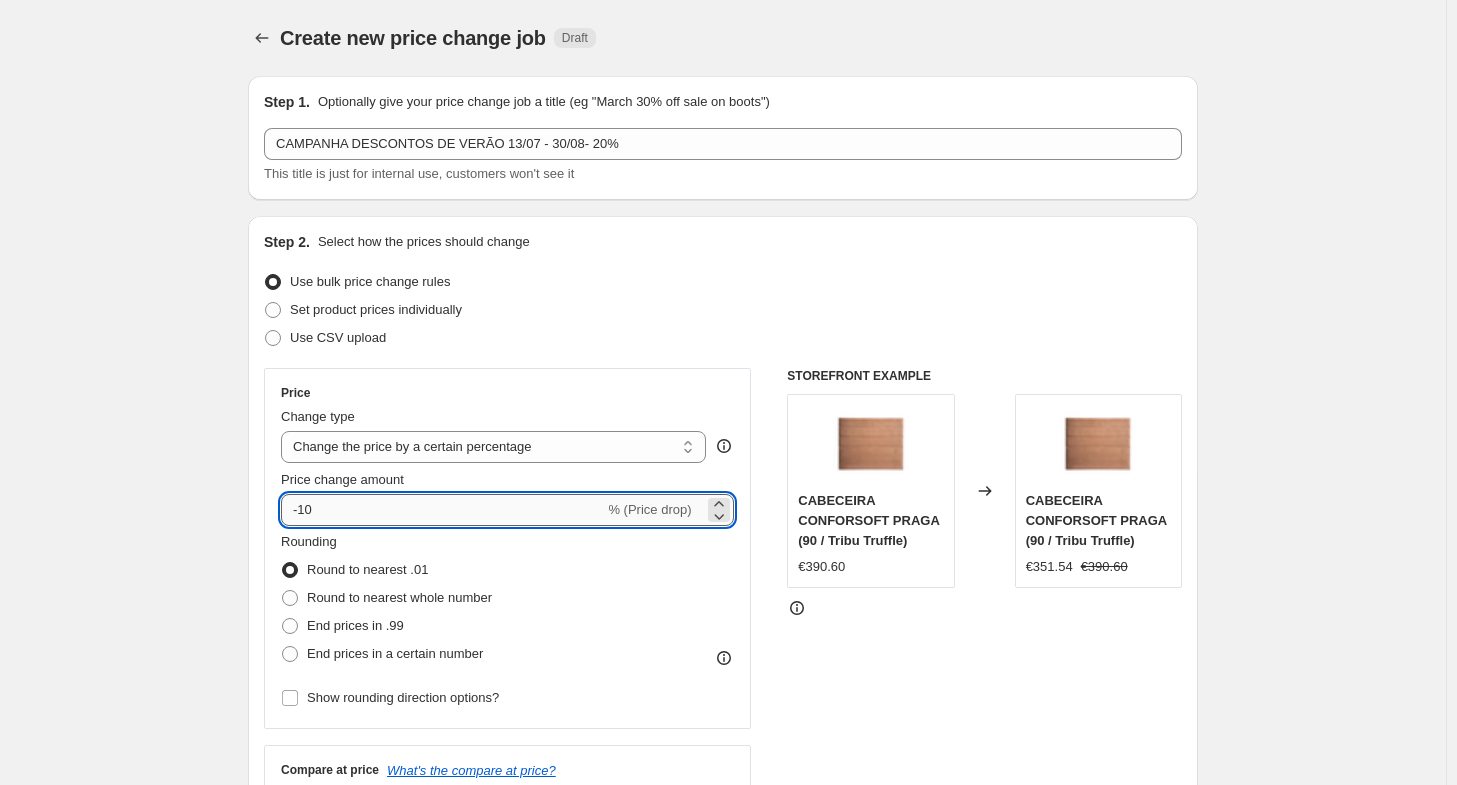 click on "-10" at bounding box center [442, 510] 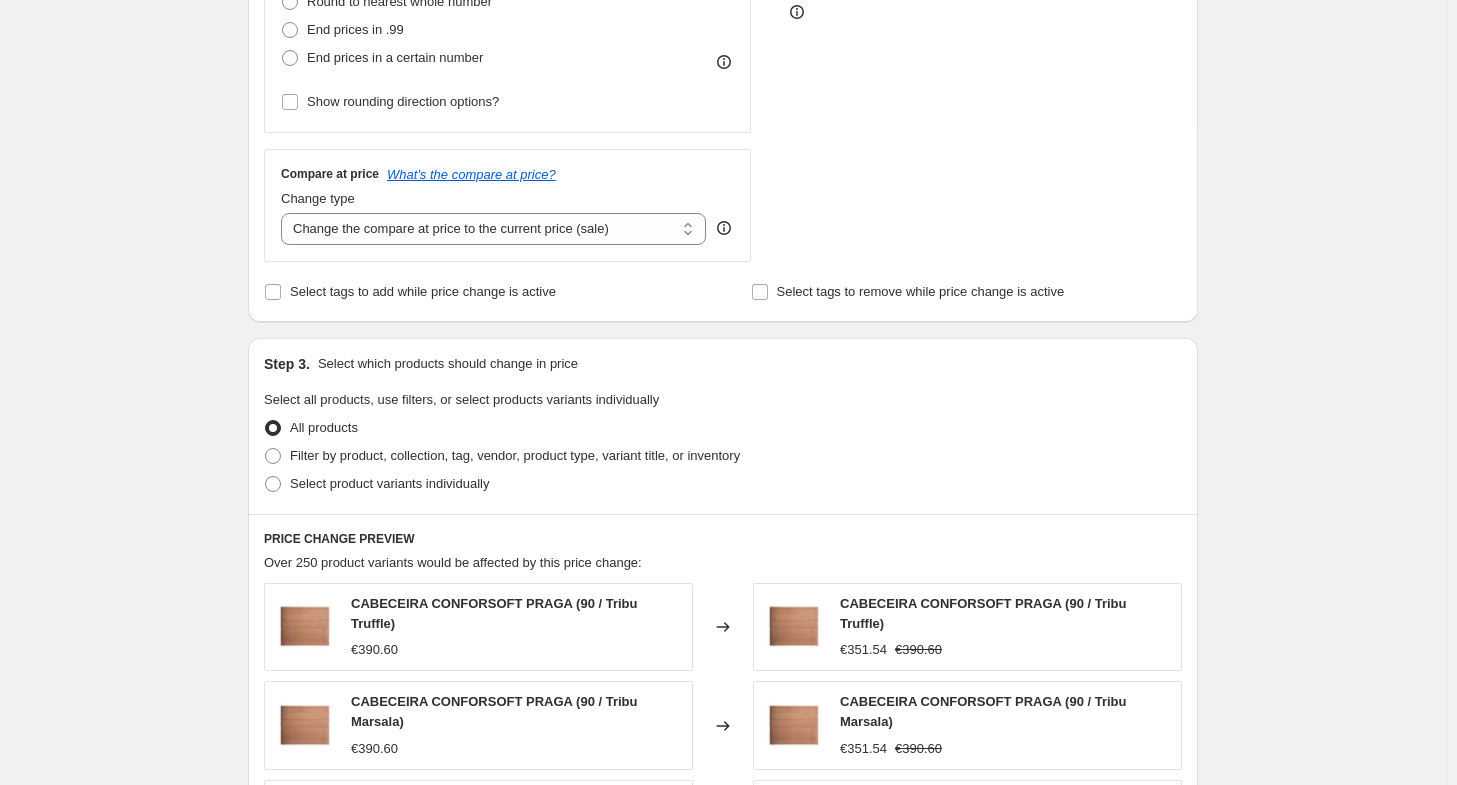 scroll, scrollTop: 600, scrollLeft: 0, axis: vertical 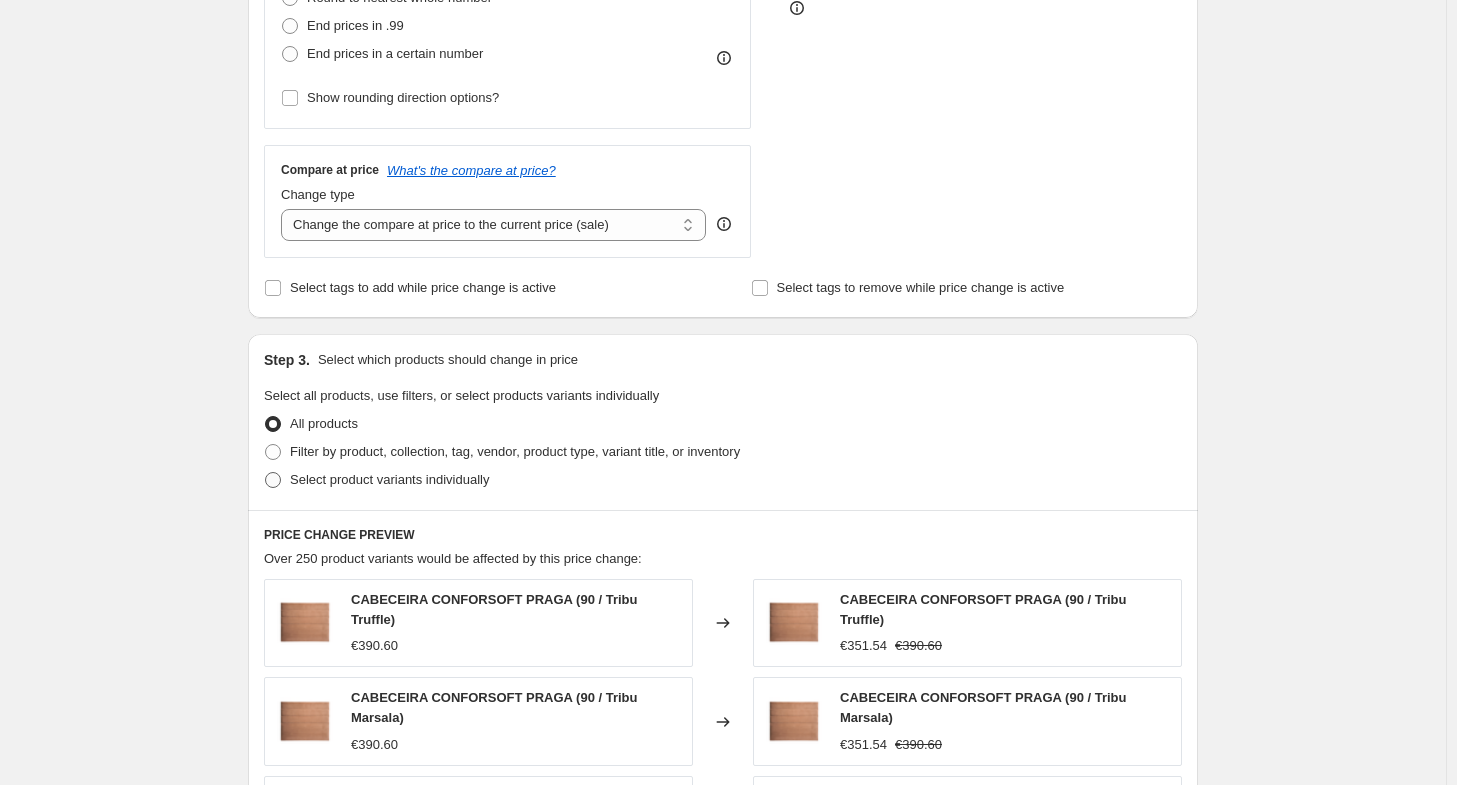 type on "-20" 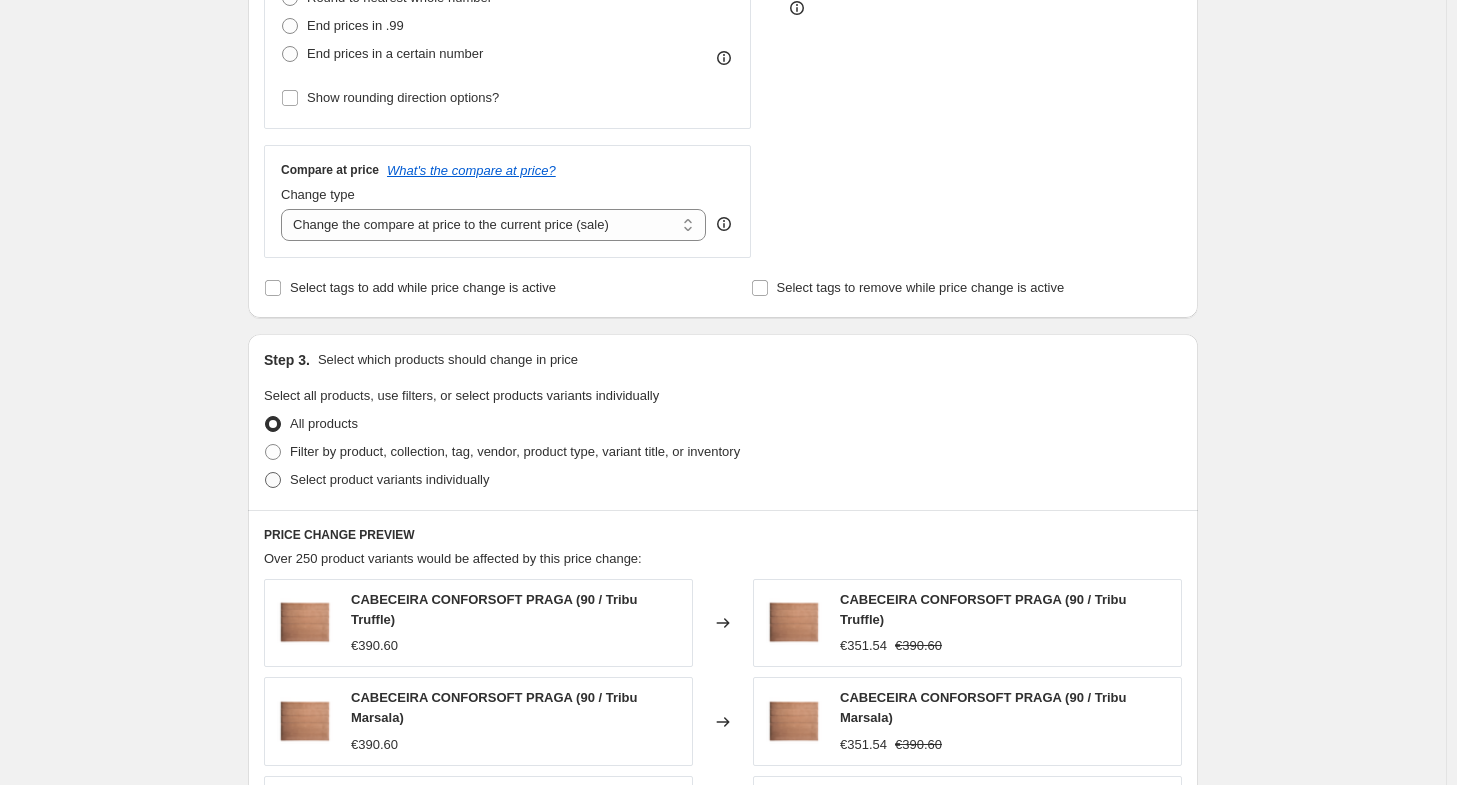 radio on "true" 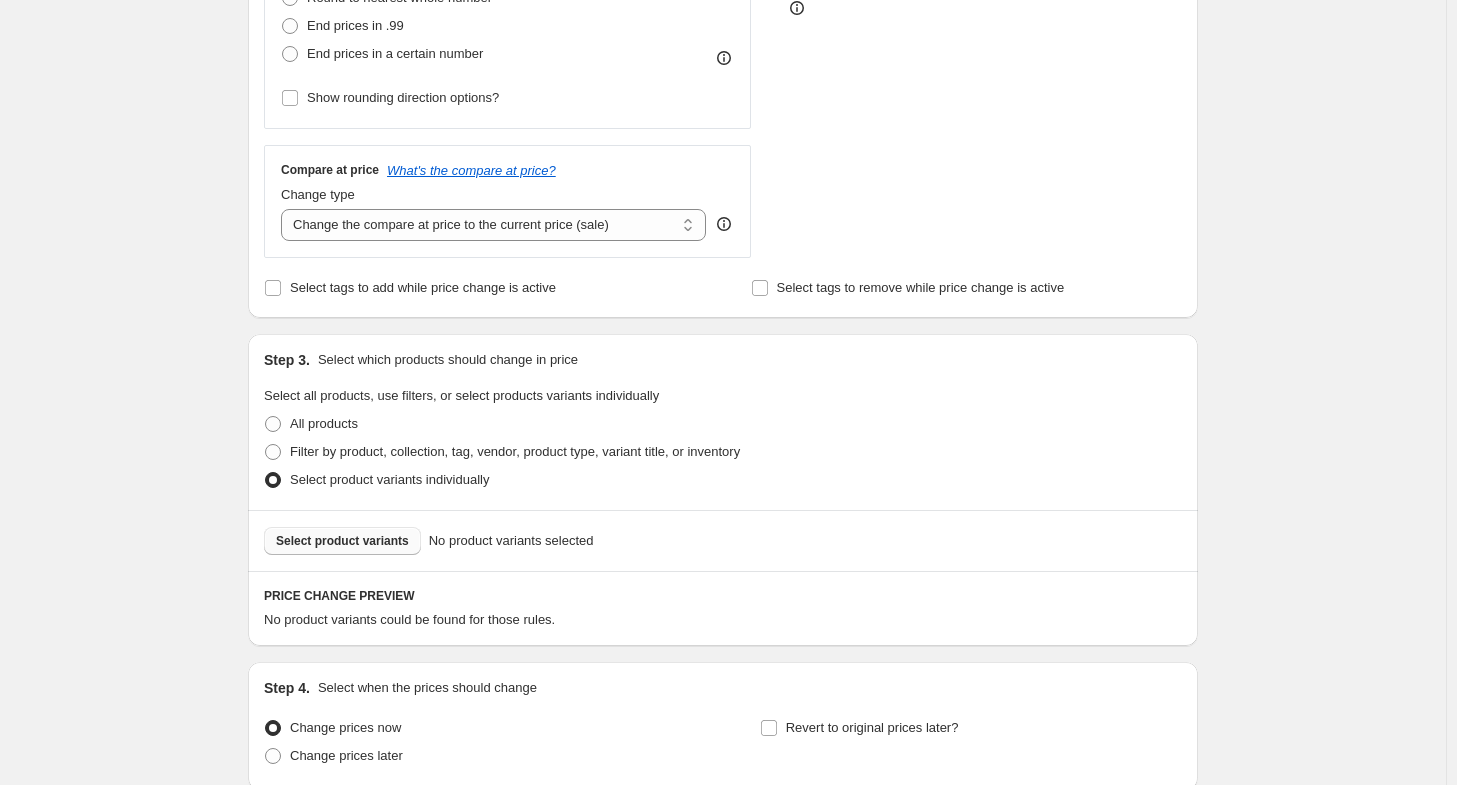 click on "Select product variants" at bounding box center (342, 541) 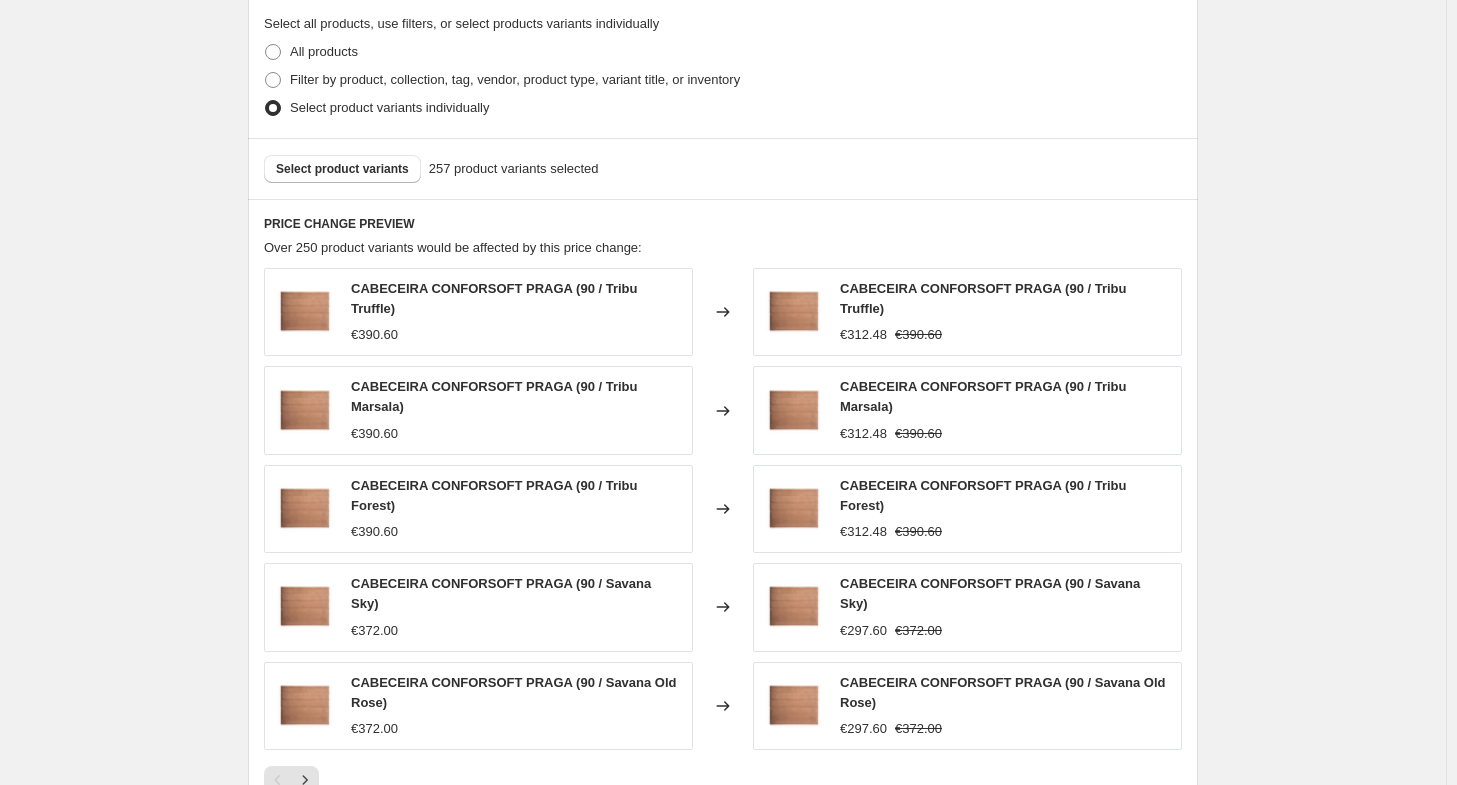 scroll, scrollTop: 1200, scrollLeft: 0, axis: vertical 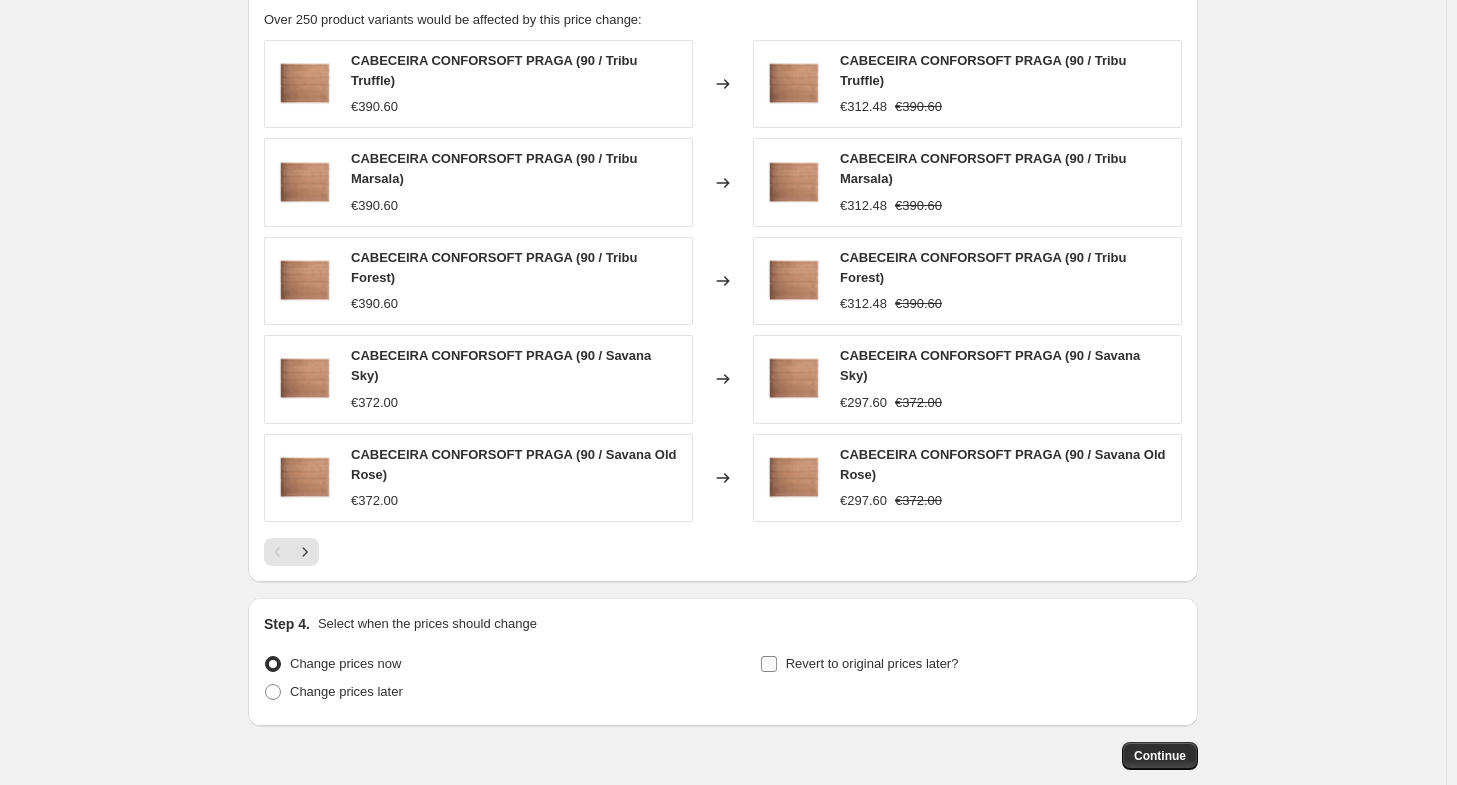 click on "Revert to original prices later?" at bounding box center (872, 663) 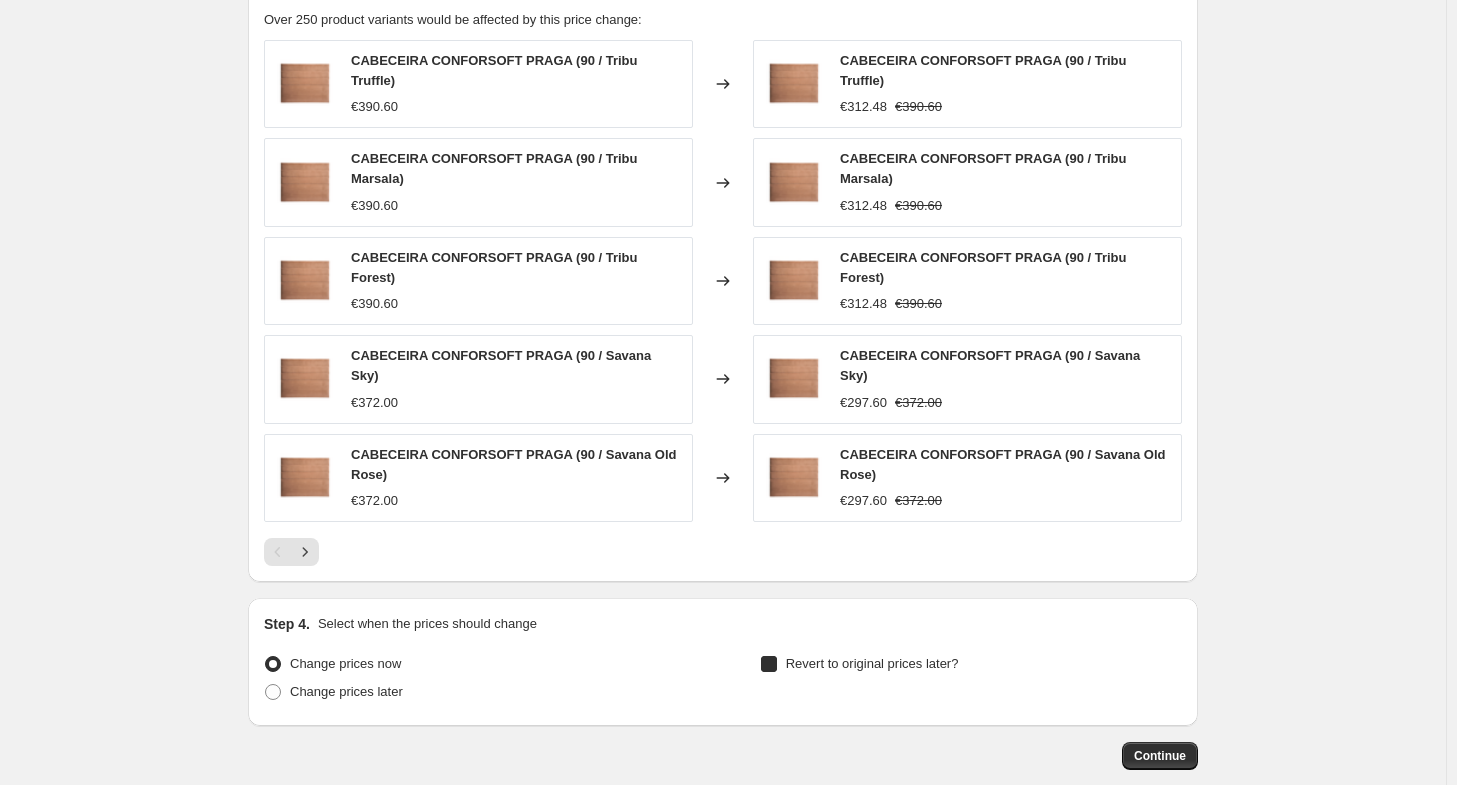 checkbox on "true" 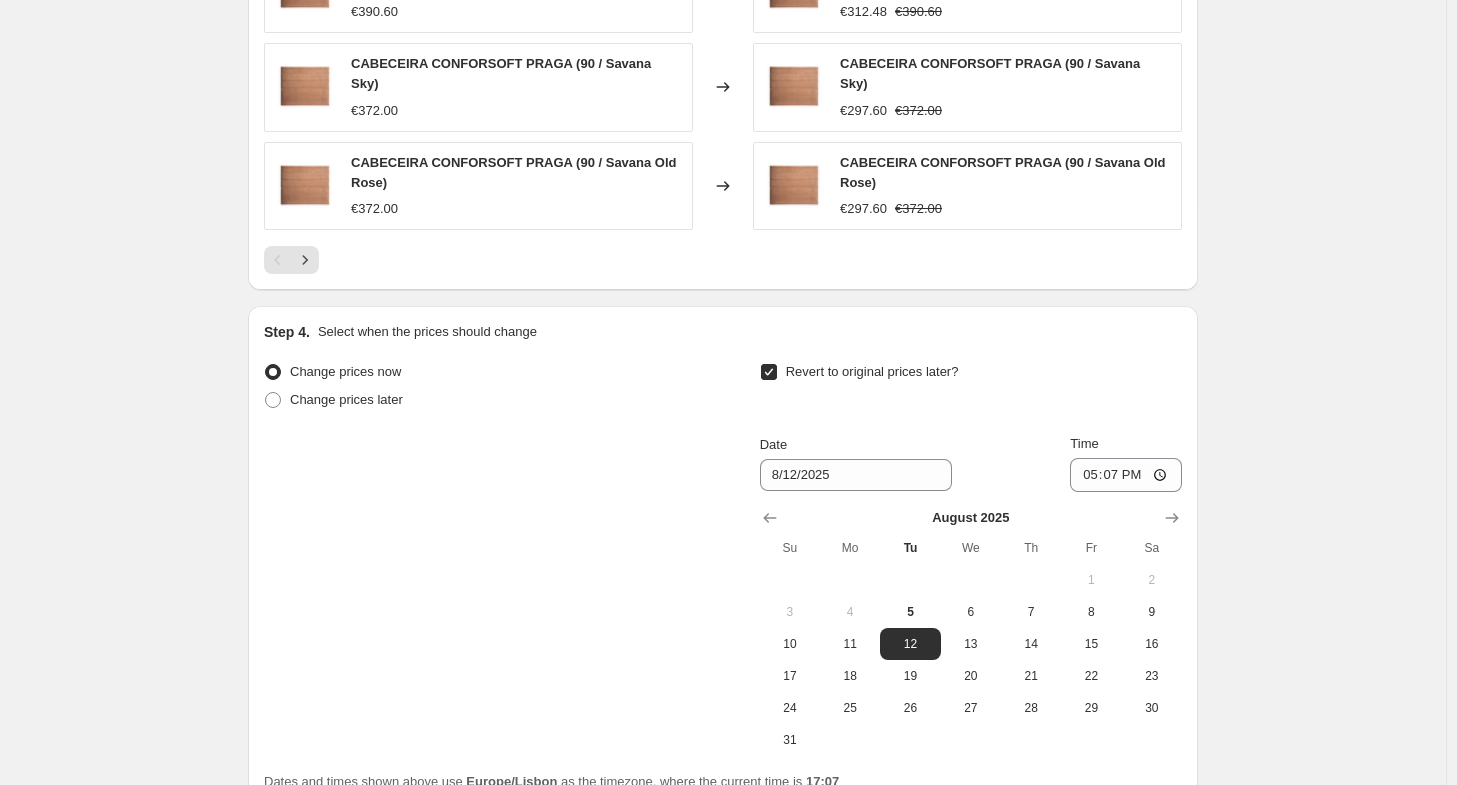 scroll, scrollTop: 1500, scrollLeft: 0, axis: vertical 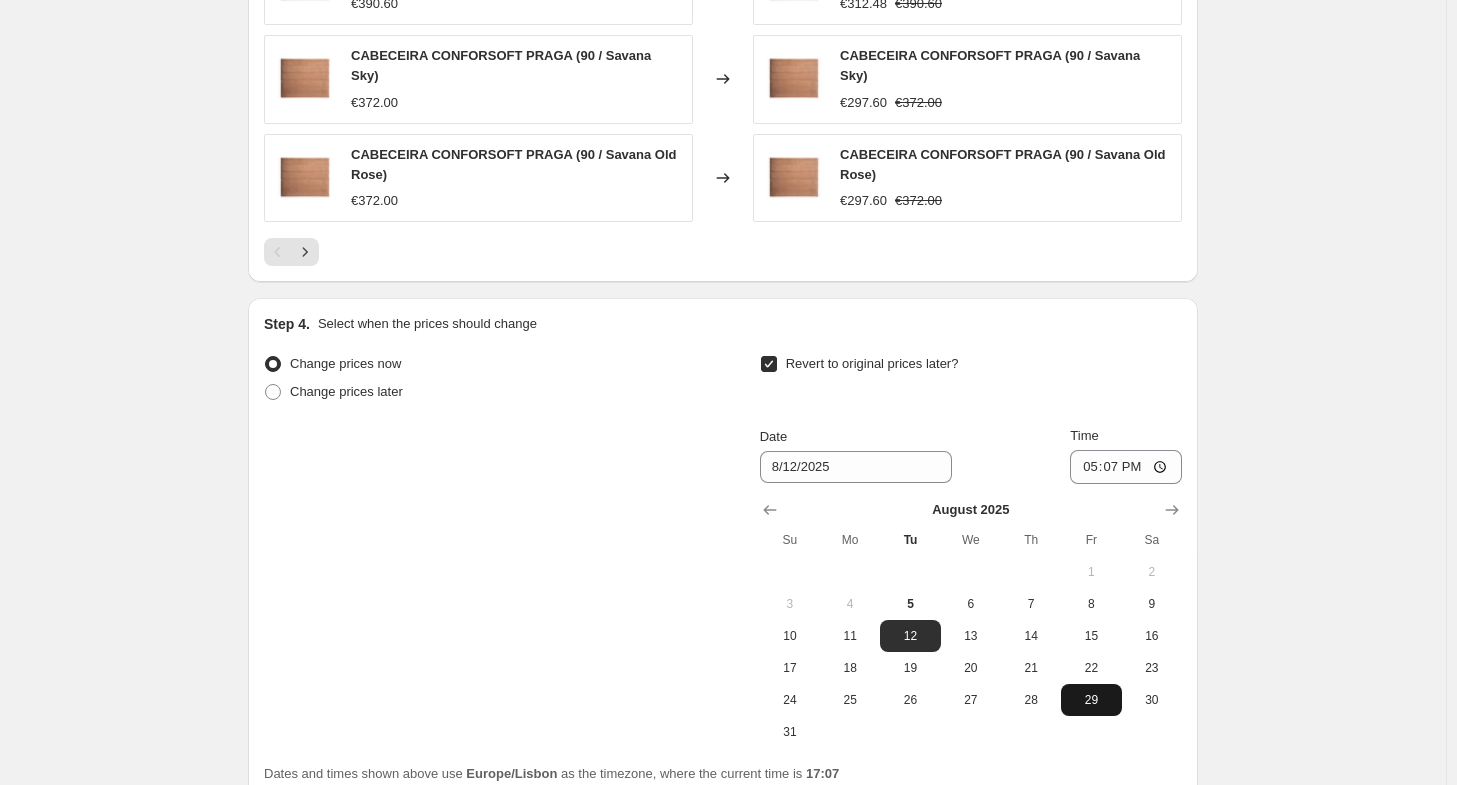 click on "29" at bounding box center [1091, 700] 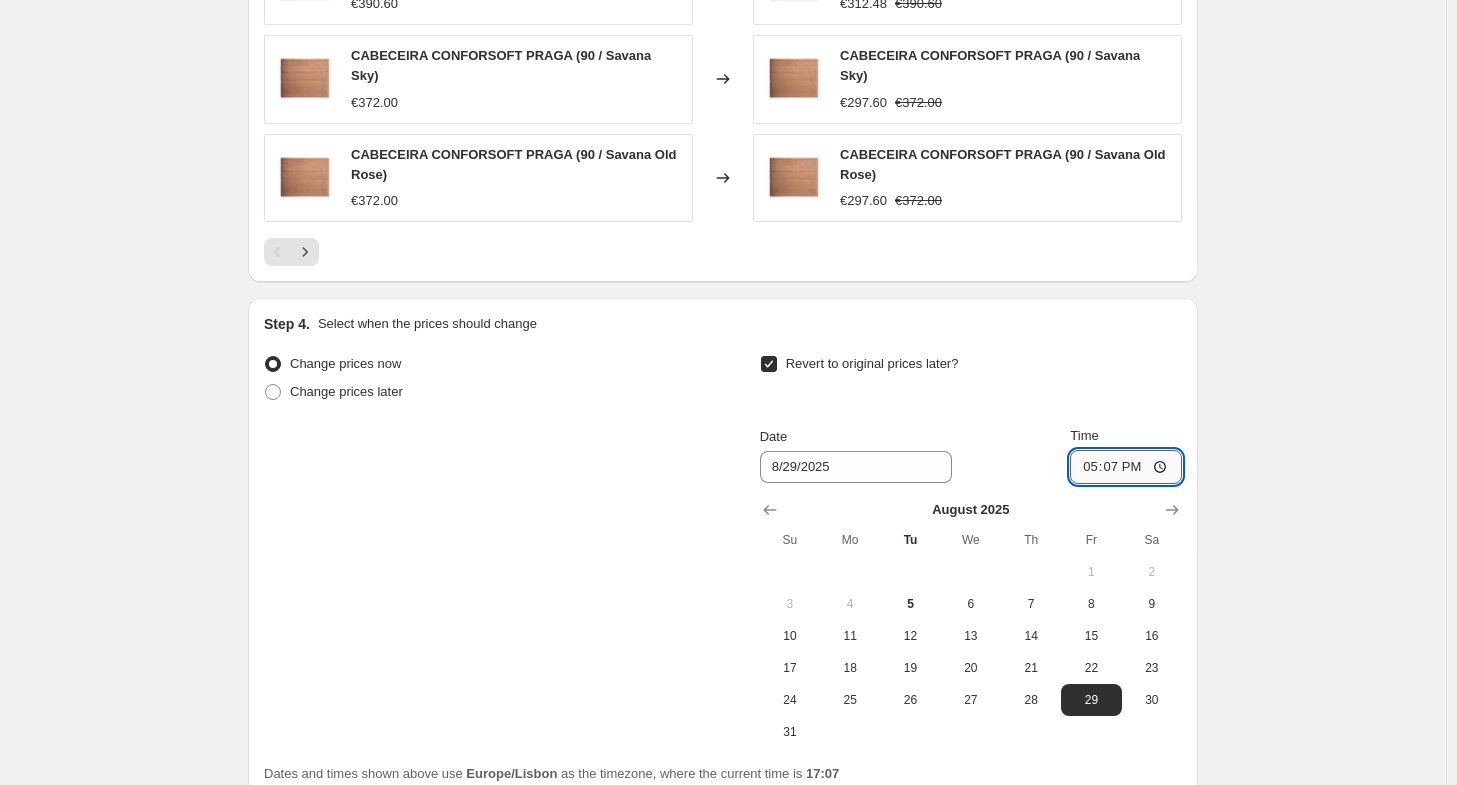 click on "17:07" at bounding box center [1126, 467] 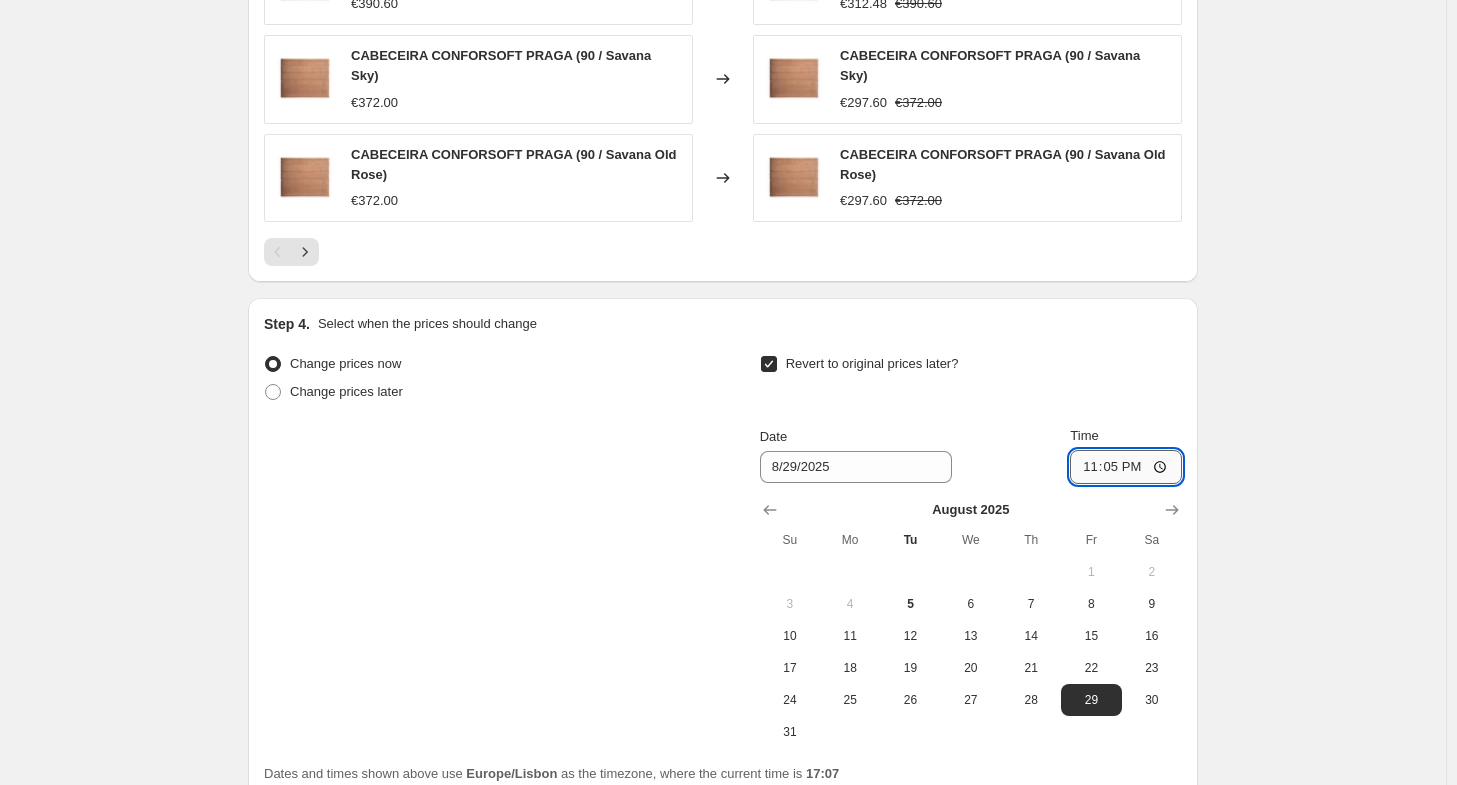 type on "23:59" 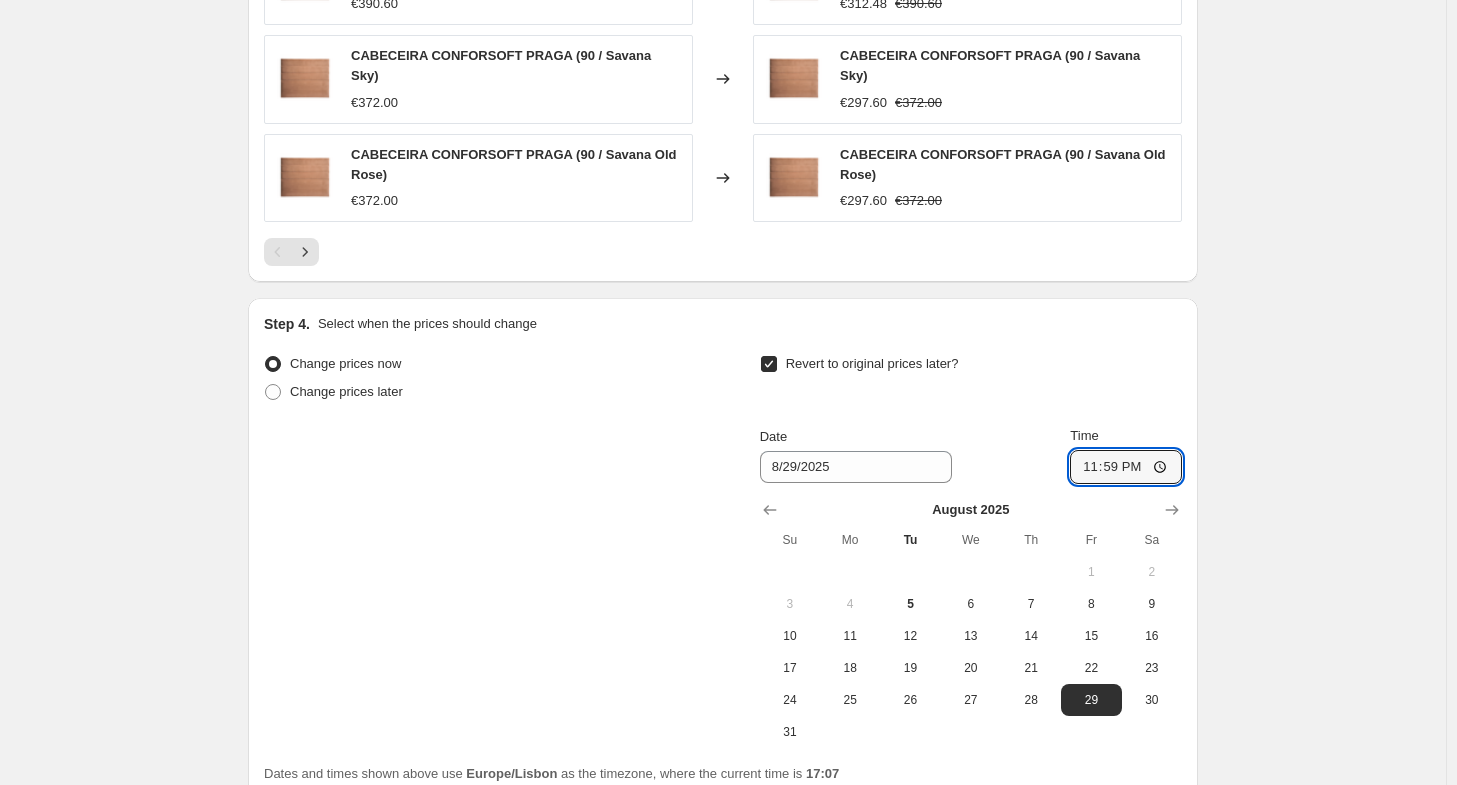 click on "Create new price change job. This page is ready Create new price change job Draft Step 1. Optionally give your price change job a title (eg "March 30% off sale on boots") CAMPANHA DESCONTOS DE VERÃO 13/07 - 30/08- 20% This title is just for internal use, customers won't see it Step 2. Select how the prices should change Use bulk price change rules Set product prices individually Use CSV upload Price Change type Change the price to a certain amount Change the price by a certain amount Change the price by a certain percentage Change the price to the current compare at price (price before sale) Change the price by a certain amount relative to the compare at price Change the price by a certain percentage relative to the compare at price Don't change the price Change the price by a certain percentage relative to the cost per item Change price to certain cost margin Change the price by a certain percentage Price change amount -20 % (Price drop) Rounding Round to nearest .01 Round to nearest whole number €390.60" at bounding box center (723, -267) 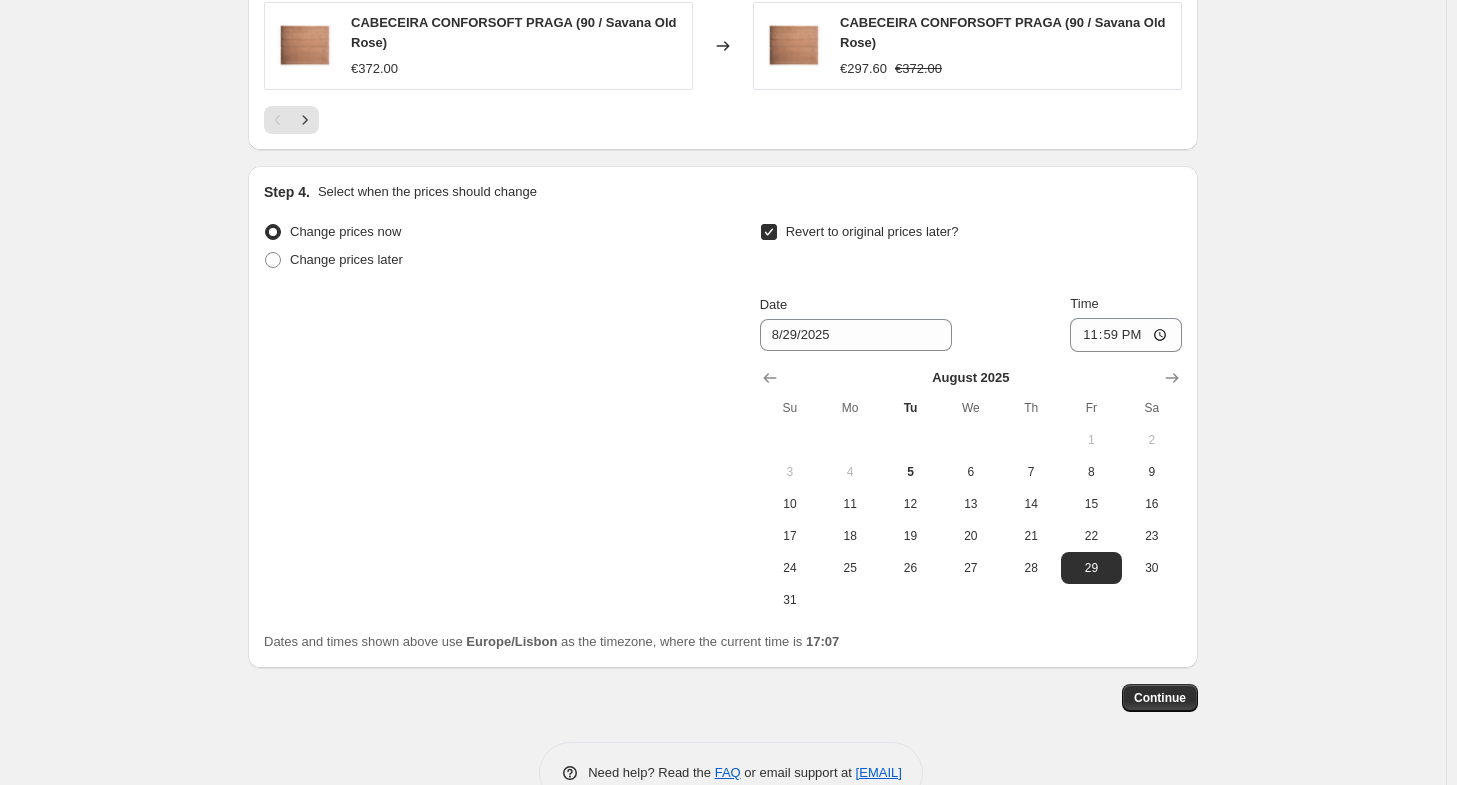 scroll, scrollTop: 1650, scrollLeft: 0, axis: vertical 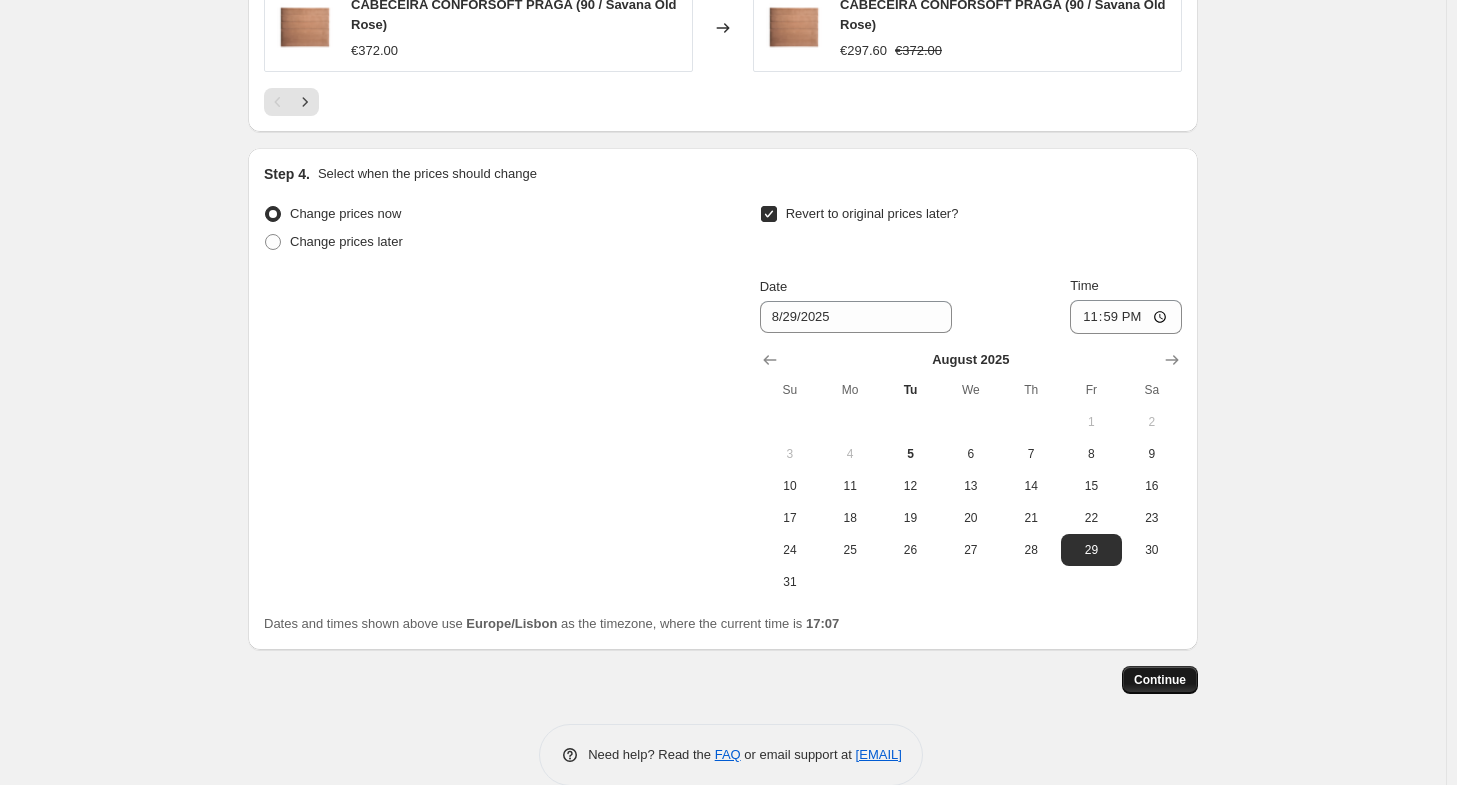 click on "Continue" at bounding box center [1160, 680] 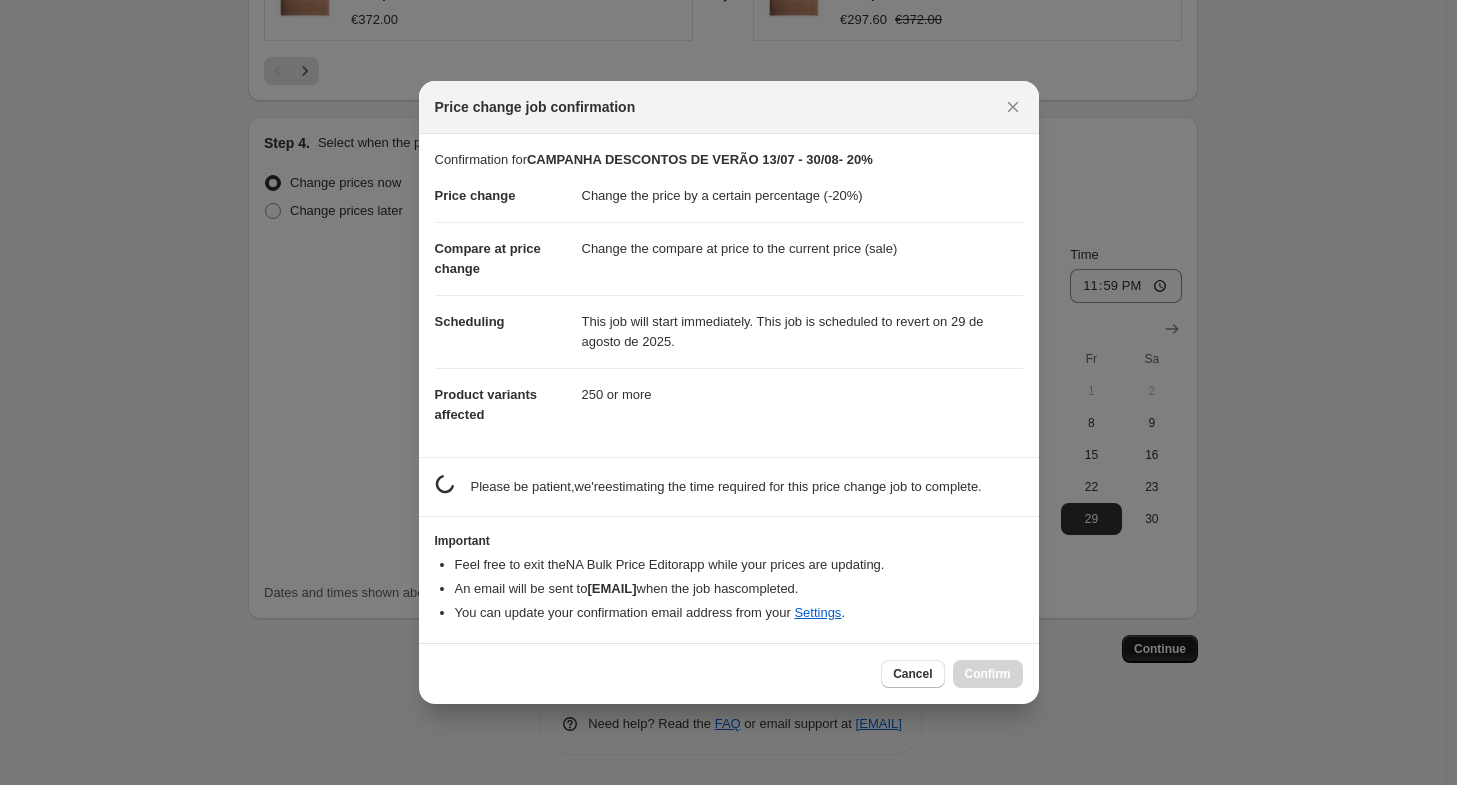 scroll, scrollTop: 0, scrollLeft: 0, axis: both 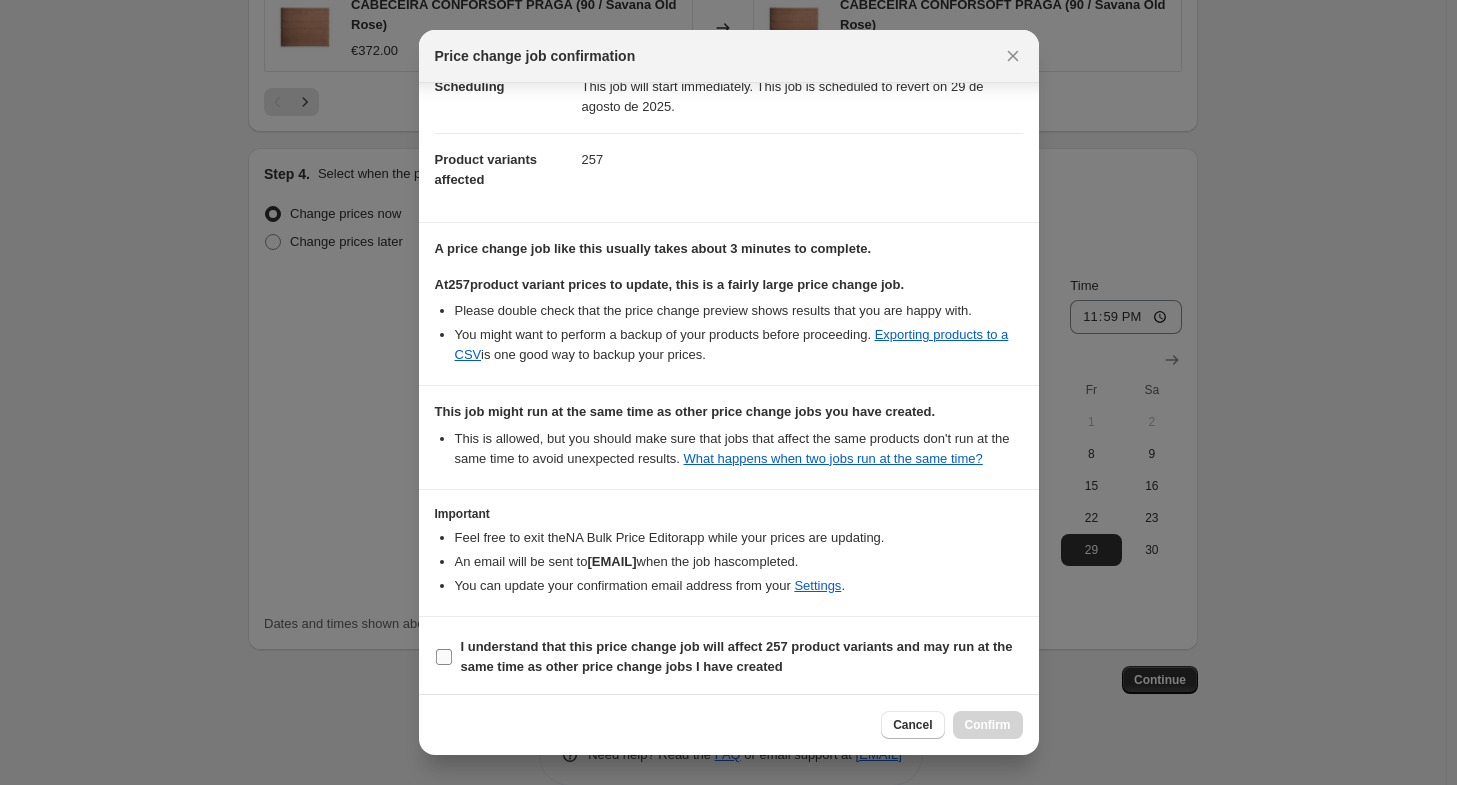click on "I understand that this price change job will affect 257 product variants and may run at the same time as other price change jobs I have created" at bounding box center (444, 657) 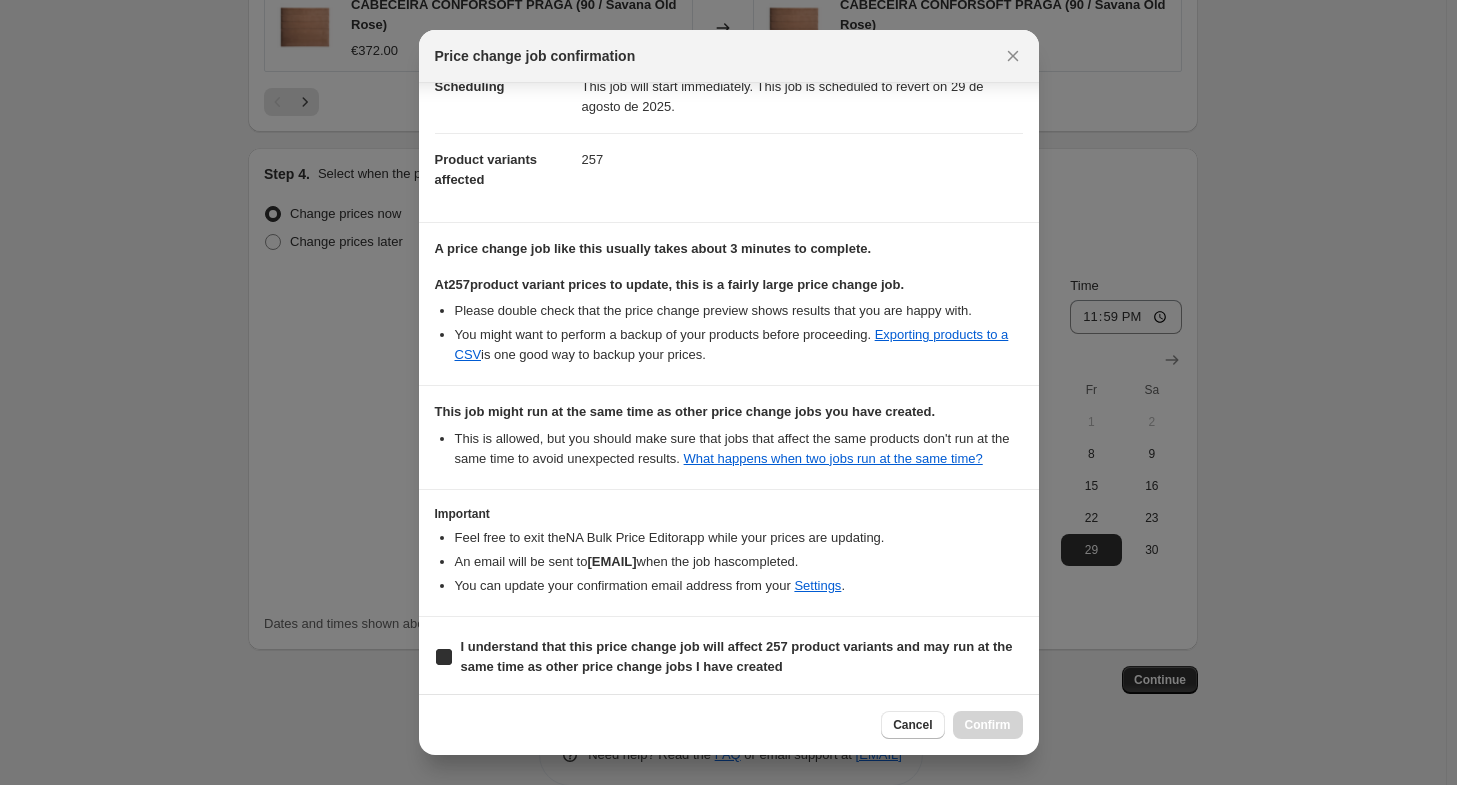 checkbox on "true" 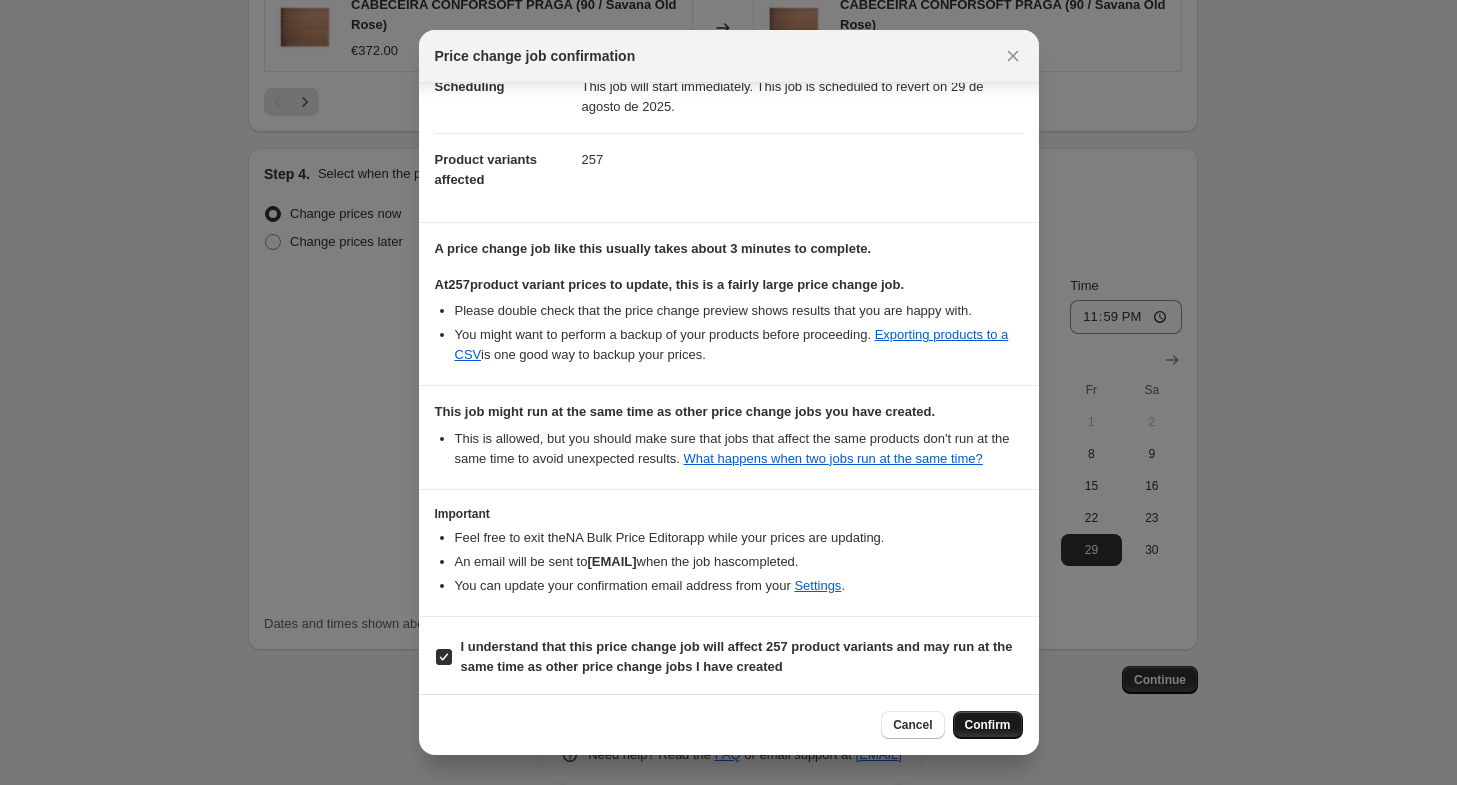 click on "Confirm" at bounding box center [988, 725] 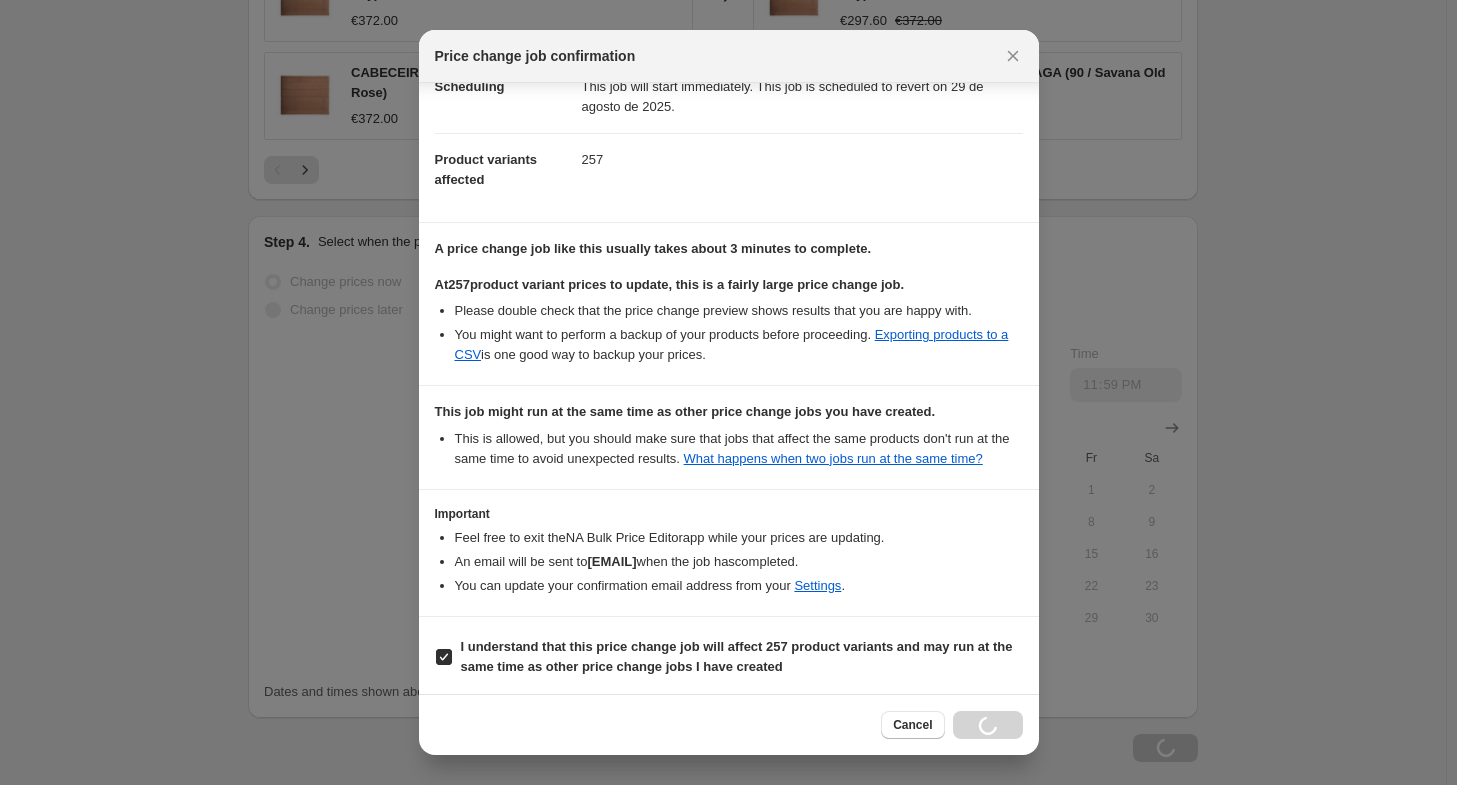 scroll, scrollTop: 1718, scrollLeft: 0, axis: vertical 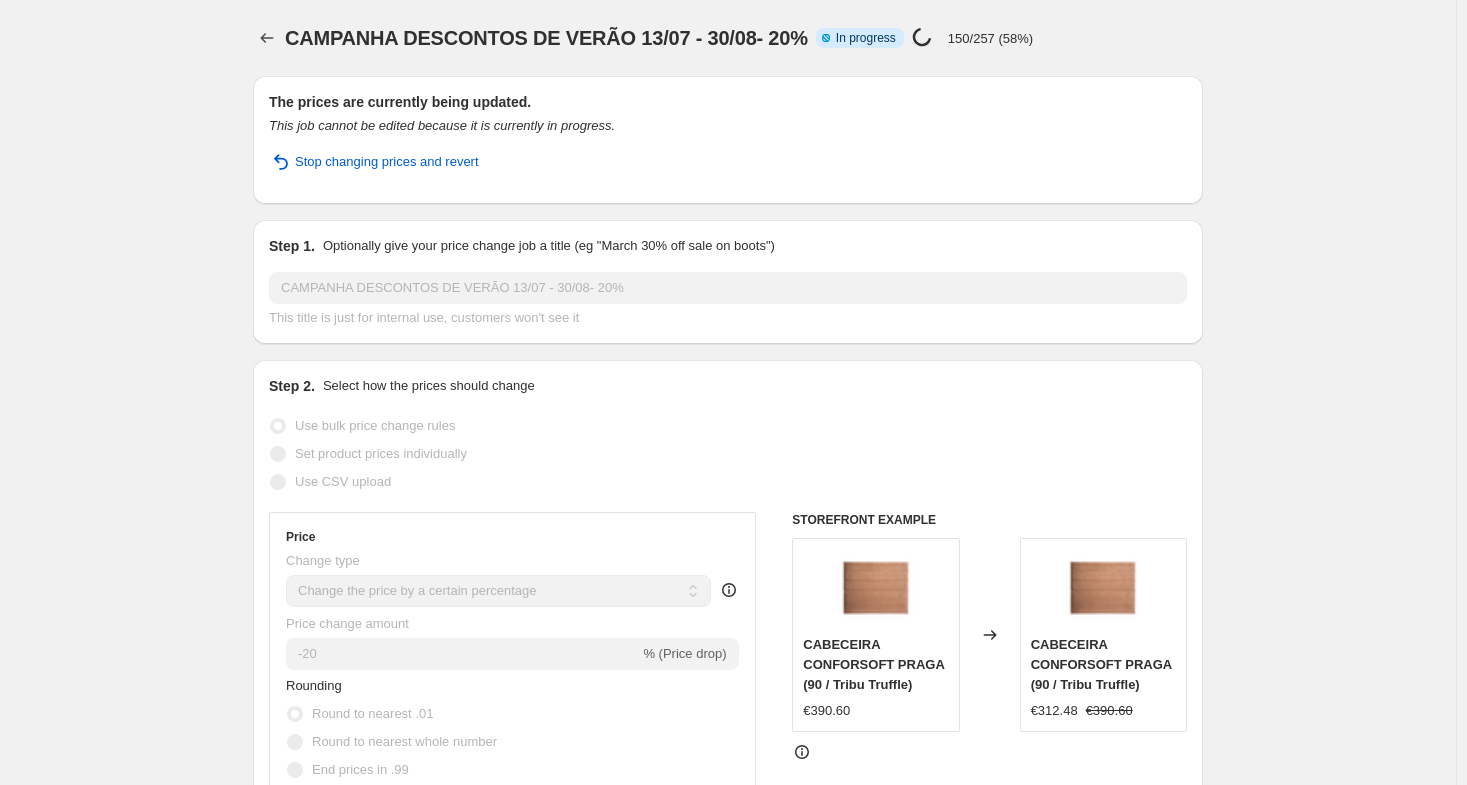 select on "percentage" 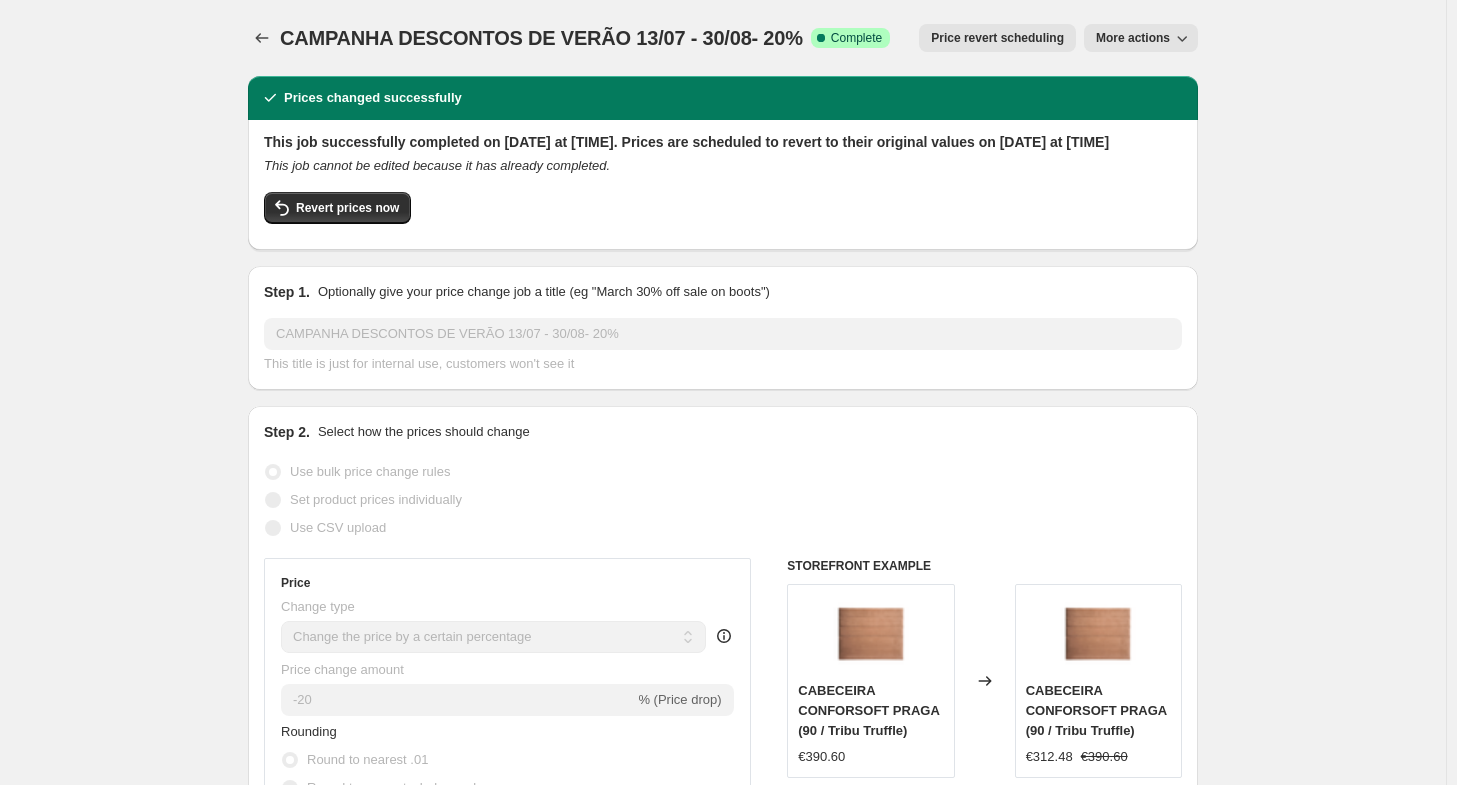 click on "CAMPANHA DESCONTOS DE VERÃO 13/07 - 30/08- 20%. This page is ready CAMPANHA DESCONTOS DE VERÃO 13/07 - 30/08- 20% Success Complete Complete Price revert scheduling Copy to new job Export Recap CSV Delete job More actions Price revert scheduling More actions Prices changed successfully This job successfully completed on 5 de agosto de 2025 at 17:08. Prices are scheduled to revert to their original values on 29 de agosto de 2025 at 23:59 This job cannot be edited because it has already completed. Revert prices now Step 1. Optionally give your price change job a title (eg "March 30% off sale on boots") CAMPANHA DESCONTOS DE VERÃO 13/07 - 30/08- 20% This title is just for internal use, customers won't see it Step 2. Select how the prices should change Use bulk price change rules Set product prices individually Use CSV upload Price Change type Change the price to a certain amount Change the price by a certain amount Change the price by a certain percentage Don't change the price Price change amount -20 Rounding" at bounding box center [723, 1306] 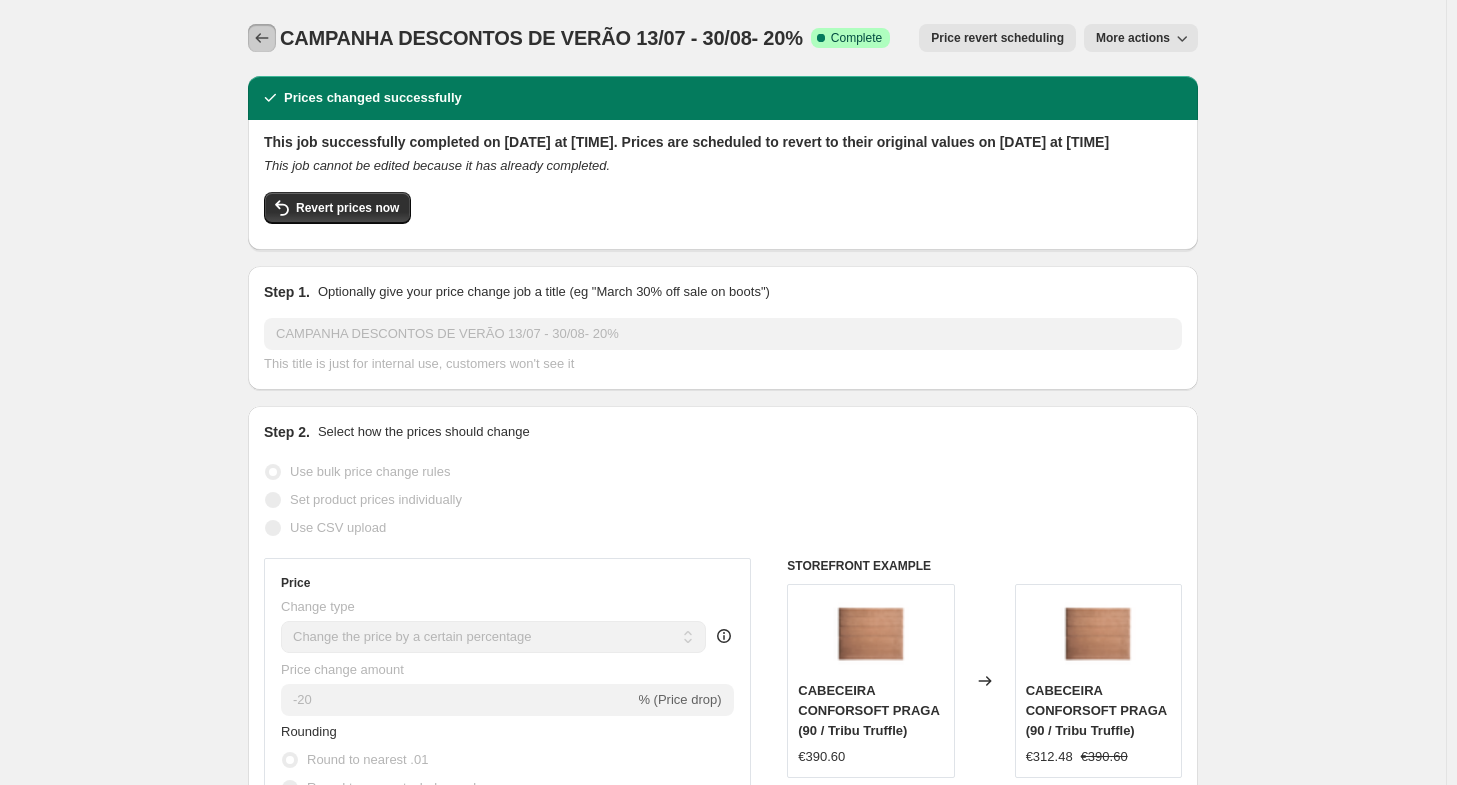 click at bounding box center (262, 38) 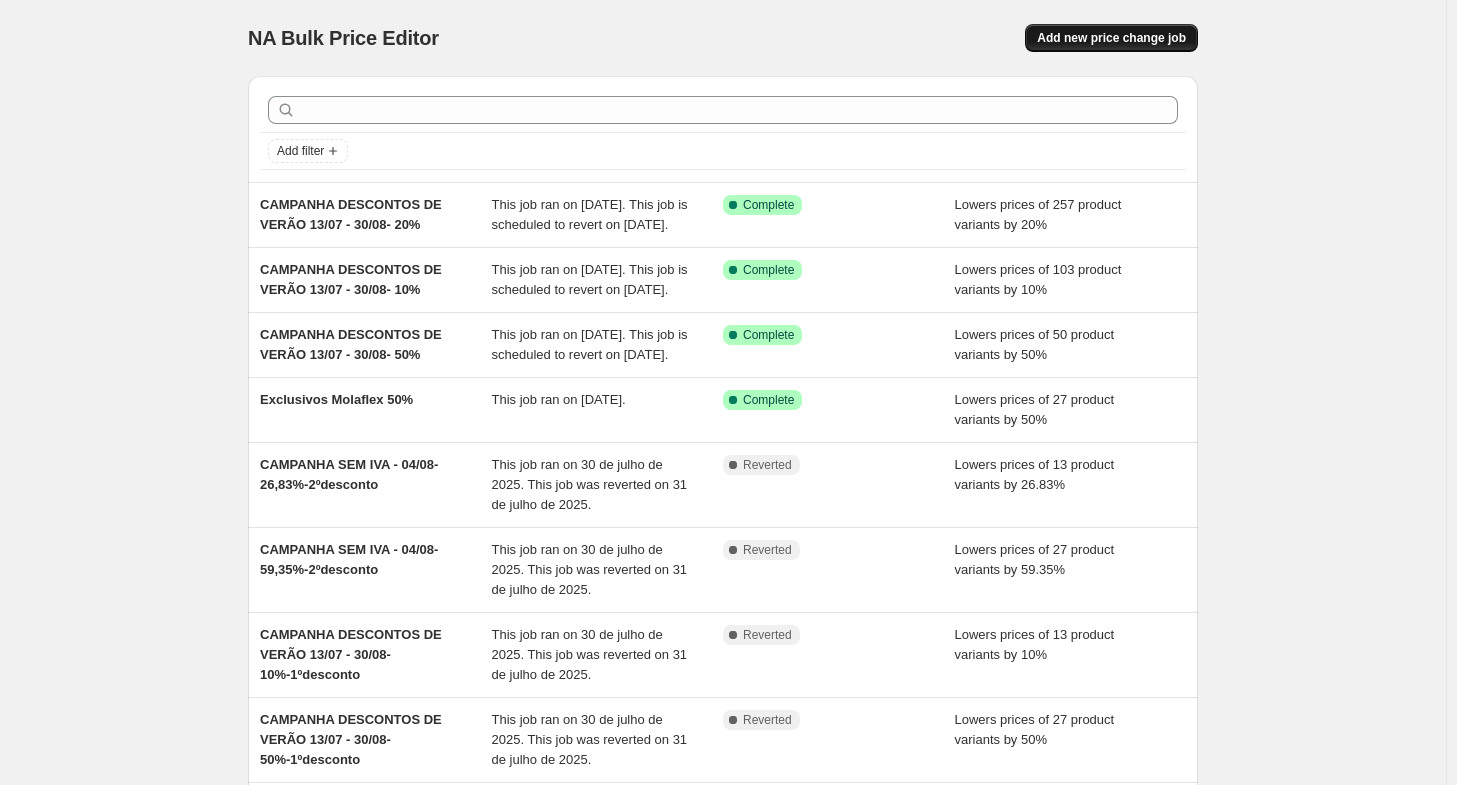click on "Add new price change job" at bounding box center (1111, 38) 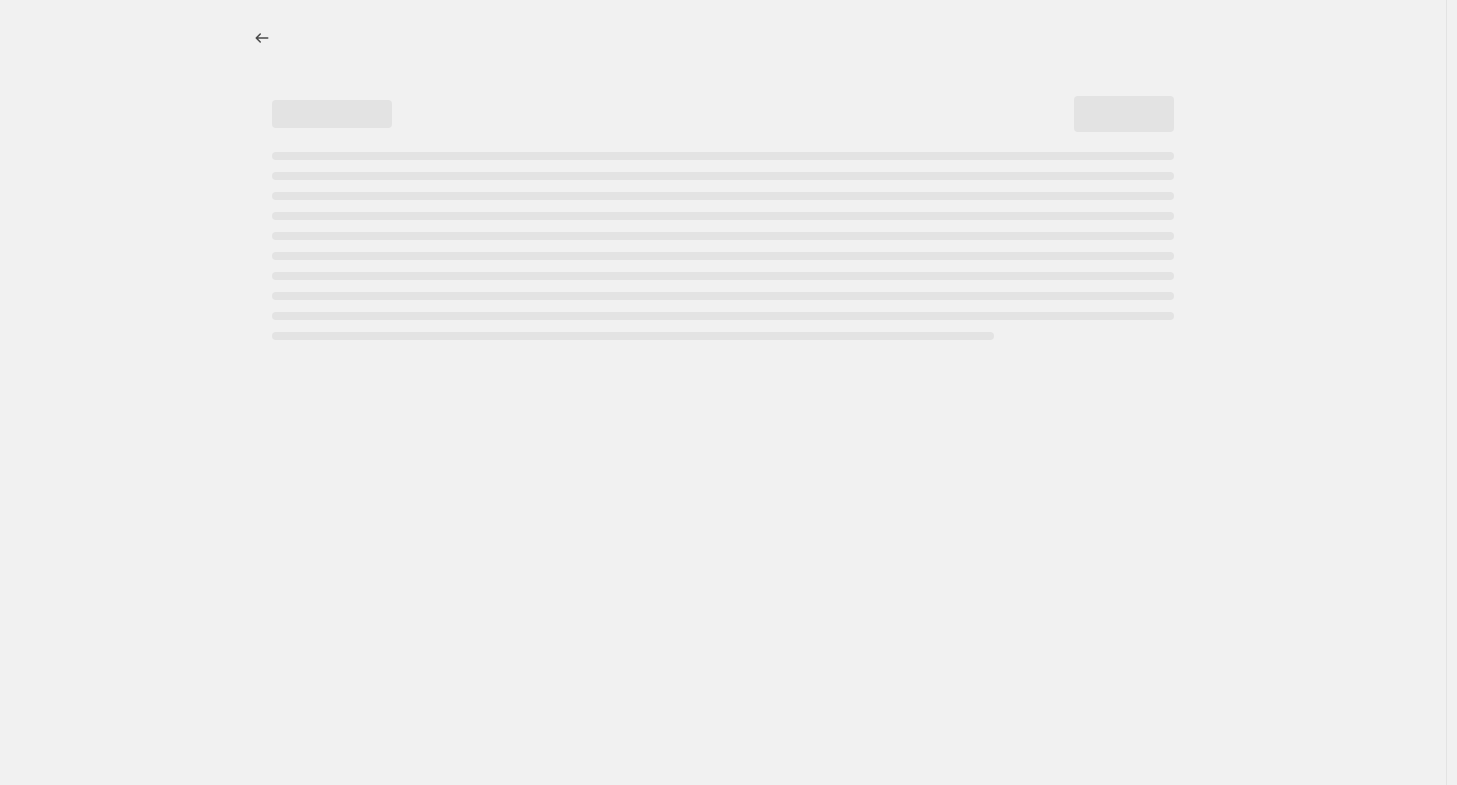 select on "percentage" 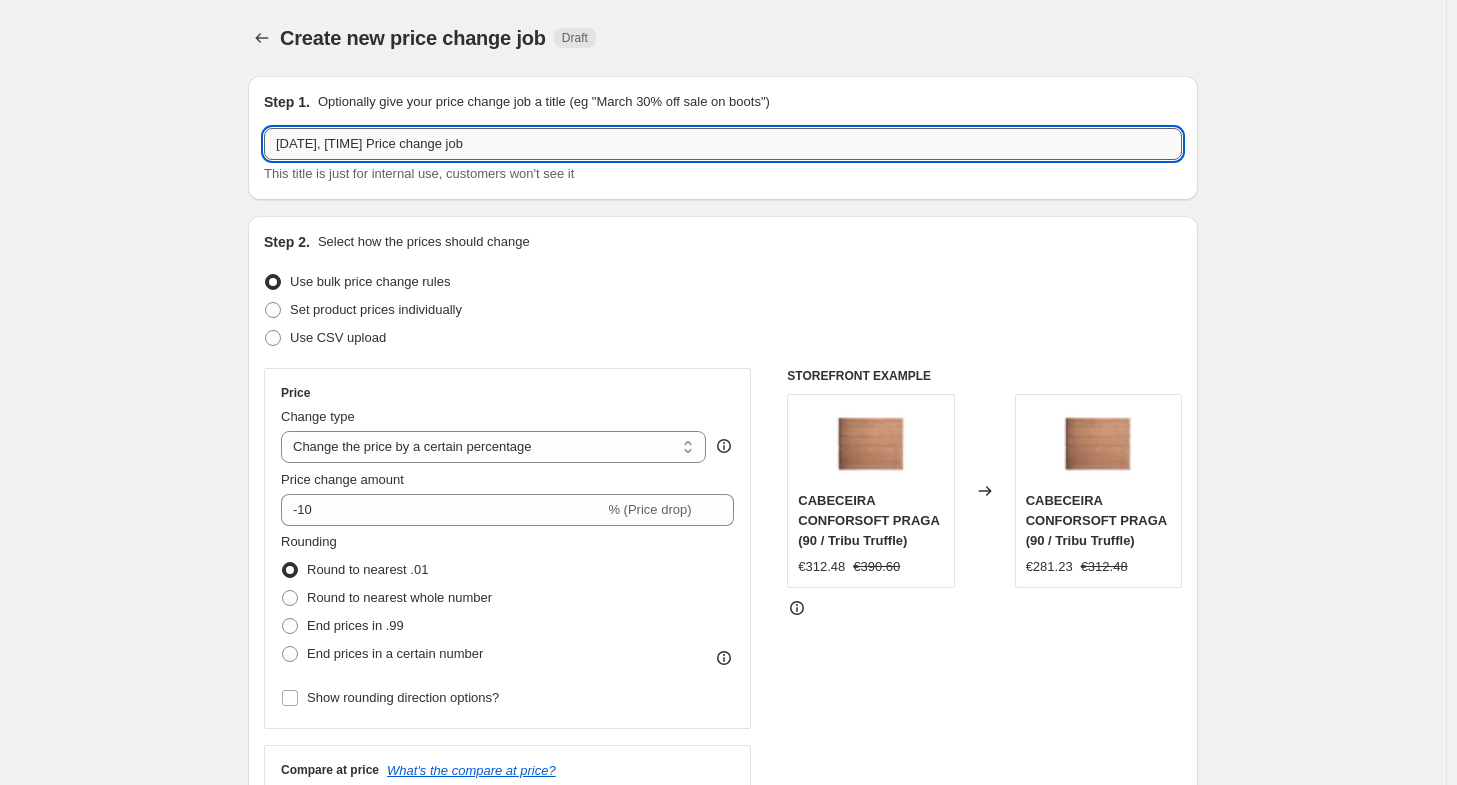 click on "5/08/2025, 16:27:09 Price change job" at bounding box center (723, 144) 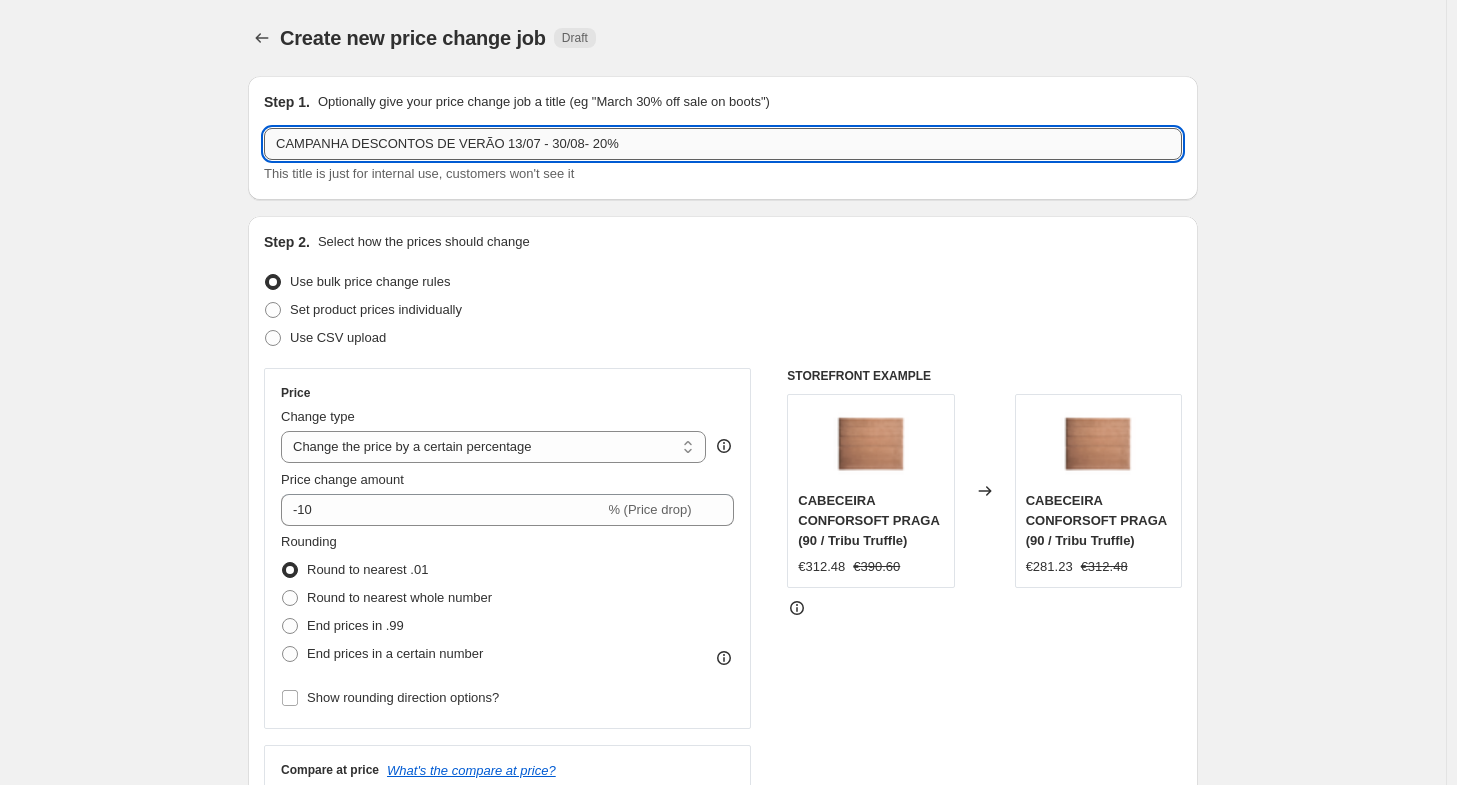click on "CAMPANHA DESCONTOS DE VERÃO 13/07 - 30/08- 20%" at bounding box center [723, 144] 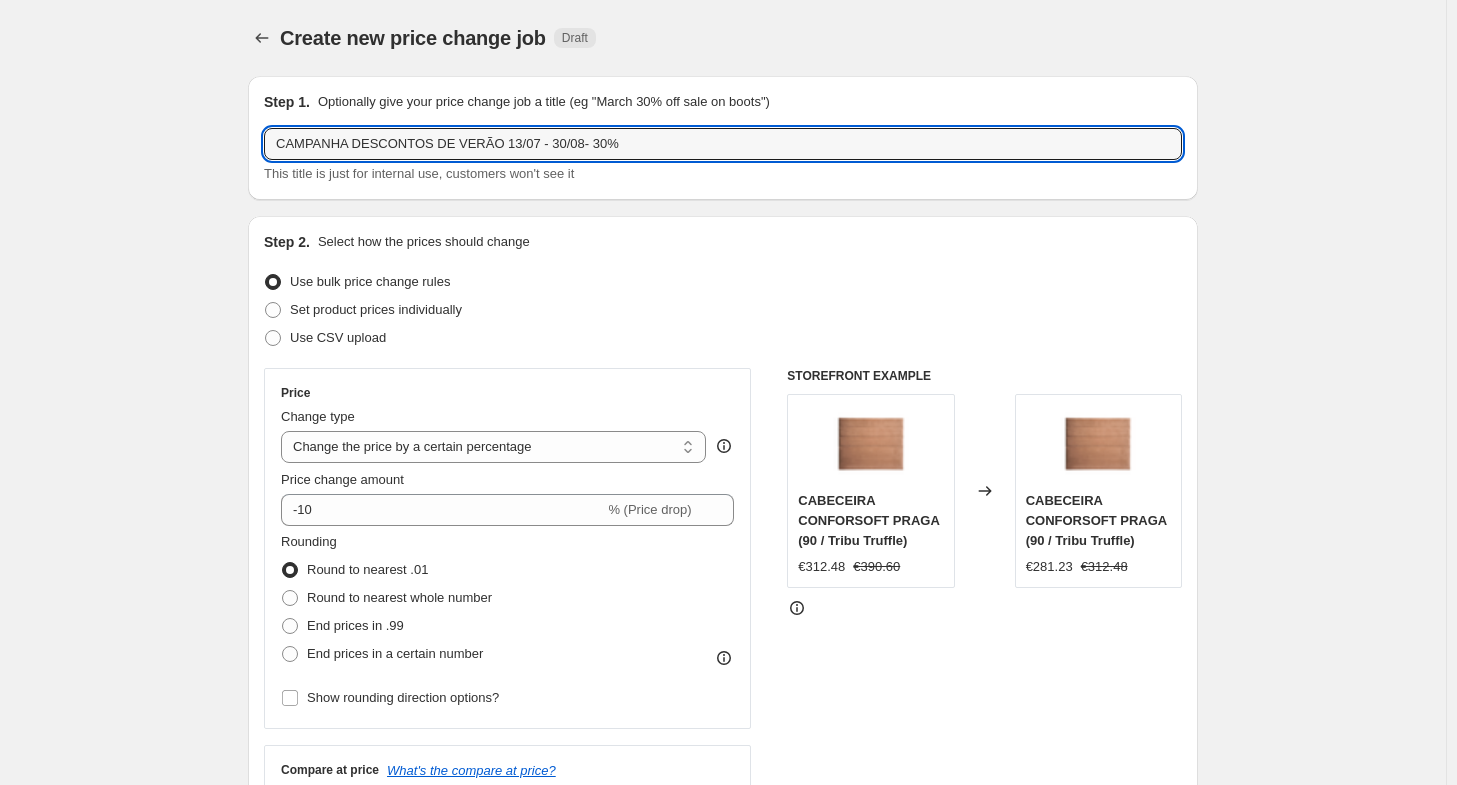 type on "CAMPANHA DESCONTOS DE VERÃO 13/07 - 30/08- 30%" 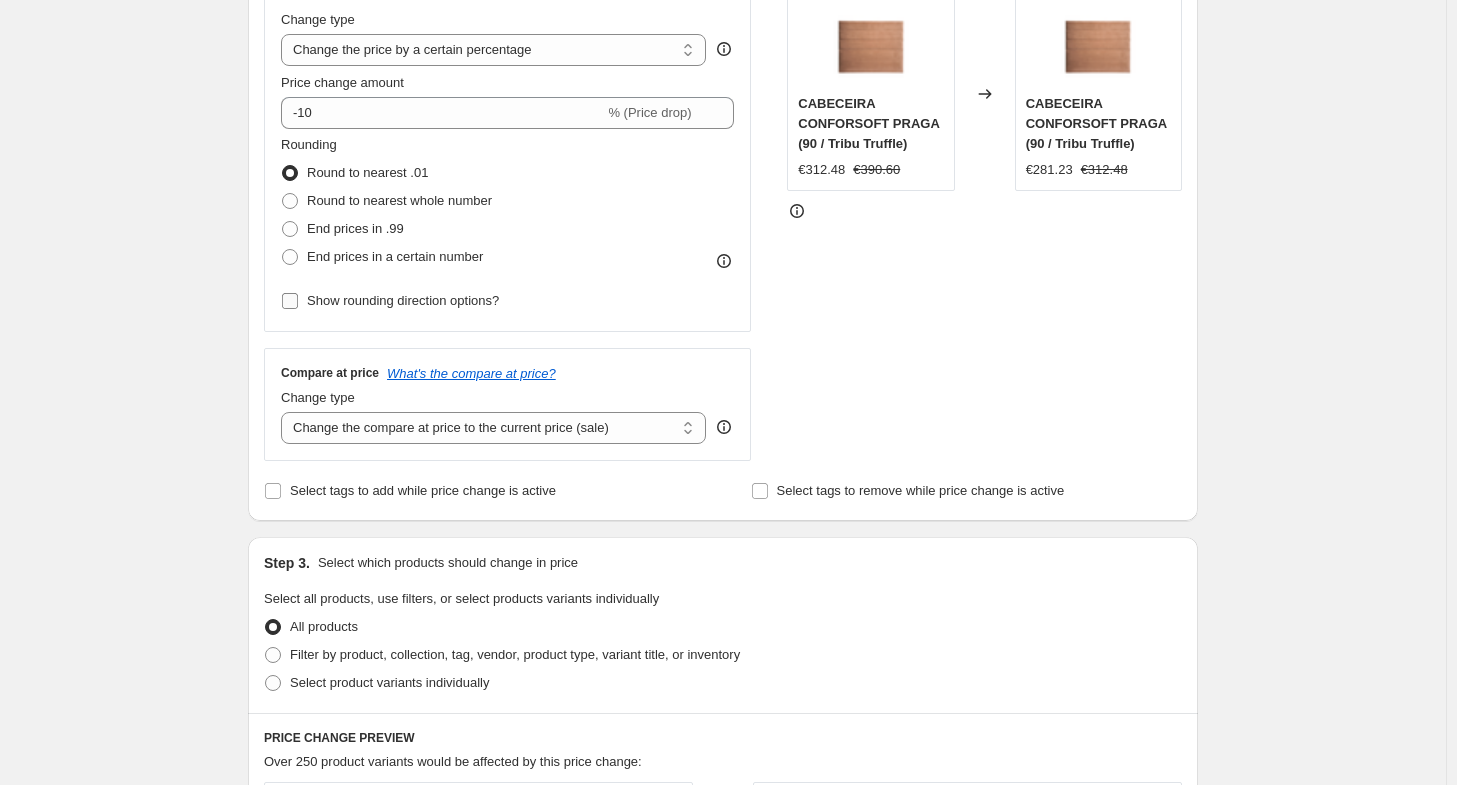 scroll, scrollTop: 400, scrollLeft: 0, axis: vertical 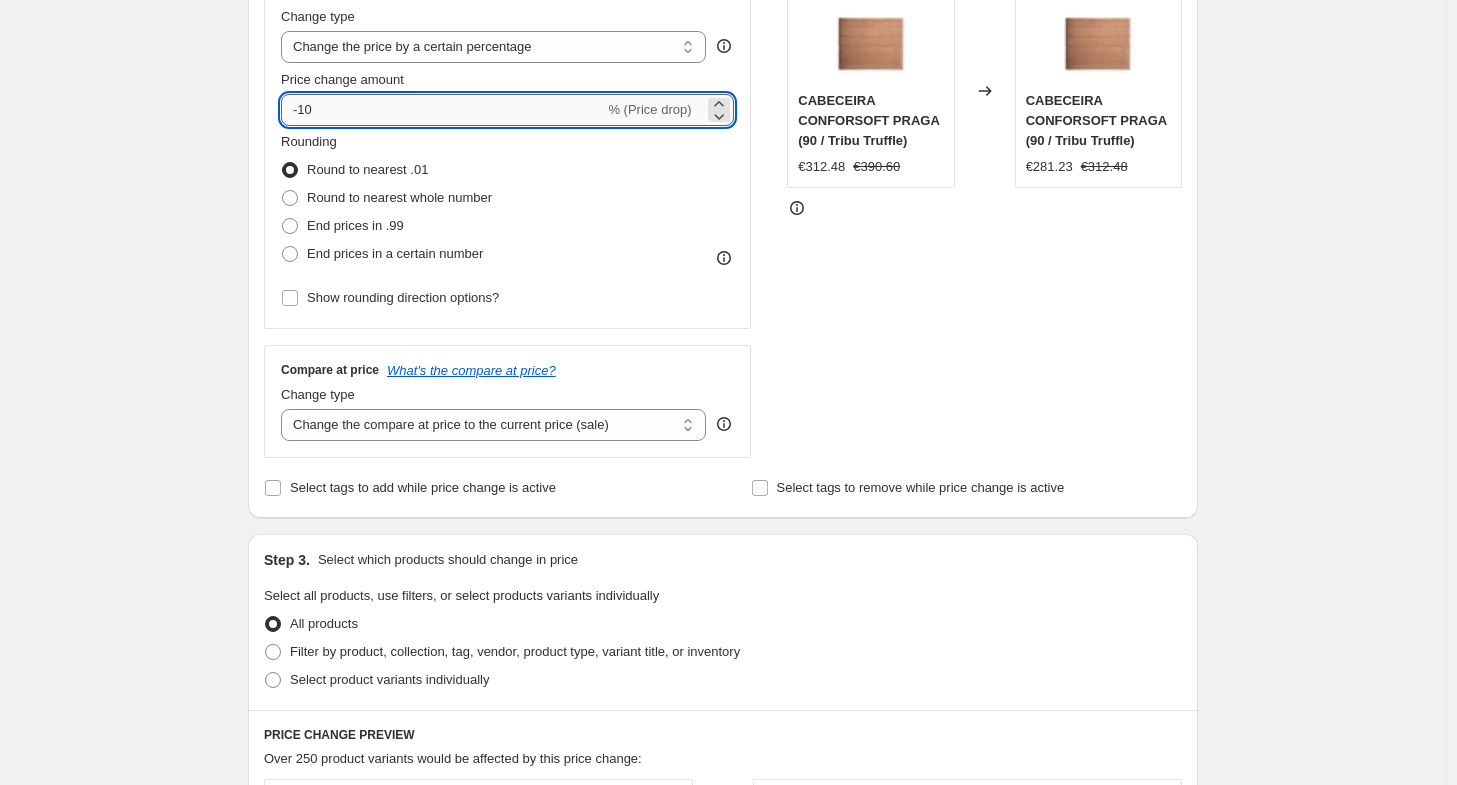 click on "-10" at bounding box center (442, 110) 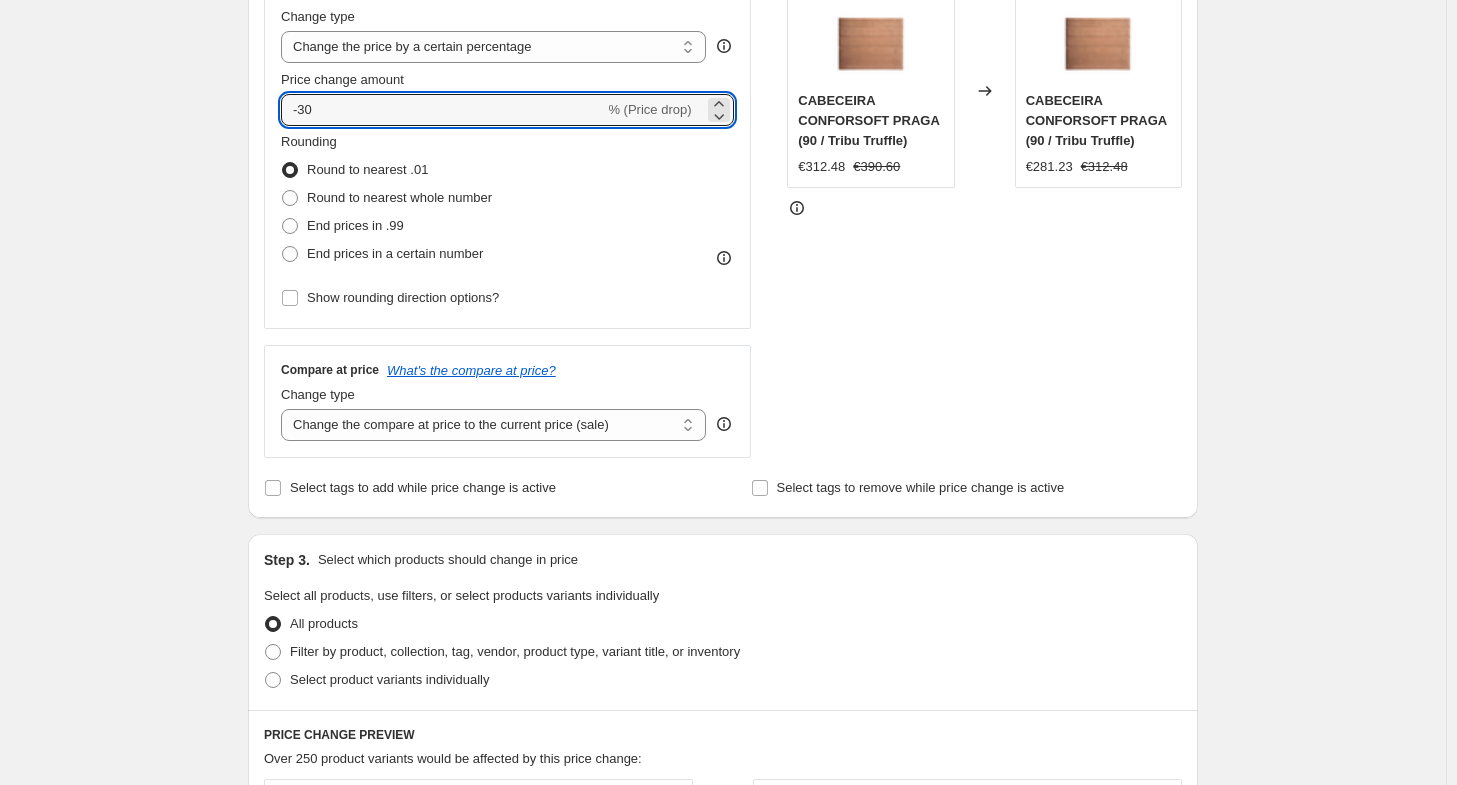 type on "-30" 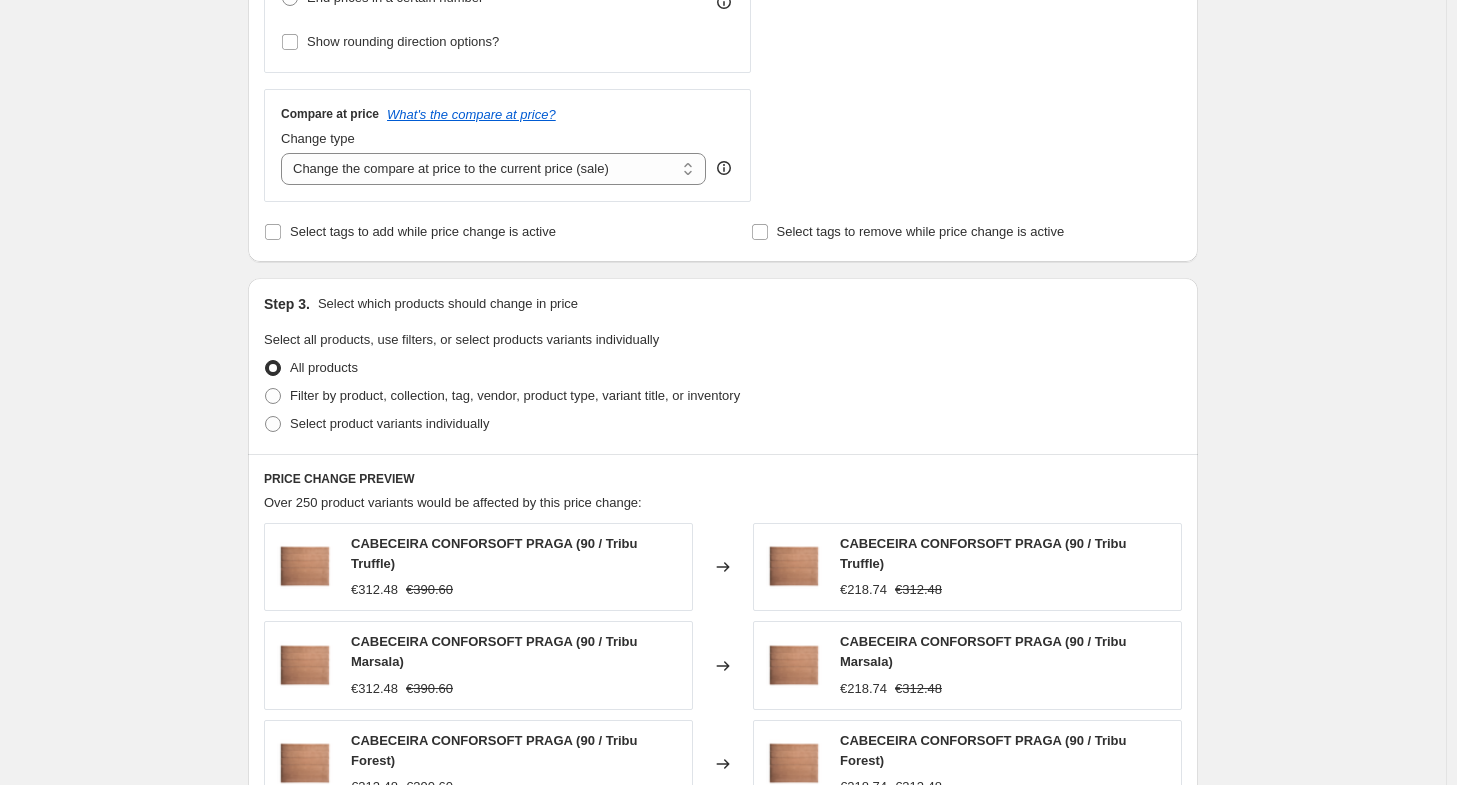 scroll, scrollTop: 600, scrollLeft: 0, axis: vertical 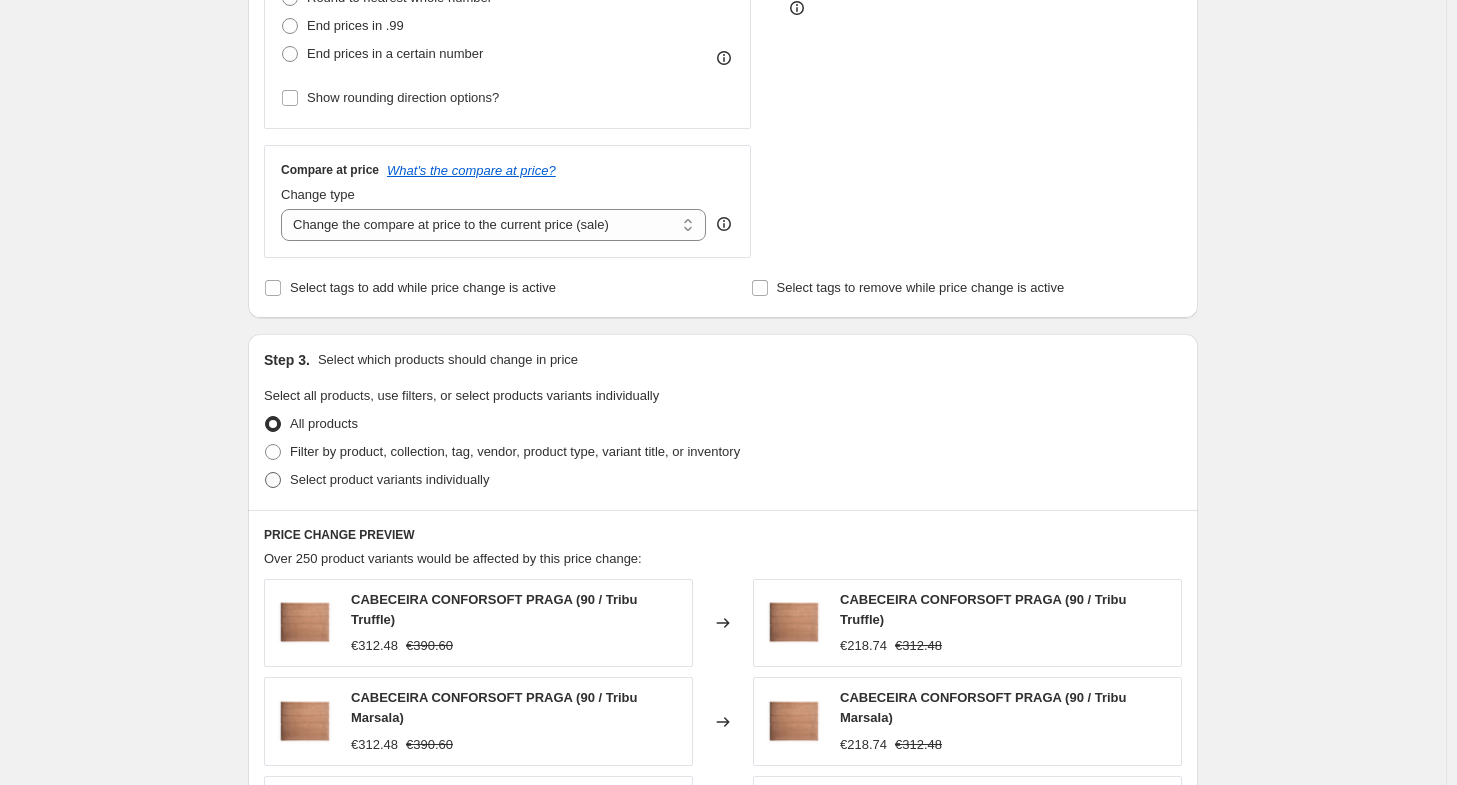 click on "Select product variants individually" at bounding box center (389, 479) 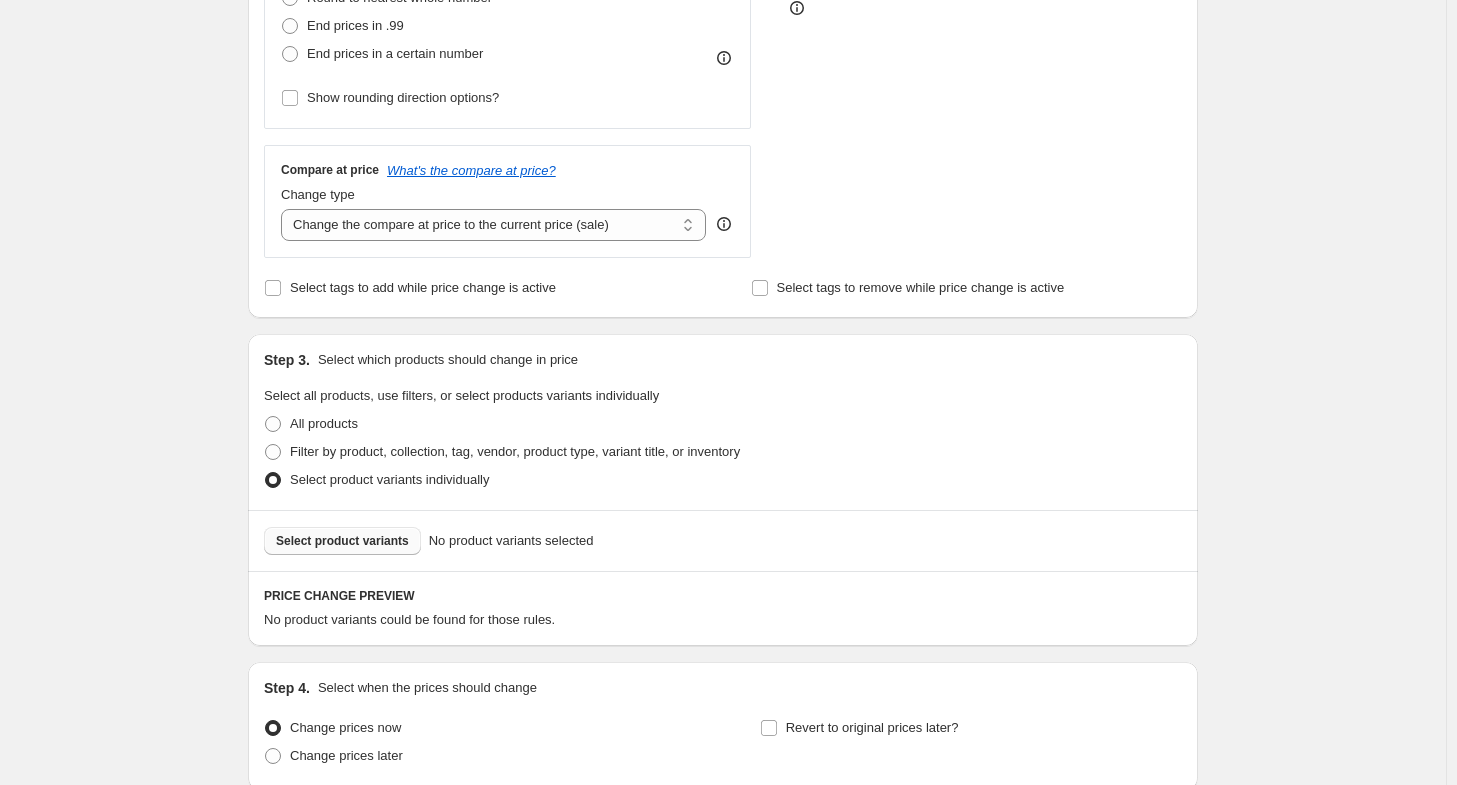 click on "Select product variants" at bounding box center [342, 541] 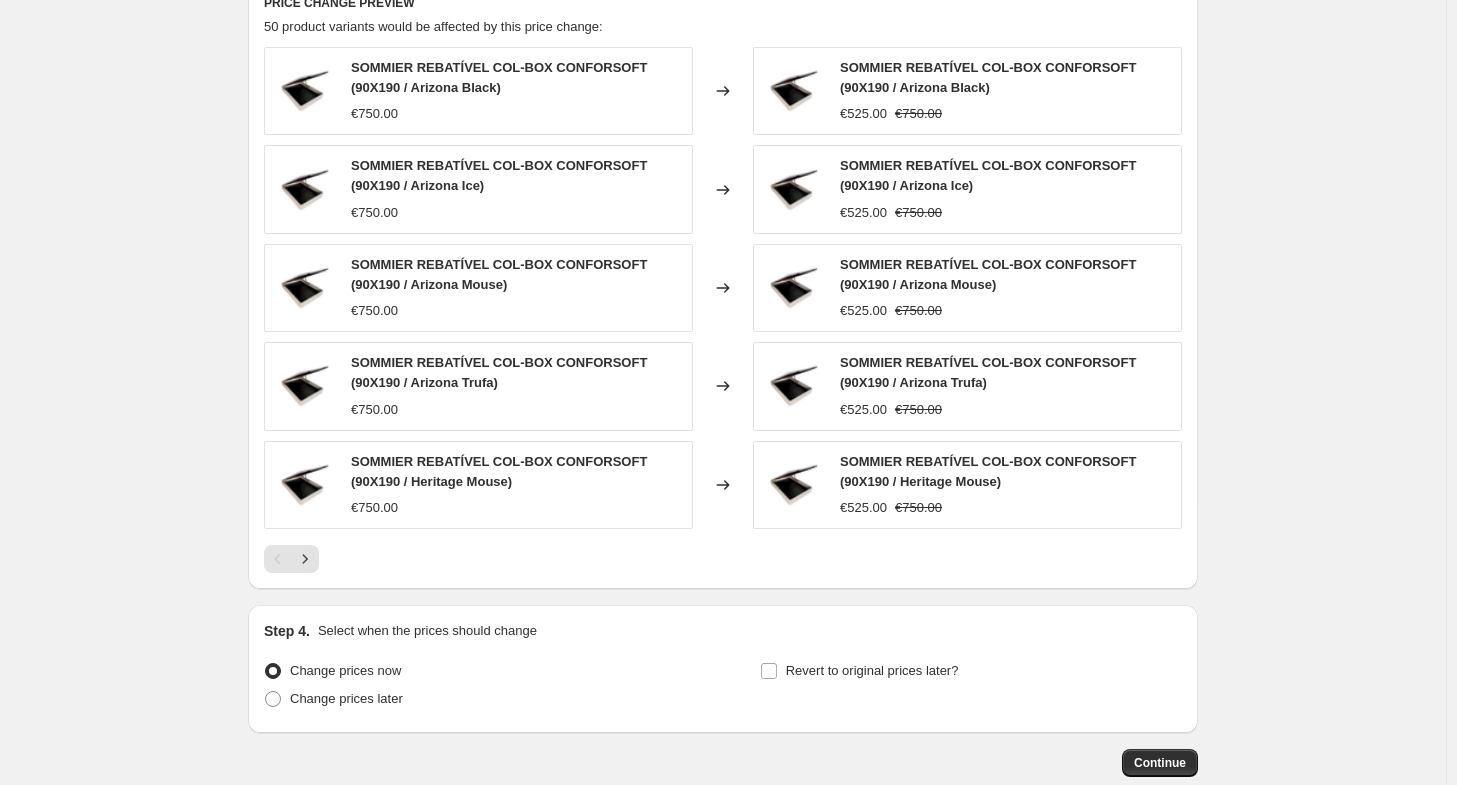 scroll, scrollTop: 1200, scrollLeft: 0, axis: vertical 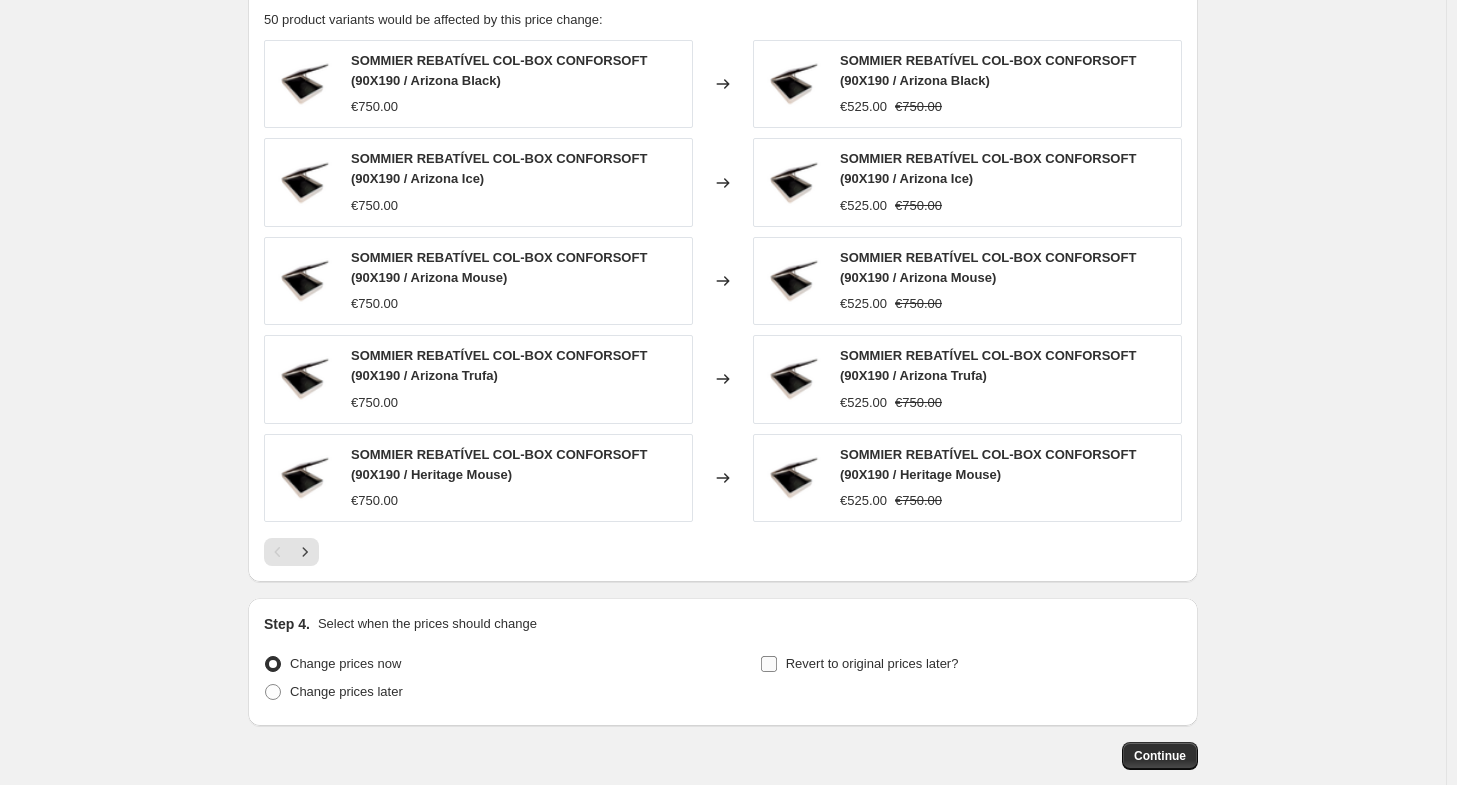 click on "Revert to original prices later?" at bounding box center [859, 664] 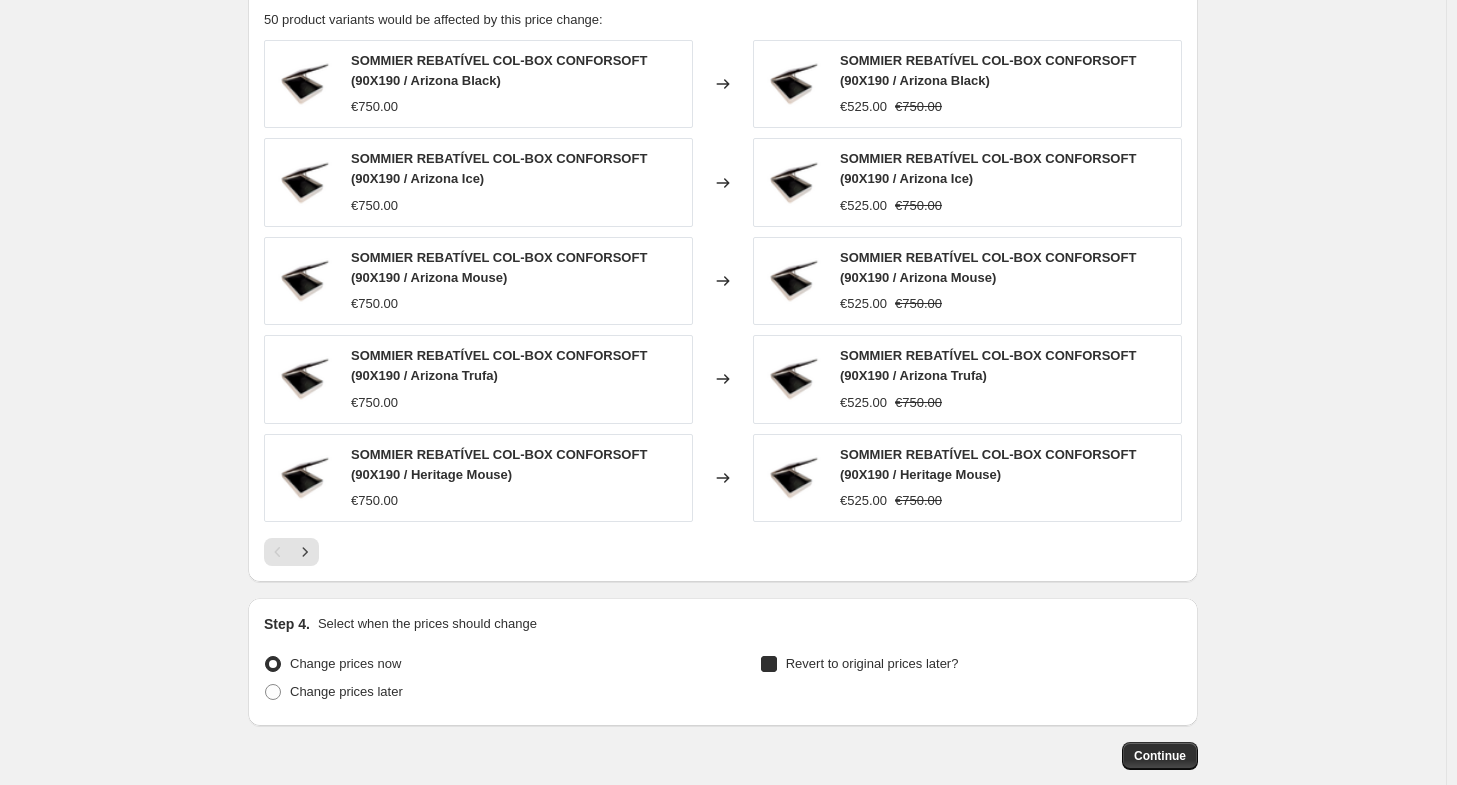 checkbox on "true" 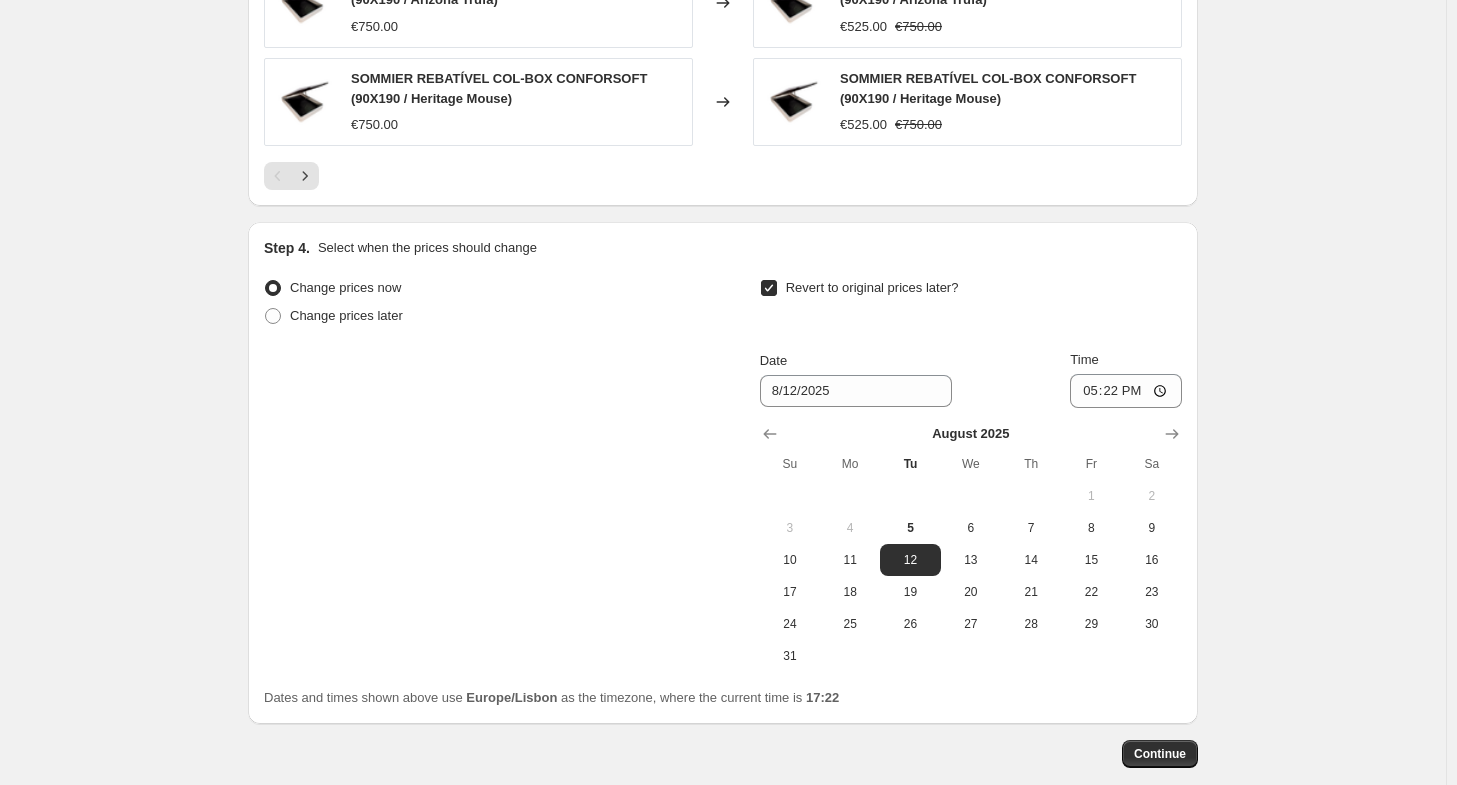 scroll, scrollTop: 1600, scrollLeft: 0, axis: vertical 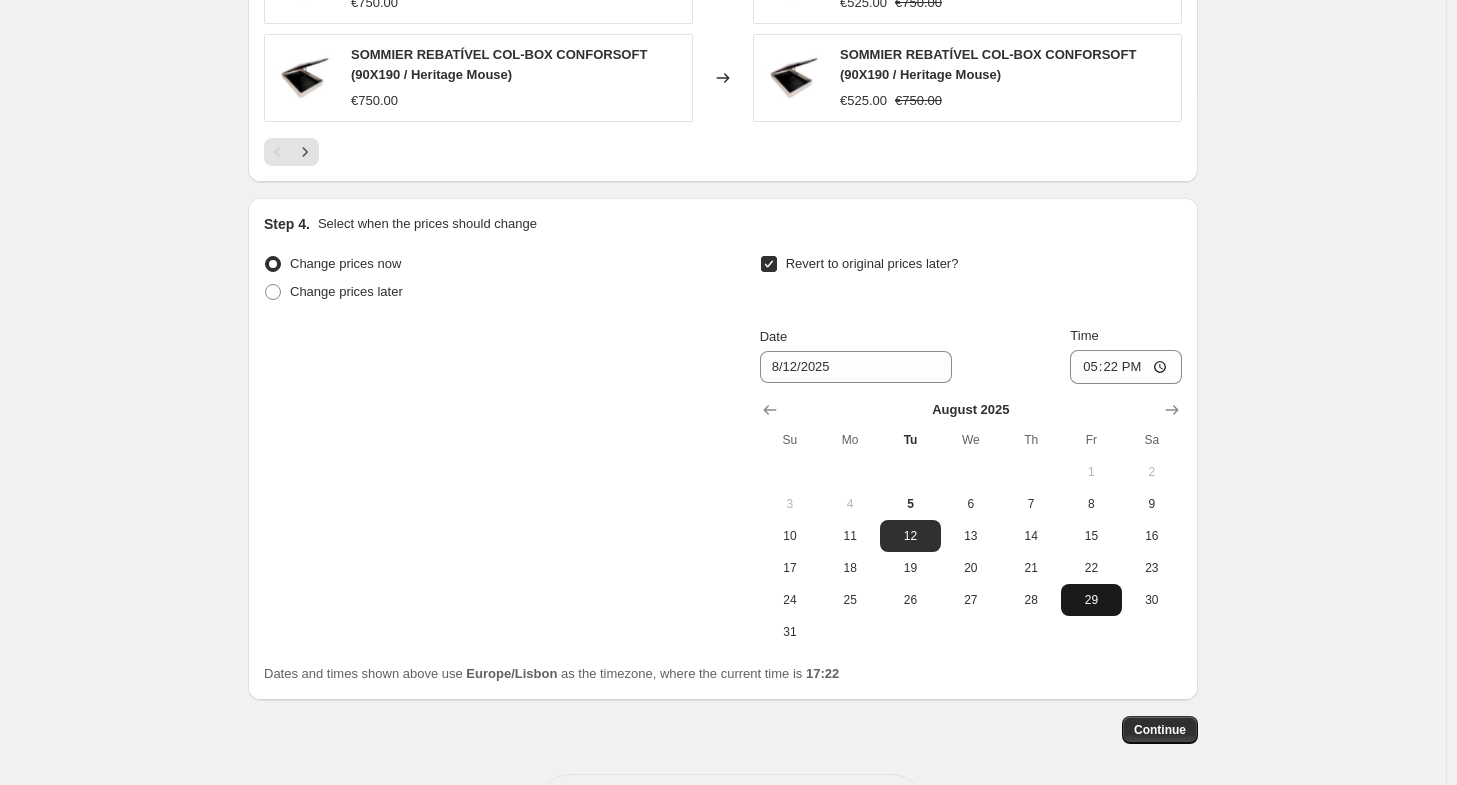 click on "29" at bounding box center [1091, 600] 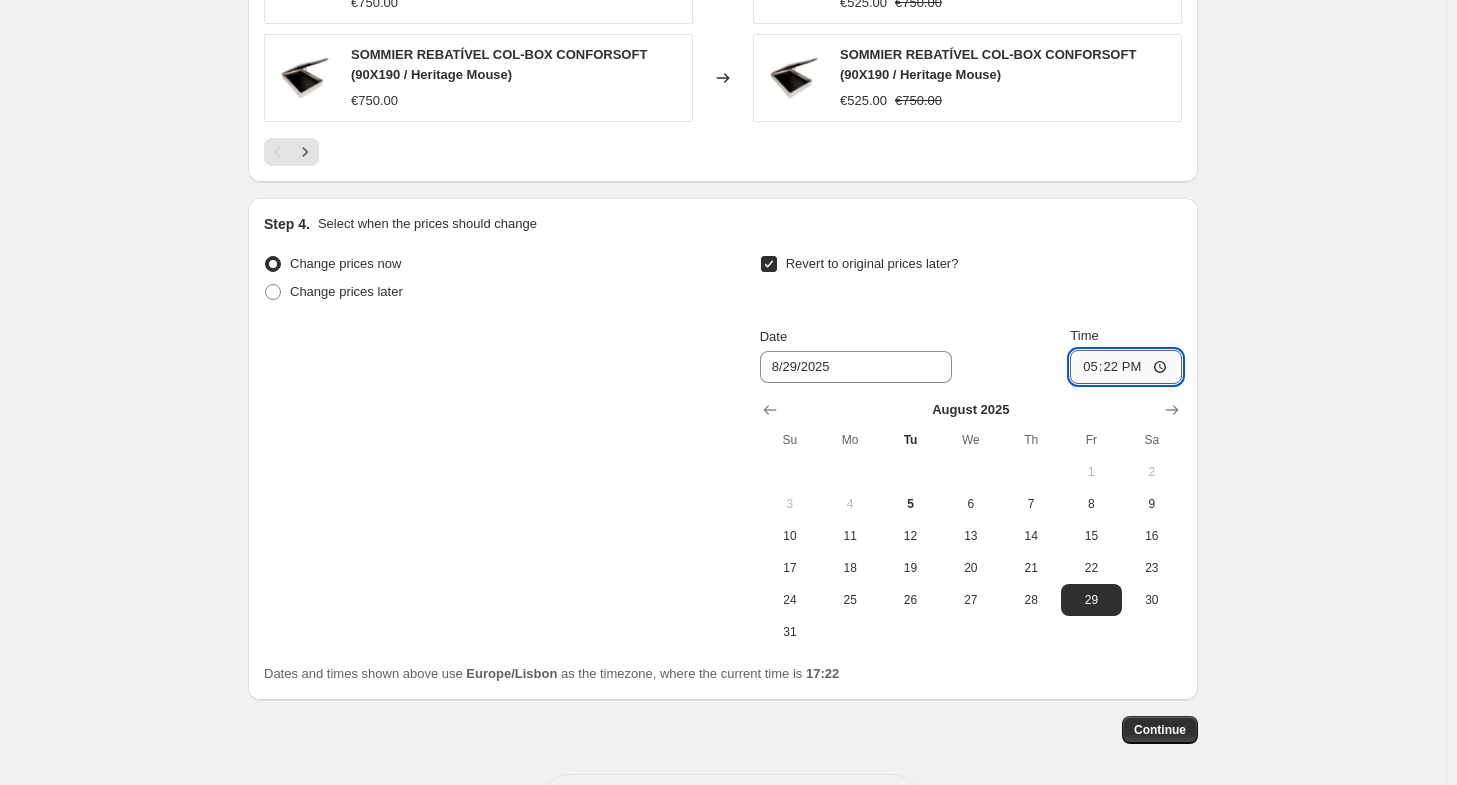 click on "17:22" at bounding box center [1126, 367] 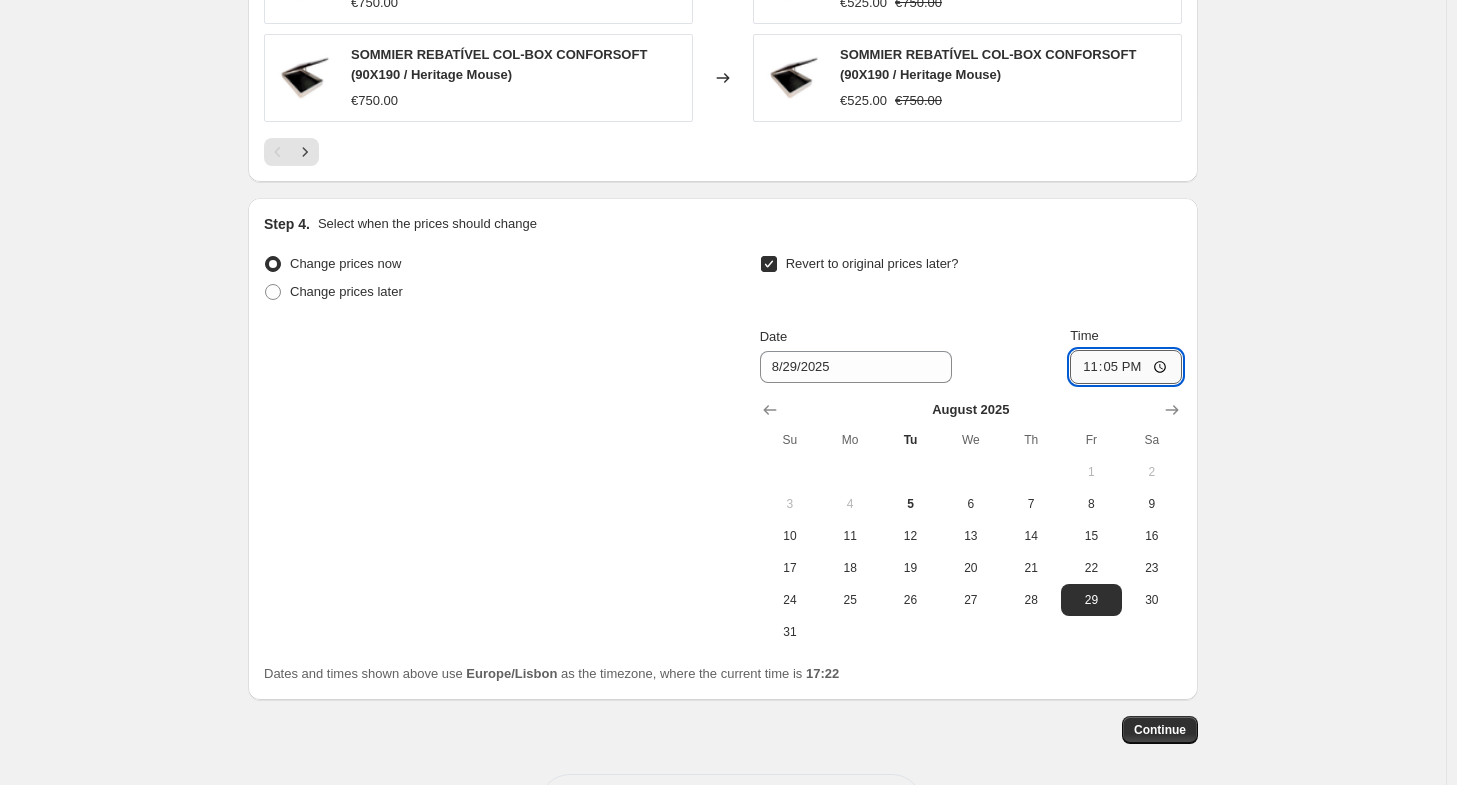 type on "23:59" 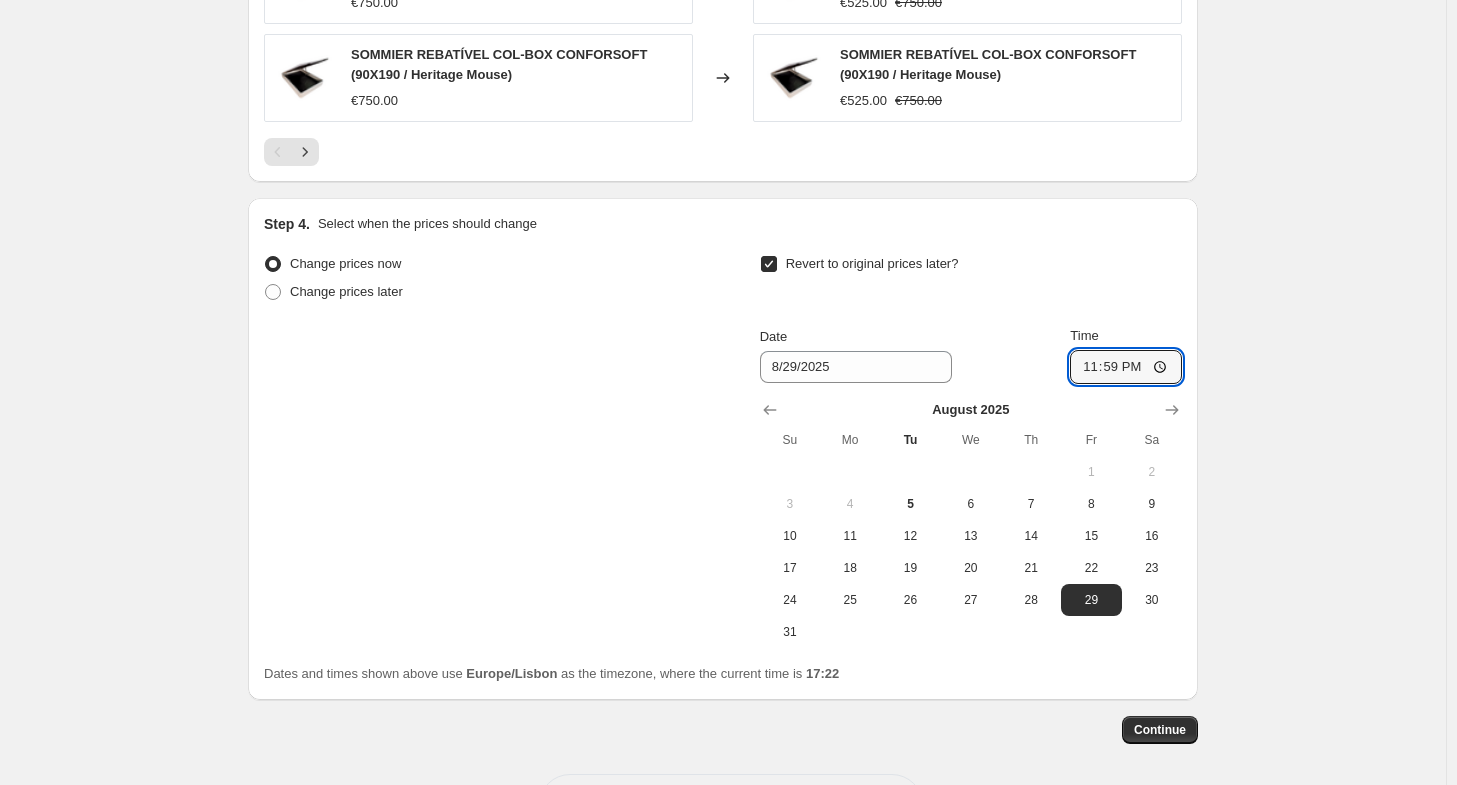 click on "Create new price change job. This page is ready Create new price change job Draft Step 1. Optionally give your price change job a title (eg "March 30% off sale on boots") CAMPANHA DESCONTOS DE VERÃO 13/07 - 30/08- 30% This title is just for internal use, customers won't see it Step 2. Select how the prices should change Use bulk price change rules Set product prices individually Use CSV upload Price Change type Change the price to a certain amount Change the price by a certain amount Change the price by a certain percentage Change the price to the current compare at price (price before sale) Change the price by a certain amount relative to the compare at price Change the price by a certain percentage relative to the compare at price Don't change the price Change the price by a certain percentage relative to the cost per item Change price to certain cost margin Change the price by a certain percentage Price change amount -30 % (Price drop) Rounding Round to nearest .01 Round to nearest whole number €750.00" at bounding box center [723, -367] 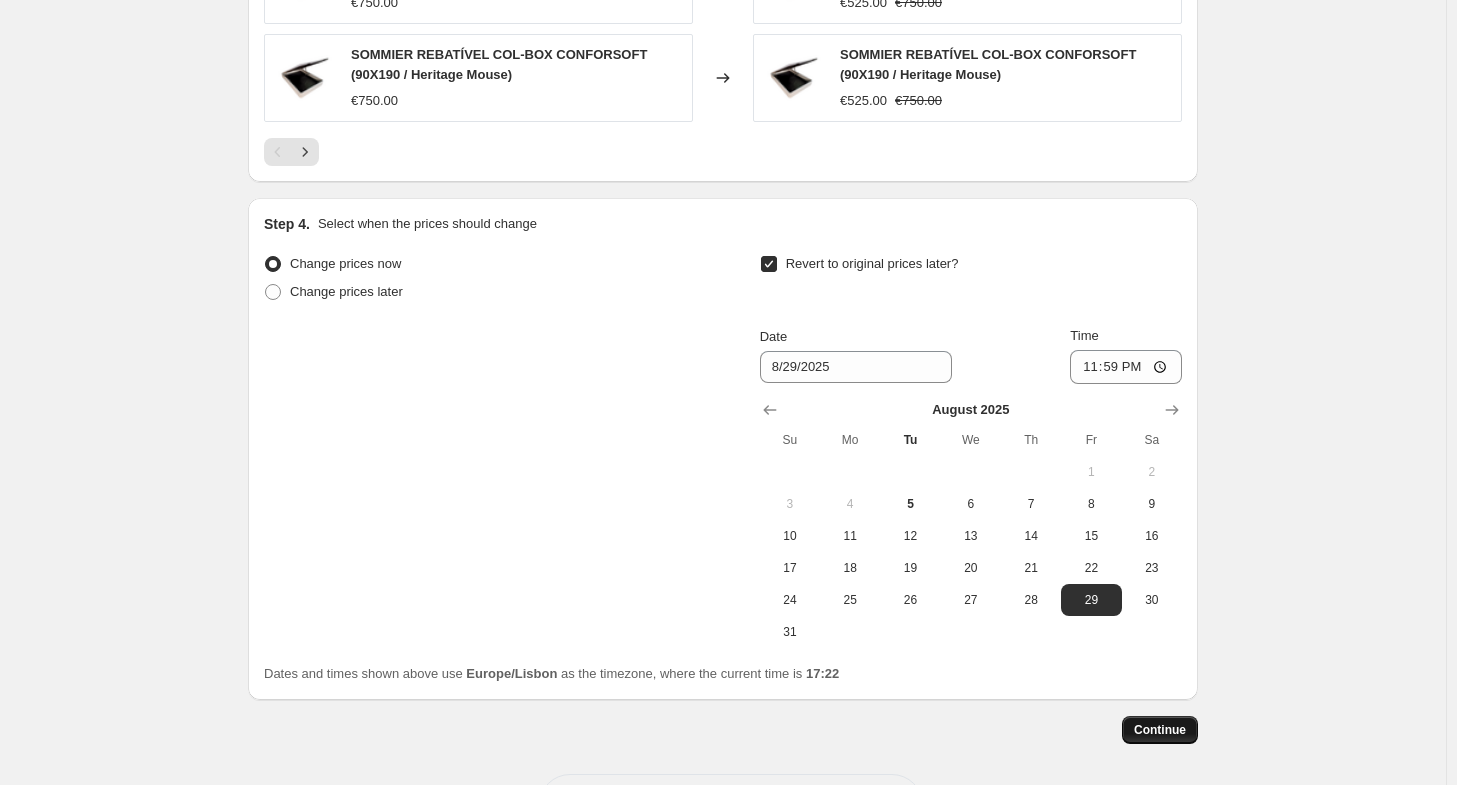 click on "Continue" at bounding box center [1160, 730] 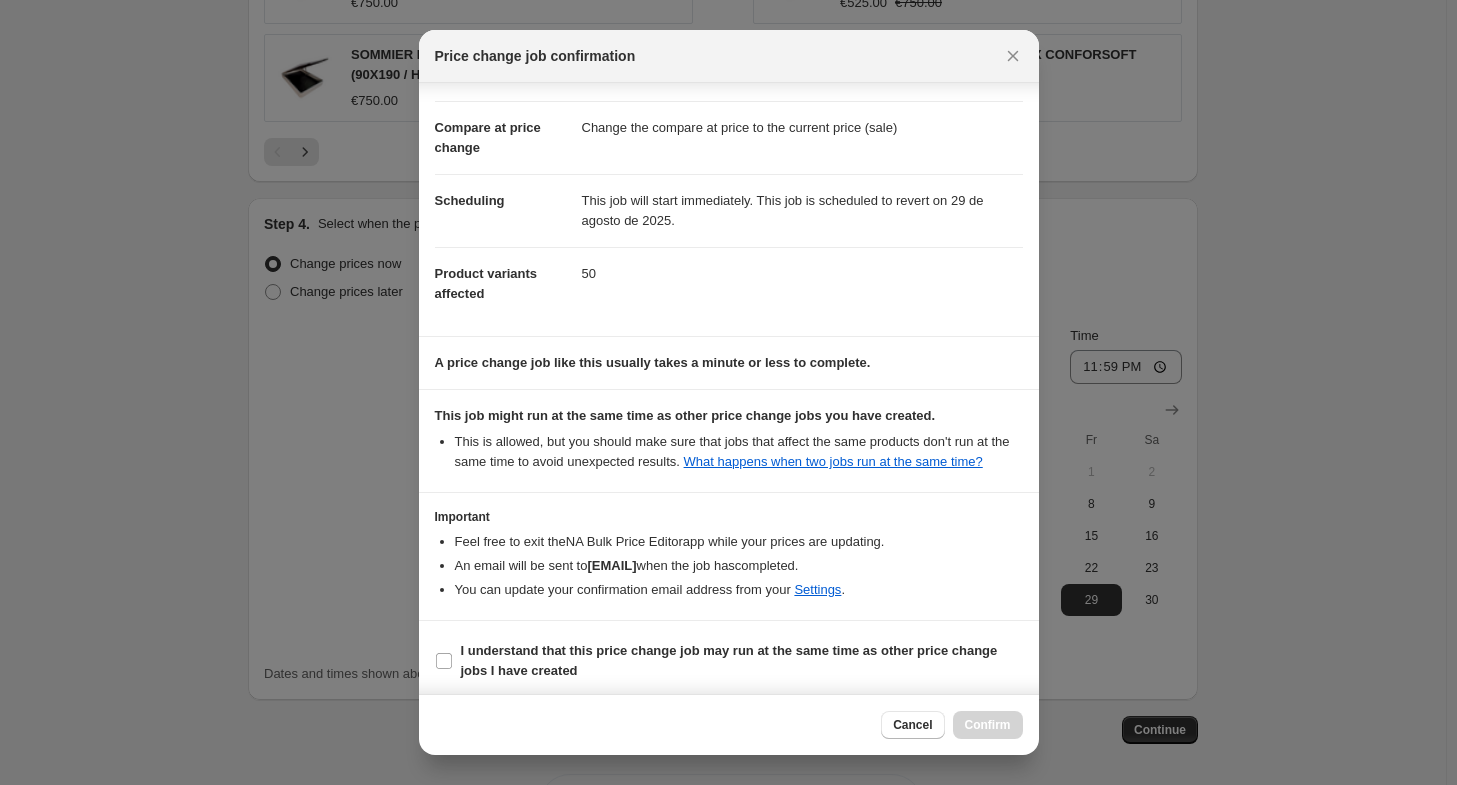 scroll, scrollTop: 73, scrollLeft: 0, axis: vertical 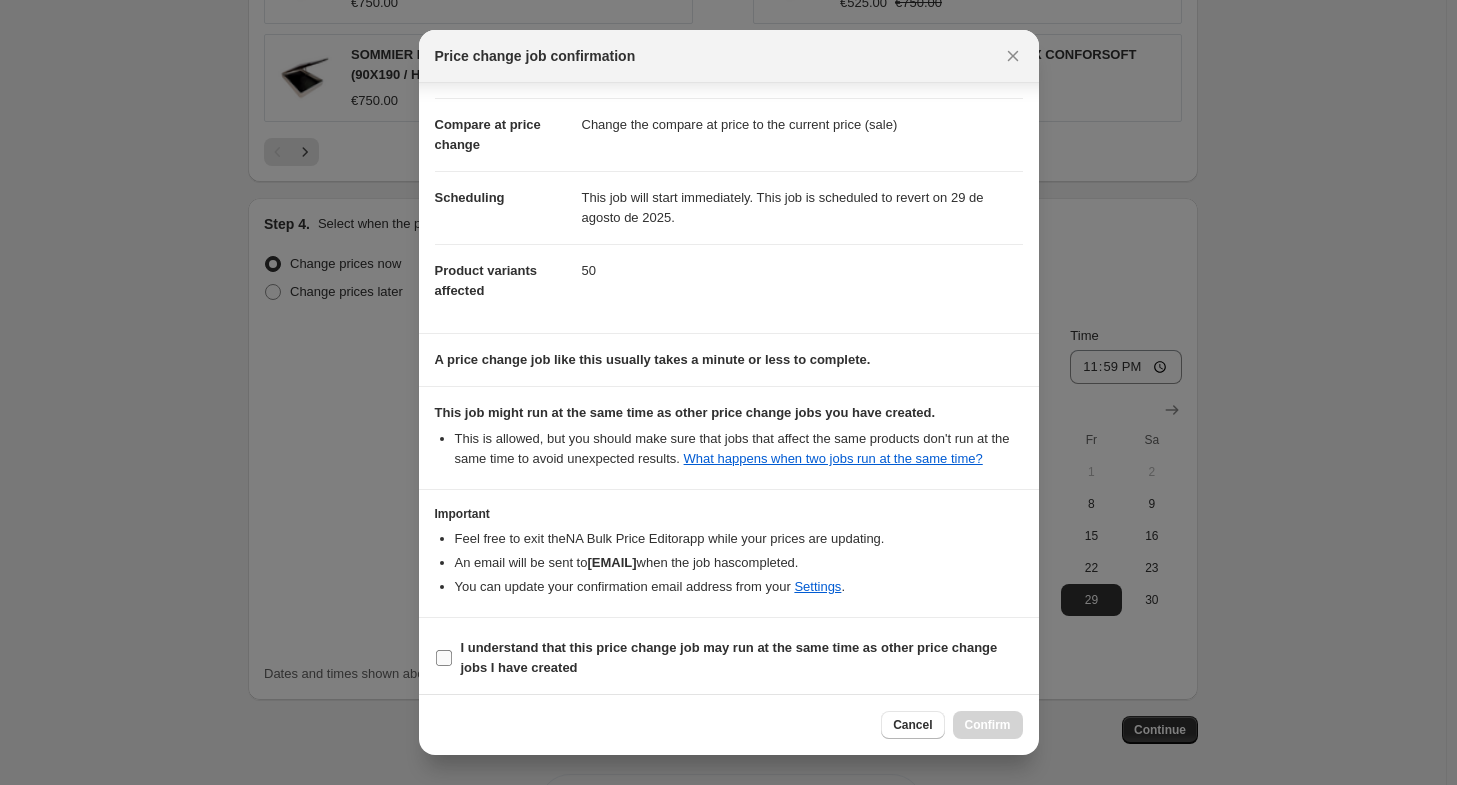 click on "I understand that this price change job may run at the same time as other price change jobs I have created" at bounding box center [729, 657] 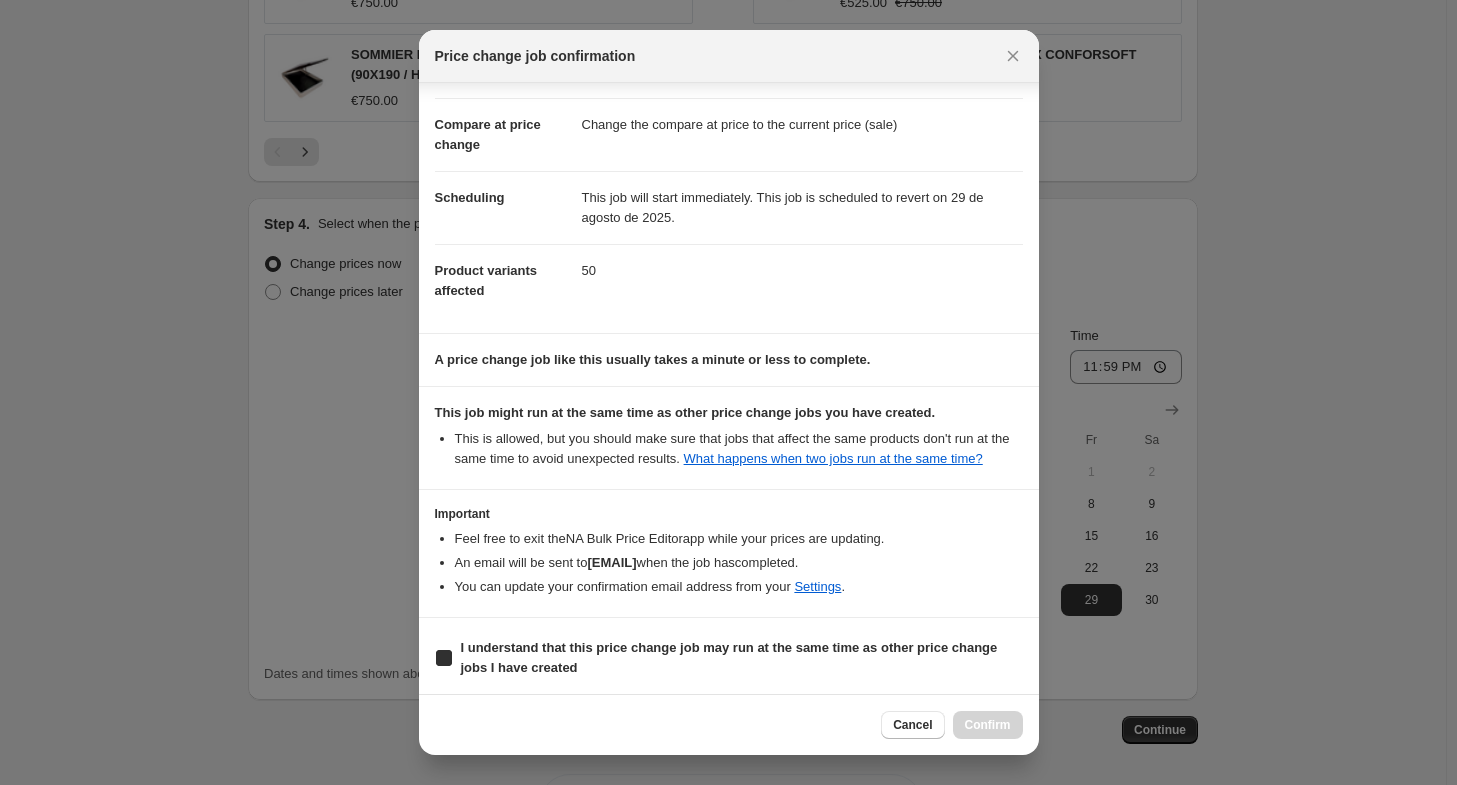 checkbox on "true" 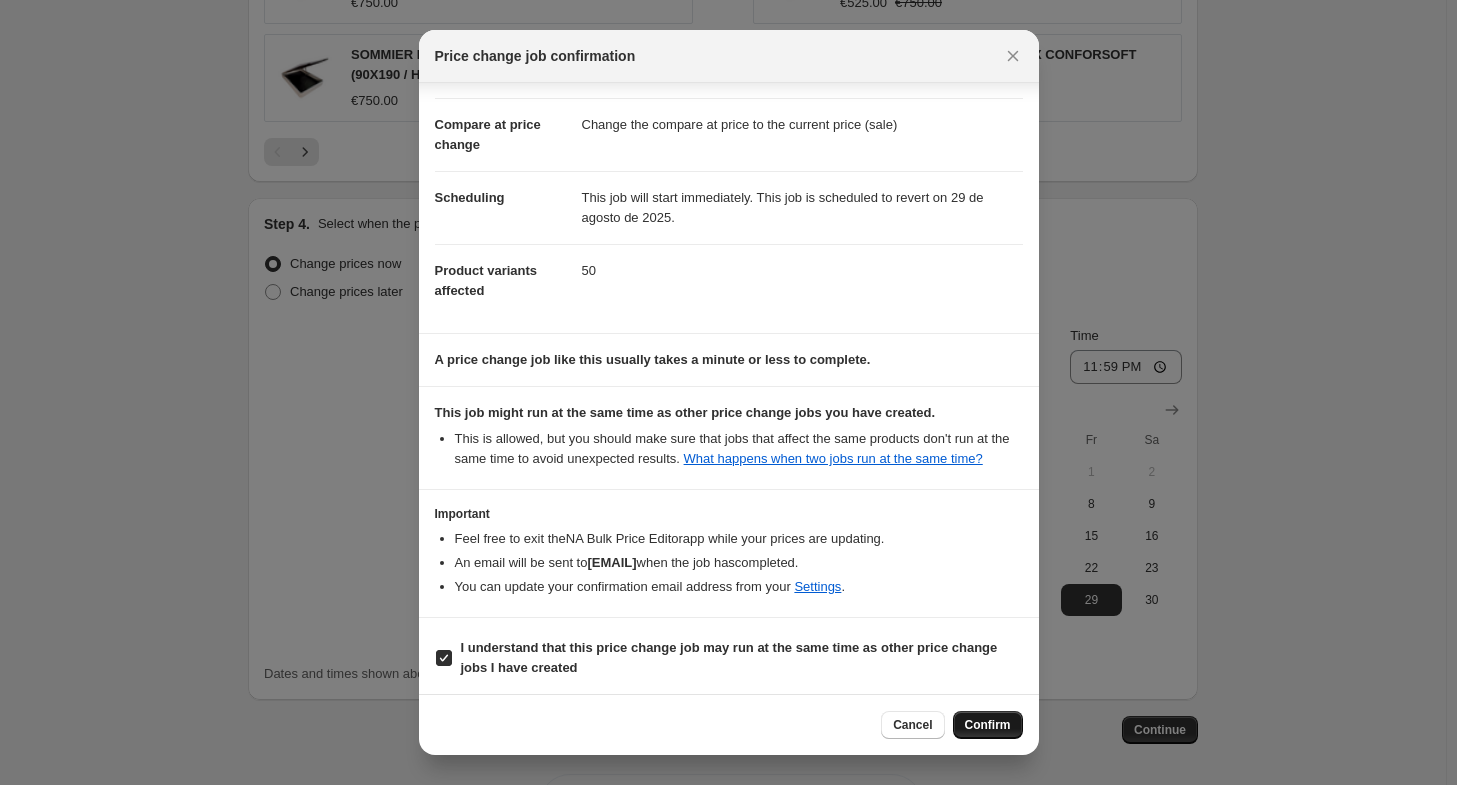 click on "Confirm" at bounding box center [988, 725] 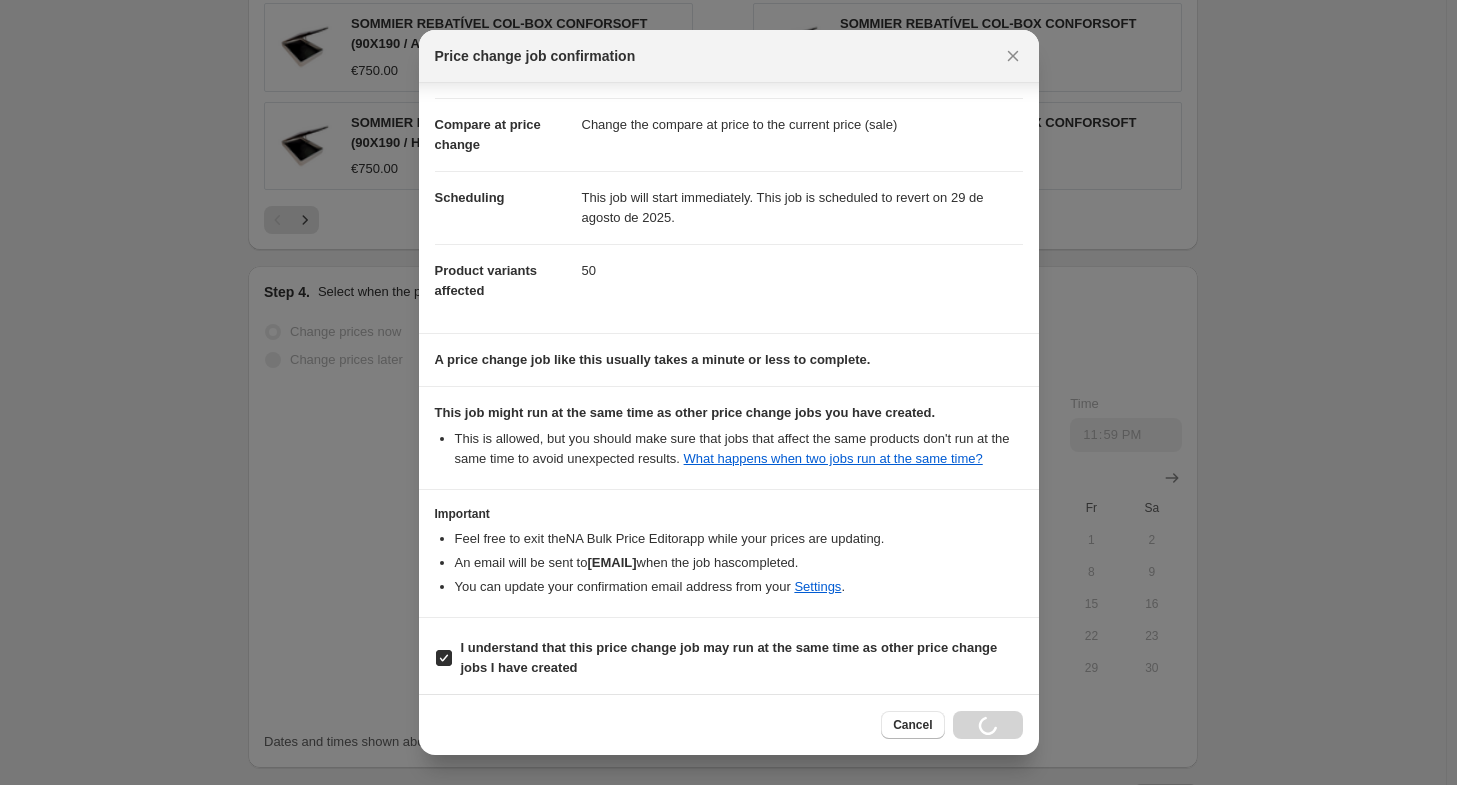 scroll, scrollTop: 1668, scrollLeft: 0, axis: vertical 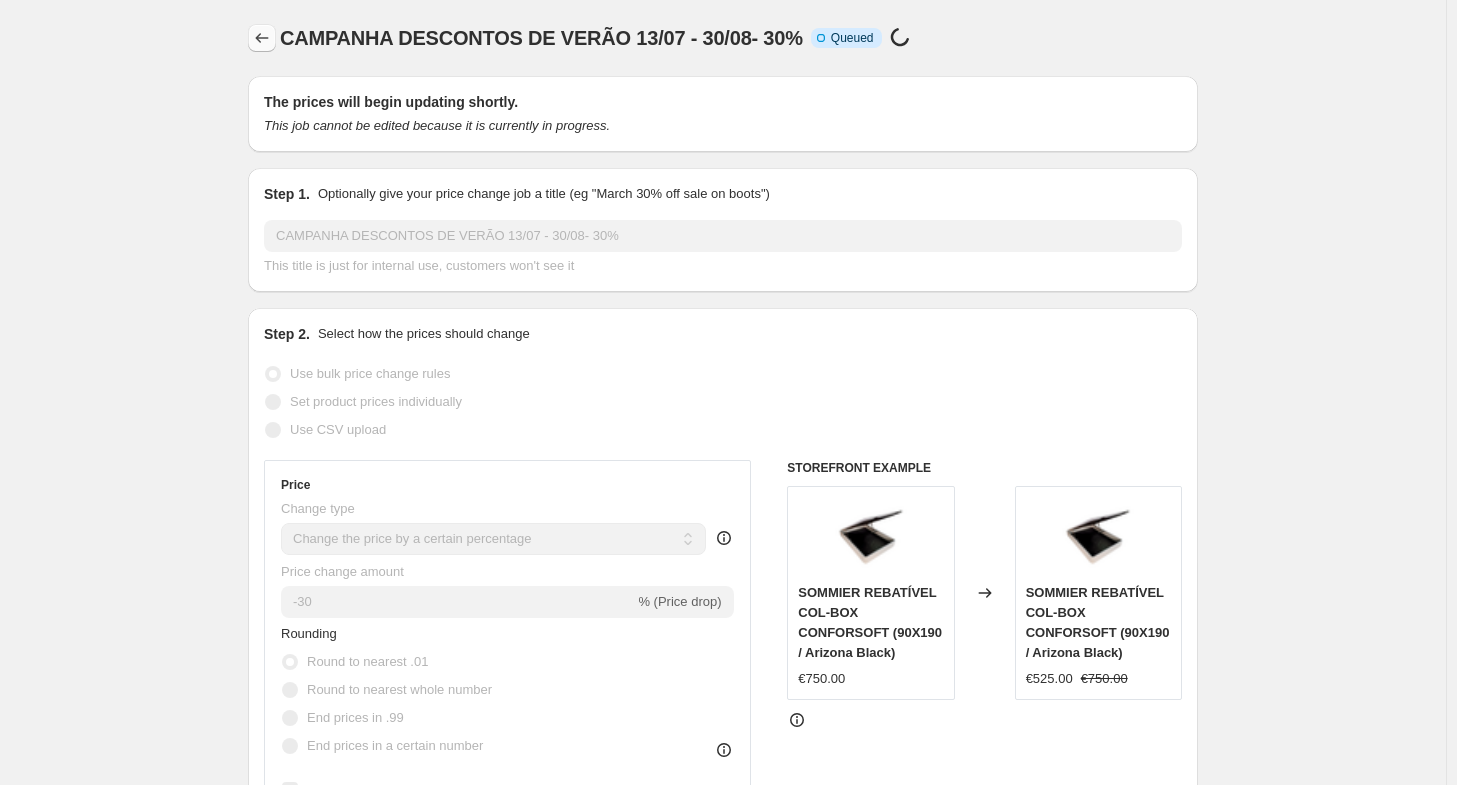 click 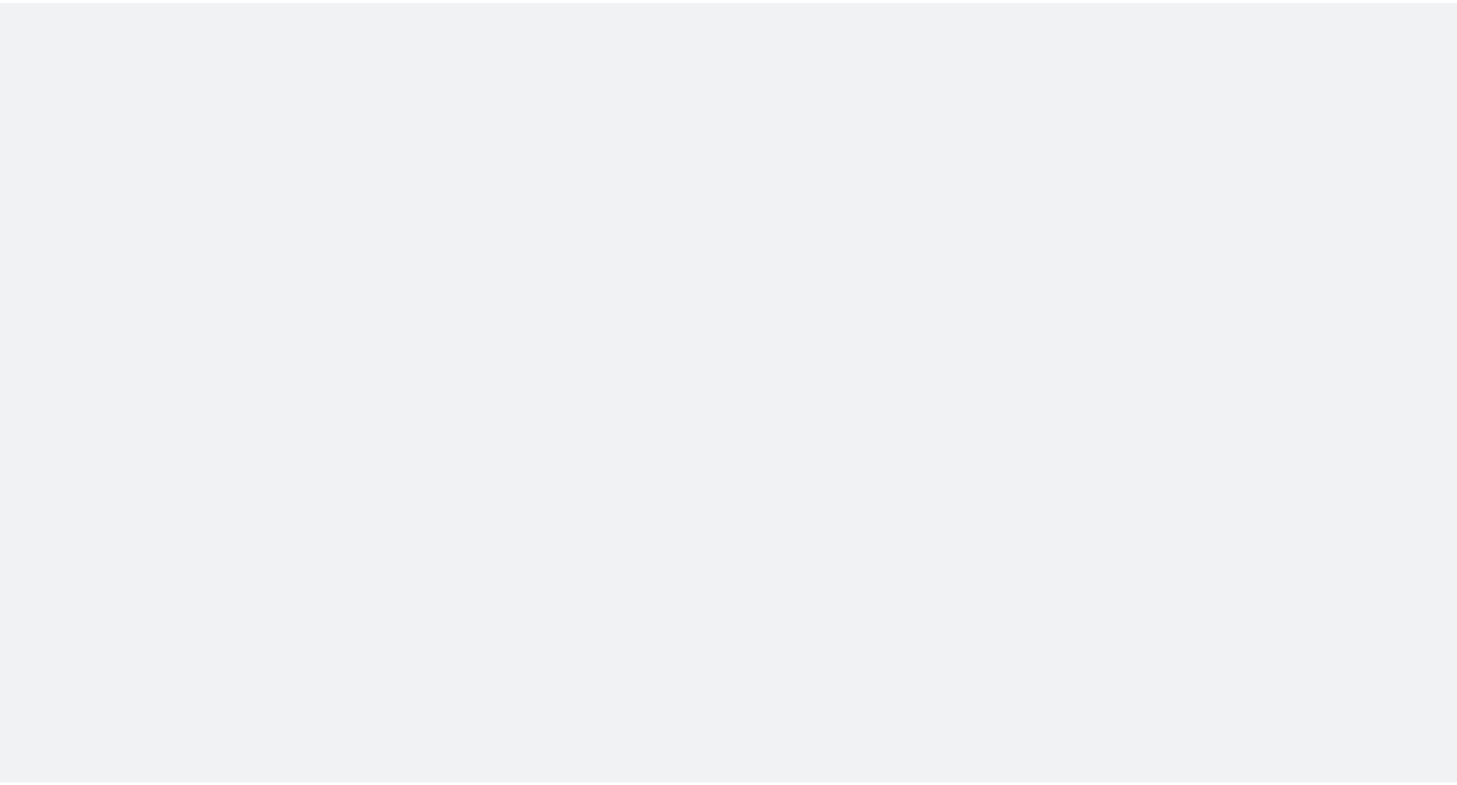 scroll, scrollTop: 0, scrollLeft: 0, axis: both 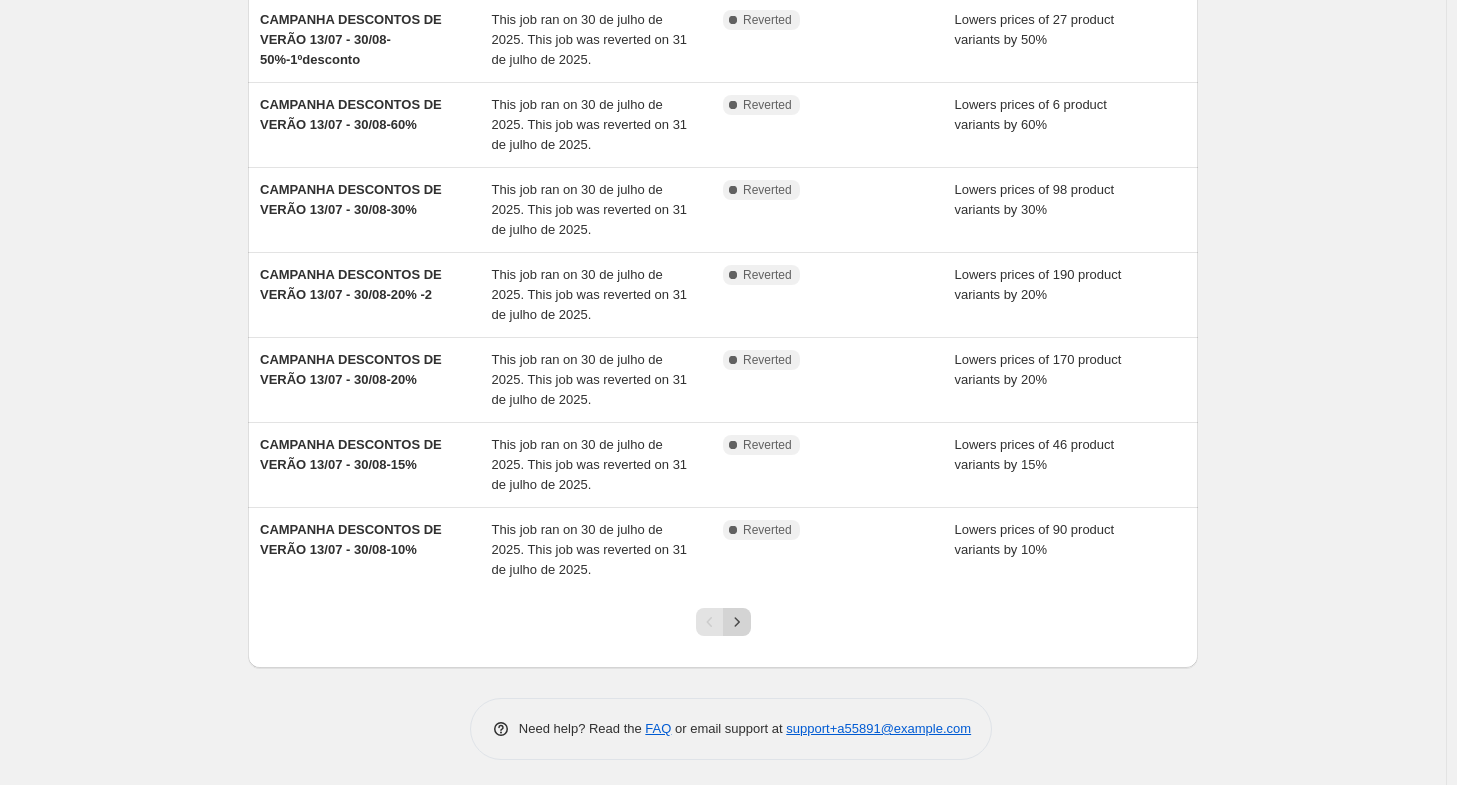 click 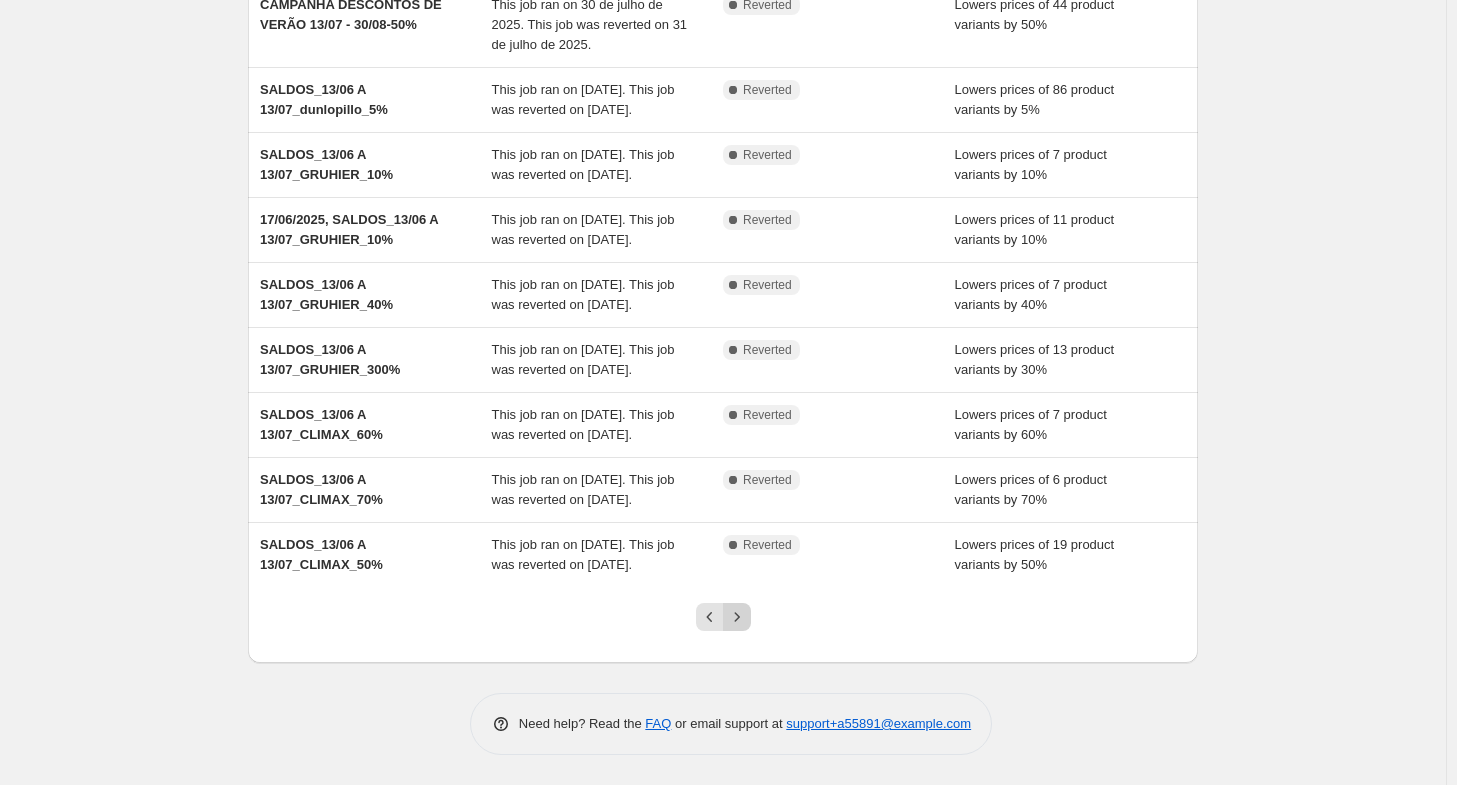 scroll, scrollTop: 0, scrollLeft: 0, axis: both 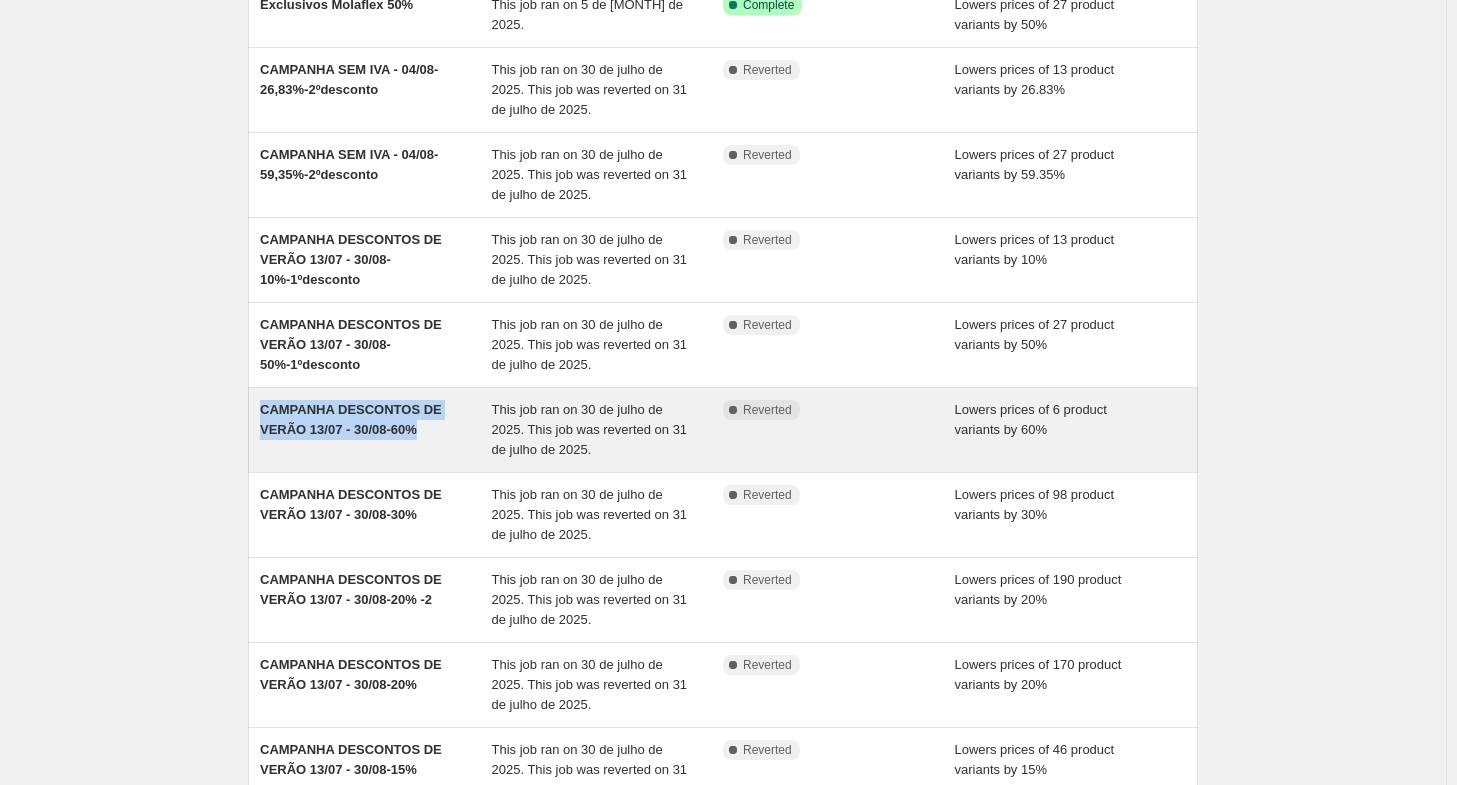 drag, startPoint x: 438, startPoint y: 429, endPoint x: 266, endPoint y: 403, distance: 173.95401 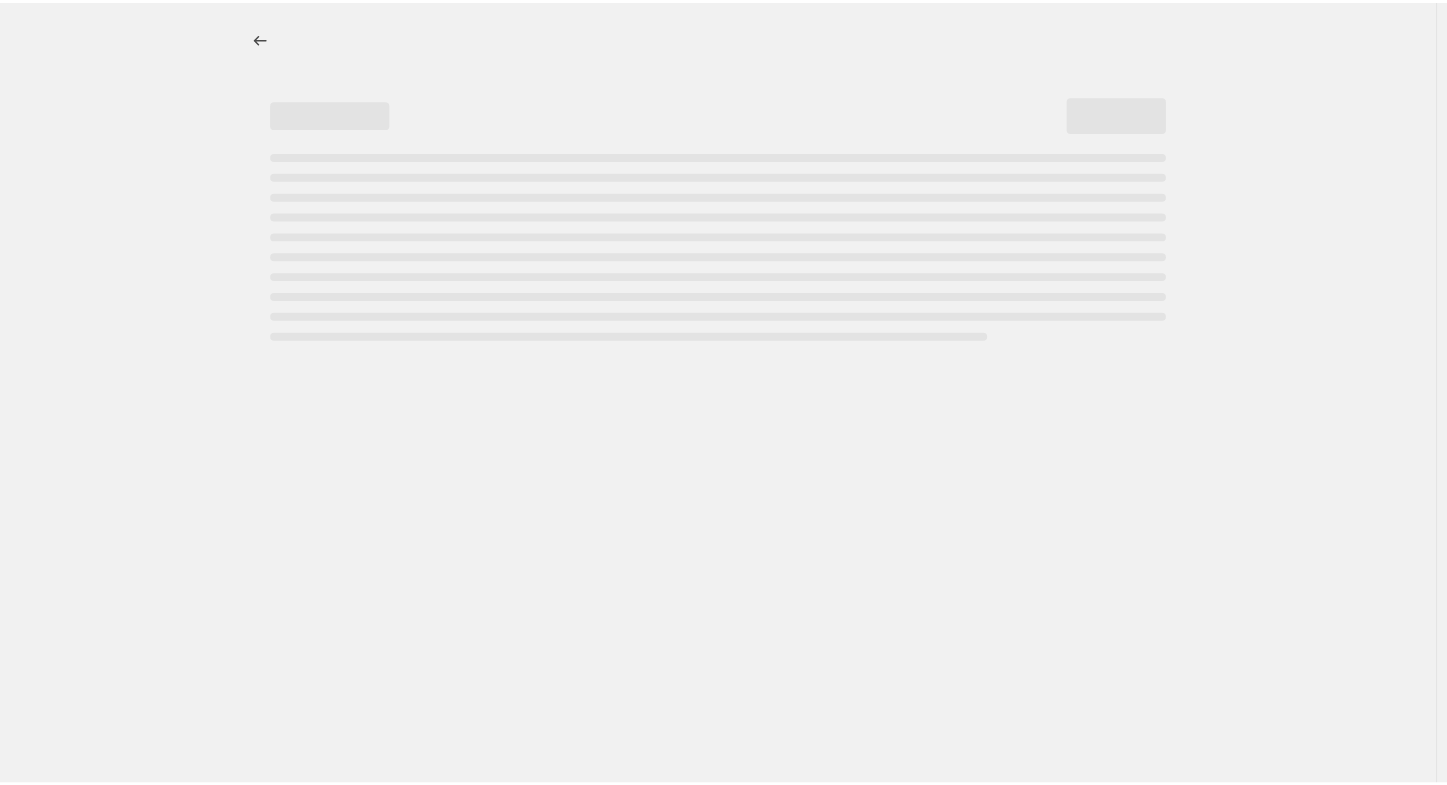 scroll, scrollTop: 0, scrollLeft: 0, axis: both 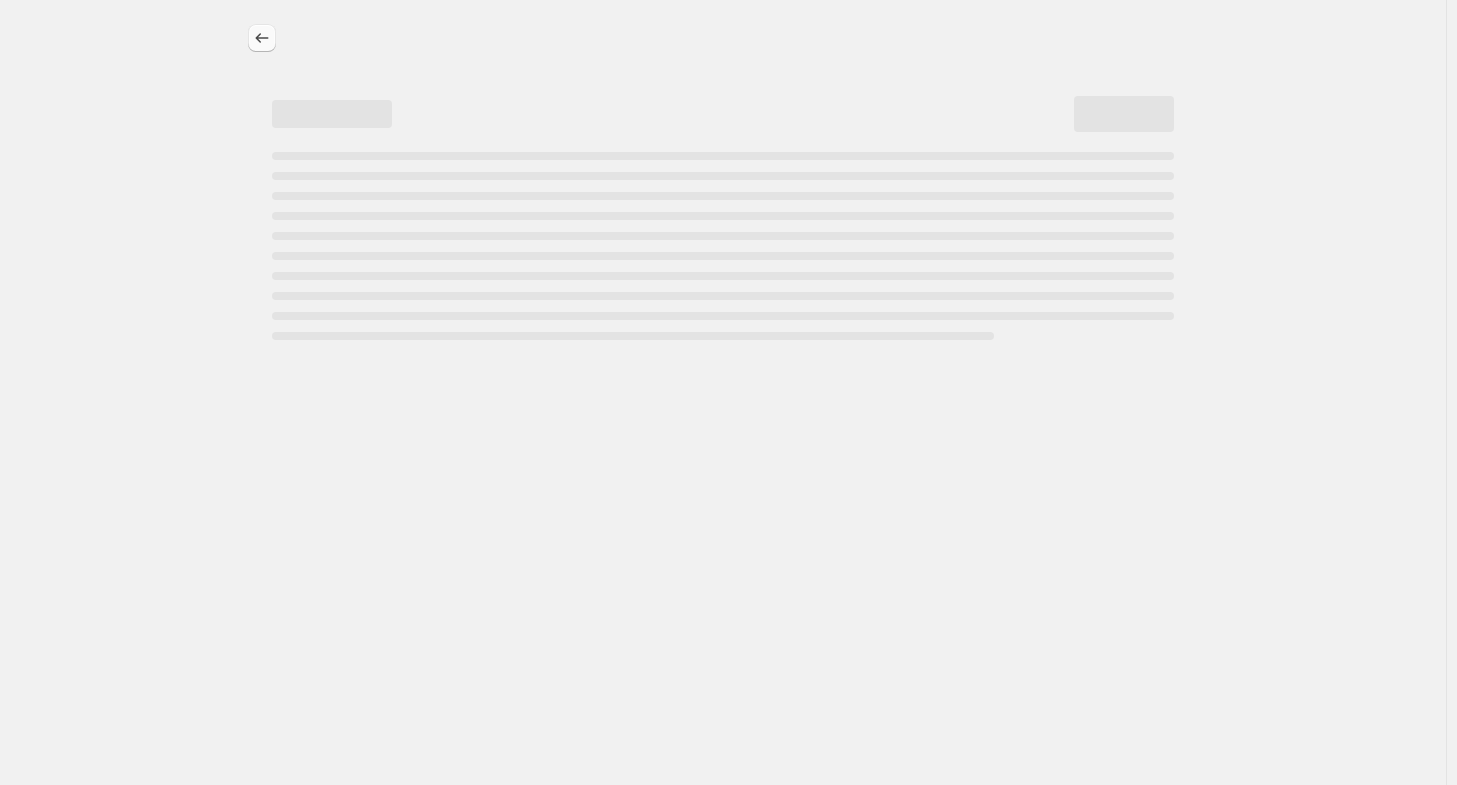 select on "percentage" 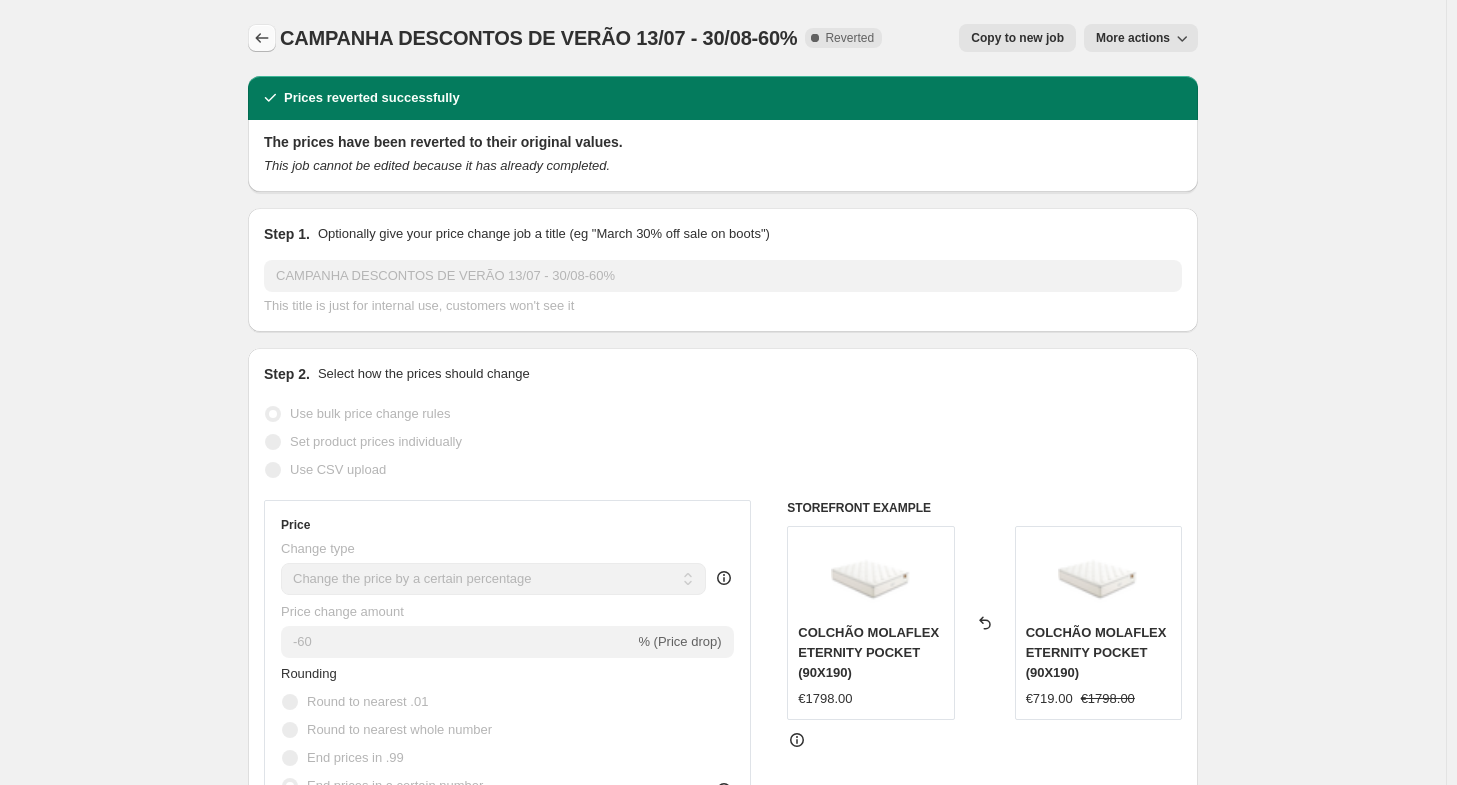 click at bounding box center (262, 38) 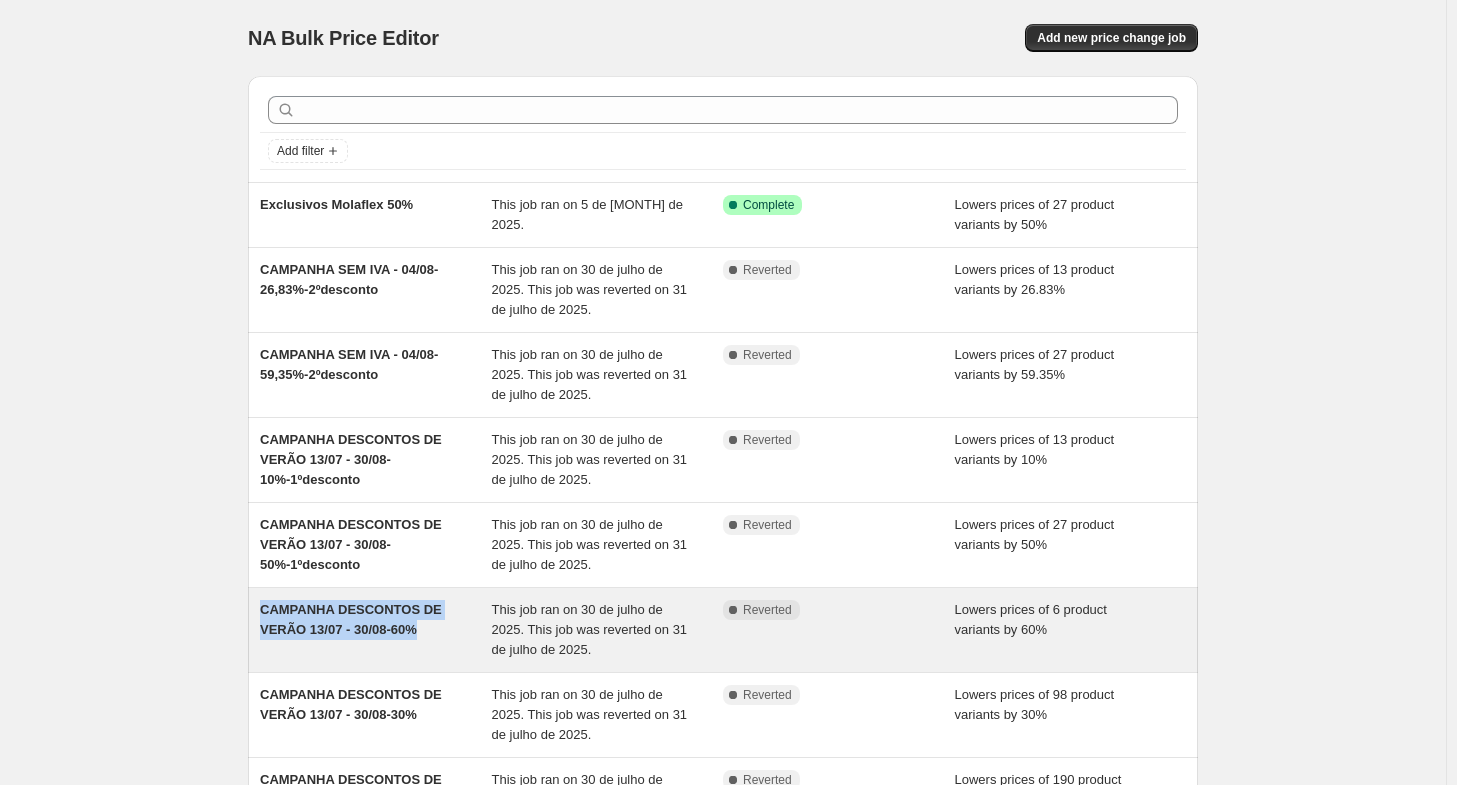 drag, startPoint x: 438, startPoint y: 629, endPoint x: 261, endPoint y: 612, distance: 177.81451 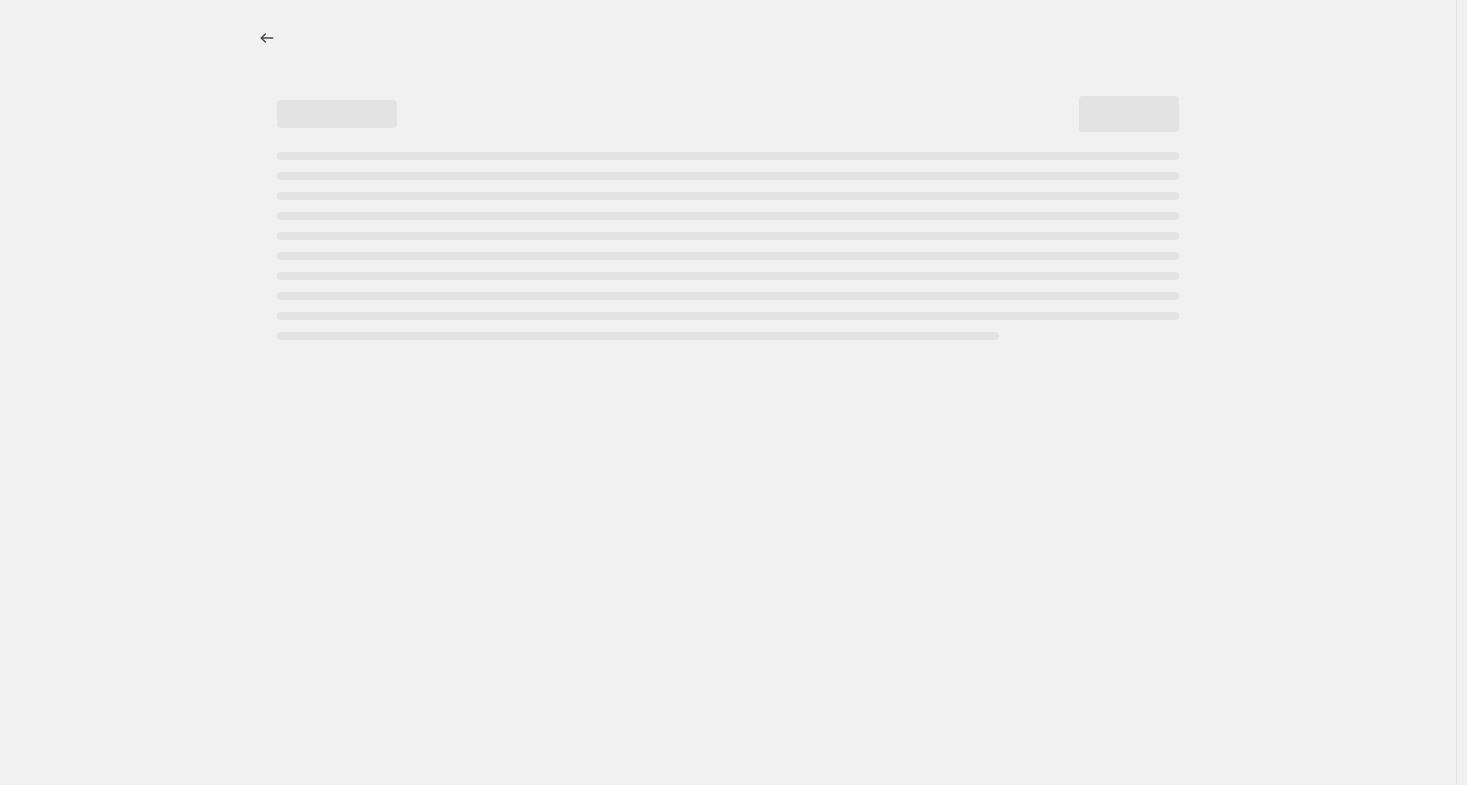 select on "percentage" 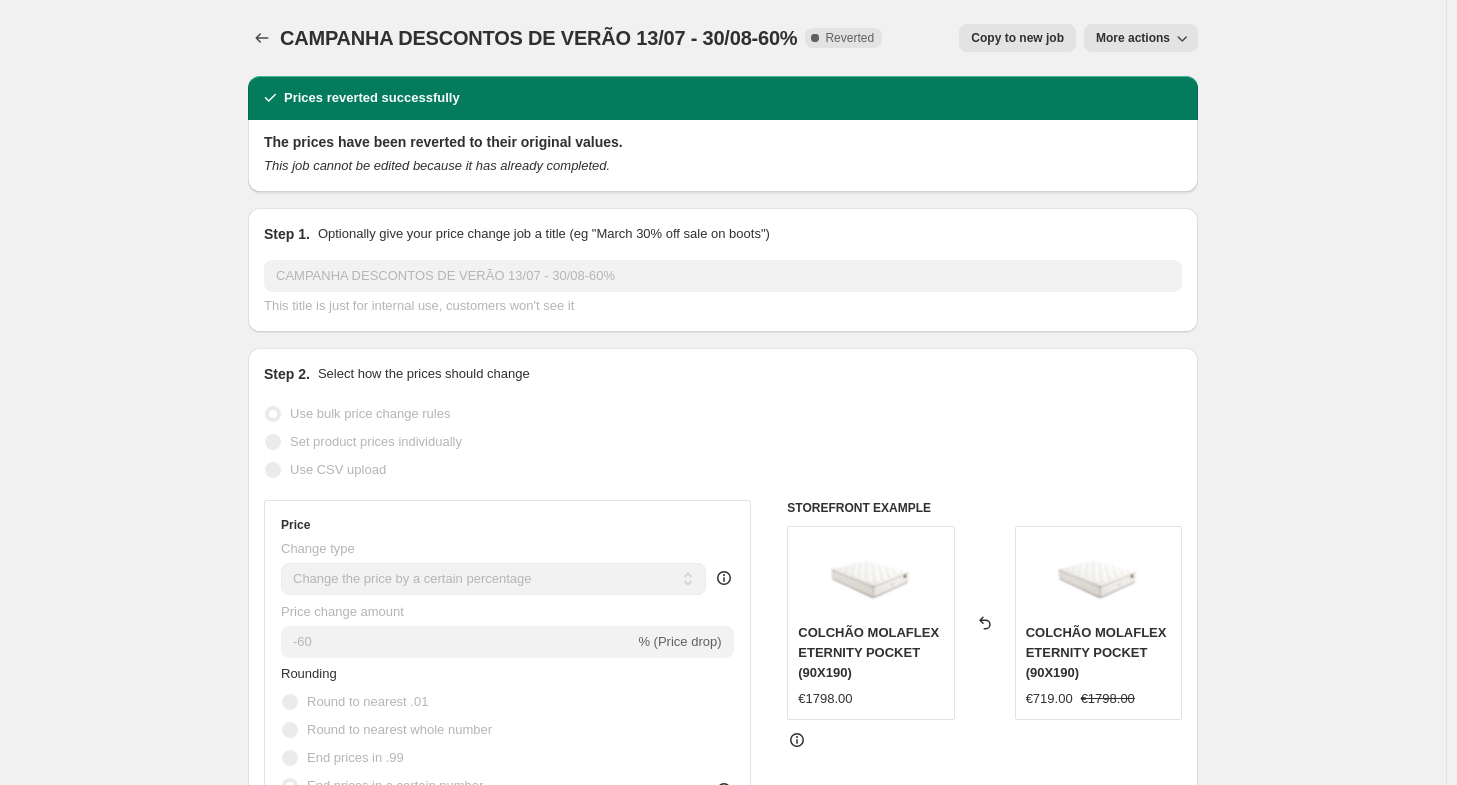 click on "CAMPANHA DESCONTOS DE VERÃO 13/07 - 30/08-60% This title is just for internal use, customers won't see it" at bounding box center [723, 288] 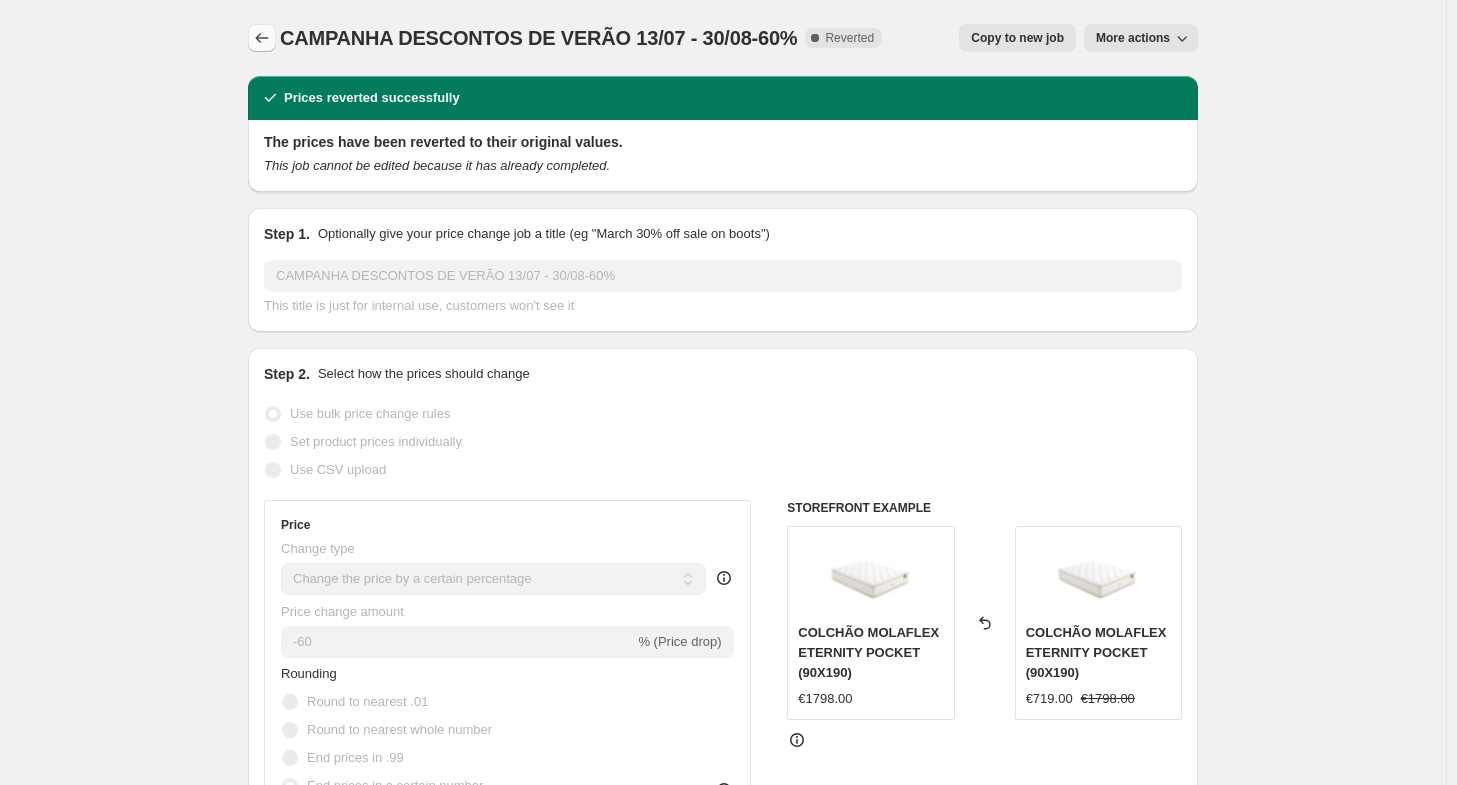 click 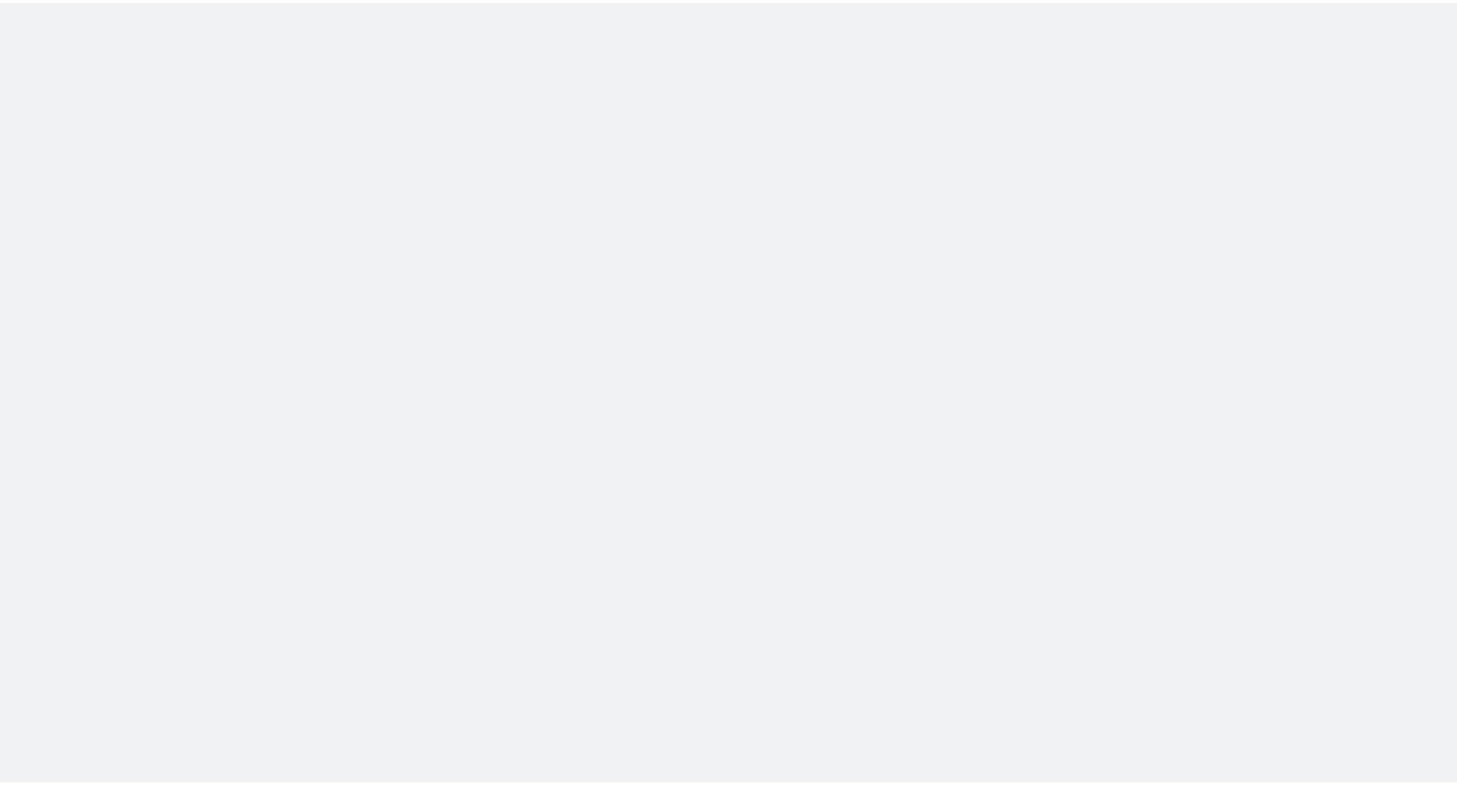 scroll, scrollTop: 0, scrollLeft: 0, axis: both 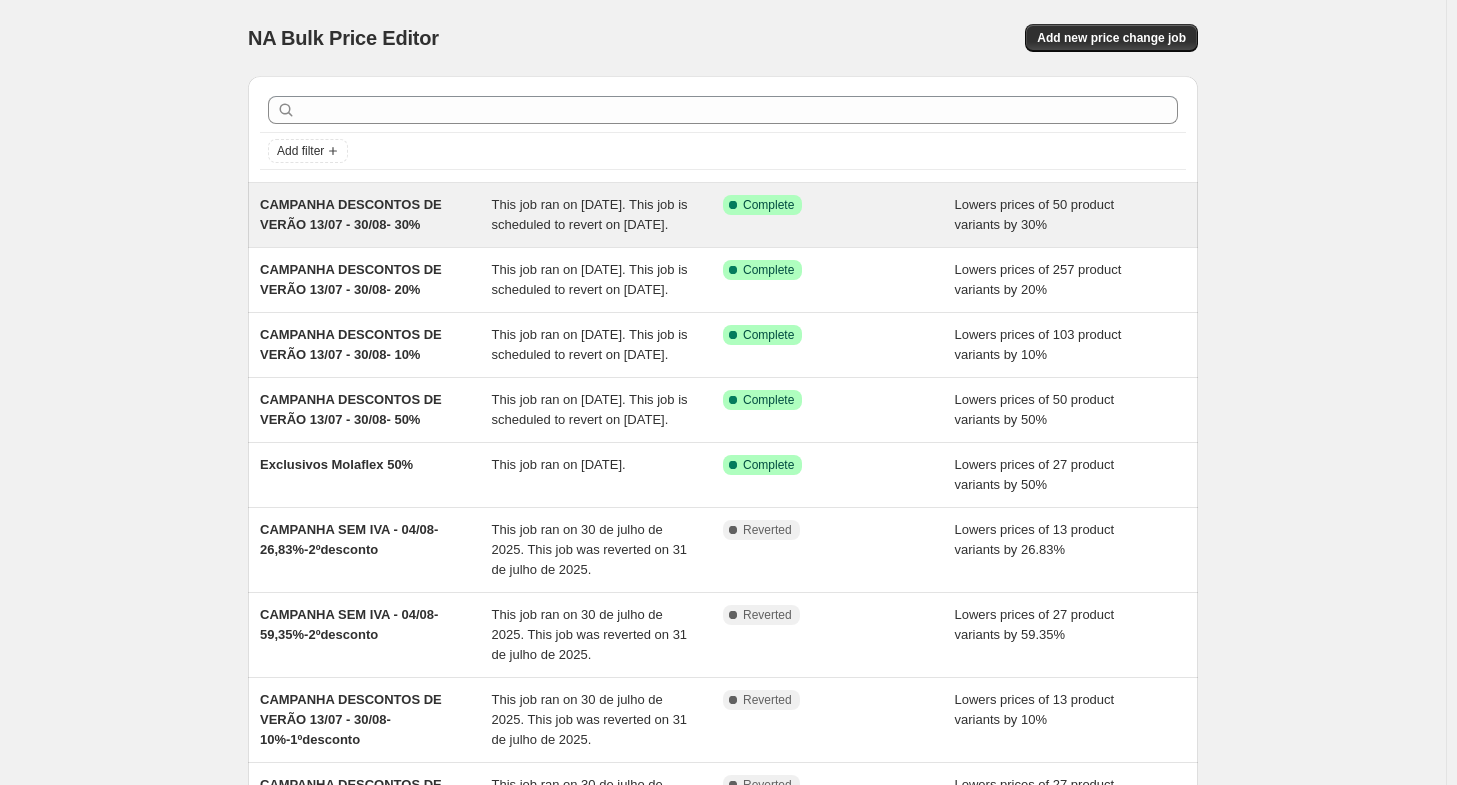 click on "CAMPANHA DESCONTOS DE VERÃO 13/07 - 30/08- 30%" at bounding box center (351, 214) 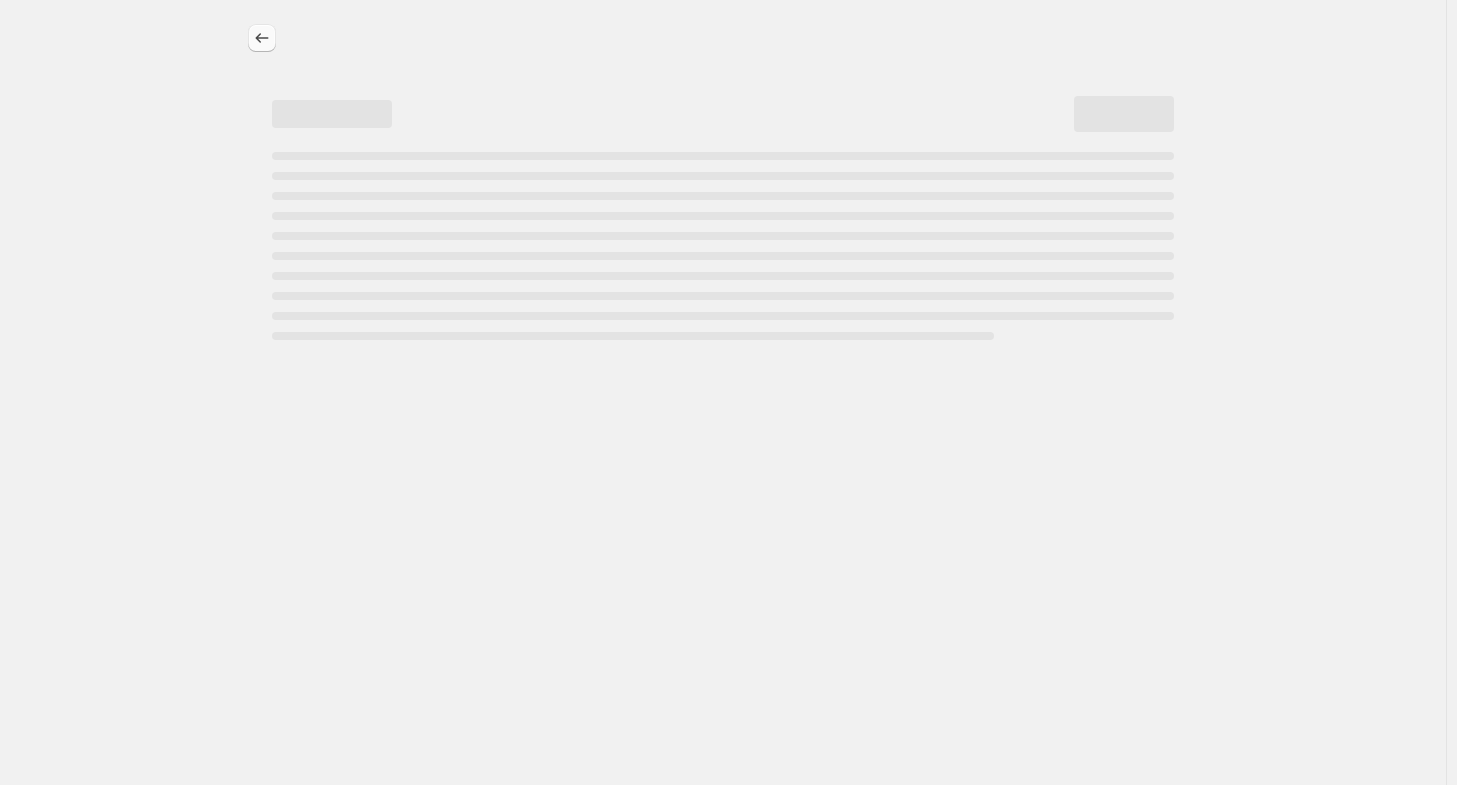 select on "percentage" 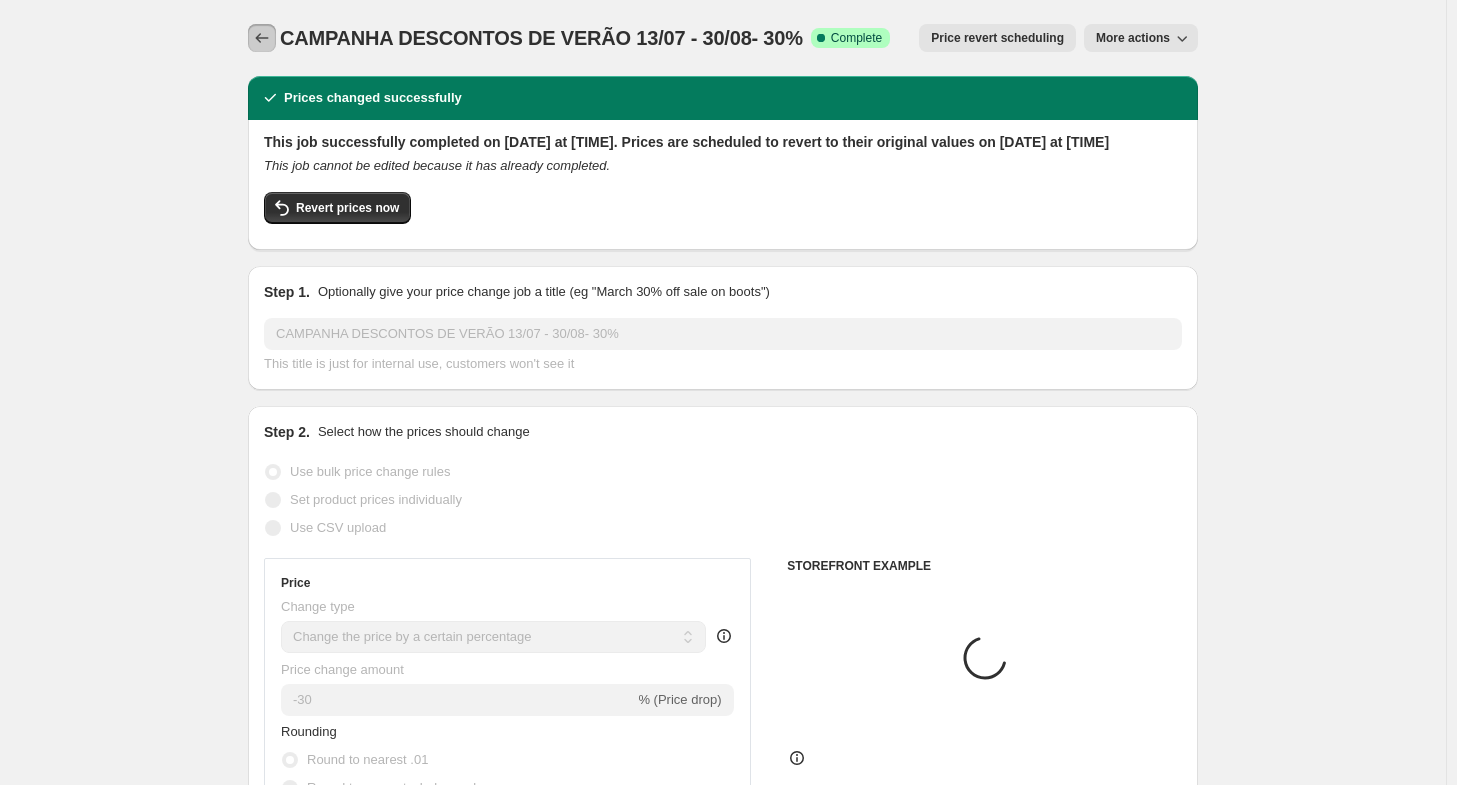 click 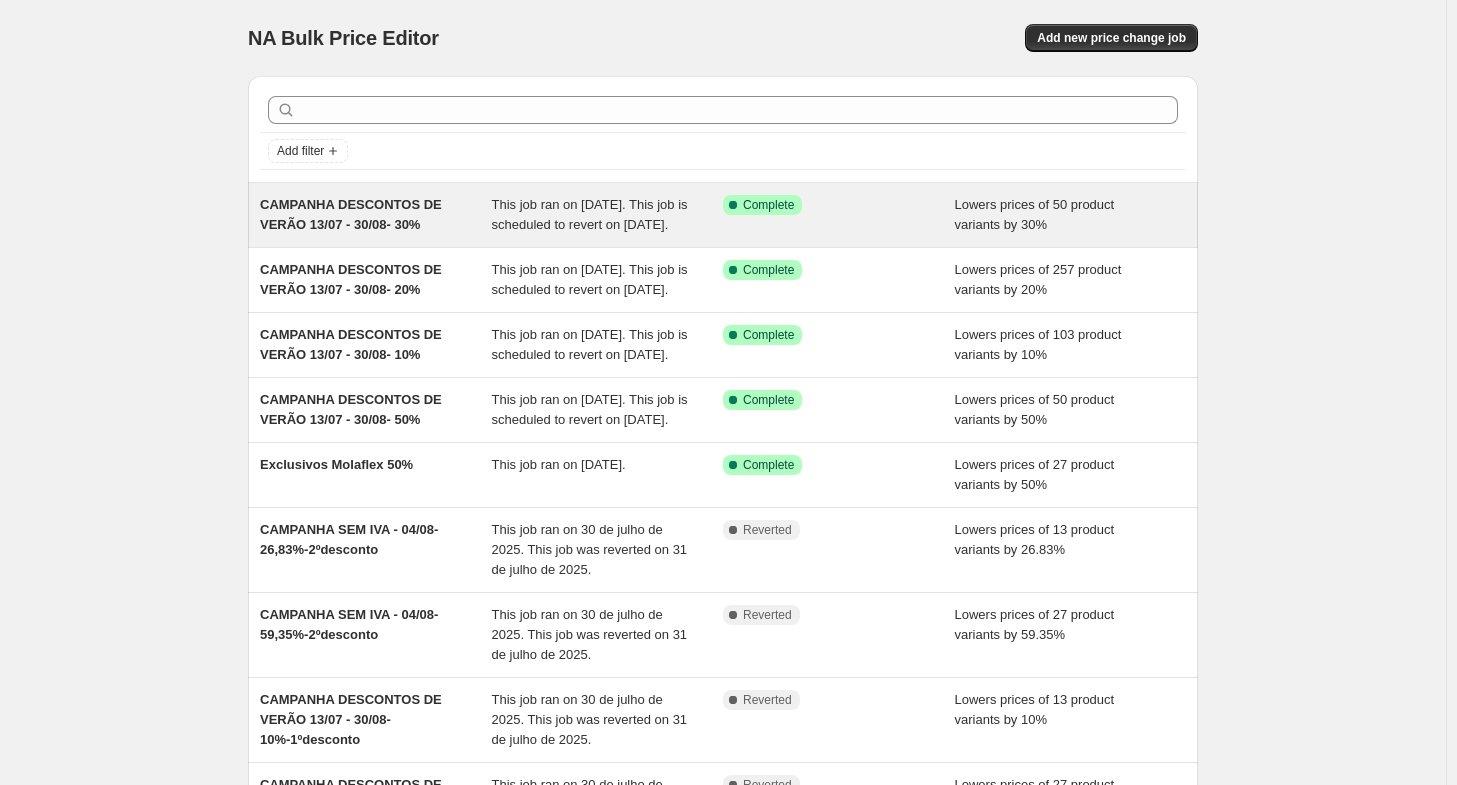 click on "CAMPANHA DESCONTOS DE VERÃO 13/07 - 30/08- 30%" at bounding box center (351, 214) 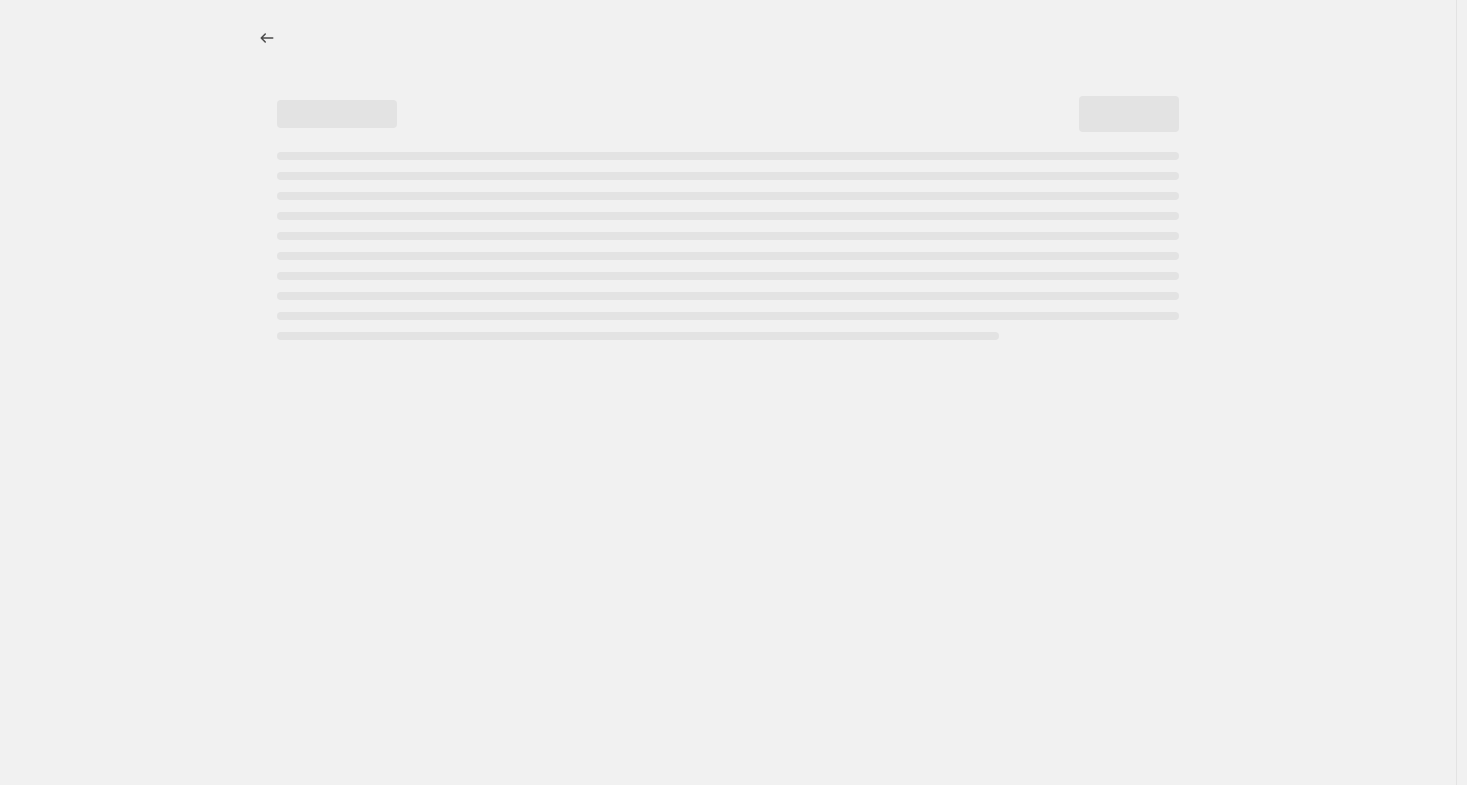 select on "percentage" 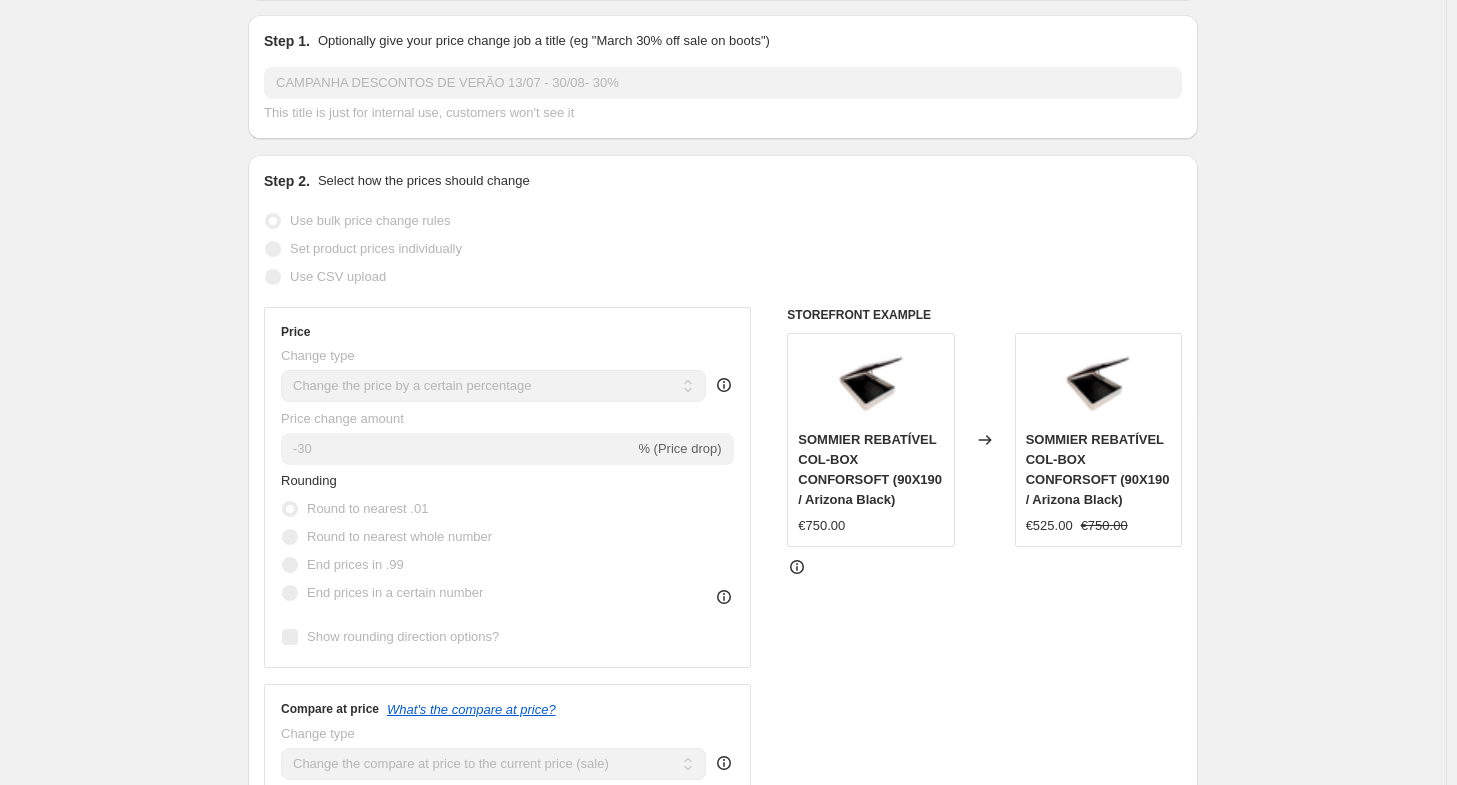 scroll, scrollTop: 0, scrollLeft: 0, axis: both 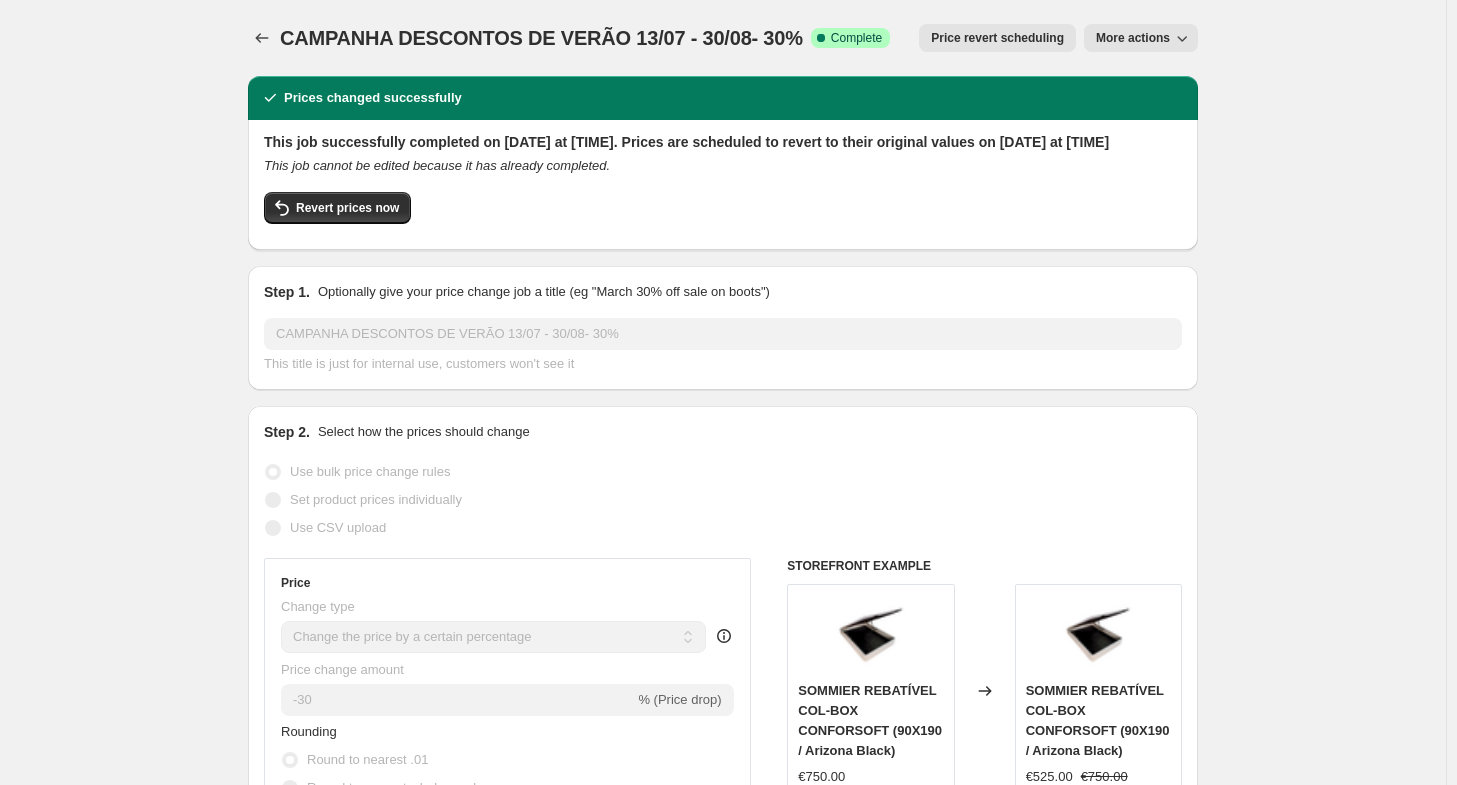 click on "CAMPANHA DESCONTOS DE VERÃO 13/07 - 30/08- 30%. This page is ready CAMPANHA DESCONTOS DE VERÃO 13/07 - 30/08- 30% Success Complete Complete Price revert scheduling Copy to new job Export Recap CSV Delete job More actions Price revert scheduling More actions Prices changed successfully This job successfully completed on 5 de agosto de 2025 at 17:22. Prices are scheduled to revert to their original values on 29 de agosto de 2025 at 23:59 This job cannot be edited because it has already completed. Revert prices now Step 1. Optionally give your price change job a title (eg "March 30% off sale on boots") CAMPANHA DESCONTOS DE VERÃO 13/07 - 30/08- 30% This title is just for internal use, customers won't see it Step 2. Select how the prices should change Use bulk price change rules Set product prices individually Use CSV upload Price Change type Change the price to a certain amount Change the price by a certain amount Change the price by a certain percentage Don't change the price Price change amount -30 Rounding" at bounding box center (723, 1306) 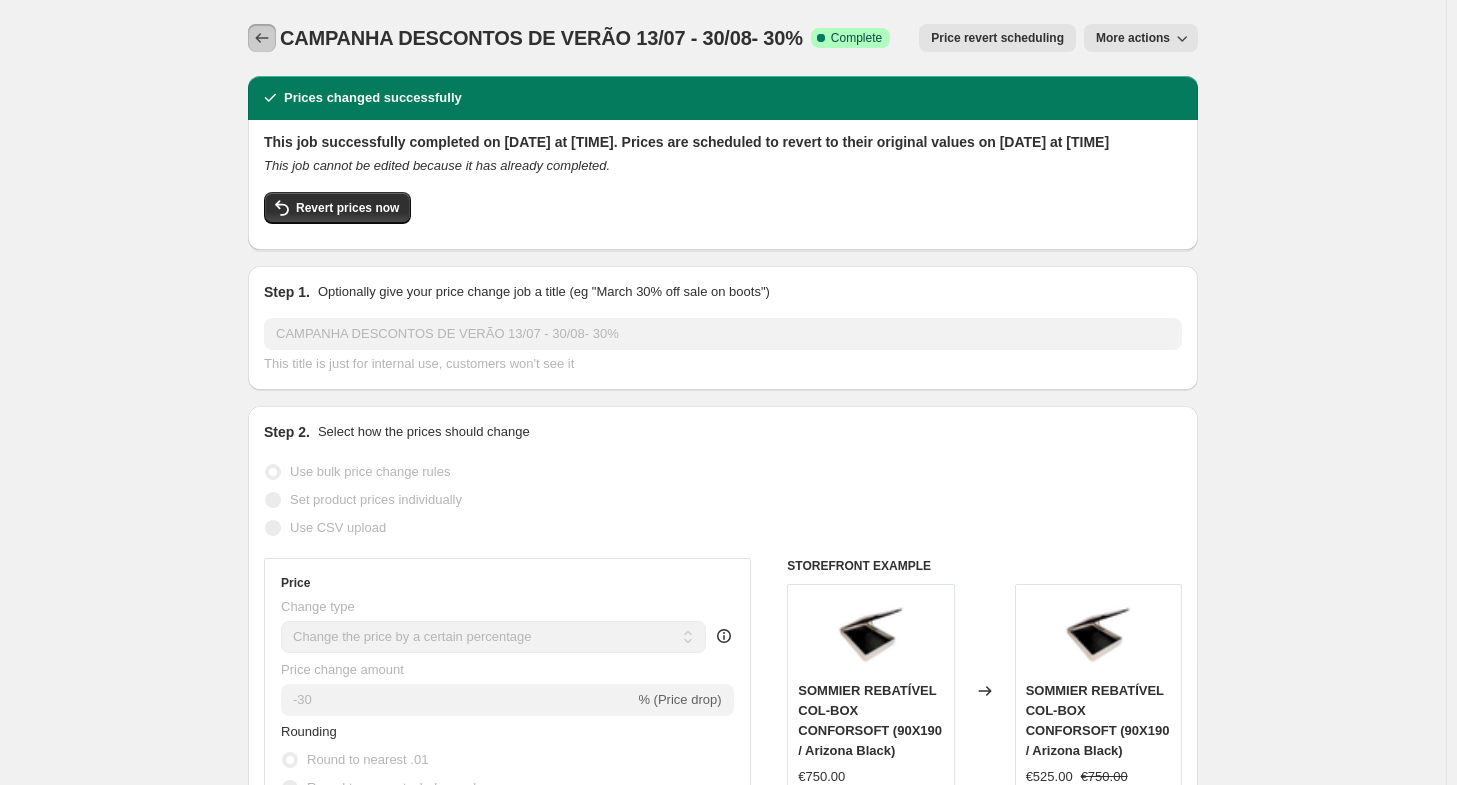 click 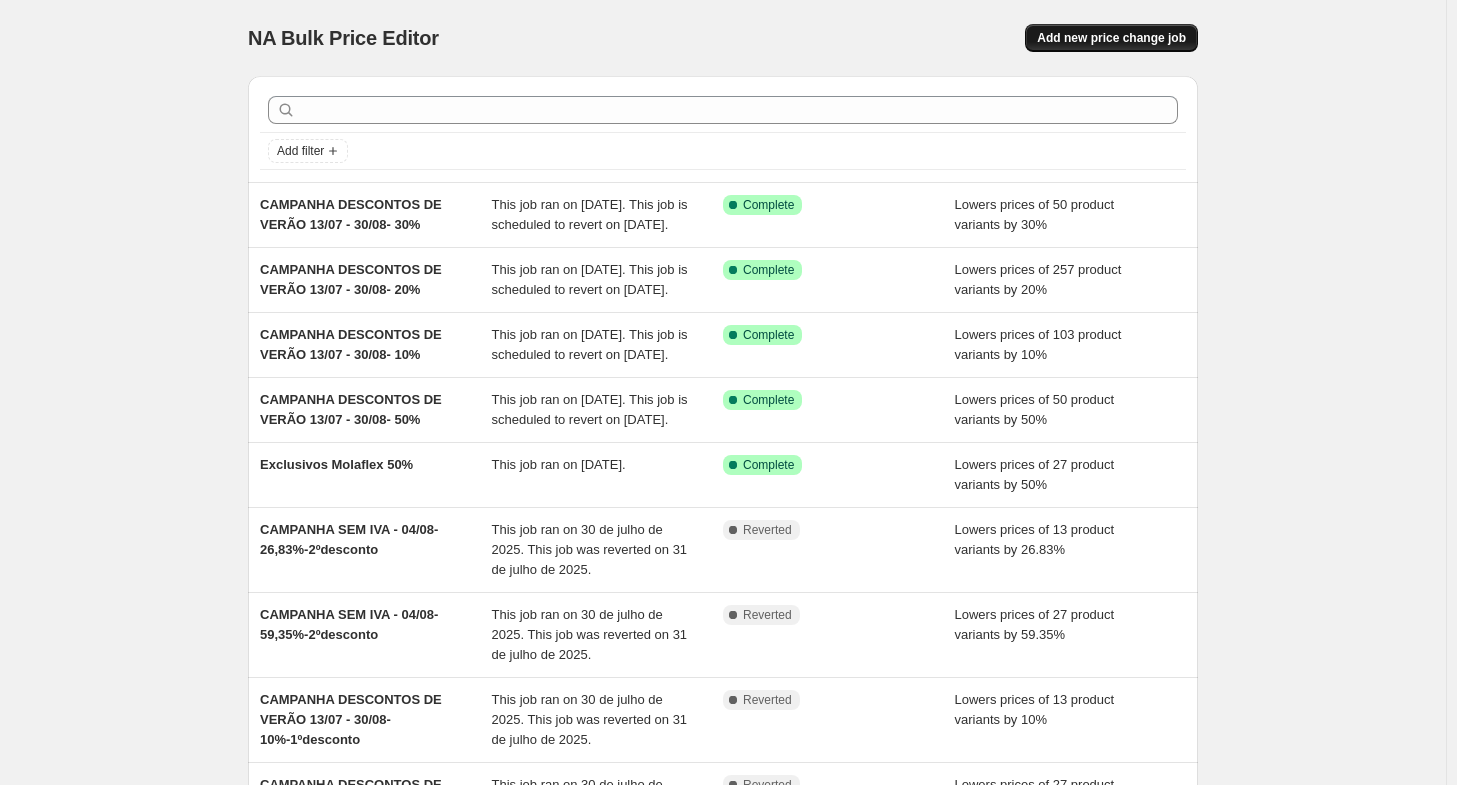 click on "Add new price change job" at bounding box center (1111, 38) 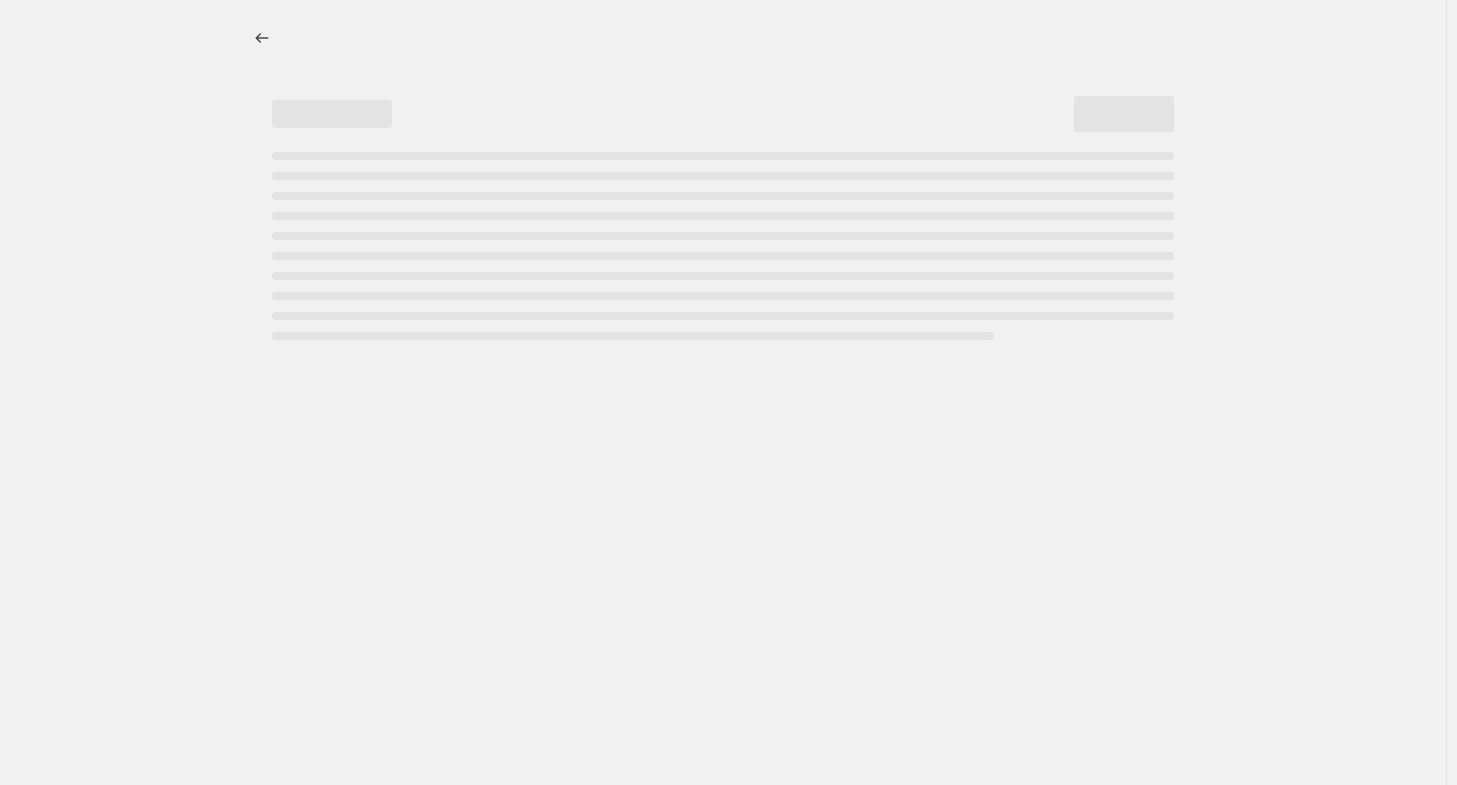 select on "percentage" 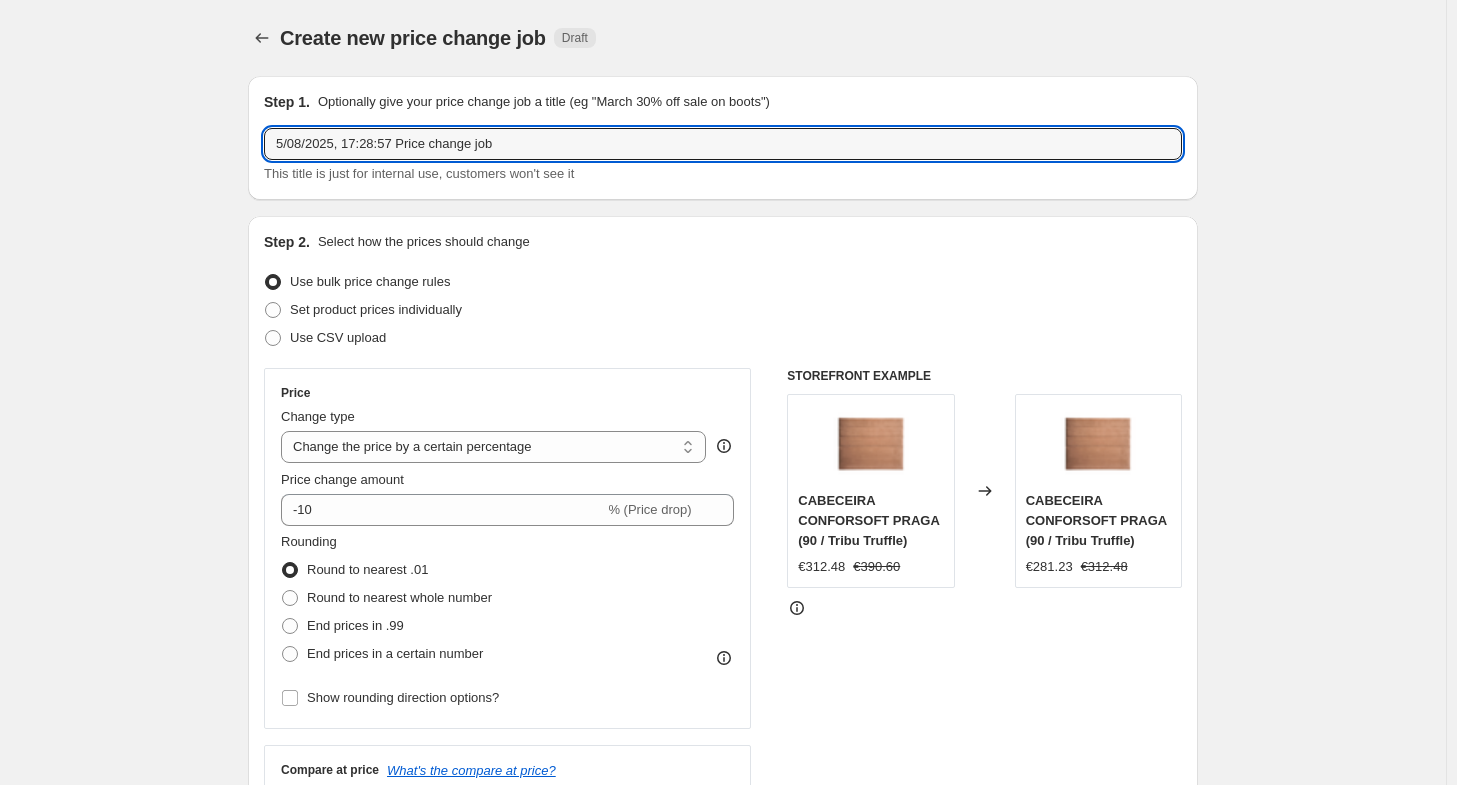 drag, startPoint x: 554, startPoint y: 153, endPoint x: -88, endPoint y: 183, distance: 642.70056 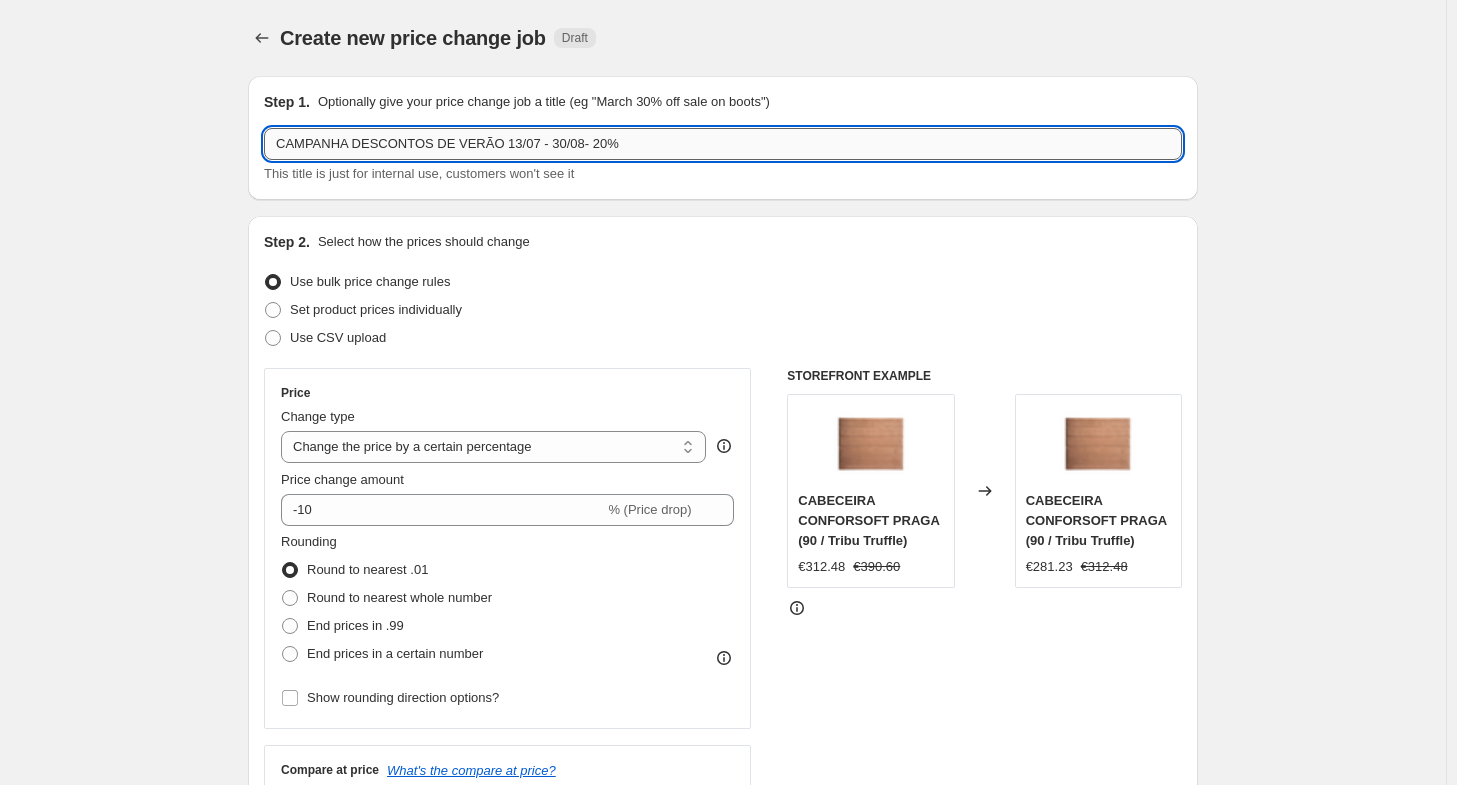 click on "CAMPANHA DESCONTOS DE VERÃO 13/07 - 30/08- 20%" at bounding box center [723, 144] 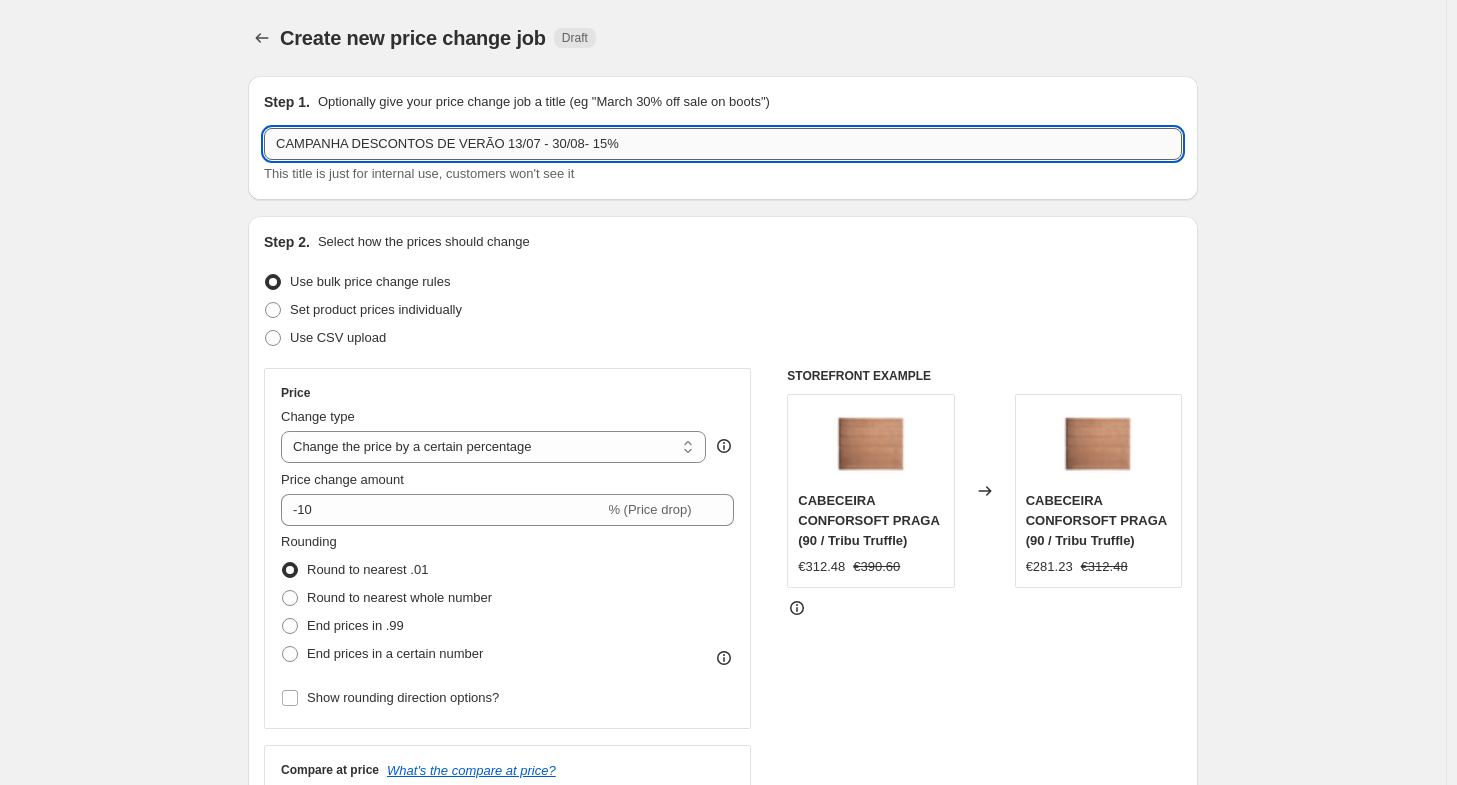 click on "CAMPANHA DESCONTOS DE VERÃO 13/07 - 30/08- 15%" at bounding box center [723, 144] 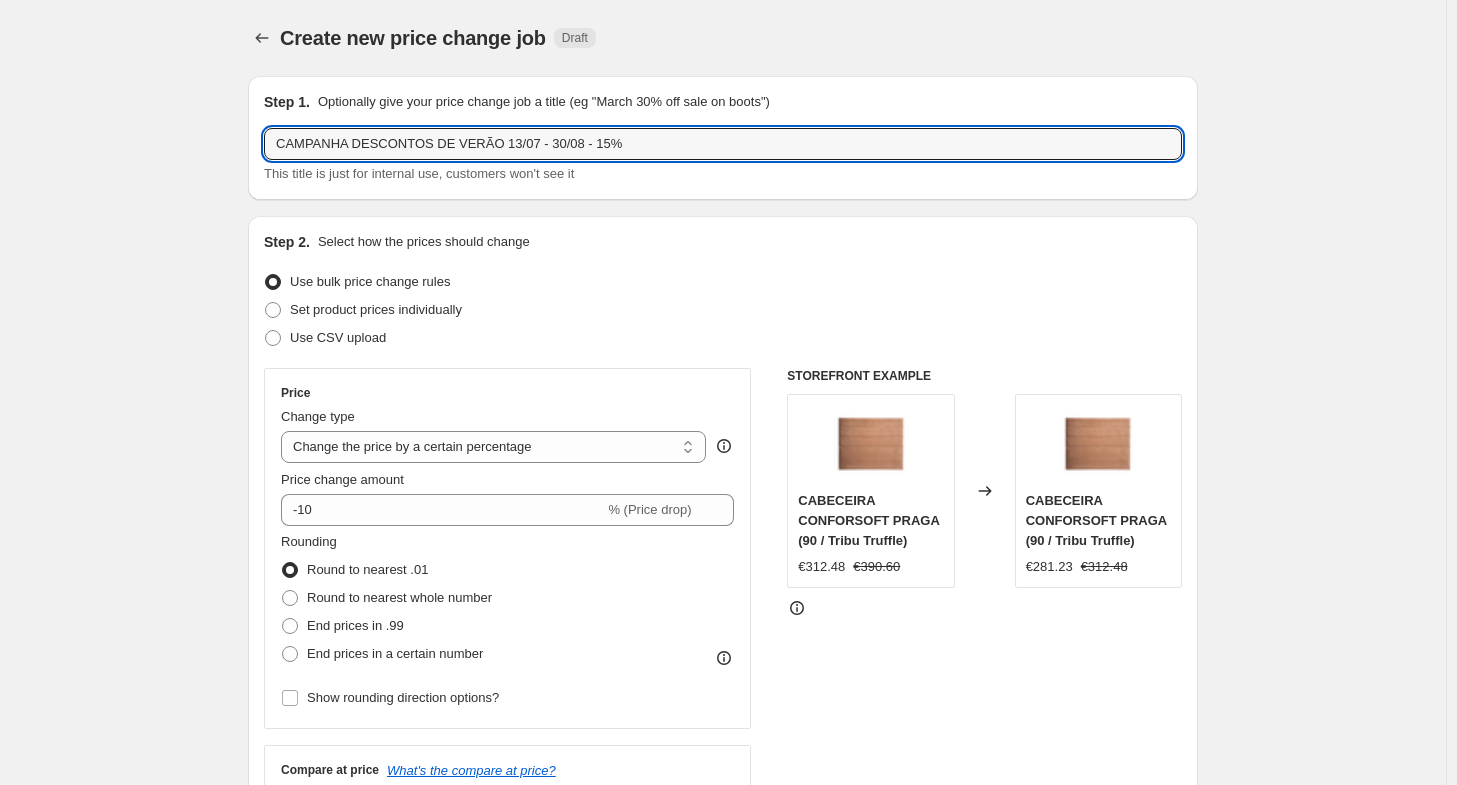 drag, startPoint x: 585, startPoint y: 145, endPoint x: 576, endPoint y: 172, distance: 28.460499 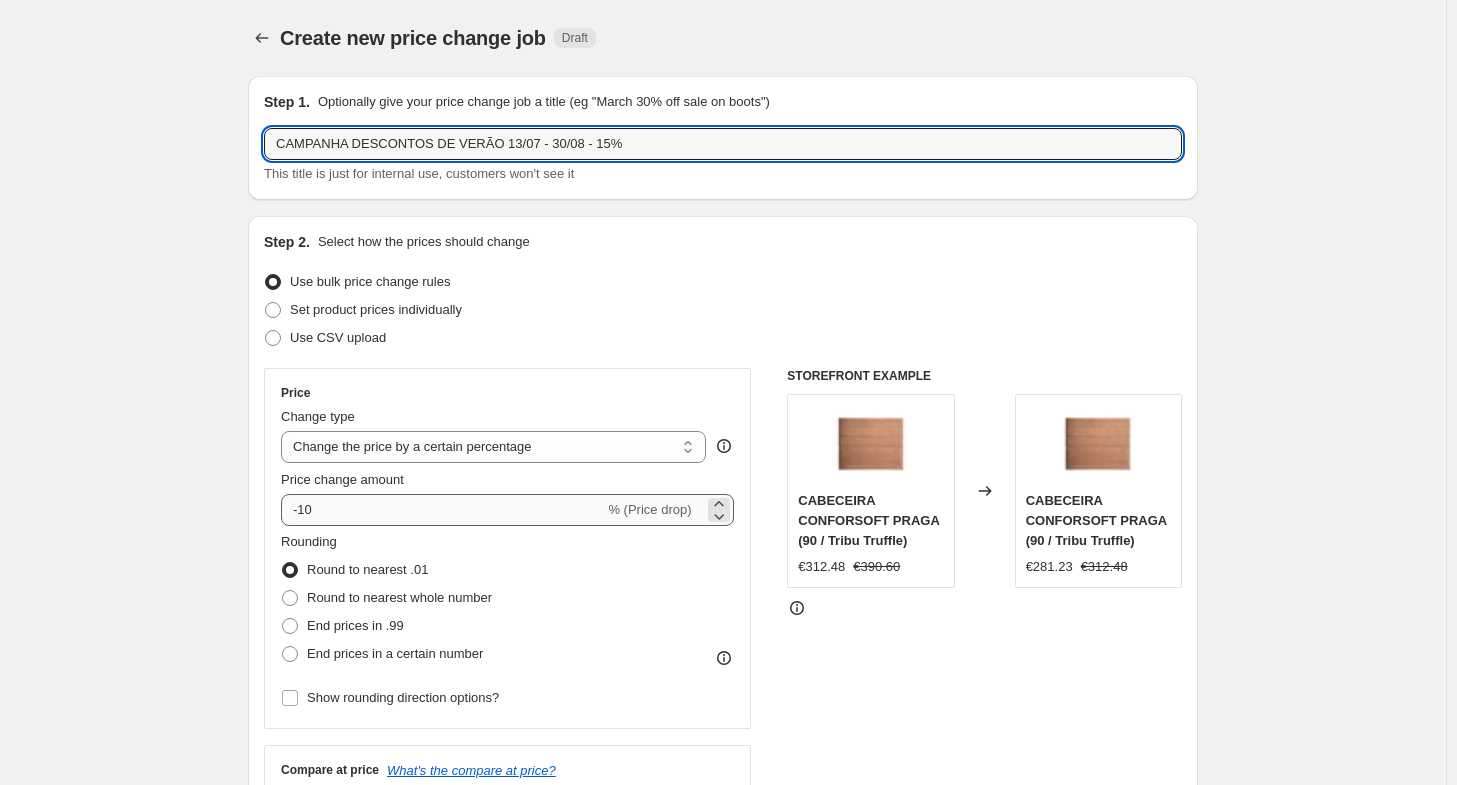type on "CAMPANHA DESCONTOS DE VERÃO 13/07 - 30/08 - 15%" 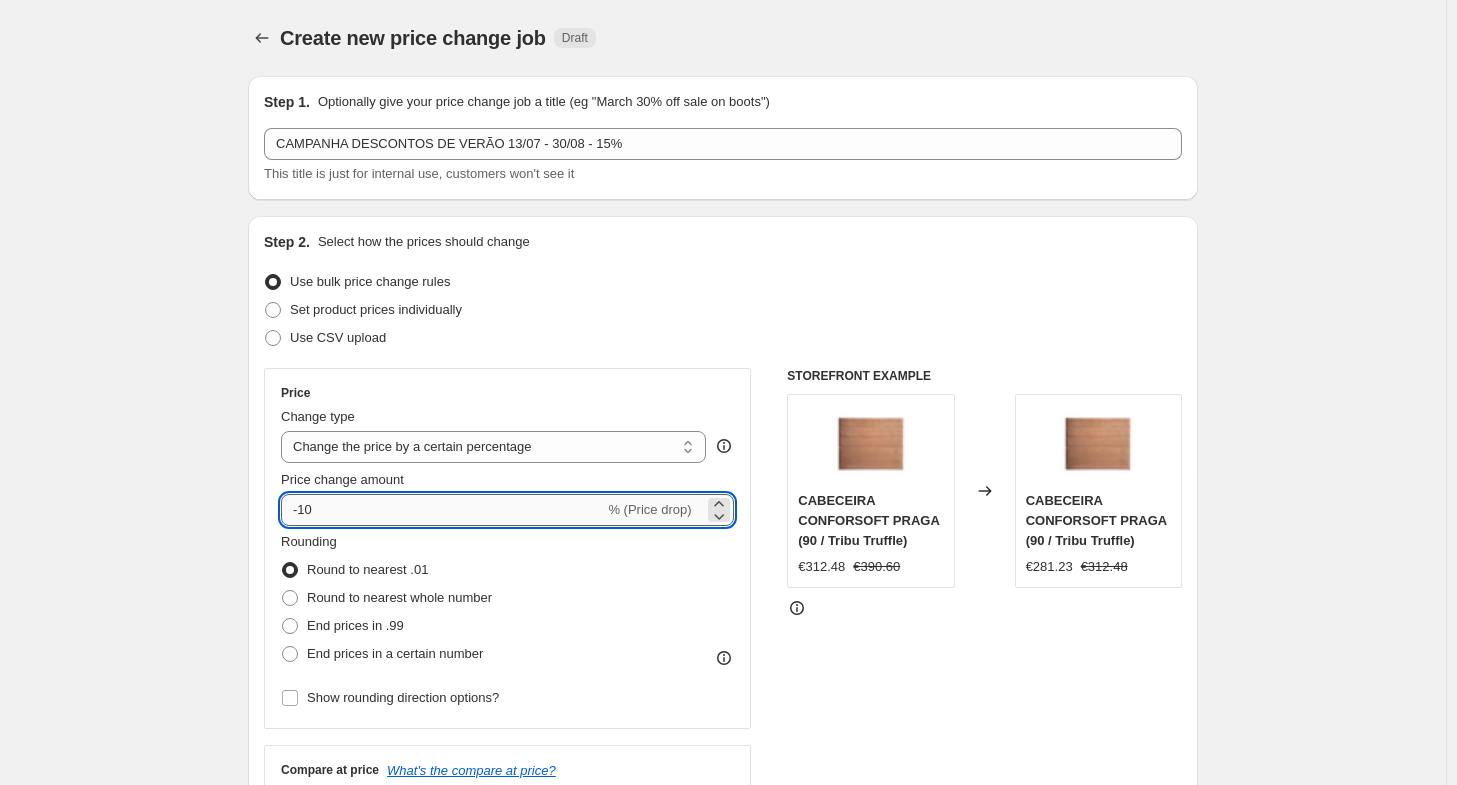 click on "-10" at bounding box center [442, 510] 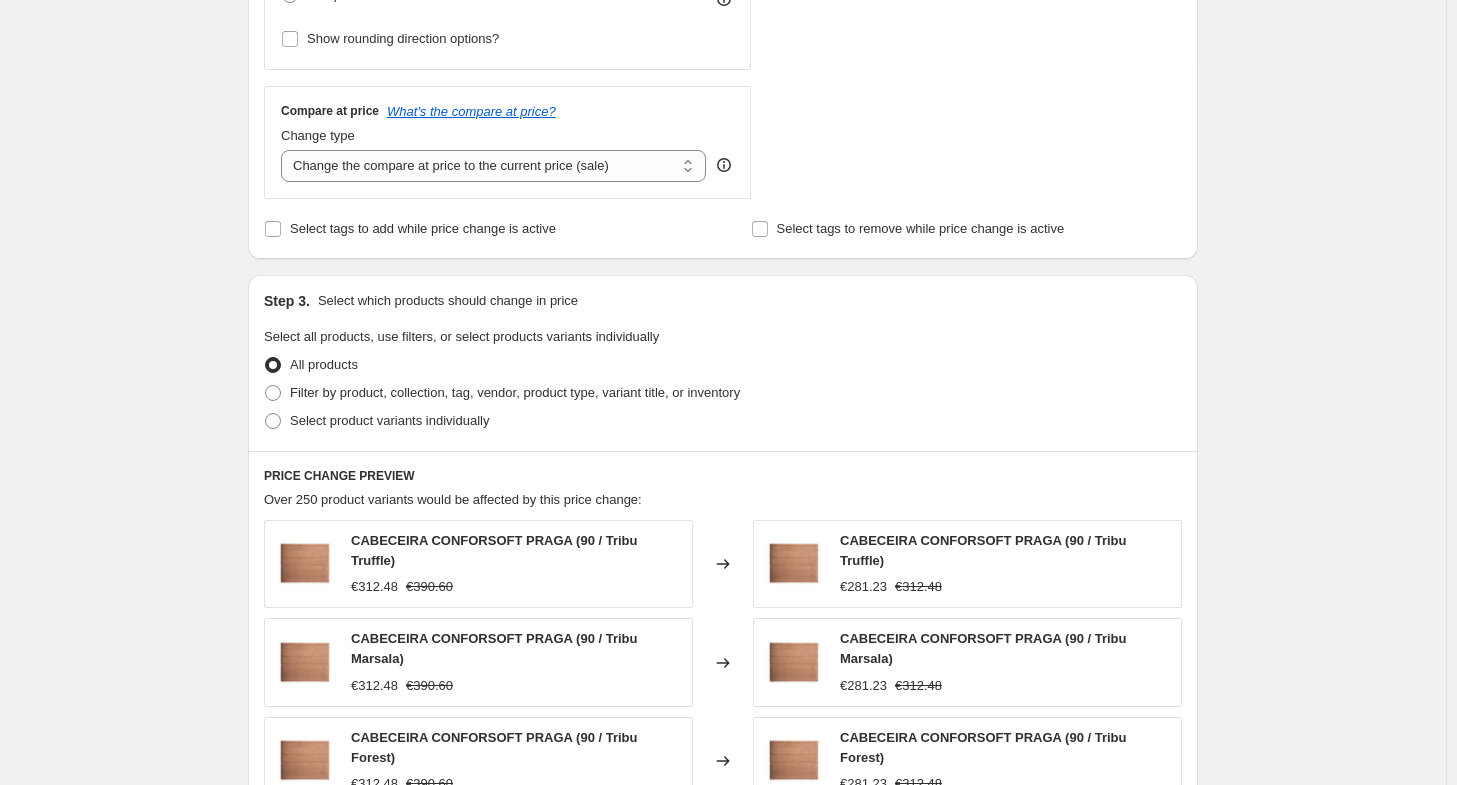 scroll, scrollTop: 900, scrollLeft: 0, axis: vertical 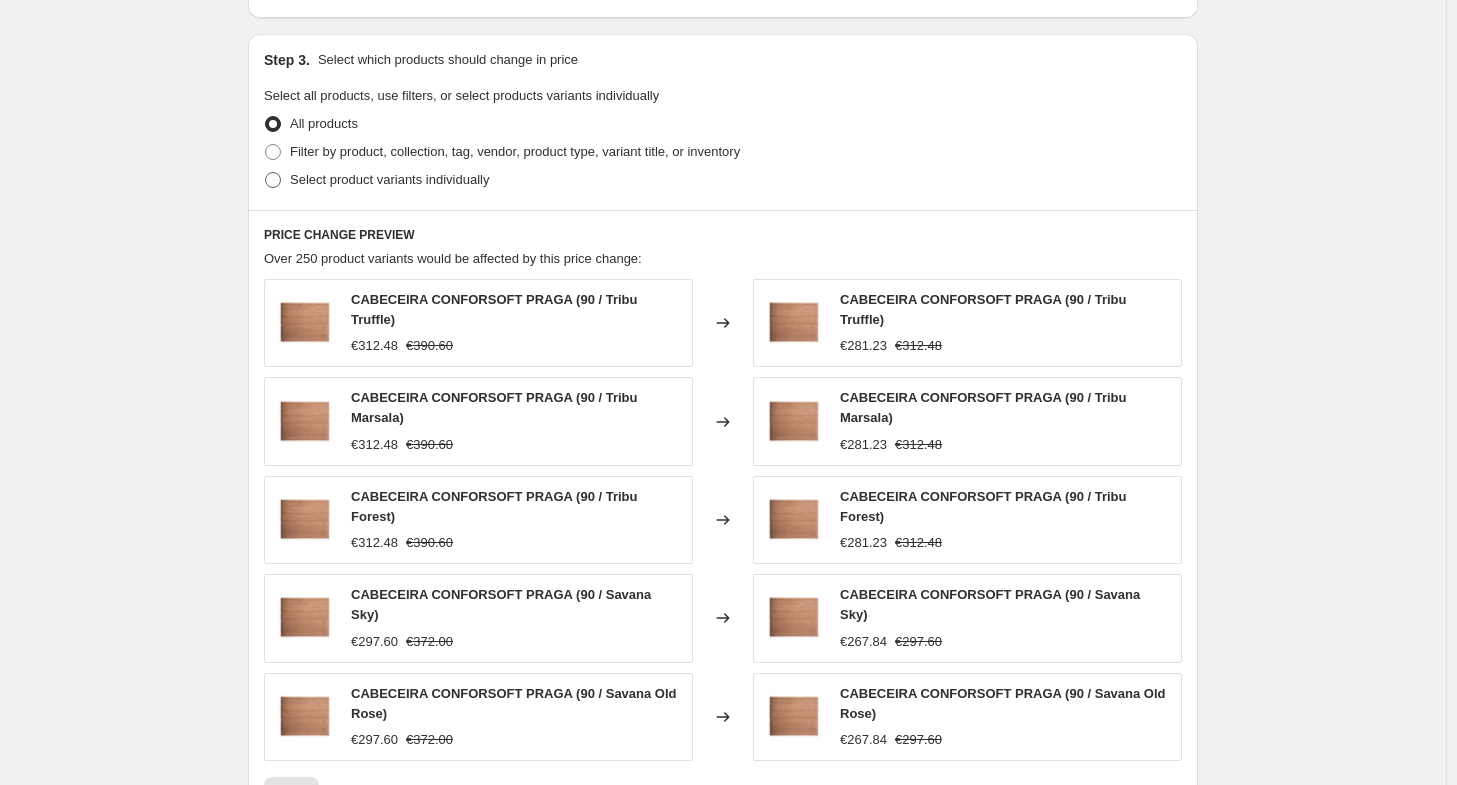 type on "-15" 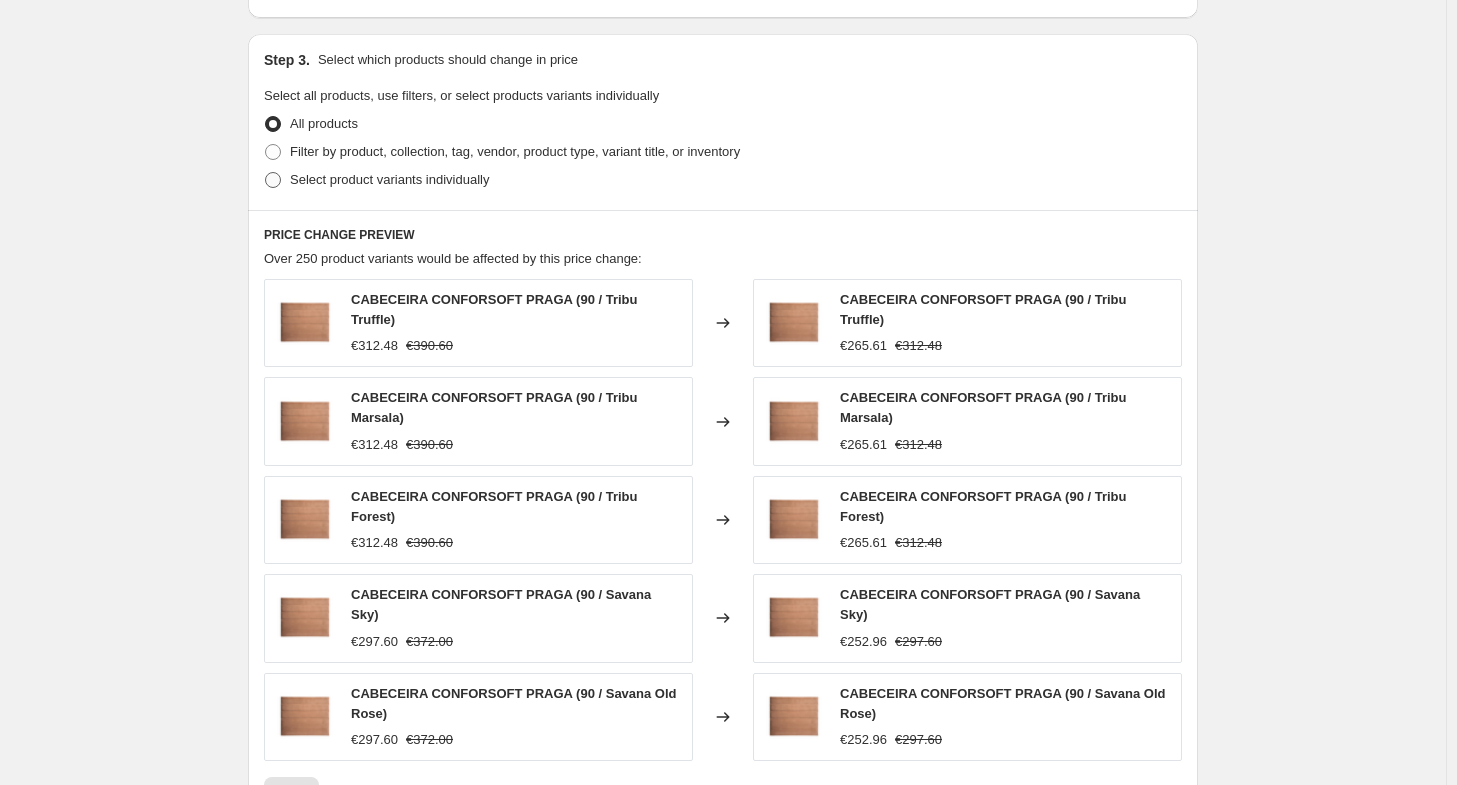 click on "Select product variants individually" at bounding box center (389, 179) 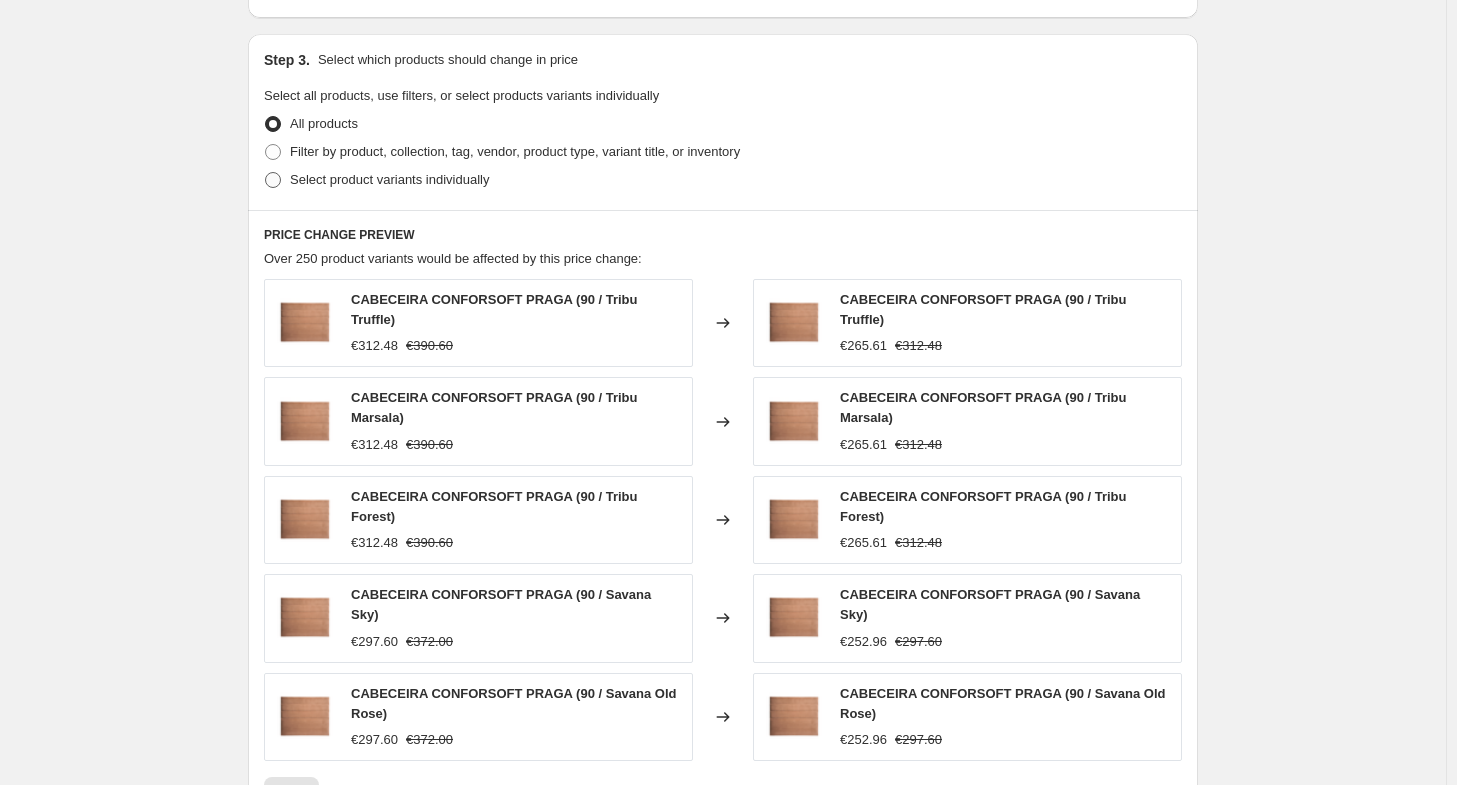 radio on "true" 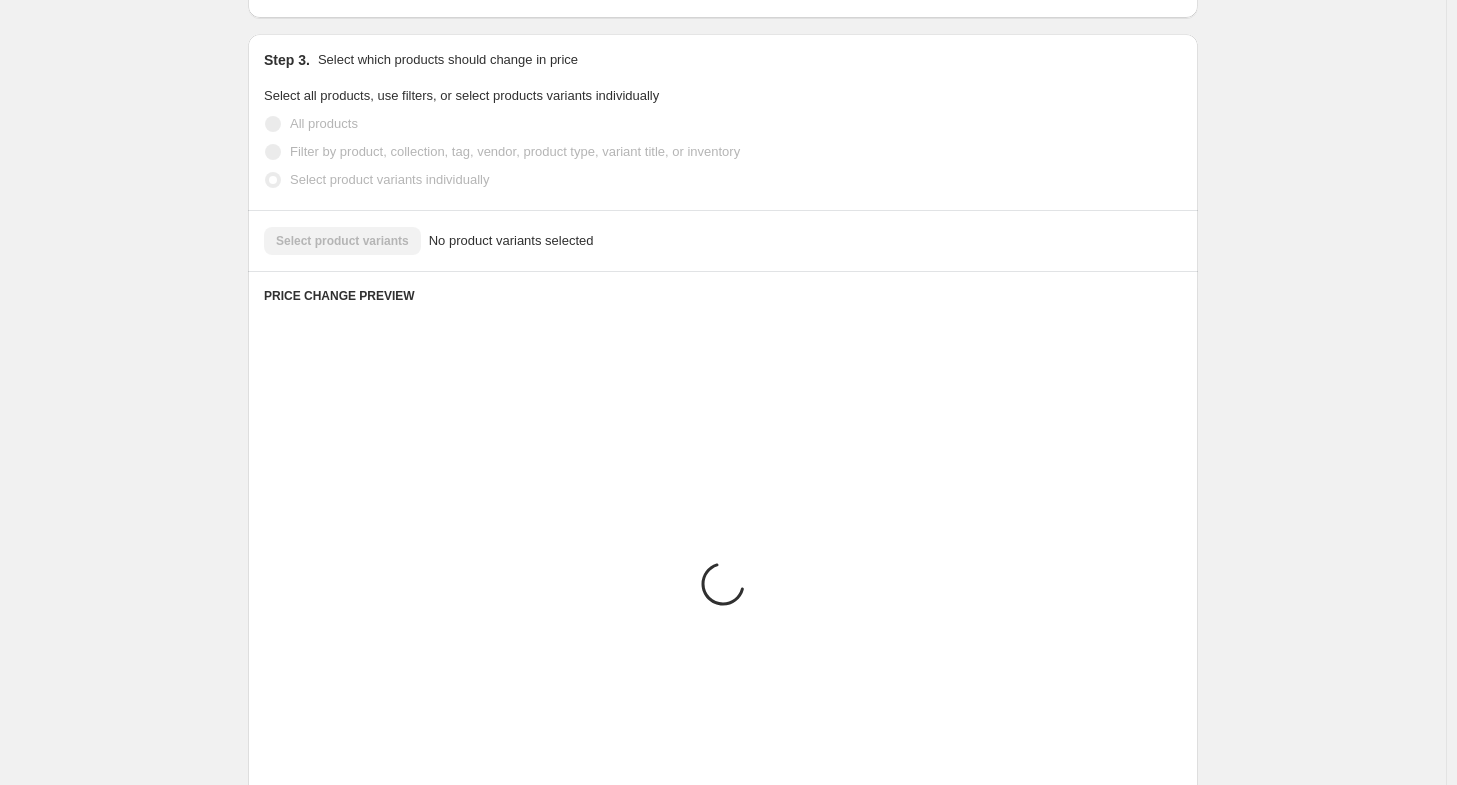 scroll, scrollTop: 769, scrollLeft: 0, axis: vertical 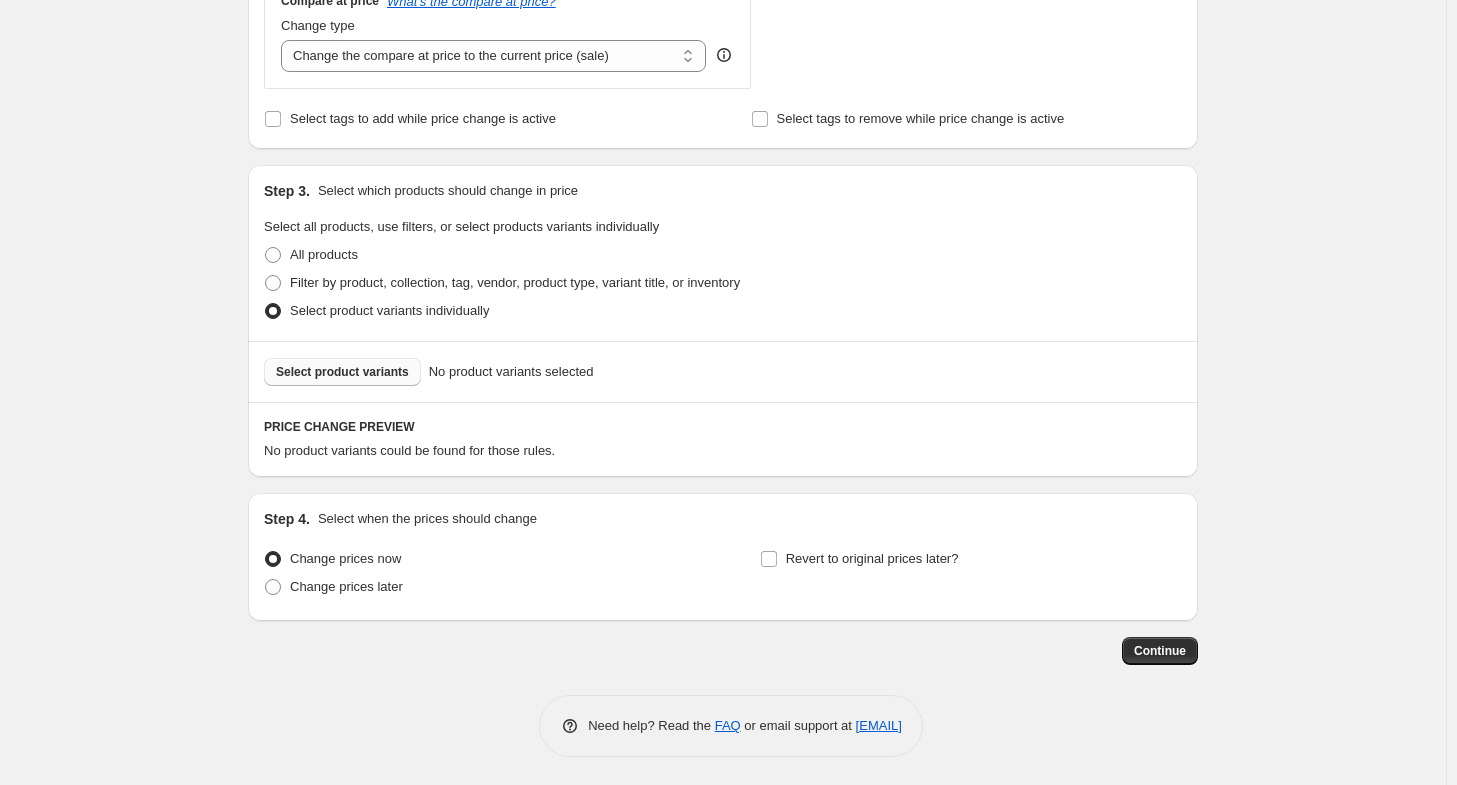 click on "Select product variants" at bounding box center [342, 372] 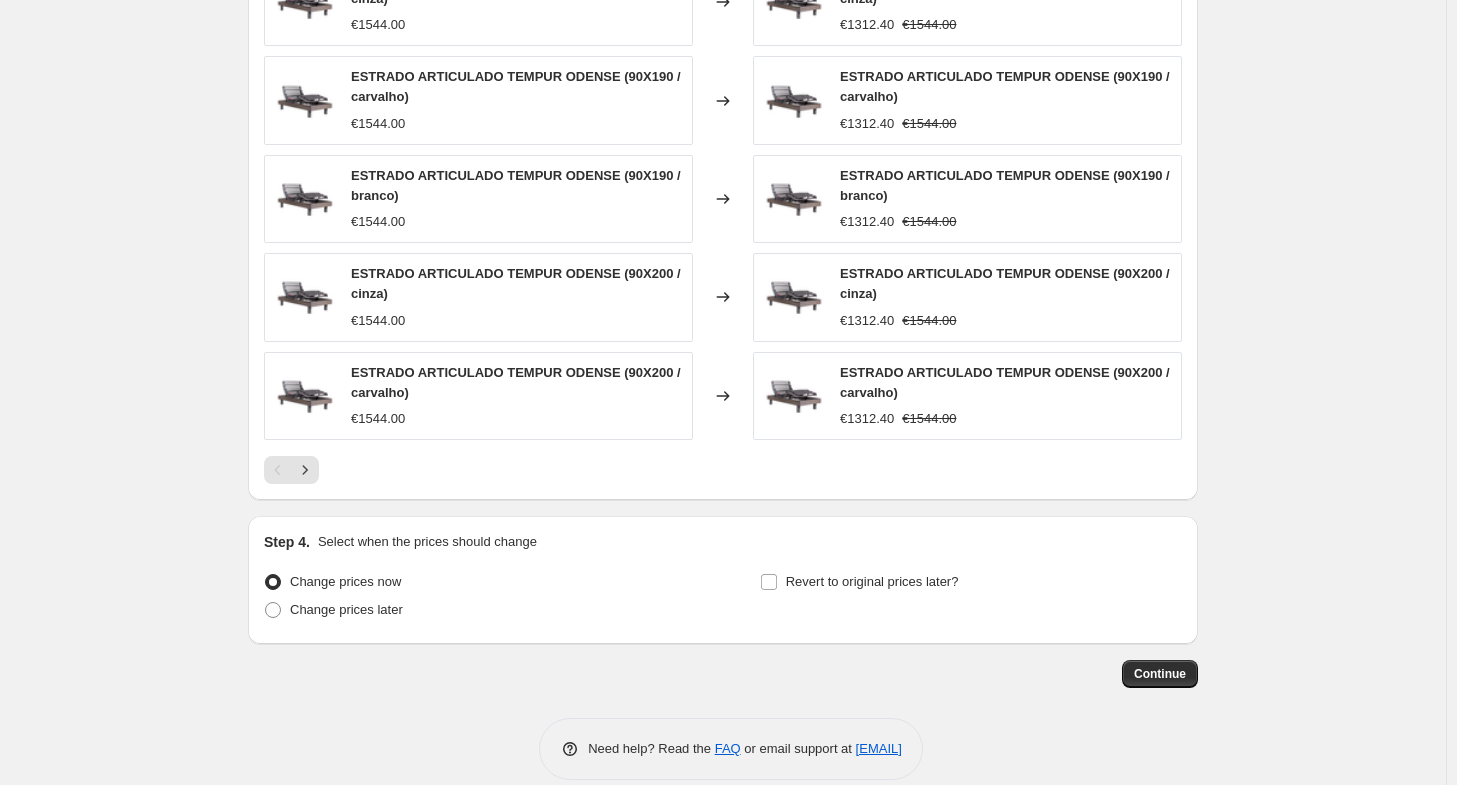 scroll, scrollTop: 1302, scrollLeft: 0, axis: vertical 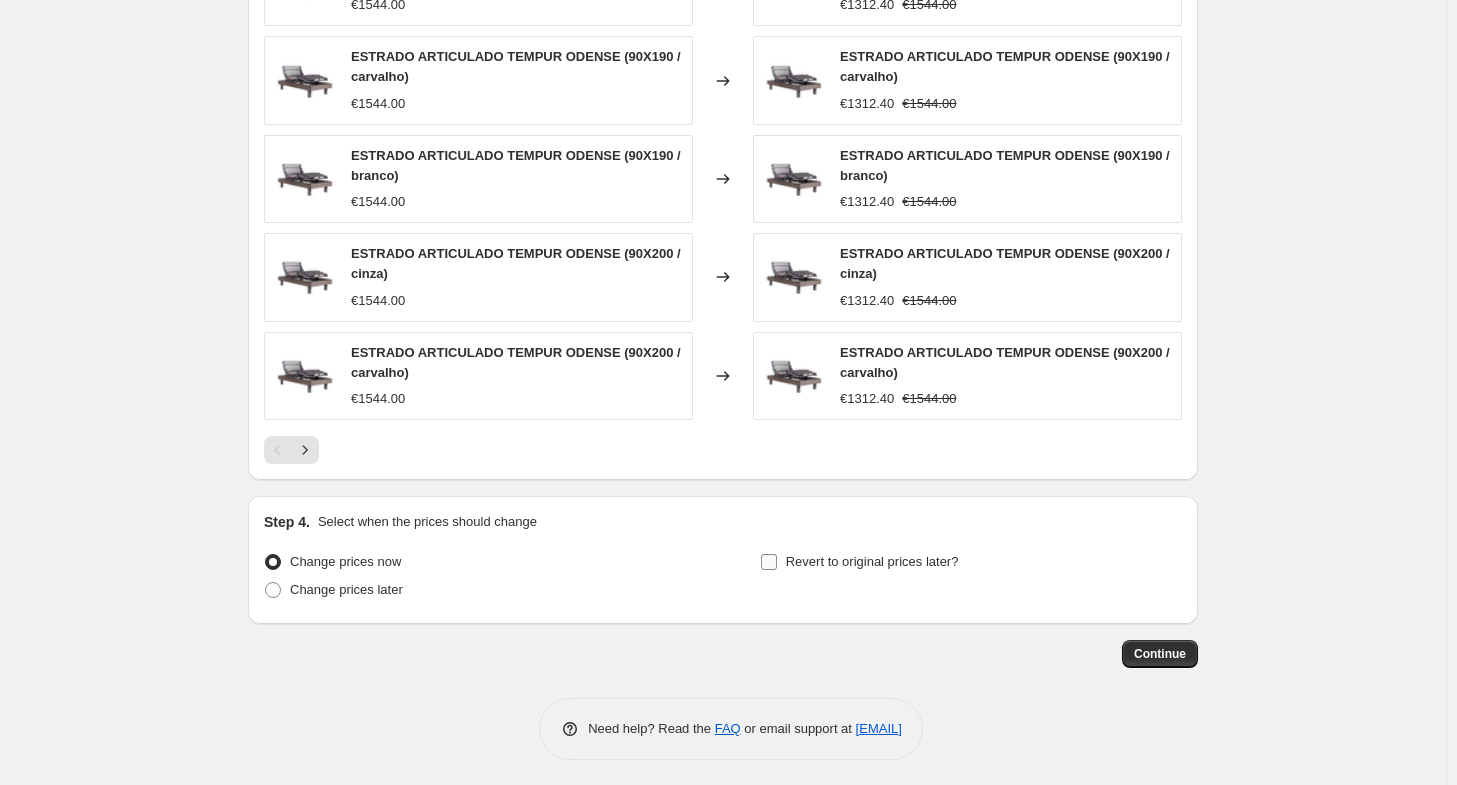 click on "Revert to original prices later?" at bounding box center [872, 561] 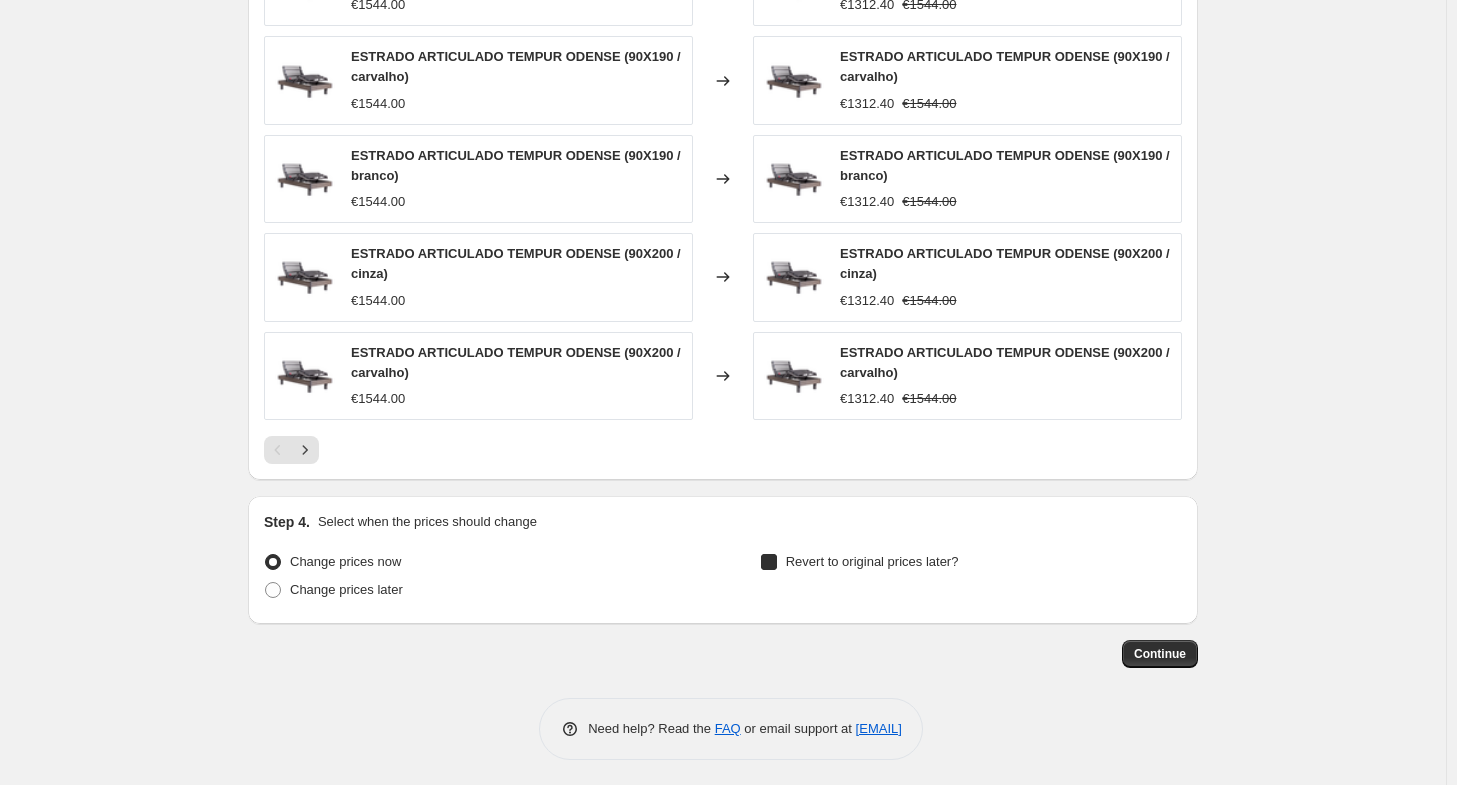 checkbox on "true" 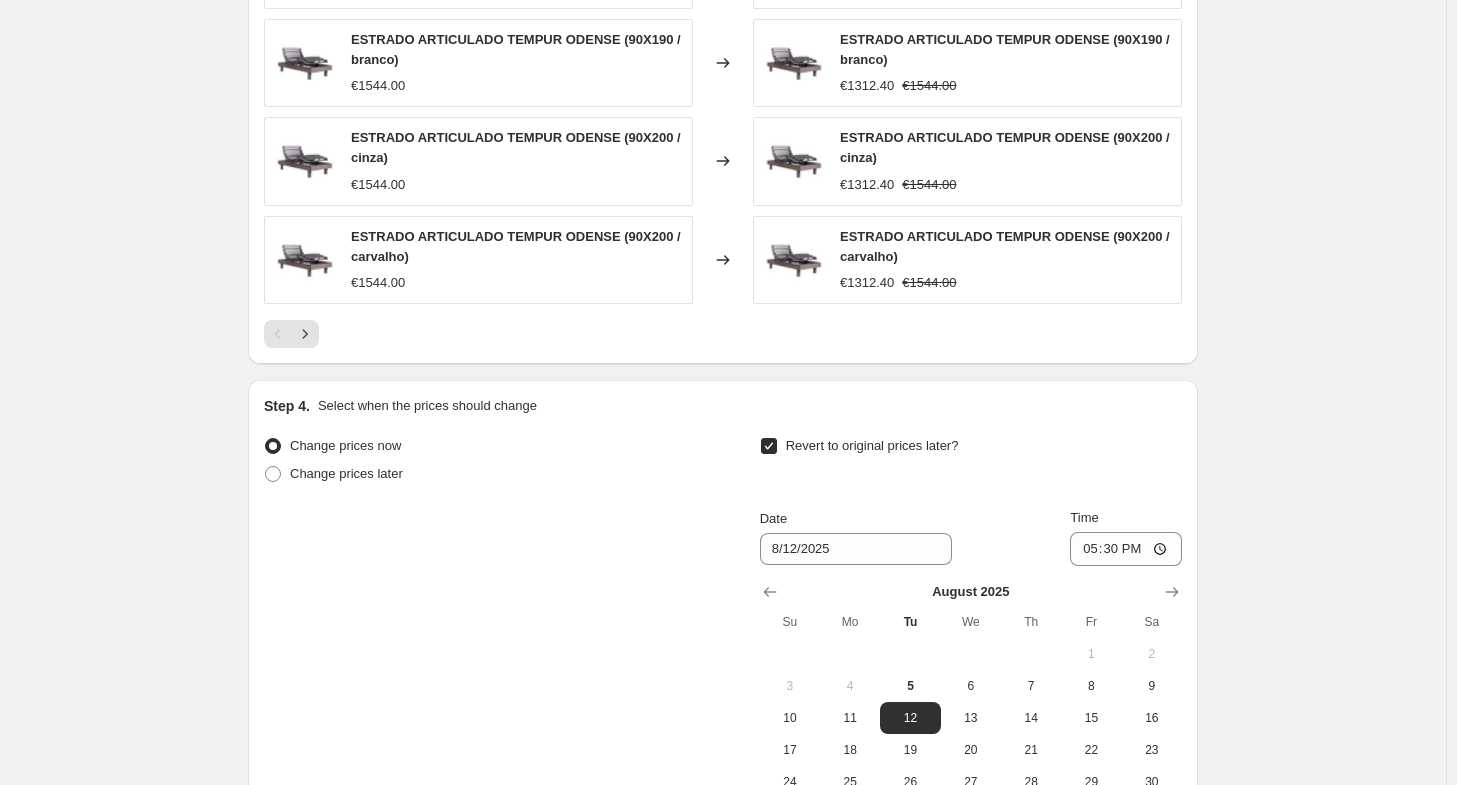 scroll, scrollTop: 1676, scrollLeft: 0, axis: vertical 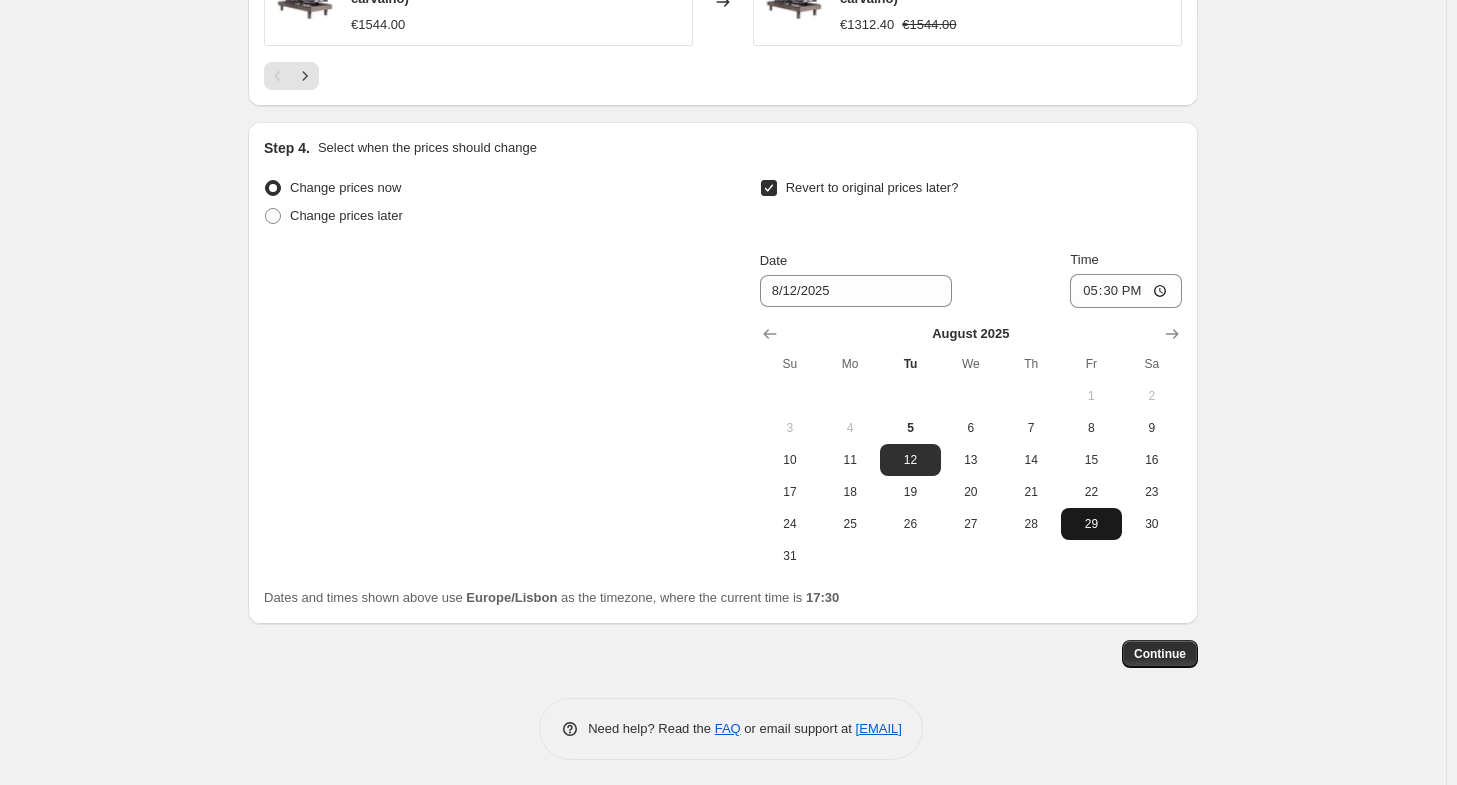 click on "29" at bounding box center (1091, 524) 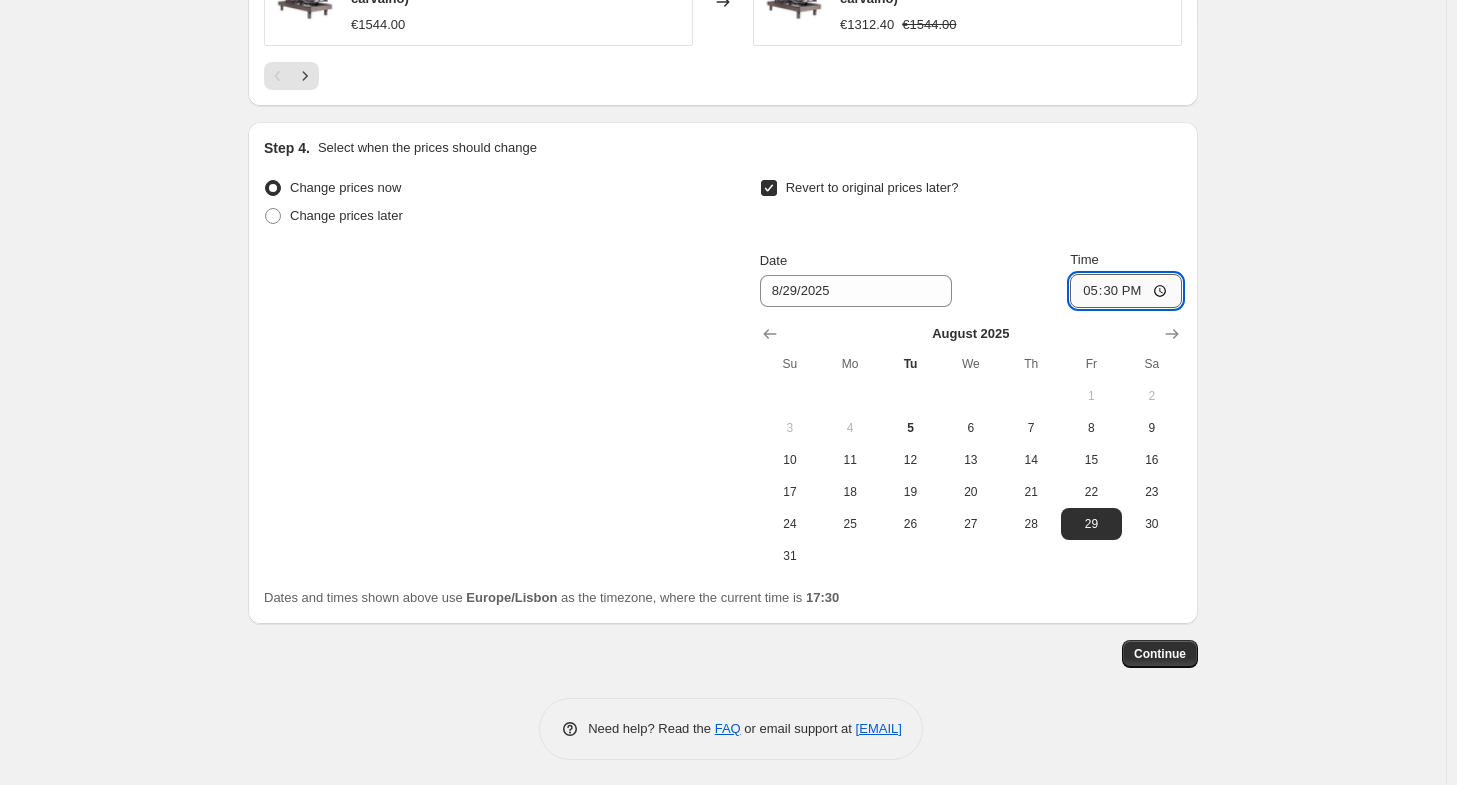 click on "17:30" at bounding box center [1126, 291] 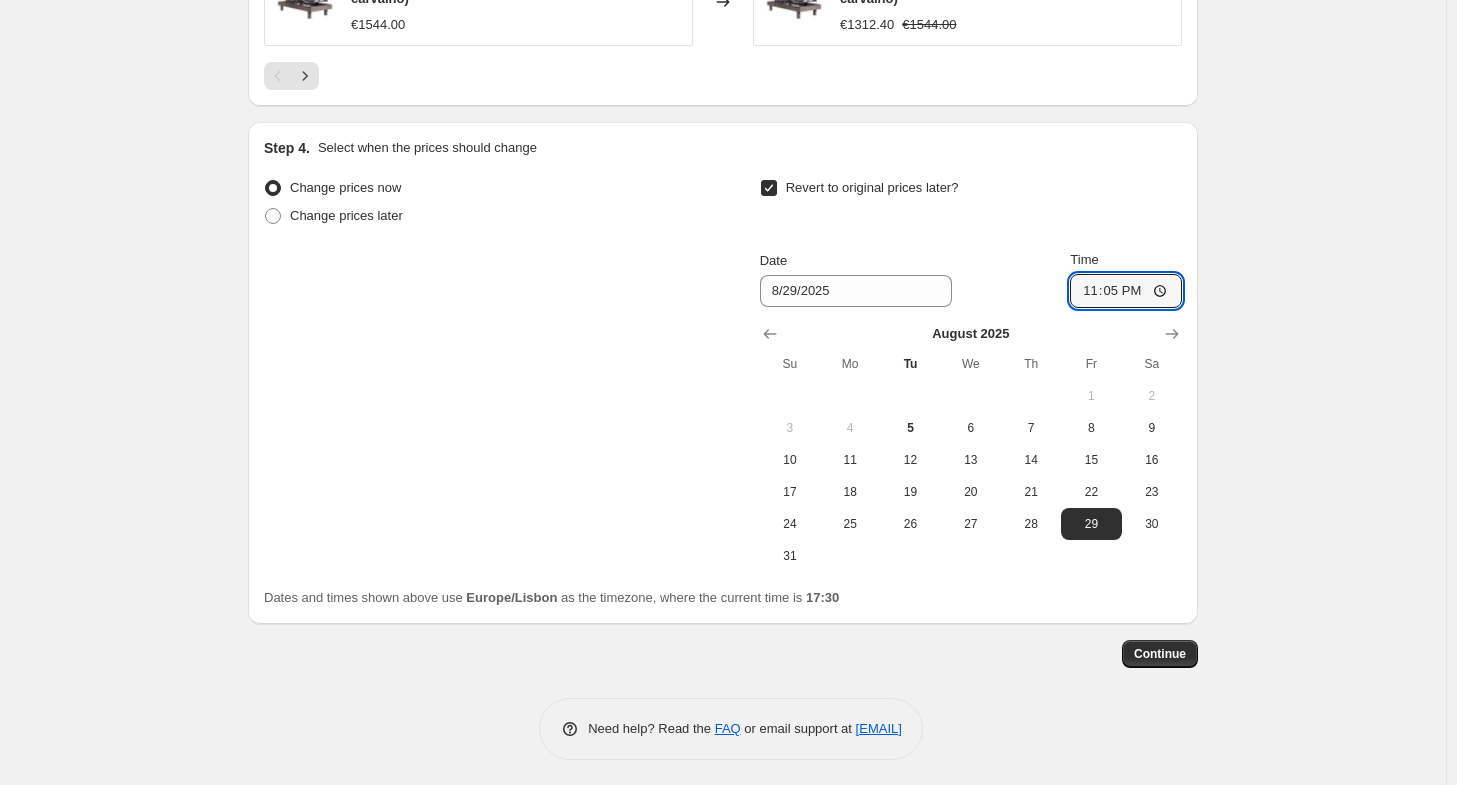 type on "23:59" 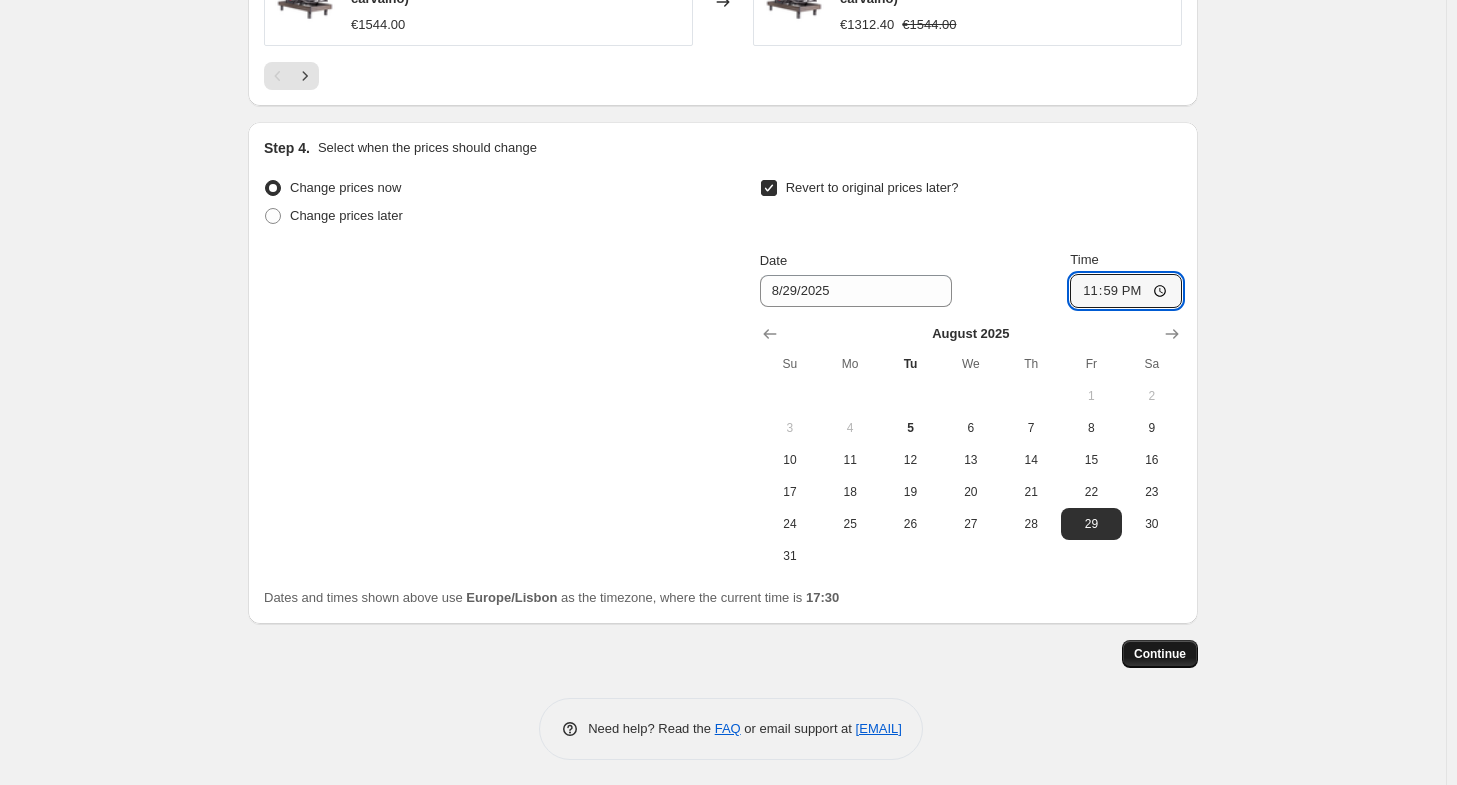 click on "Continue" at bounding box center (1160, 654) 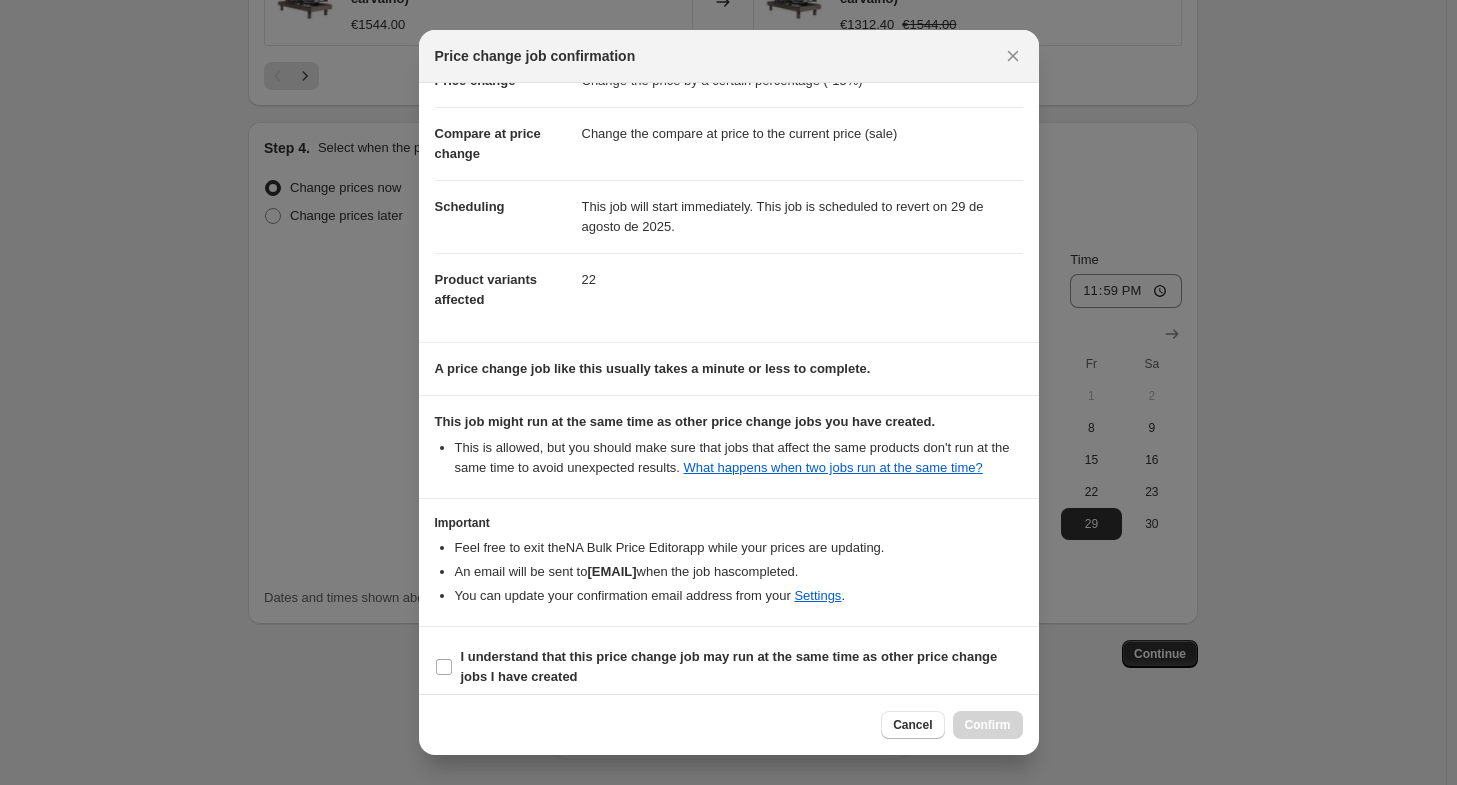 scroll, scrollTop: 73, scrollLeft: 0, axis: vertical 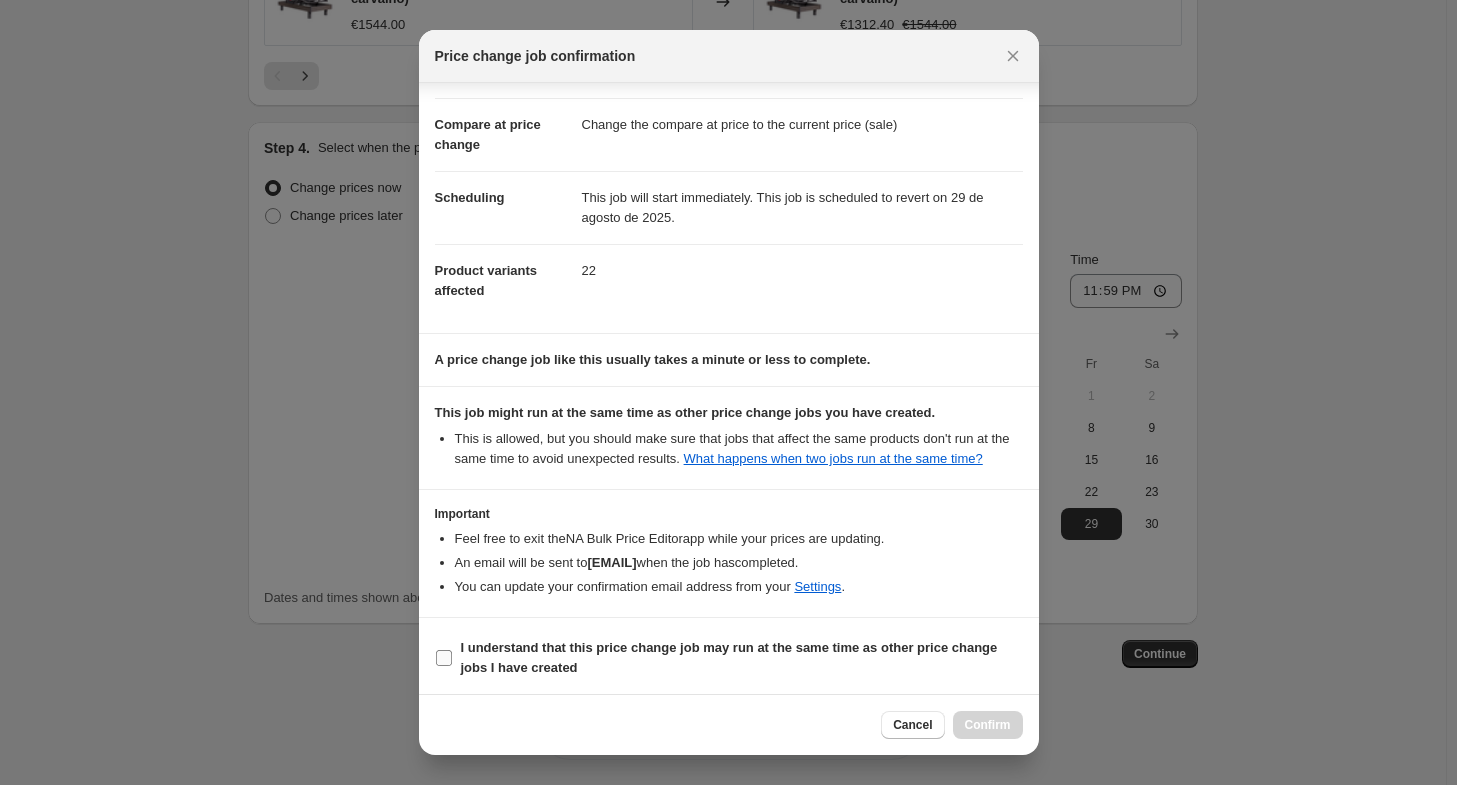 click on "I understand that this price change job may run at the same time as other price change jobs I have created" at bounding box center (742, 658) 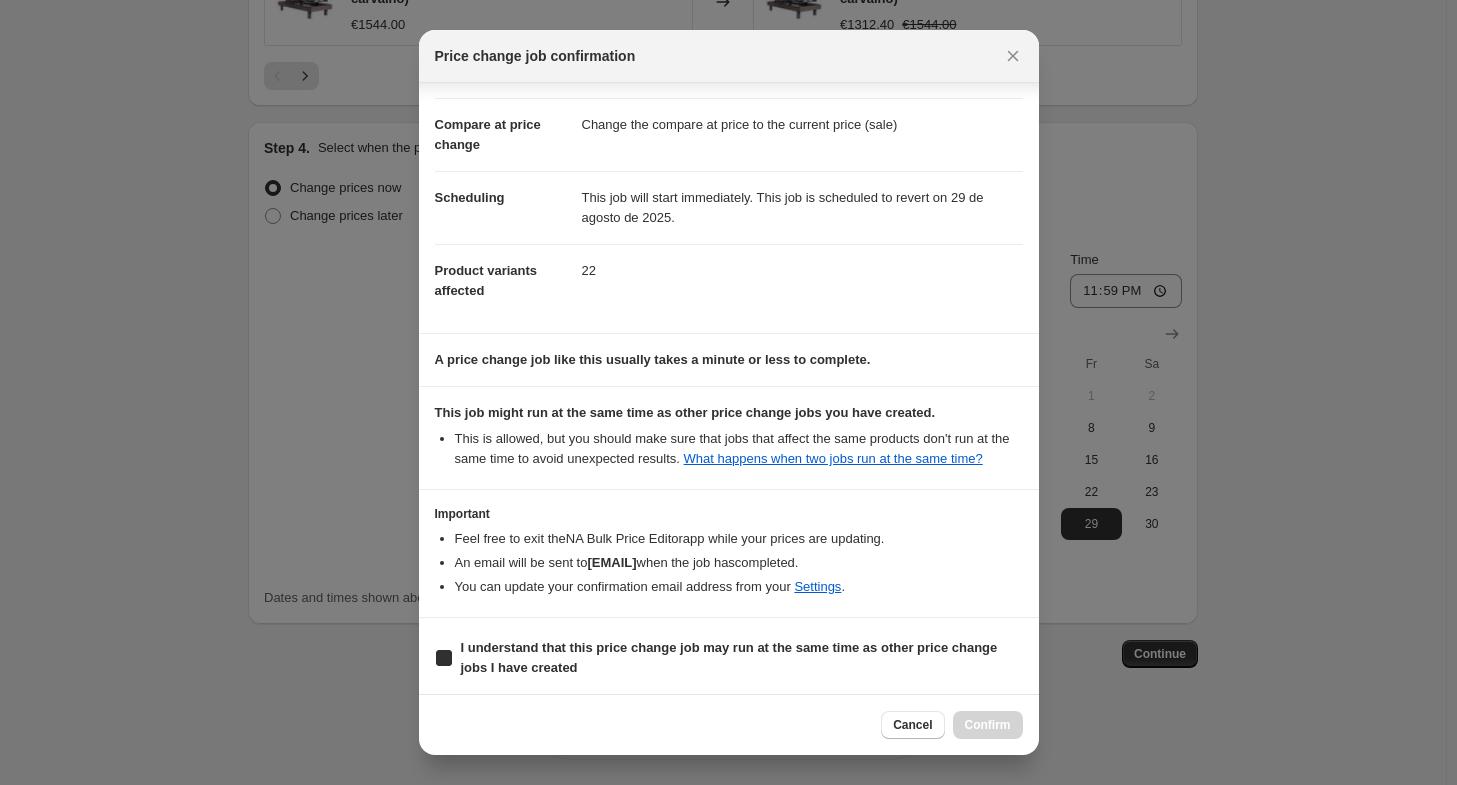 checkbox on "true" 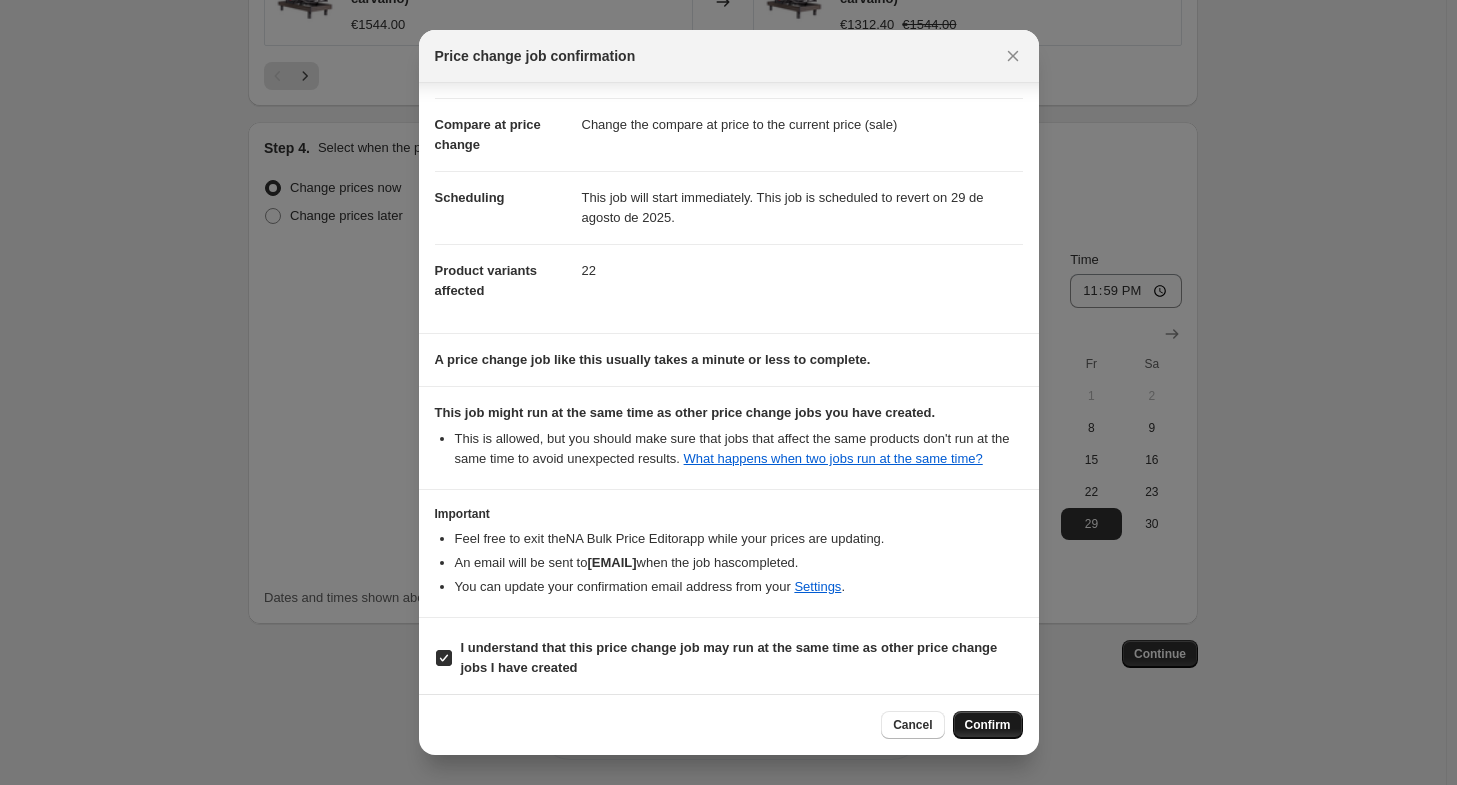 click on "Confirm" at bounding box center (988, 725) 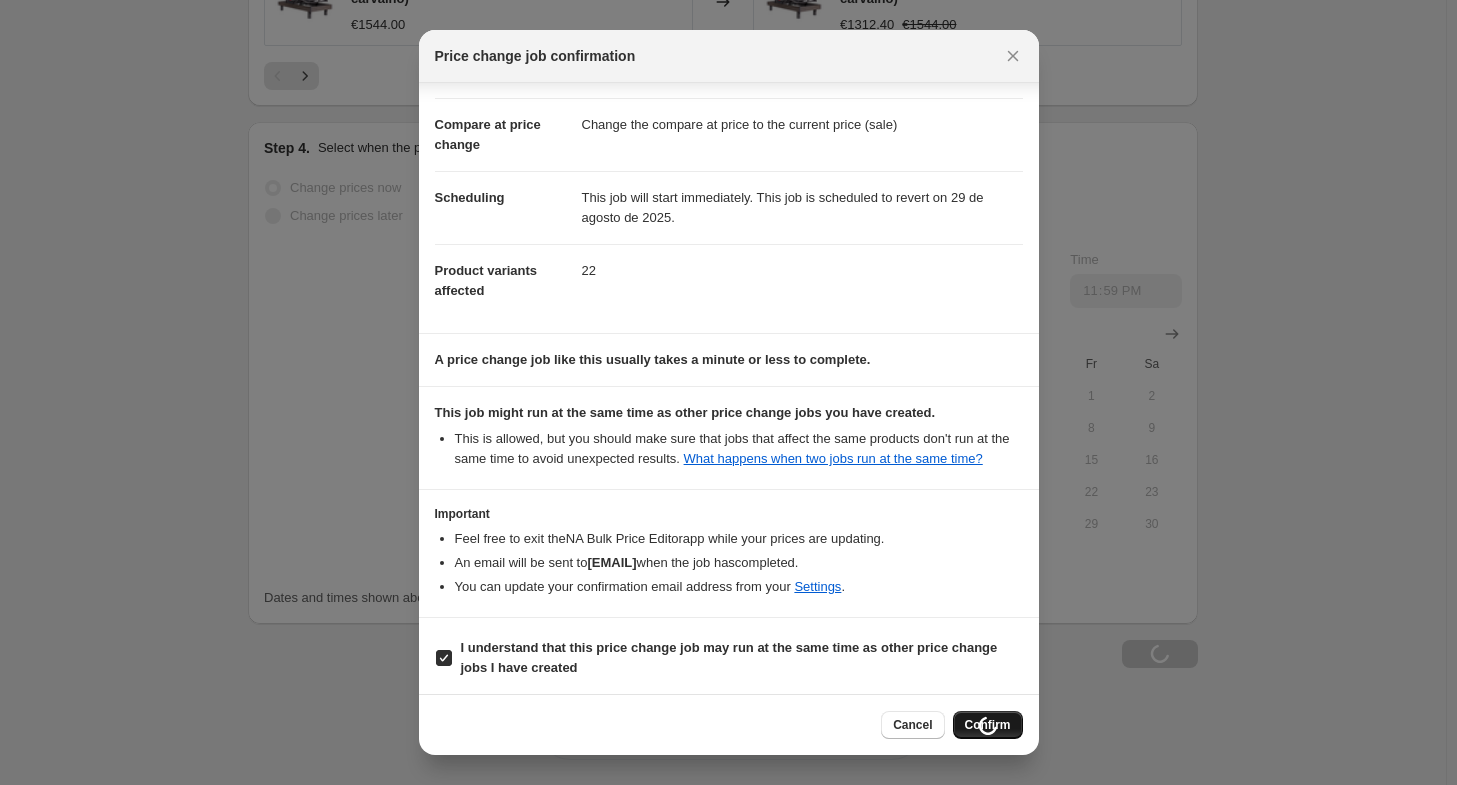 scroll, scrollTop: 1744, scrollLeft: 0, axis: vertical 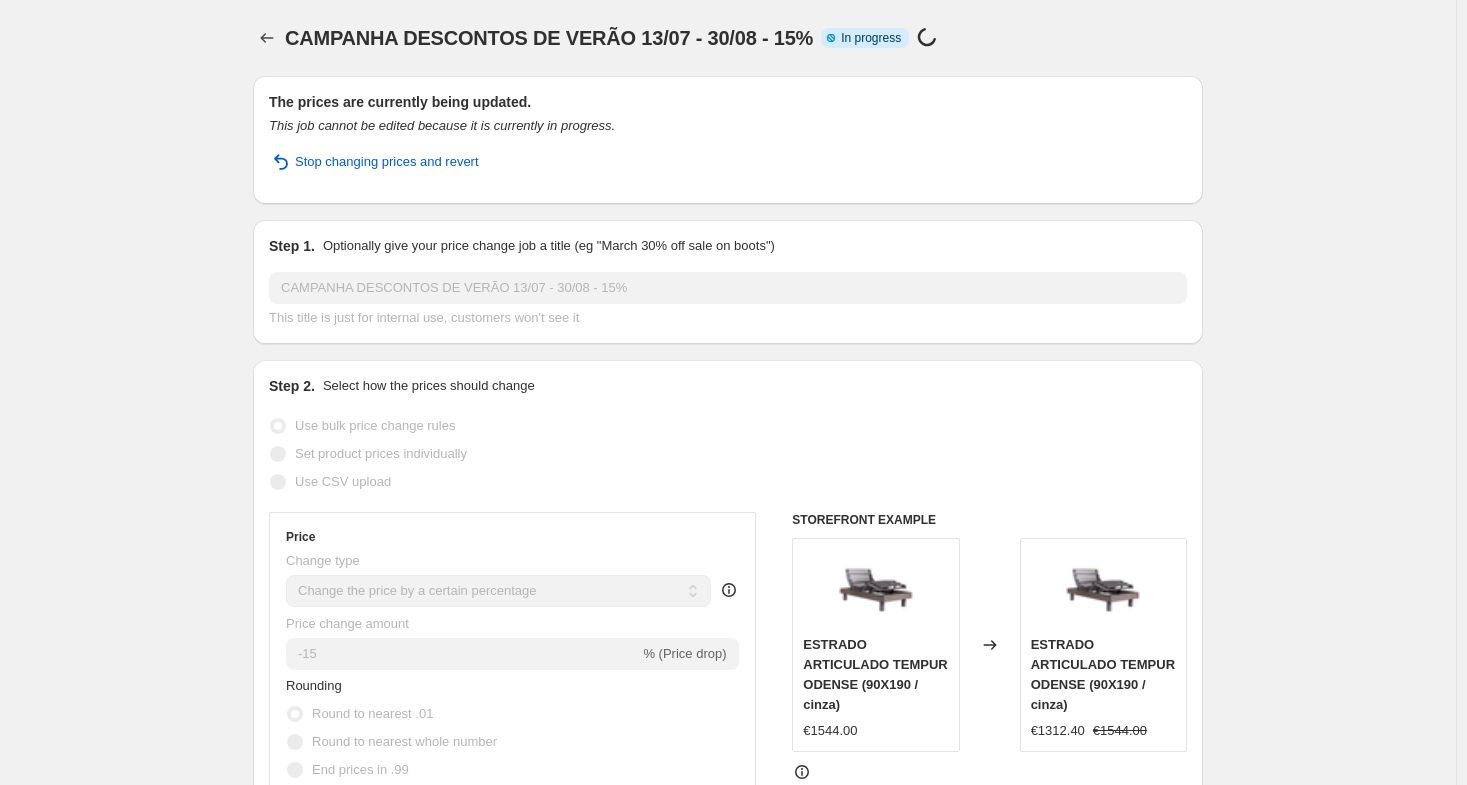 select on "percentage" 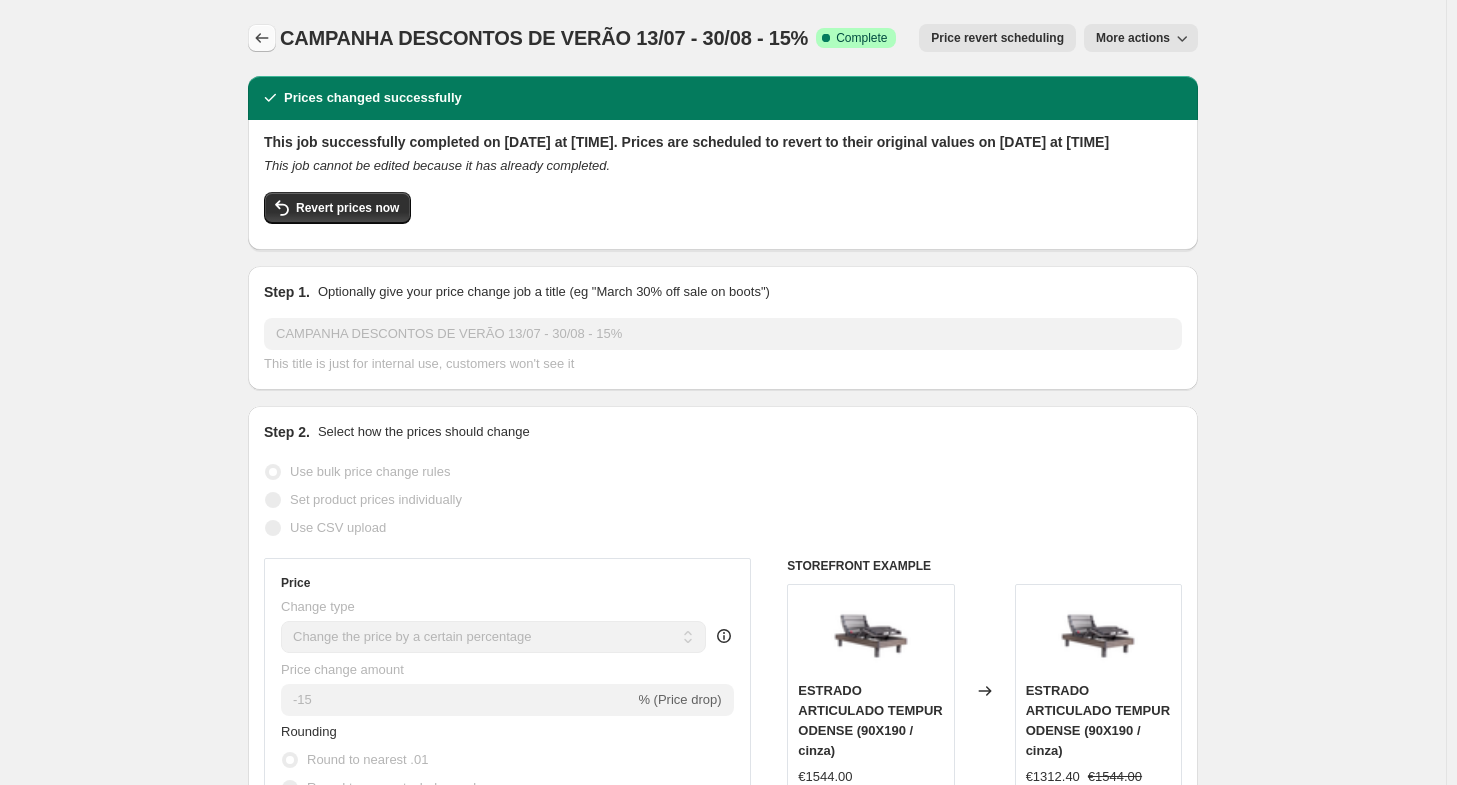 click 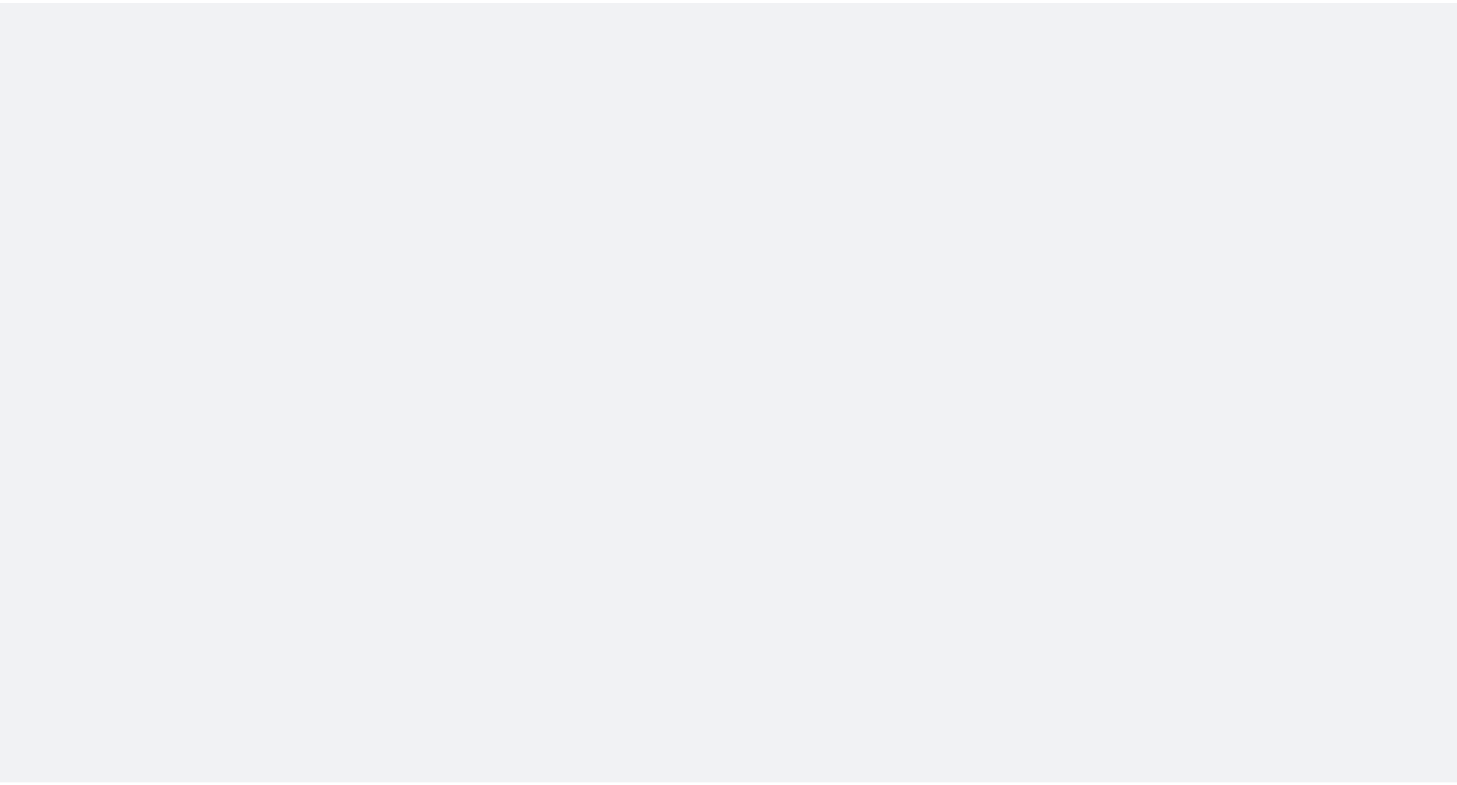scroll, scrollTop: 0, scrollLeft: 0, axis: both 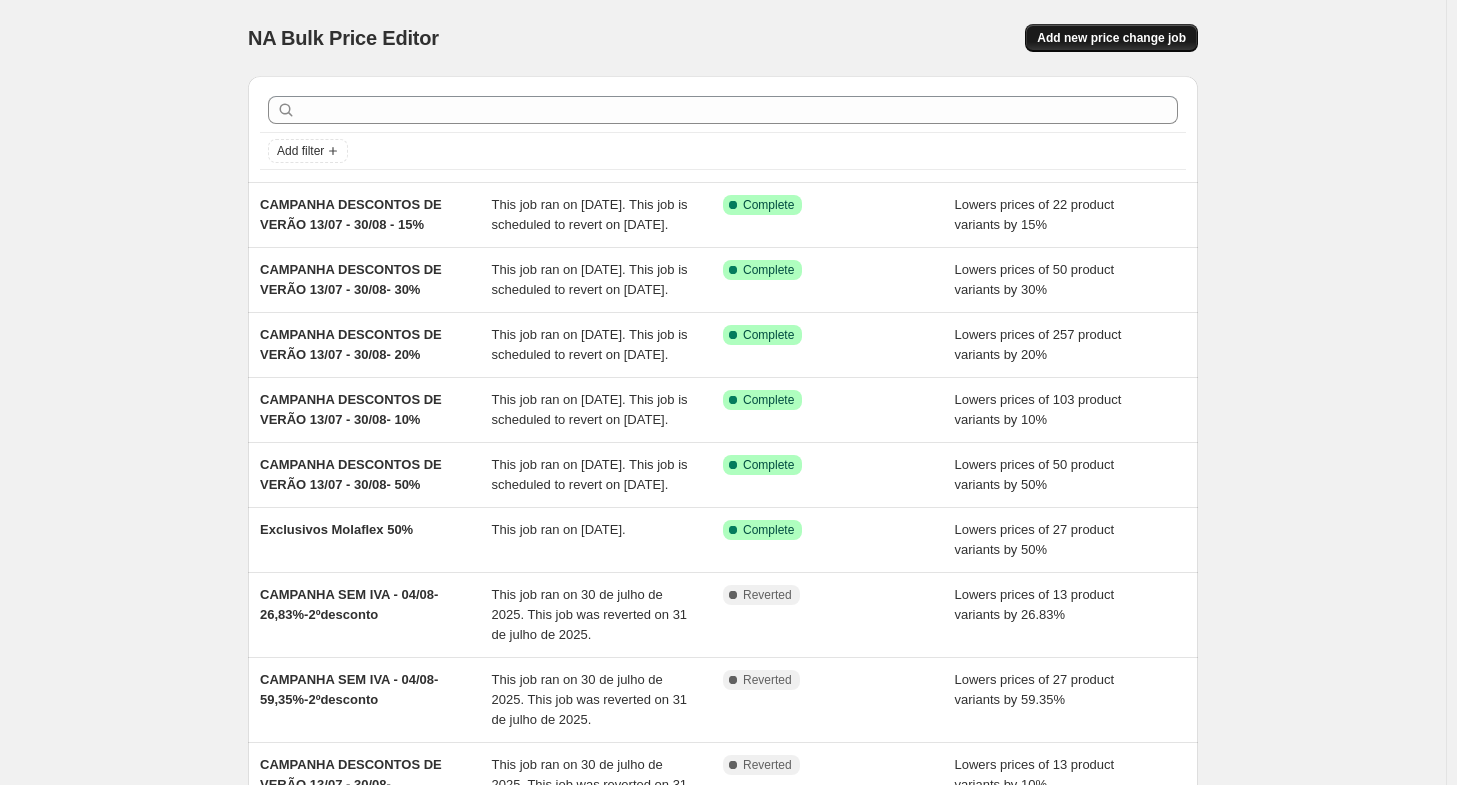 click on "Add new price change job" at bounding box center [1111, 38] 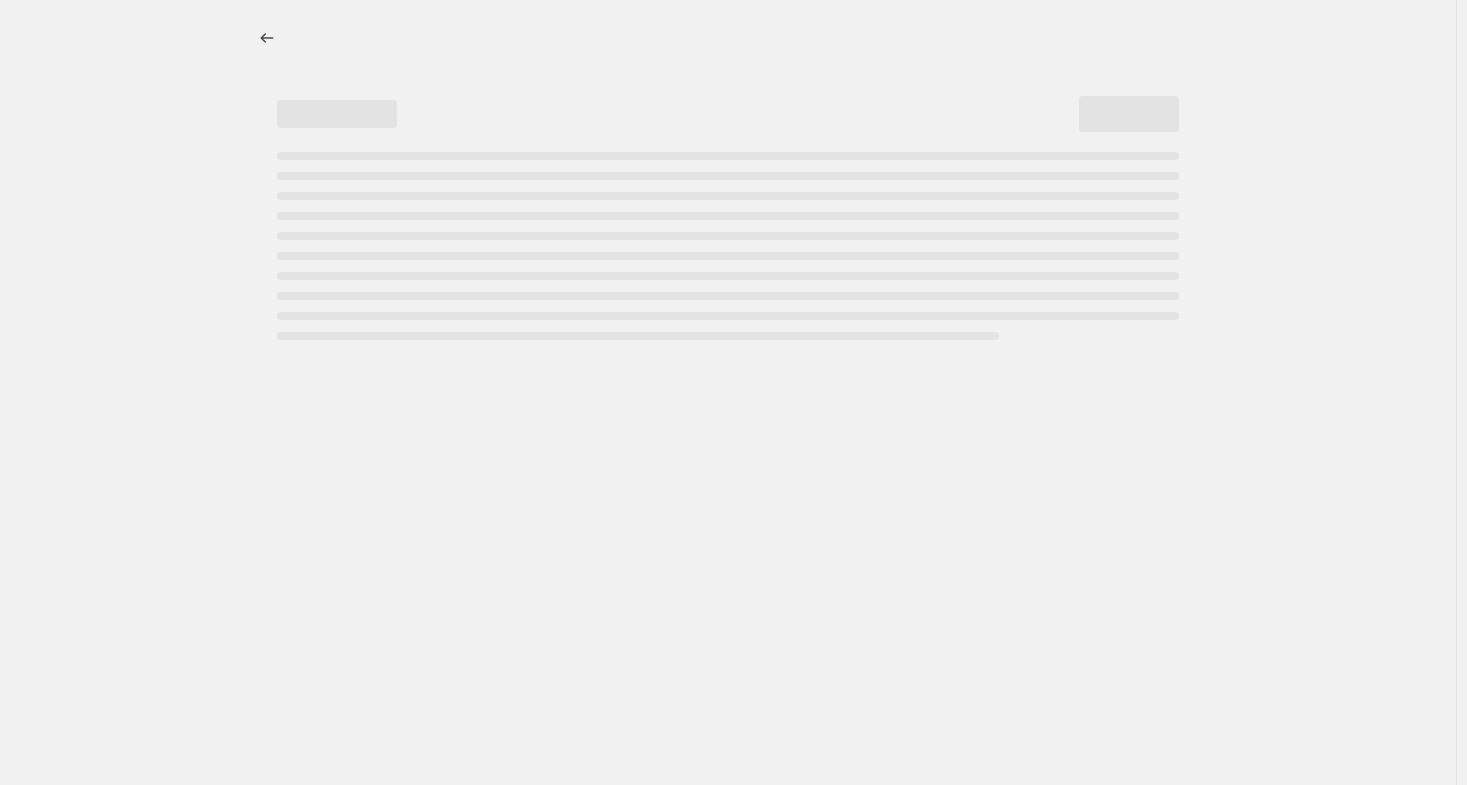 select on "percentage" 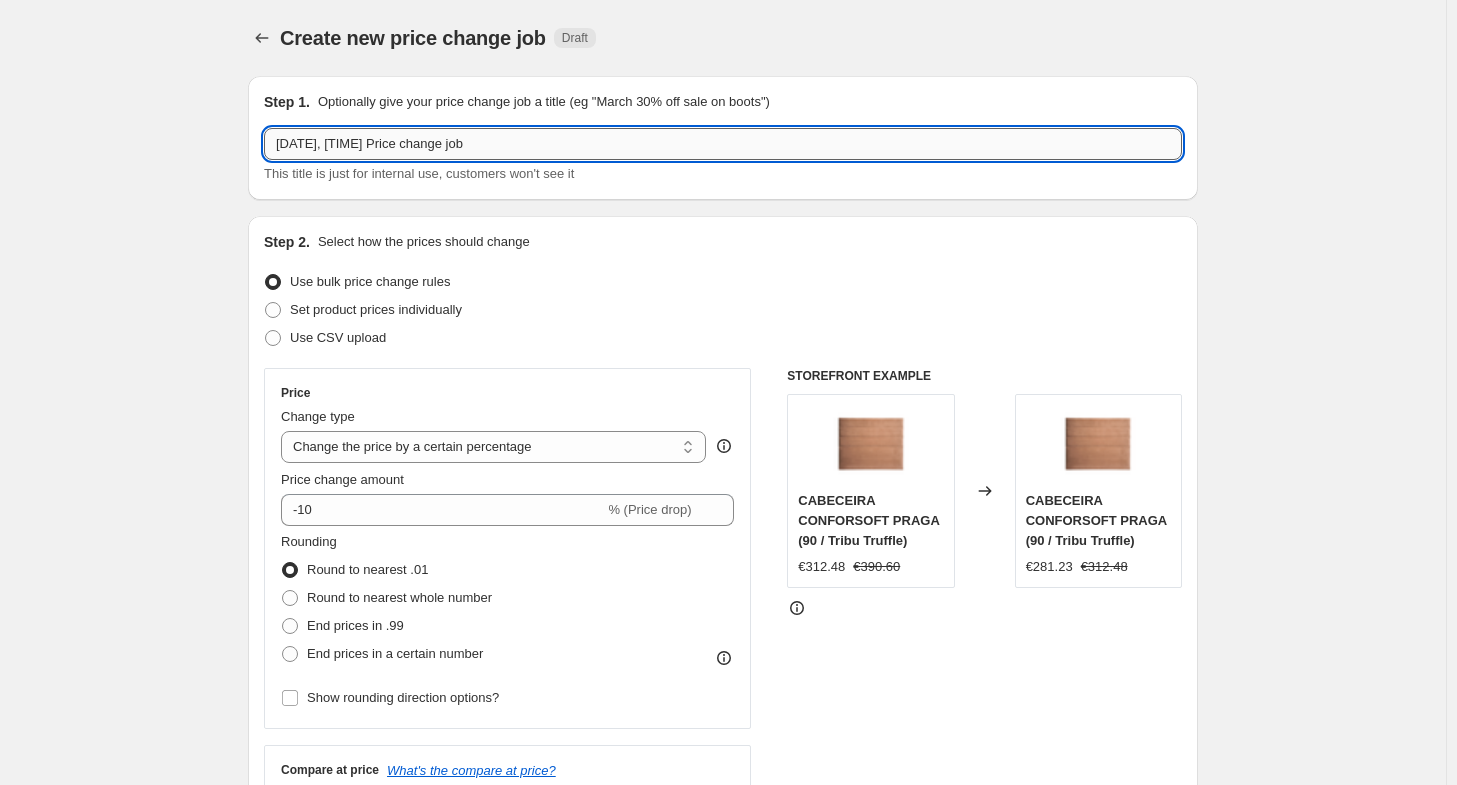 click on "[DATE], [TIME] Price change job" at bounding box center (723, 144) 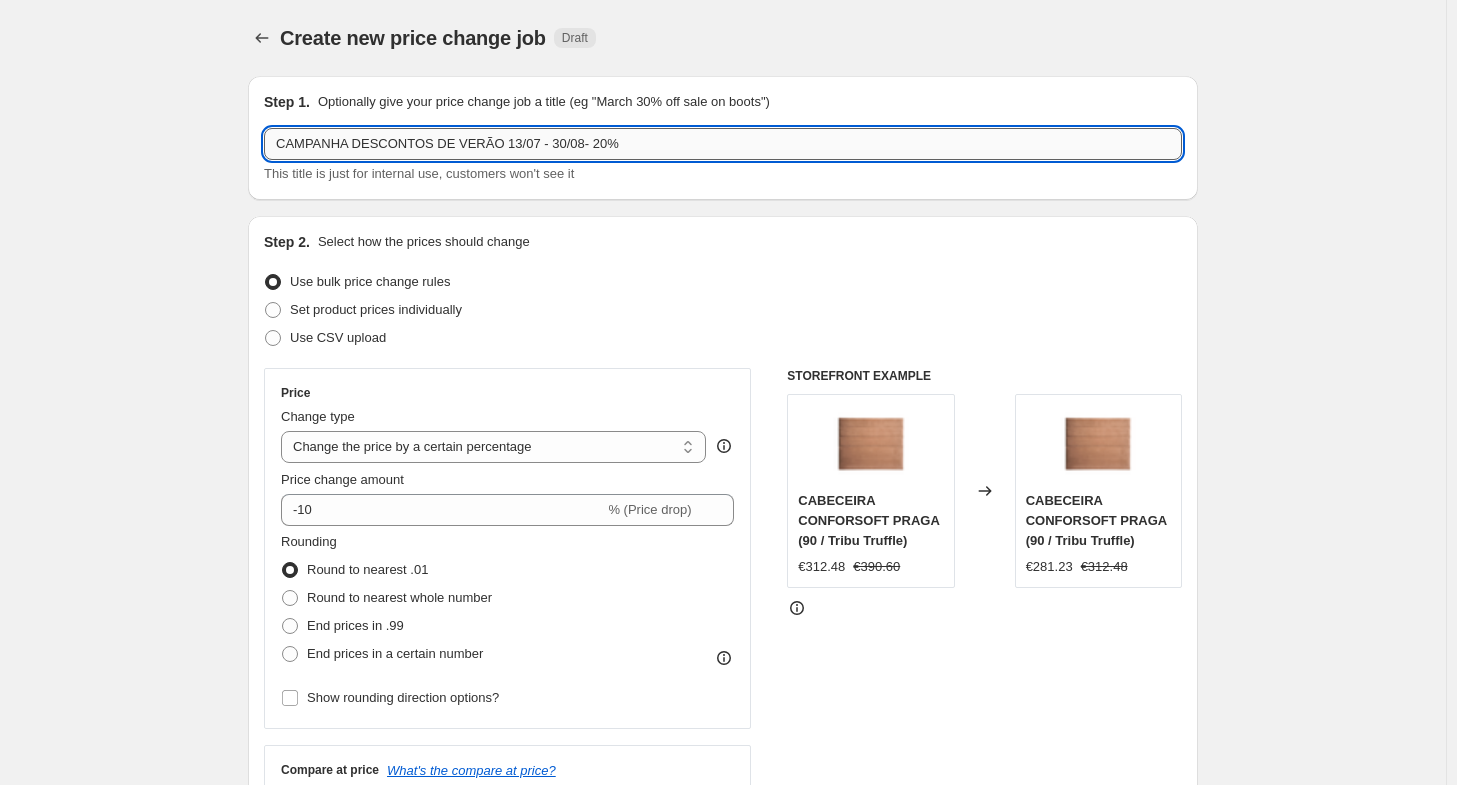 drag, startPoint x: 583, startPoint y: 139, endPoint x: 594, endPoint y: 141, distance: 11.18034 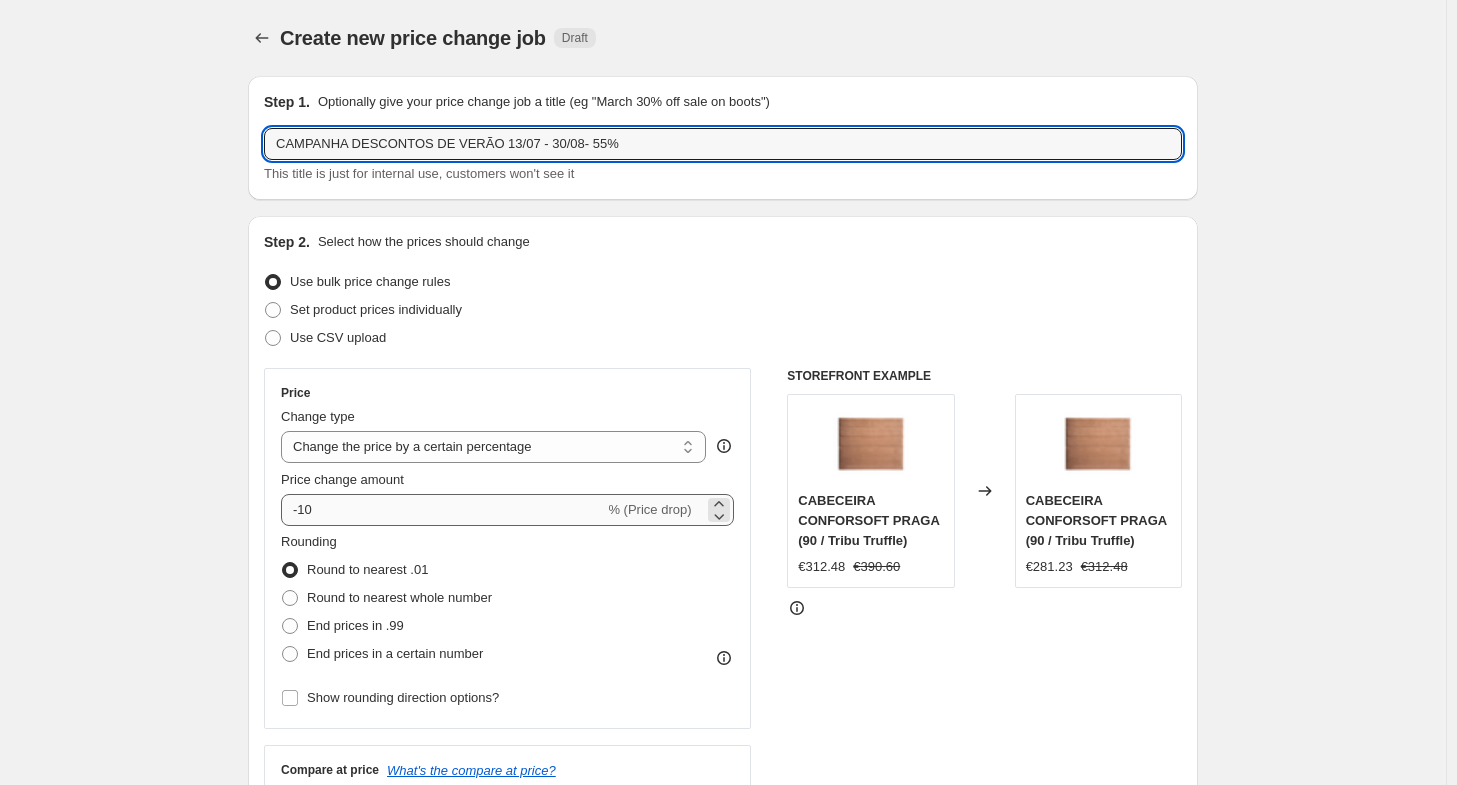 type on "CAMPANHA DESCONTOS DE VERÃO 13/07 - 30/08- 55%" 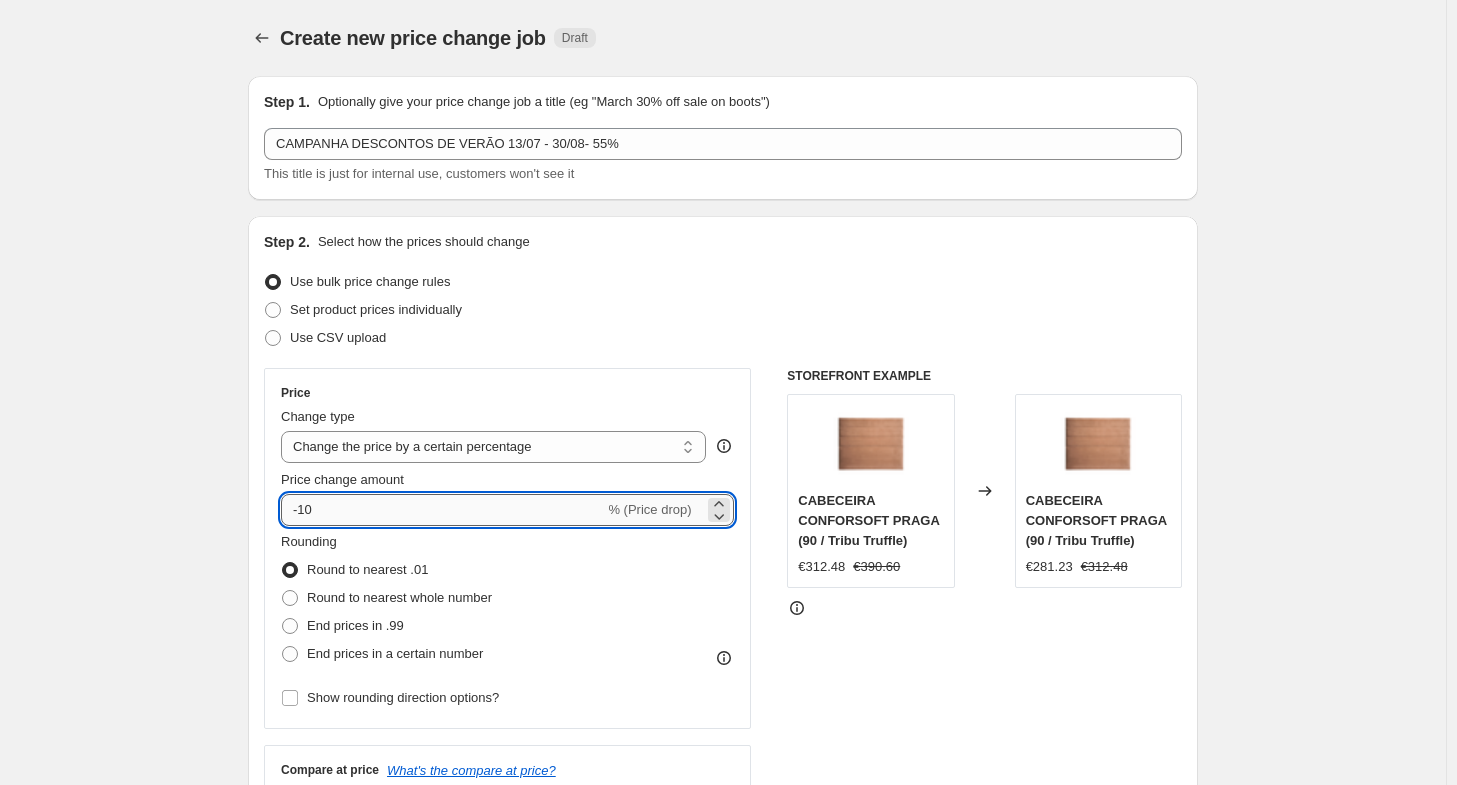 drag, startPoint x: 306, startPoint y: 510, endPoint x: 333, endPoint y: 512, distance: 27.073973 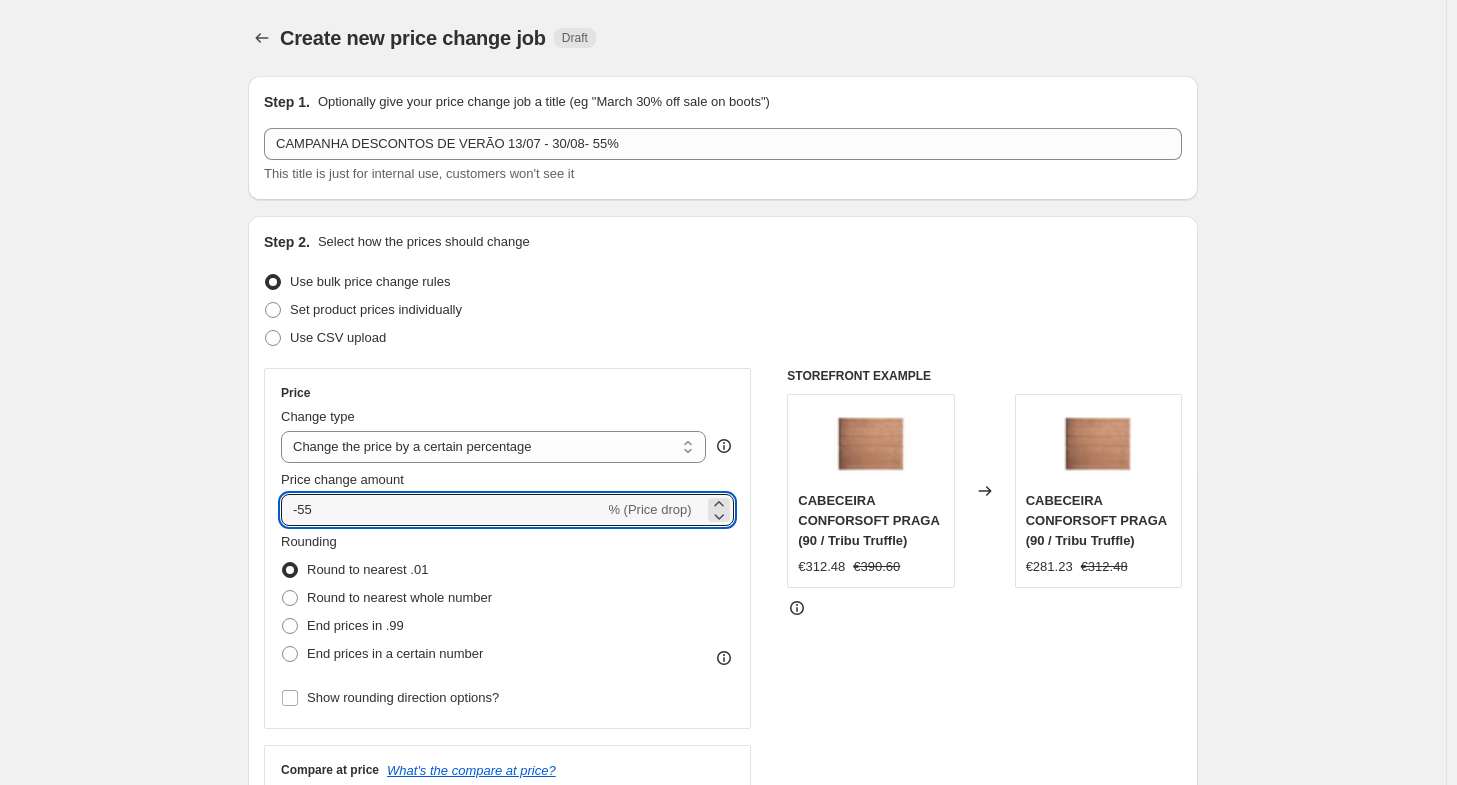 type on "-55" 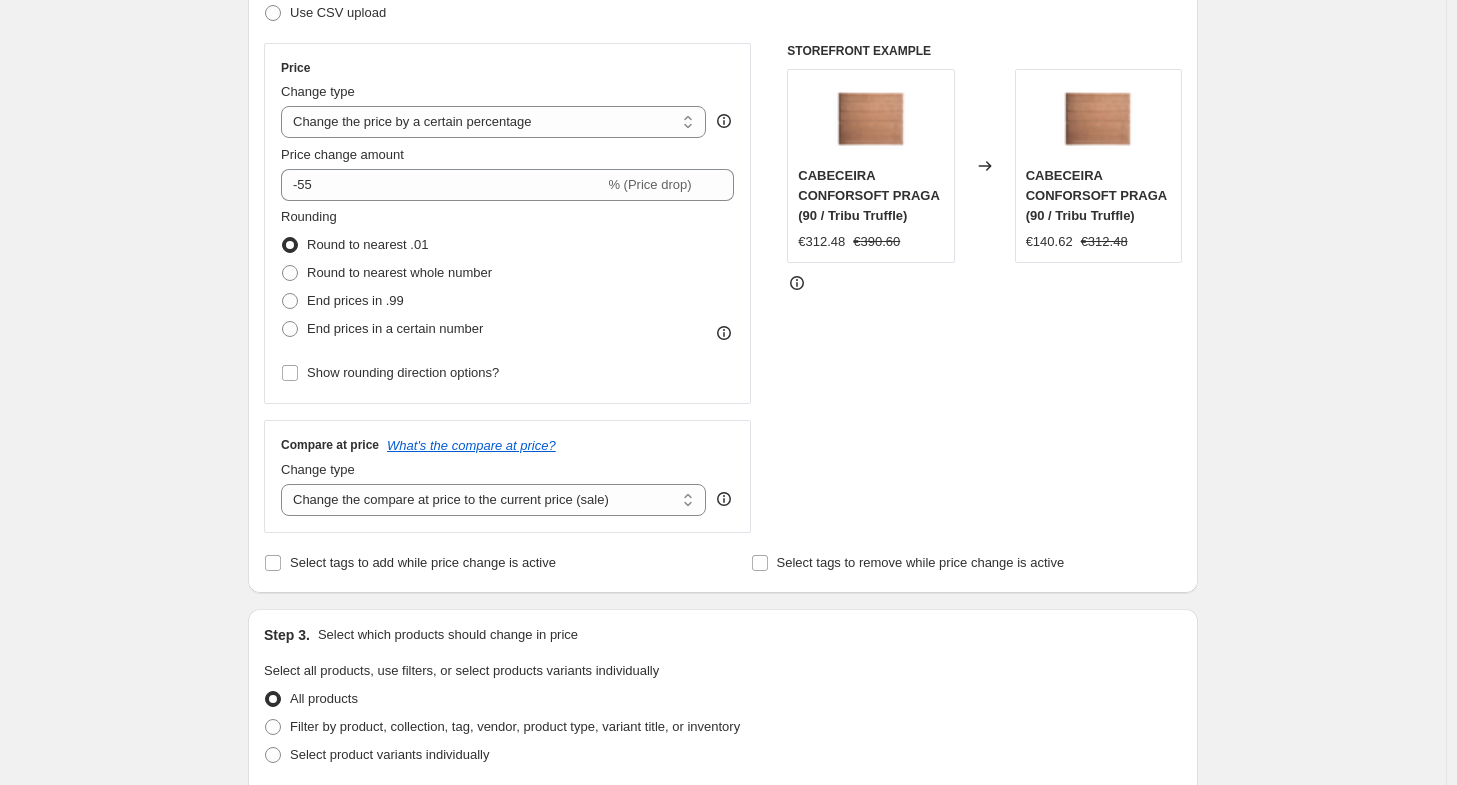 scroll, scrollTop: 400, scrollLeft: 0, axis: vertical 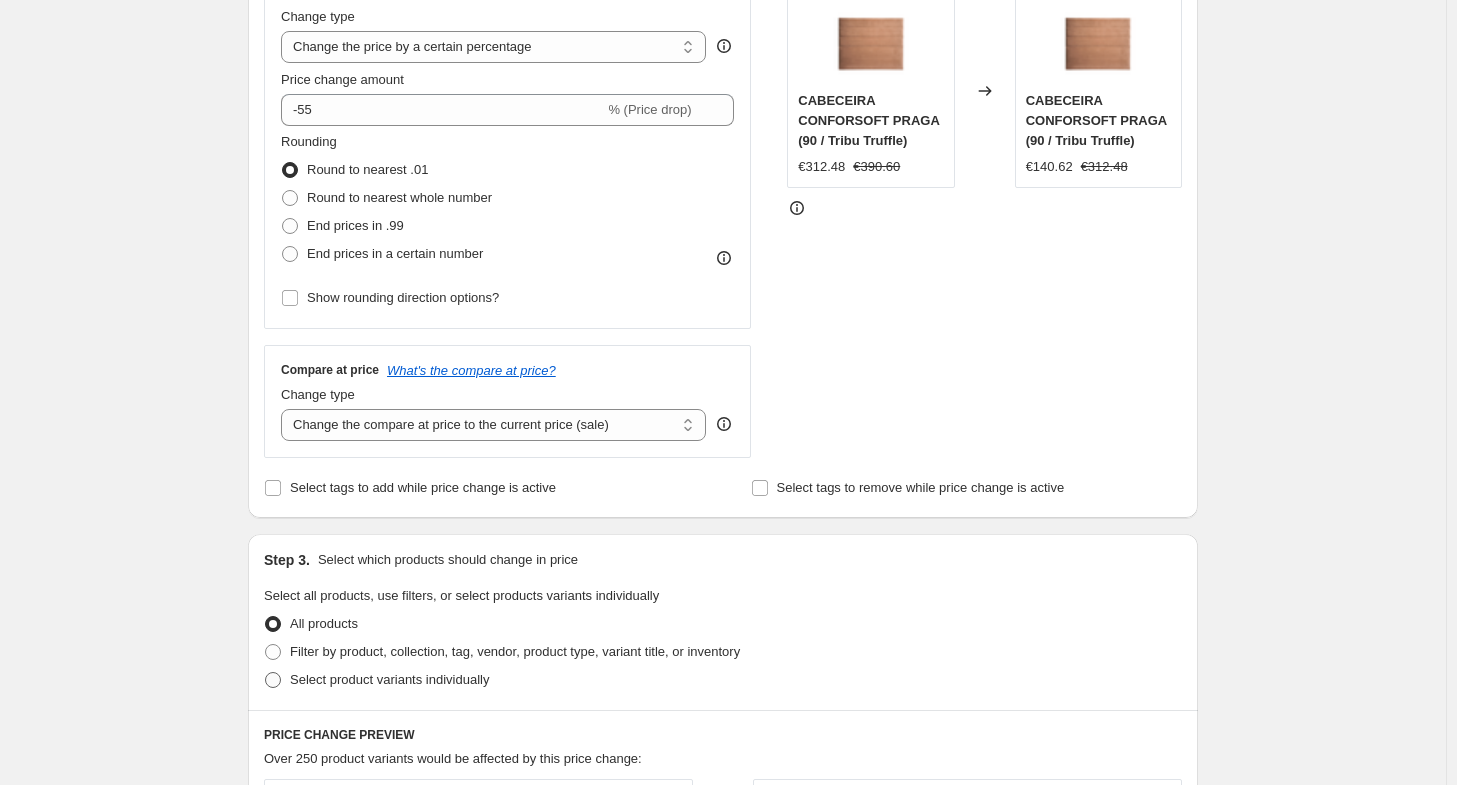 click on "Select product variants individually" at bounding box center [389, 679] 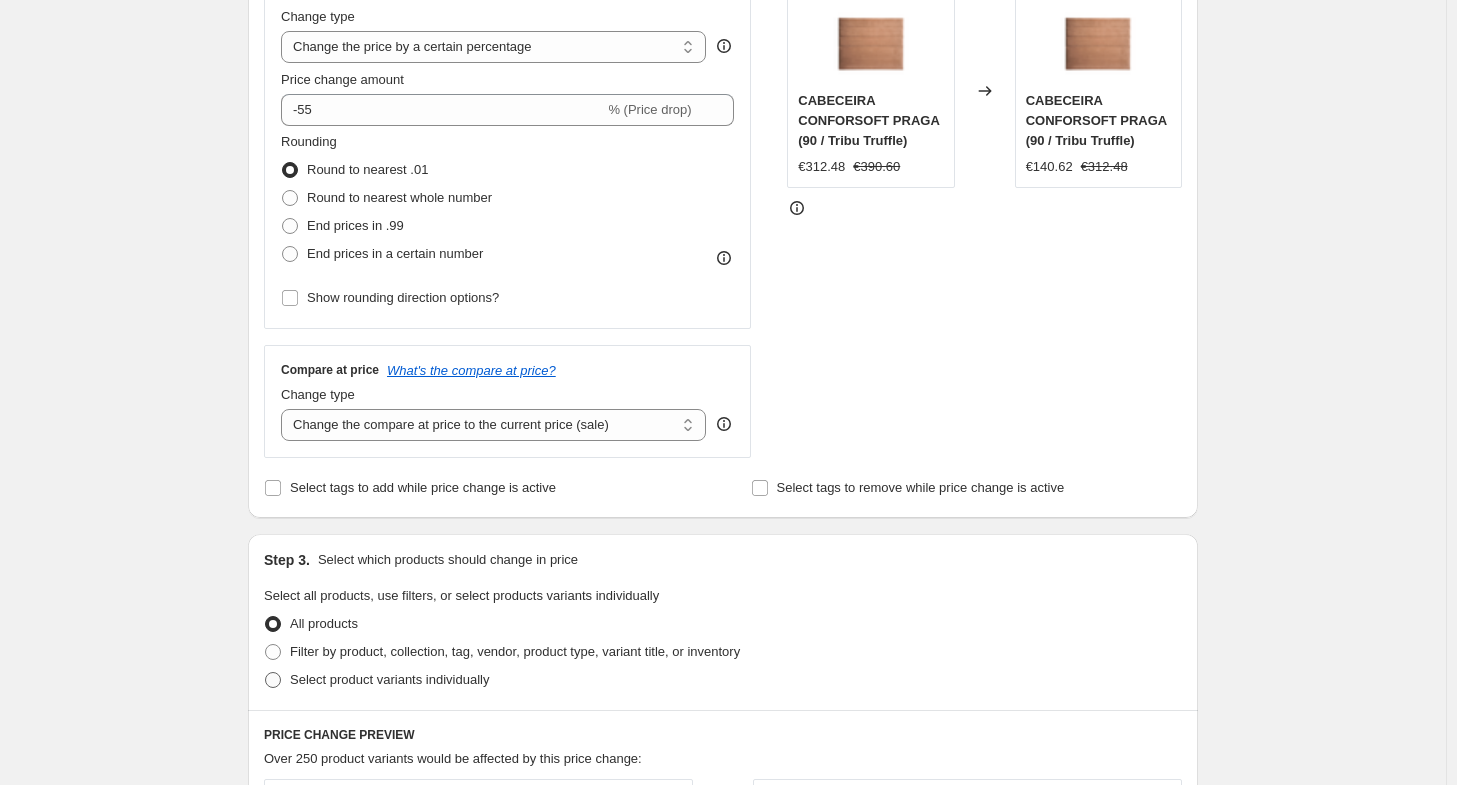 radio on "true" 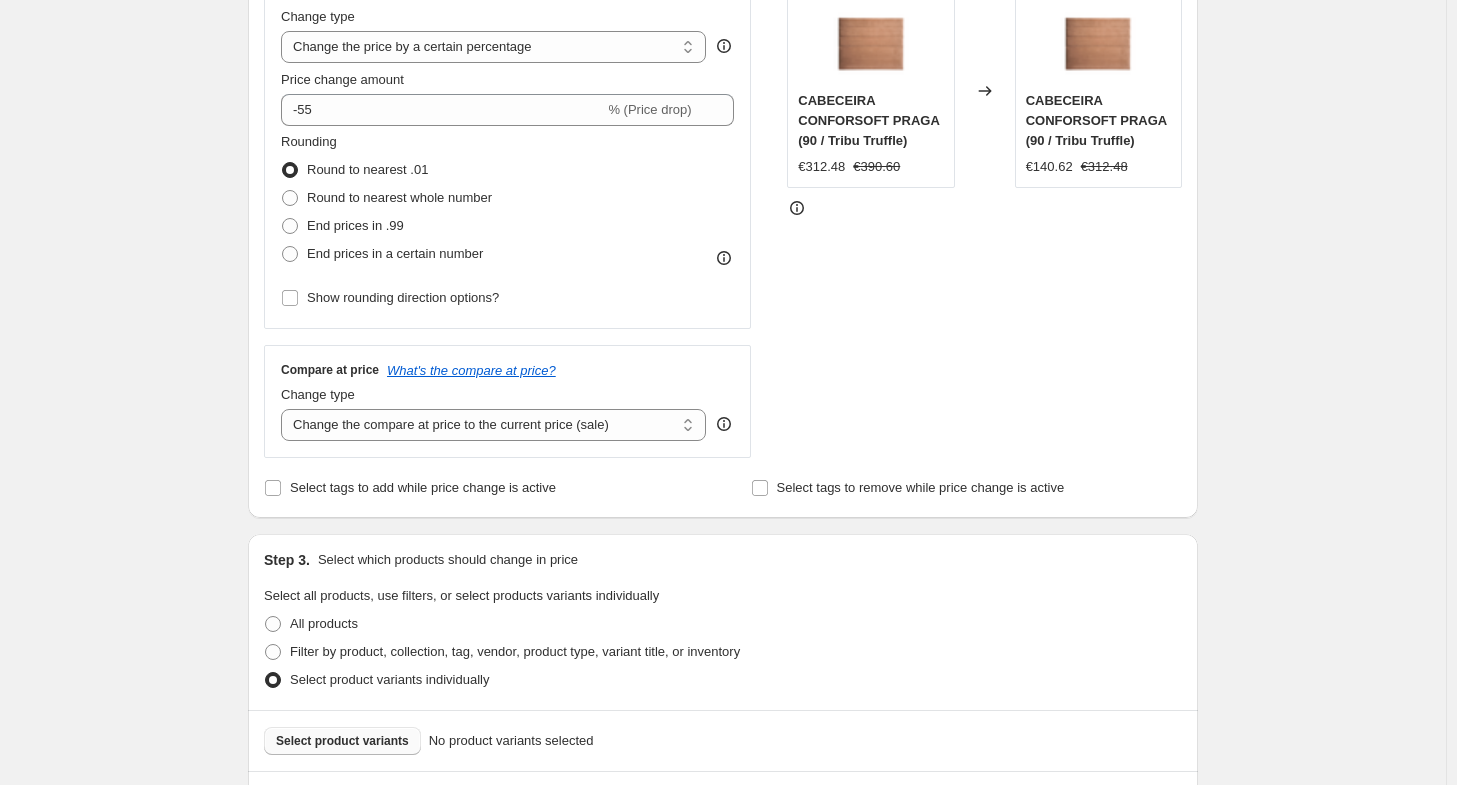 click on "Select product variants" at bounding box center [342, 741] 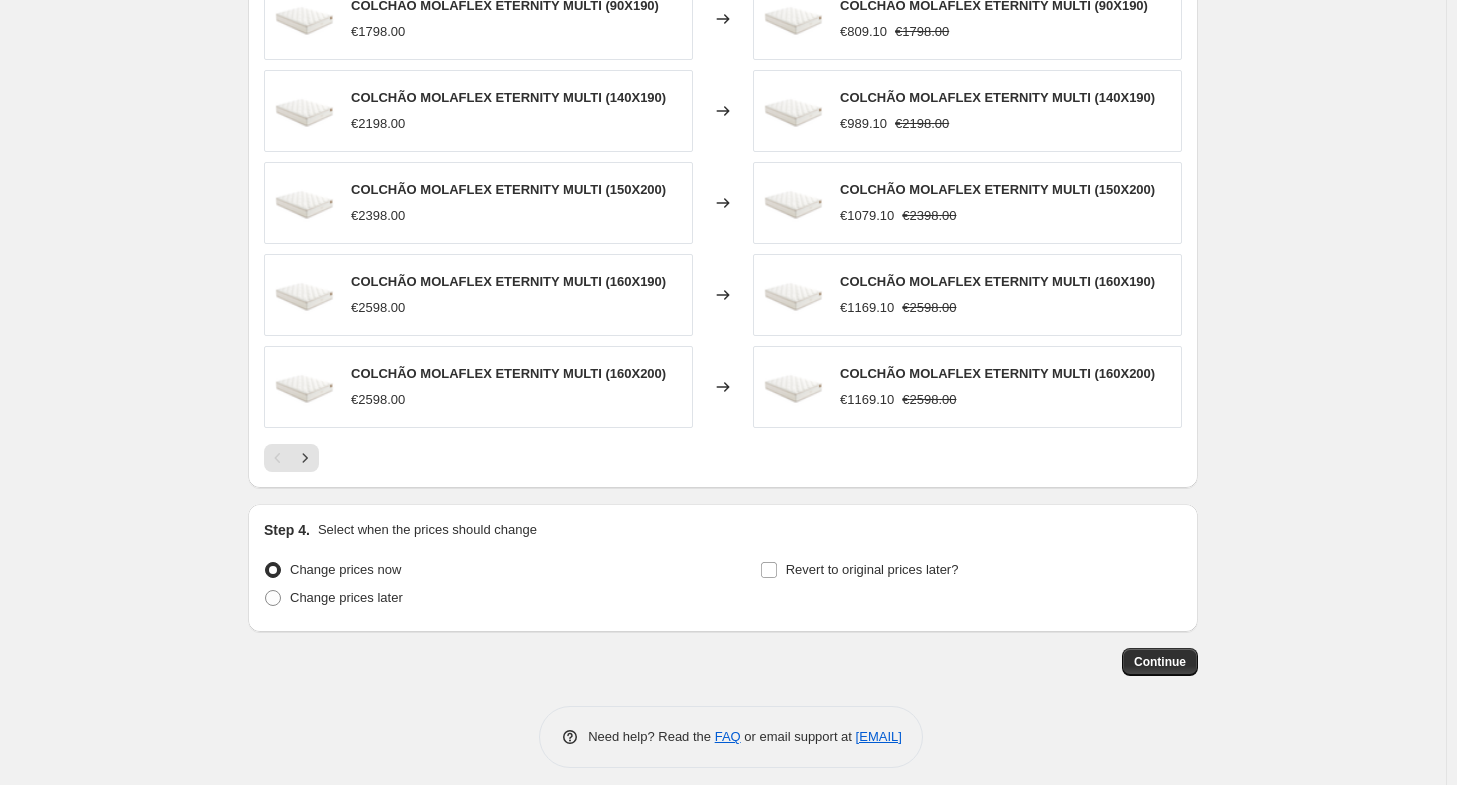 scroll, scrollTop: 1270, scrollLeft: 0, axis: vertical 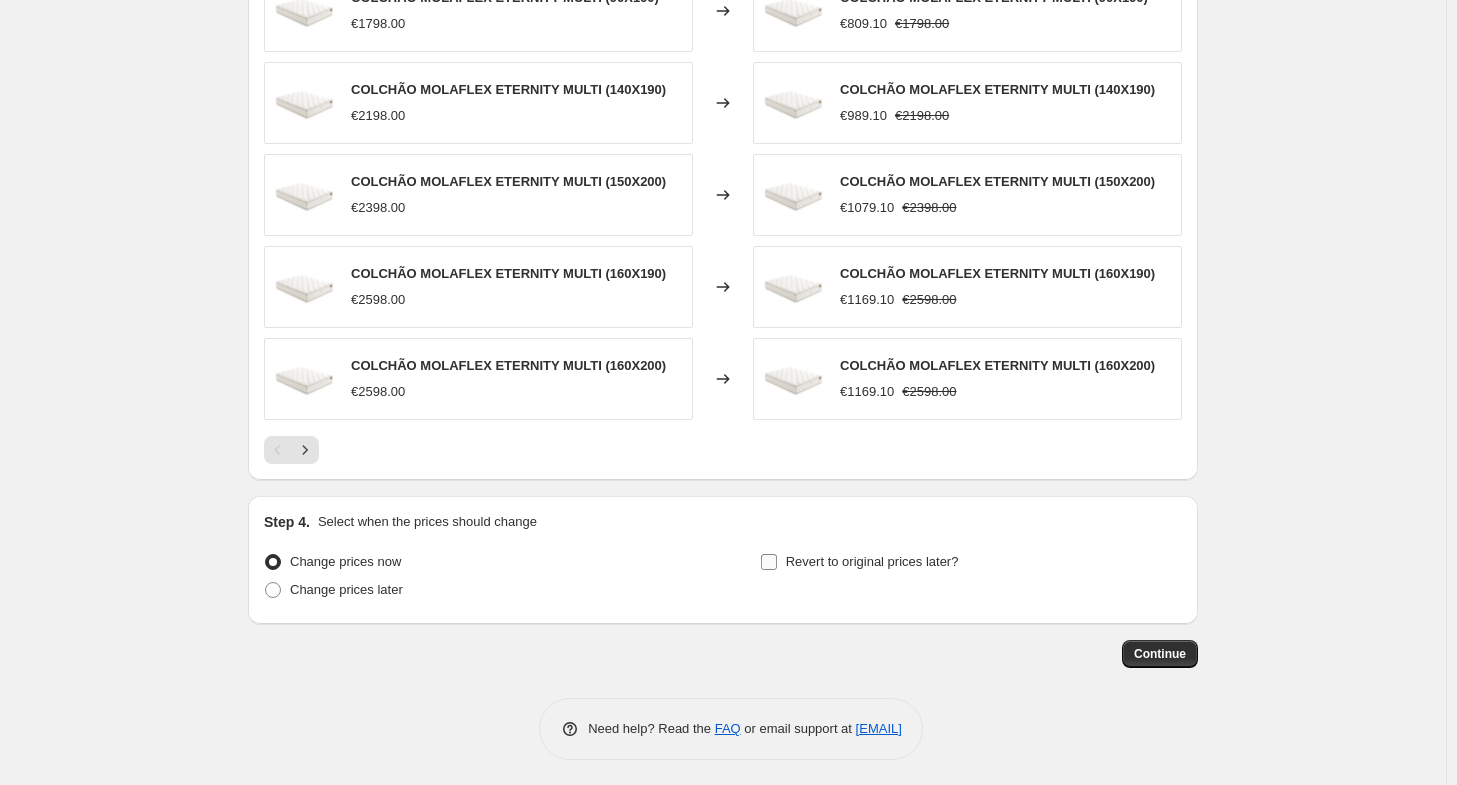 click on "Revert to original prices later?" at bounding box center (872, 561) 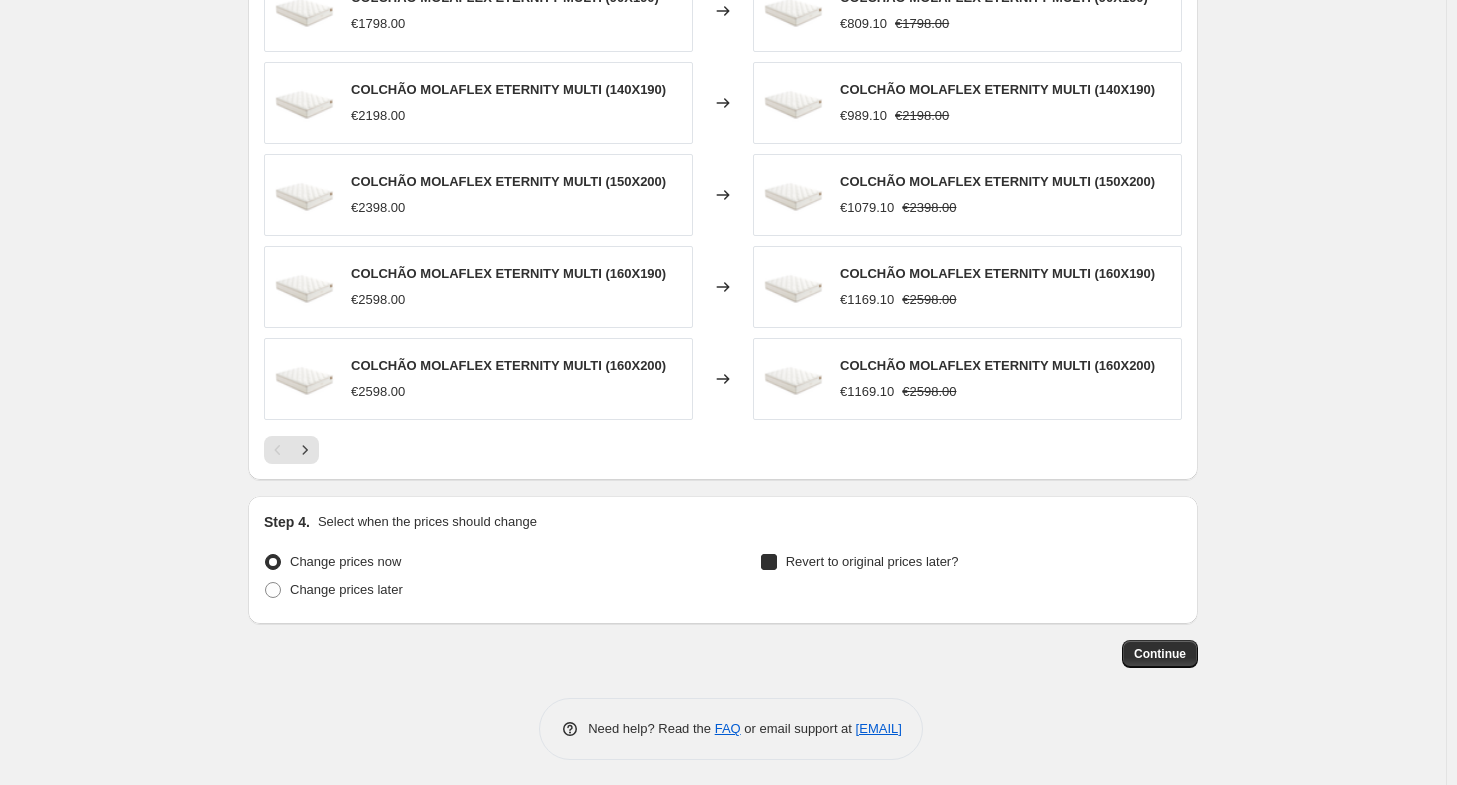 checkbox on "true" 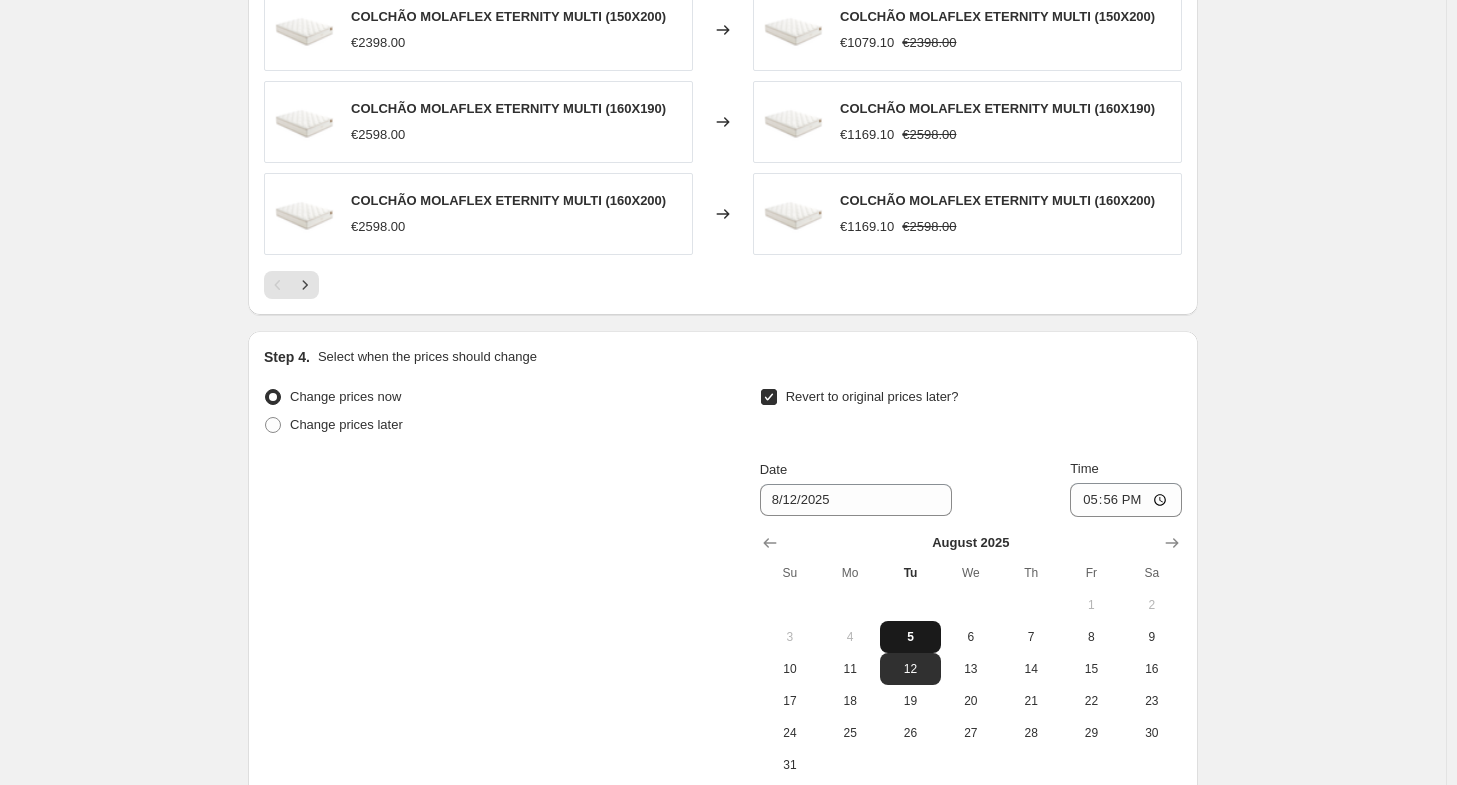 scroll, scrollTop: 1470, scrollLeft: 0, axis: vertical 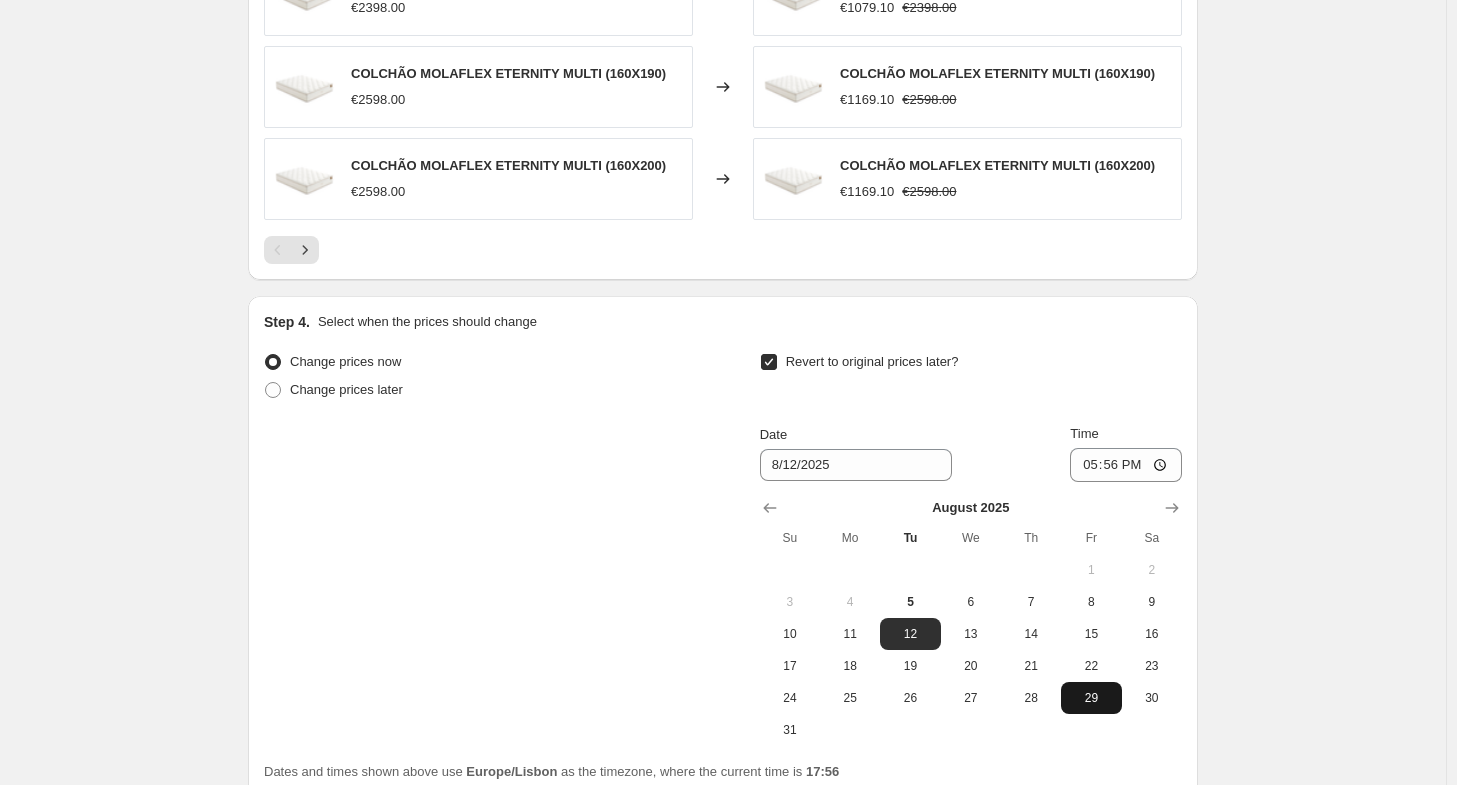 click on "29" at bounding box center [1091, 698] 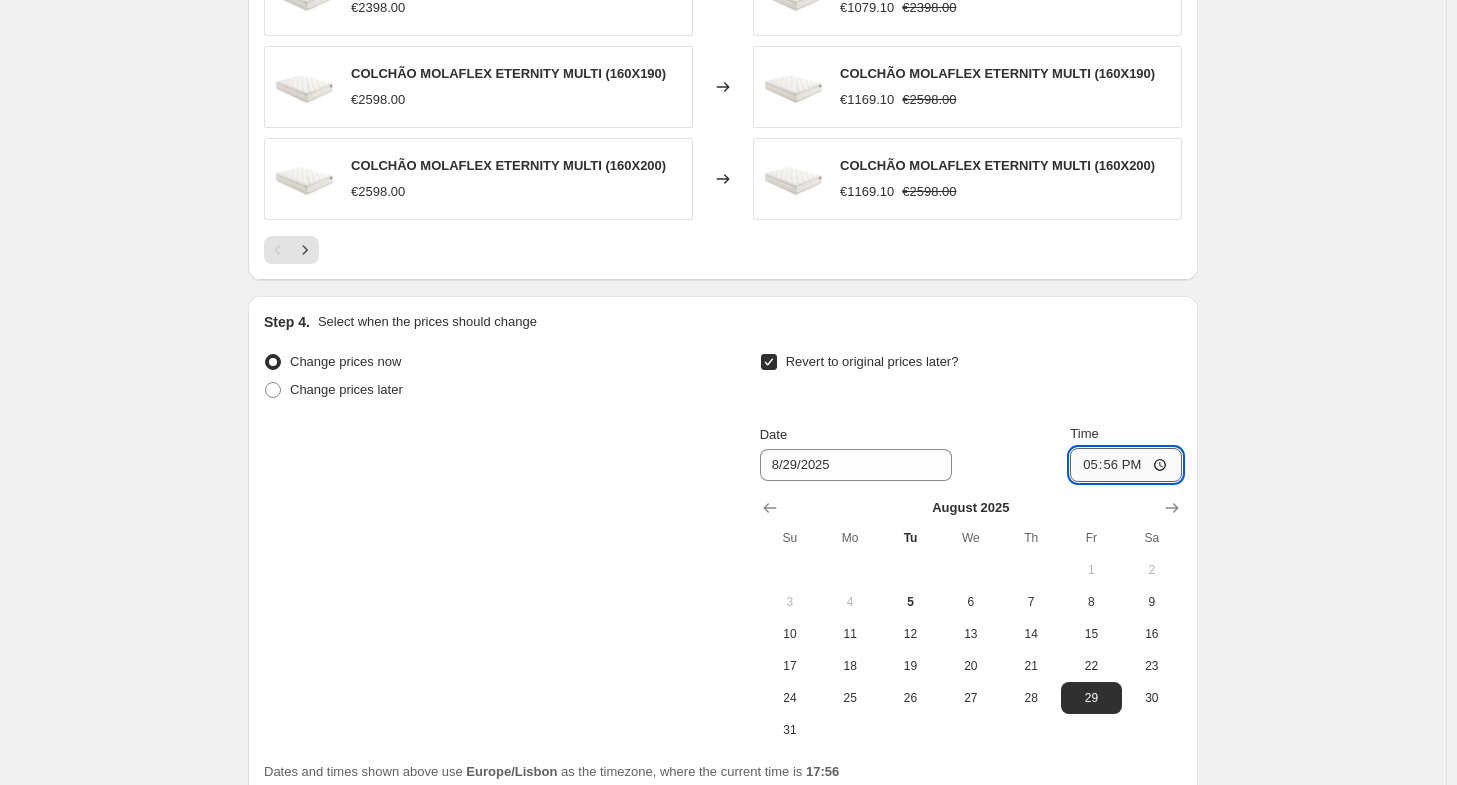 click on "17:56" at bounding box center (1126, 465) 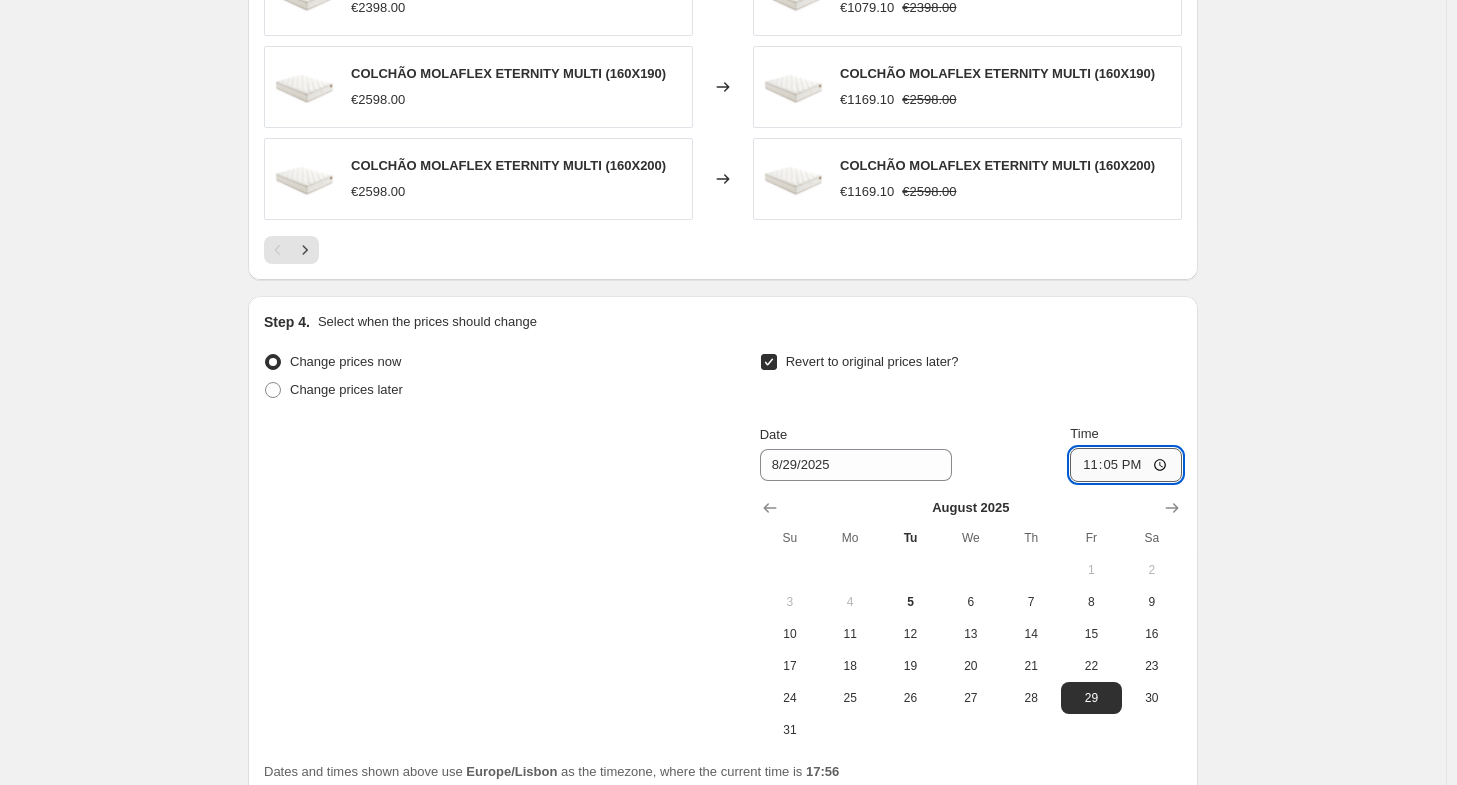 type on "23:59" 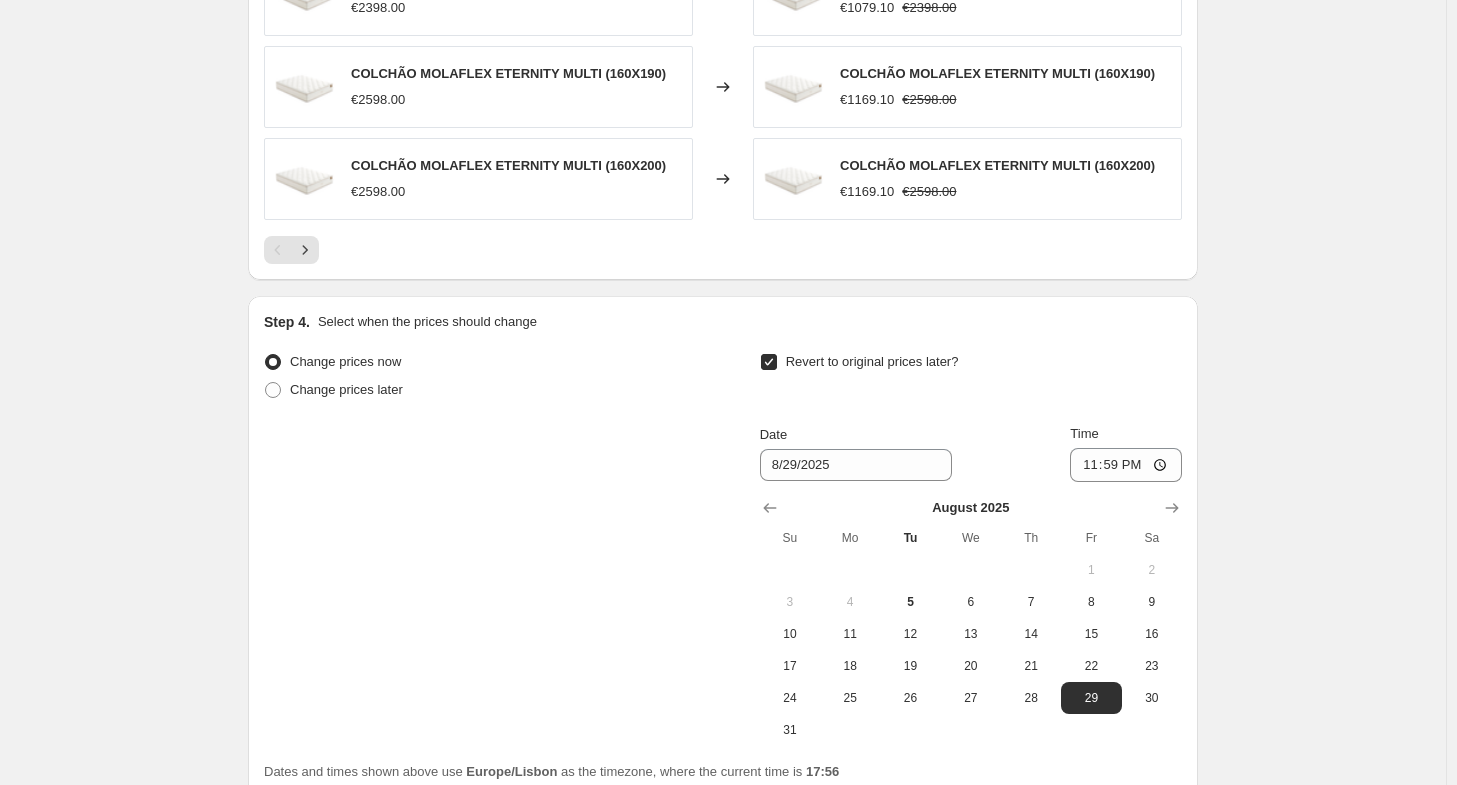 click on "Create new price change job. This page is ready Create new price change job Draft Step 1. Optionally give your price change job a title (eg "March 30% off sale on boots") CAMPANHA DESCONTOS DE VERÃO 13/07 - 30/08- 55% This title is just for internal use, customers won't see it Step 2. Select how the prices should change Use bulk price change rules Set product prices individually Use CSV upload Price Change type Change the price to a certain amount Change the price by a certain amount Change the price by a certain percentage Change the price to the current compare at price (price before sale) Change the price by a certain amount relative to the compare at price Change the price by a certain percentage relative to the compare at price Don't change the price Change the price by a certain percentage relative to the cost per item Change price to certain cost margin Change the price by a certain percentage Price change amount -55 % (Price drop) Rounding Round to nearest .01 Round to nearest whole number €1798.00" at bounding box center [723, -253] 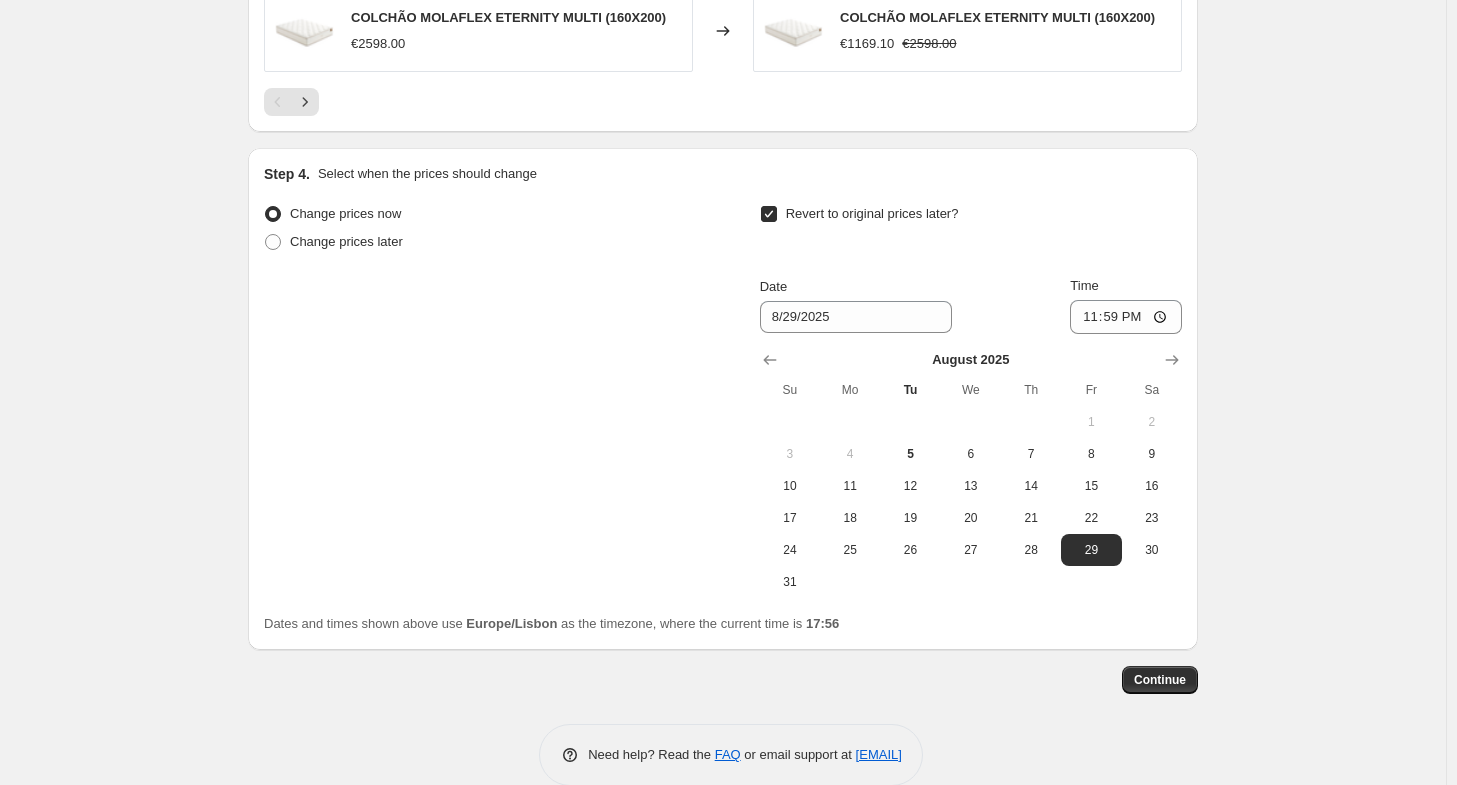 scroll, scrollTop: 1644, scrollLeft: 0, axis: vertical 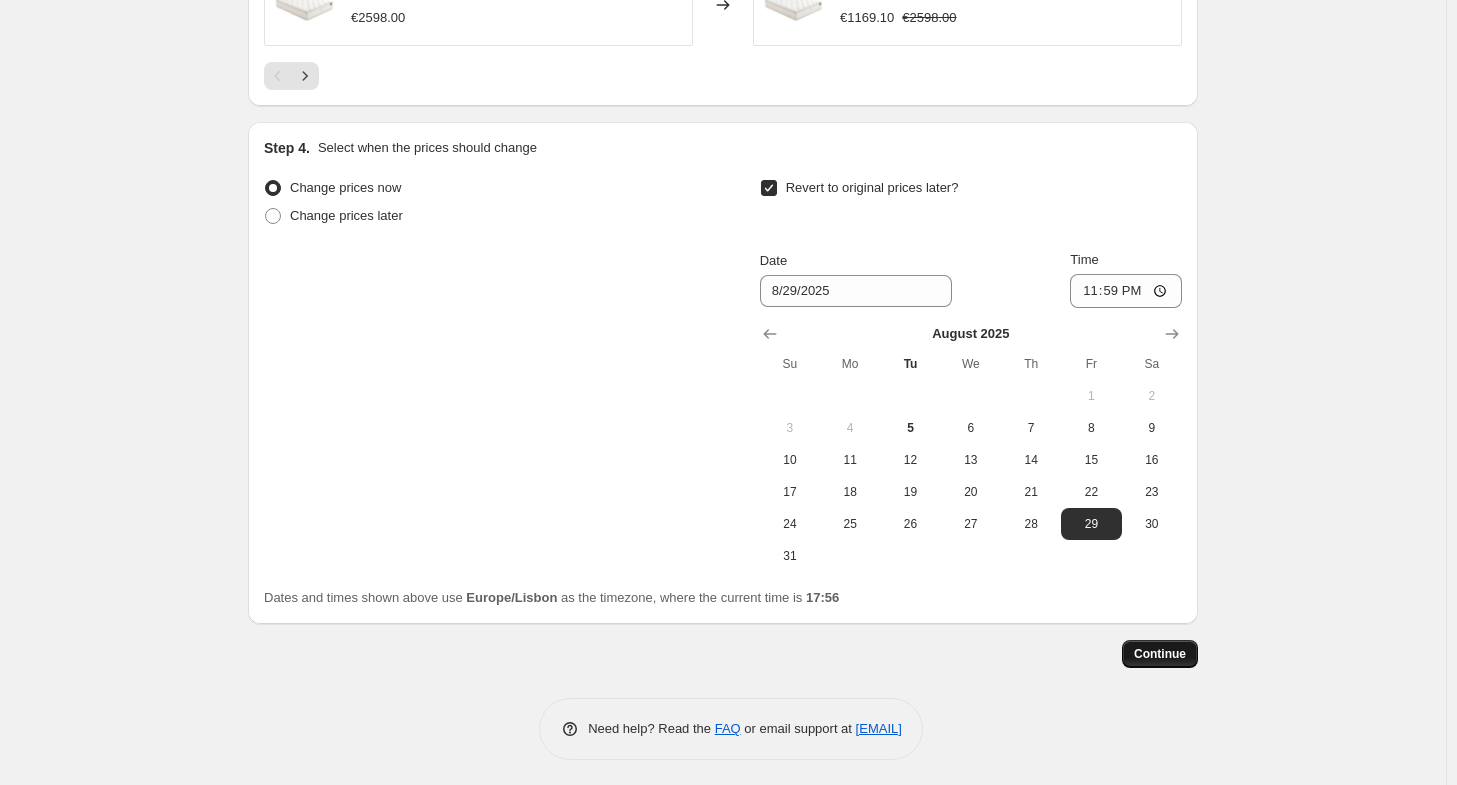 click on "Continue" at bounding box center [1160, 654] 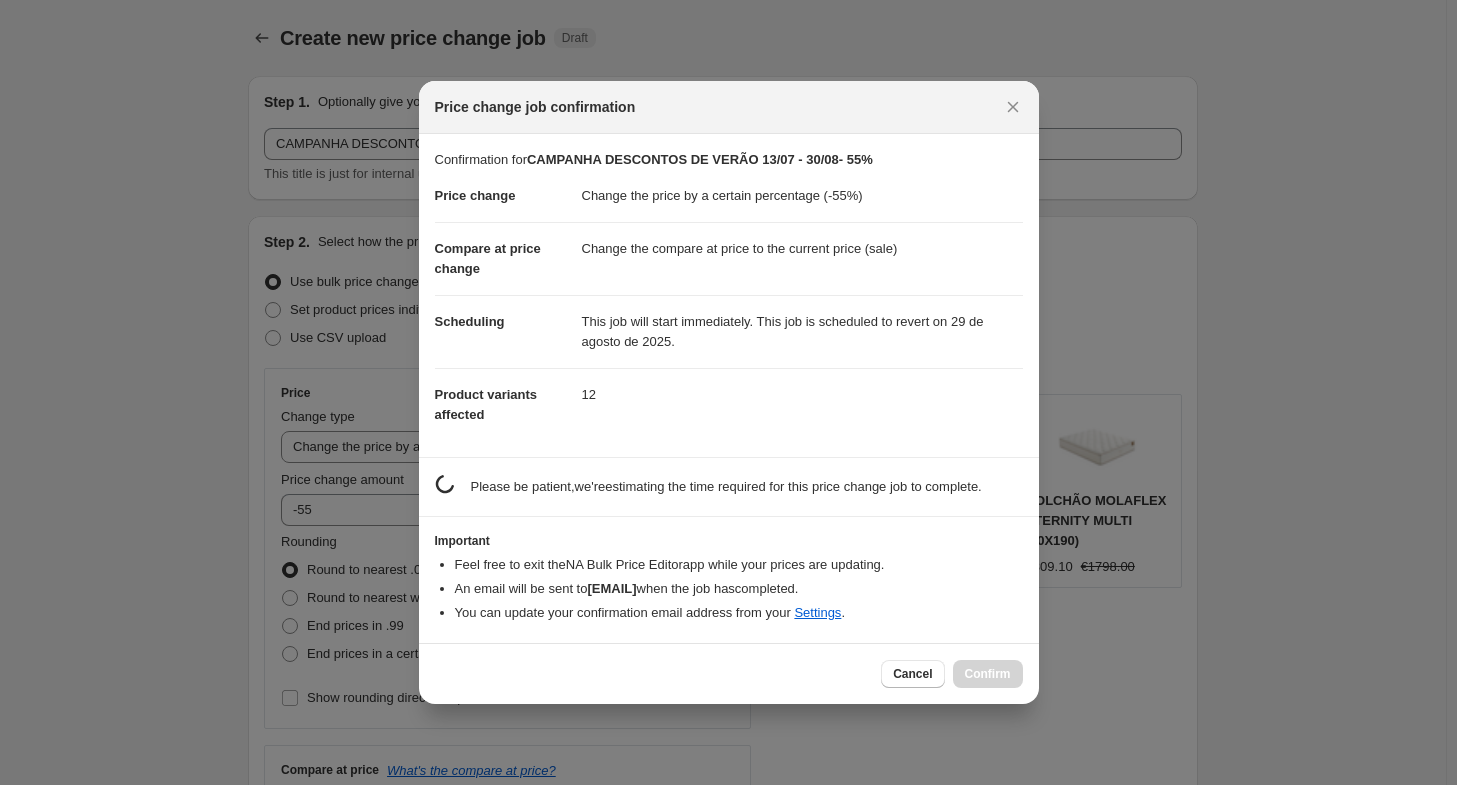scroll, scrollTop: 1644, scrollLeft: 0, axis: vertical 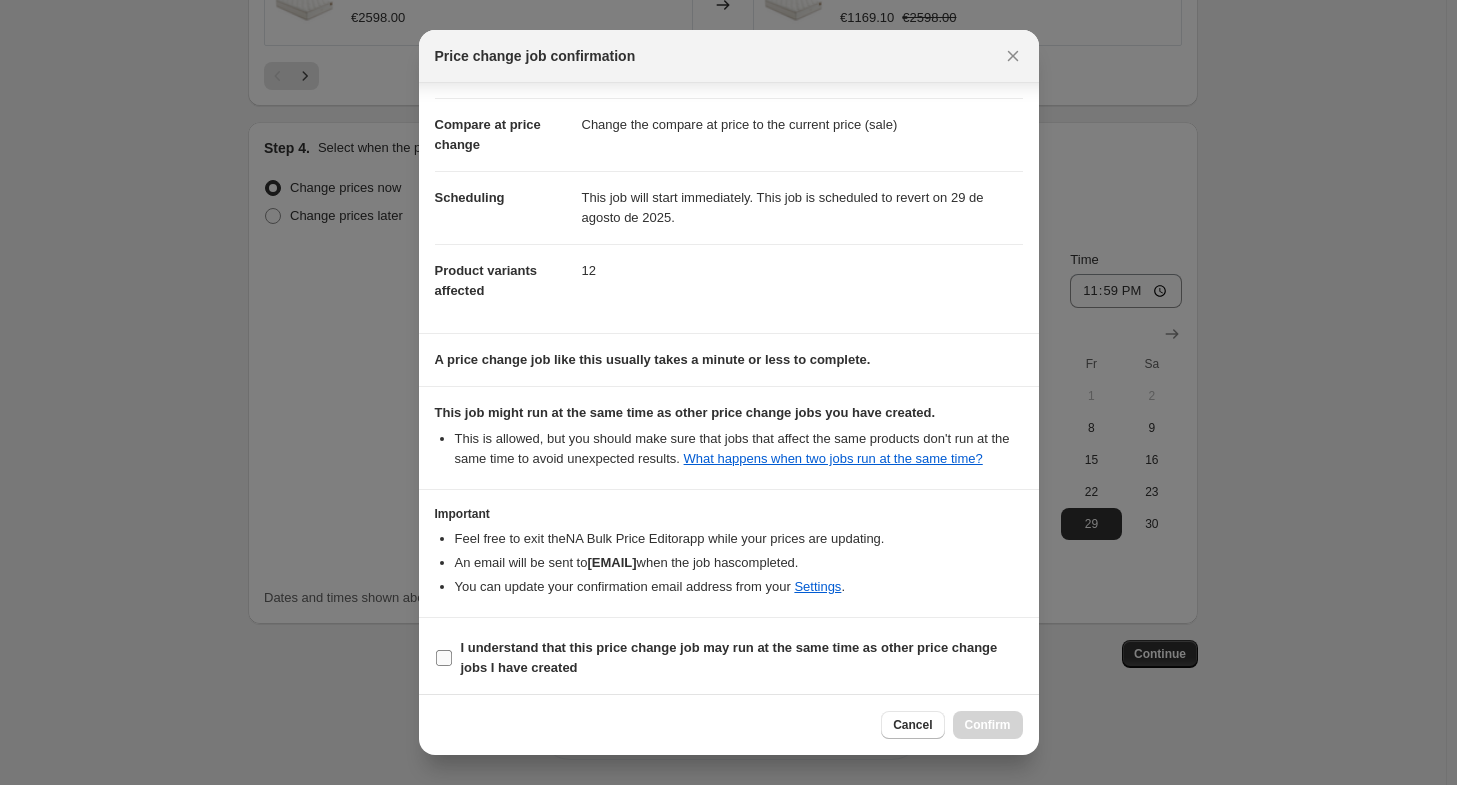 click on "I understand that this price change job may run at the same time as other price change jobs I have created" at bounding box center (729, 657) 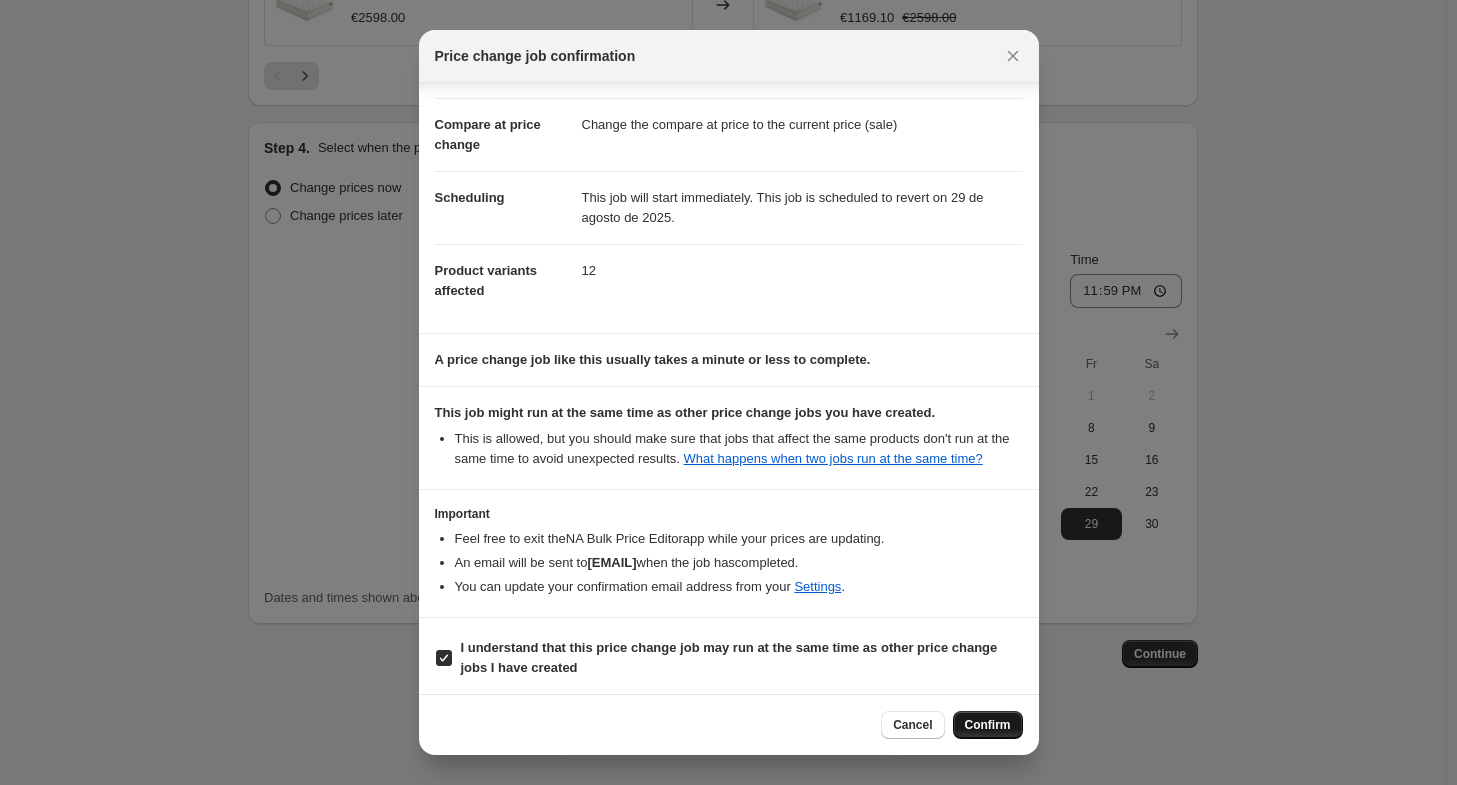 click on "Confirm" at bounding box center (988, 725) 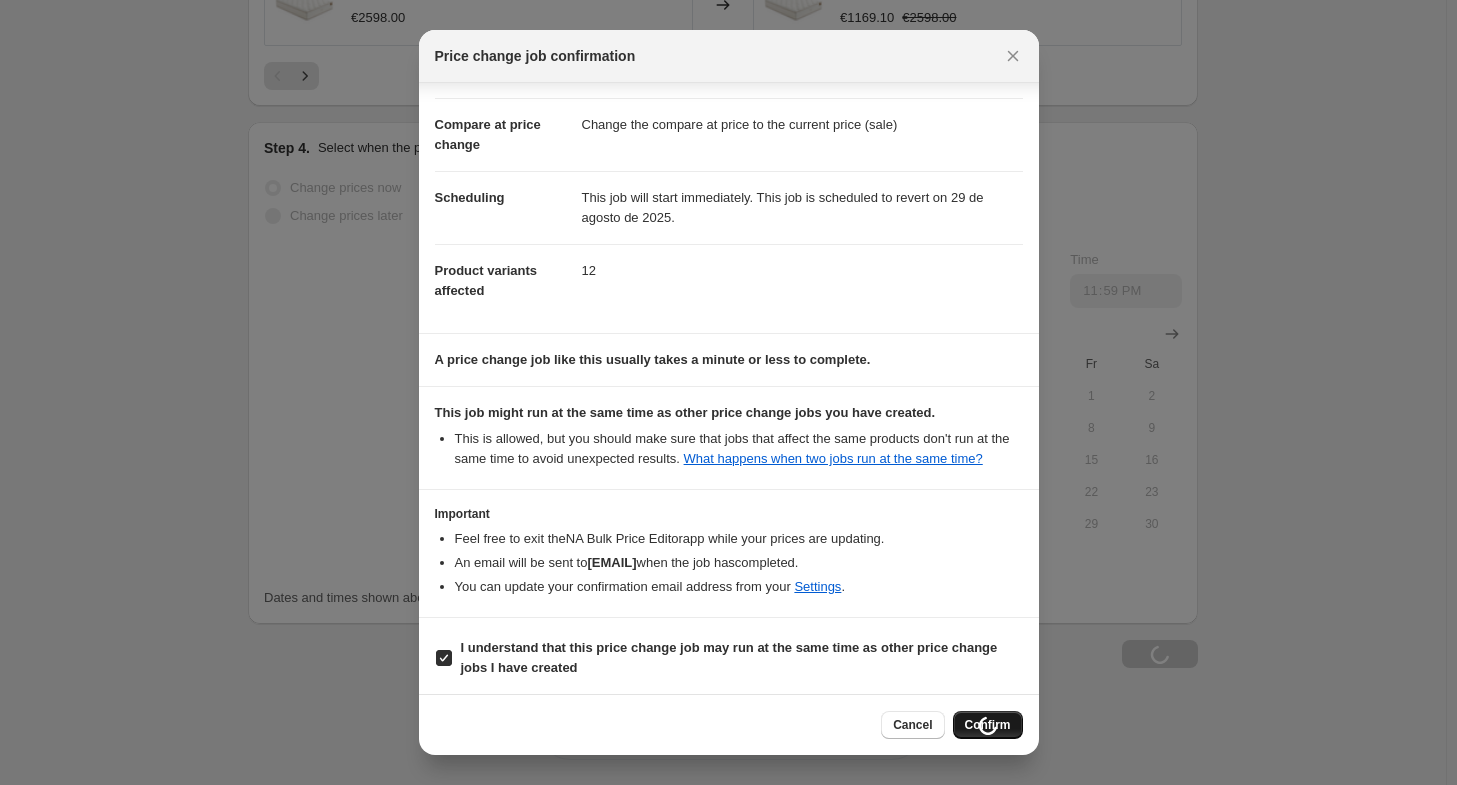 scroll, scrollTop: 1712, scrollLeft: 0, axis: vertical 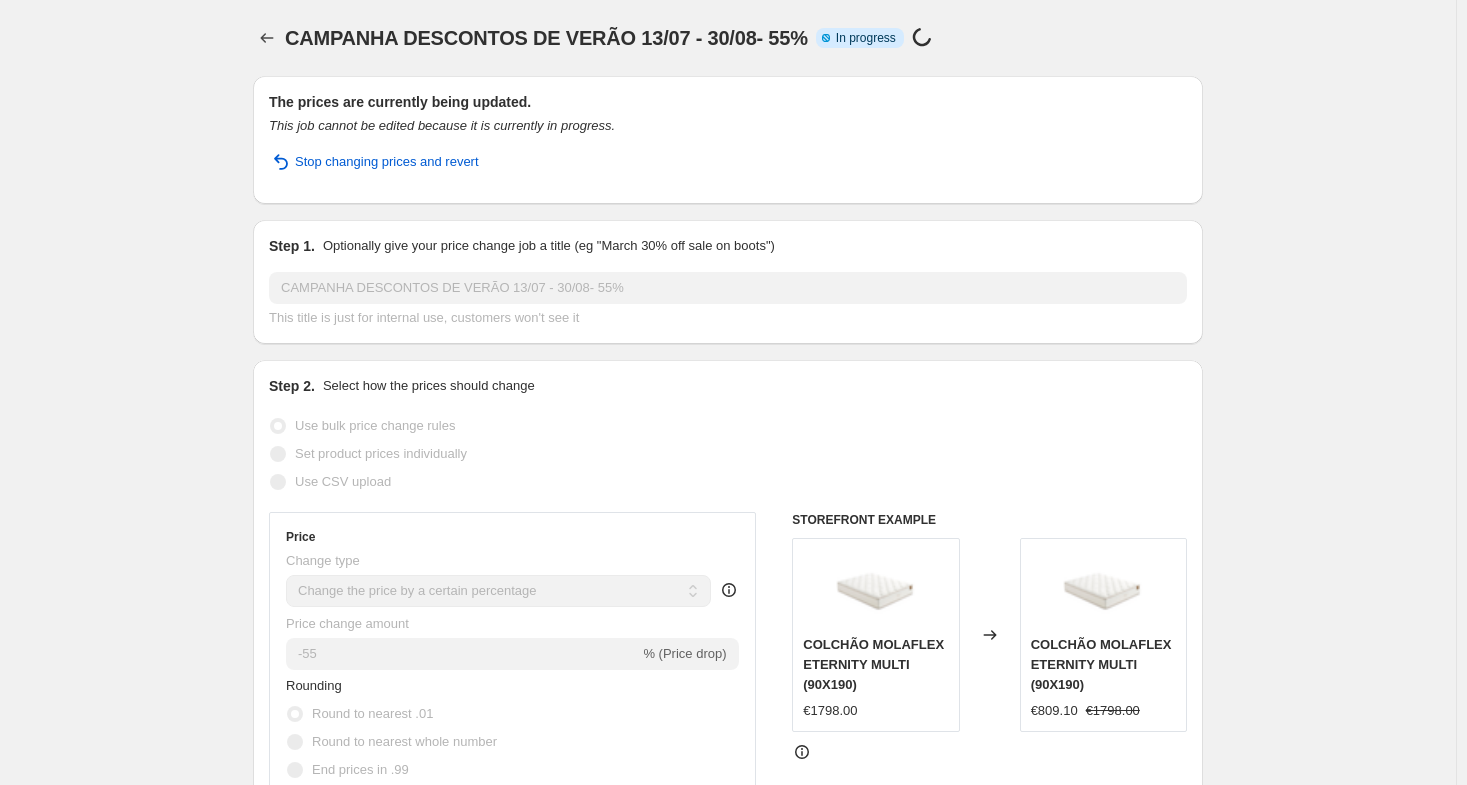 select on "percentage" 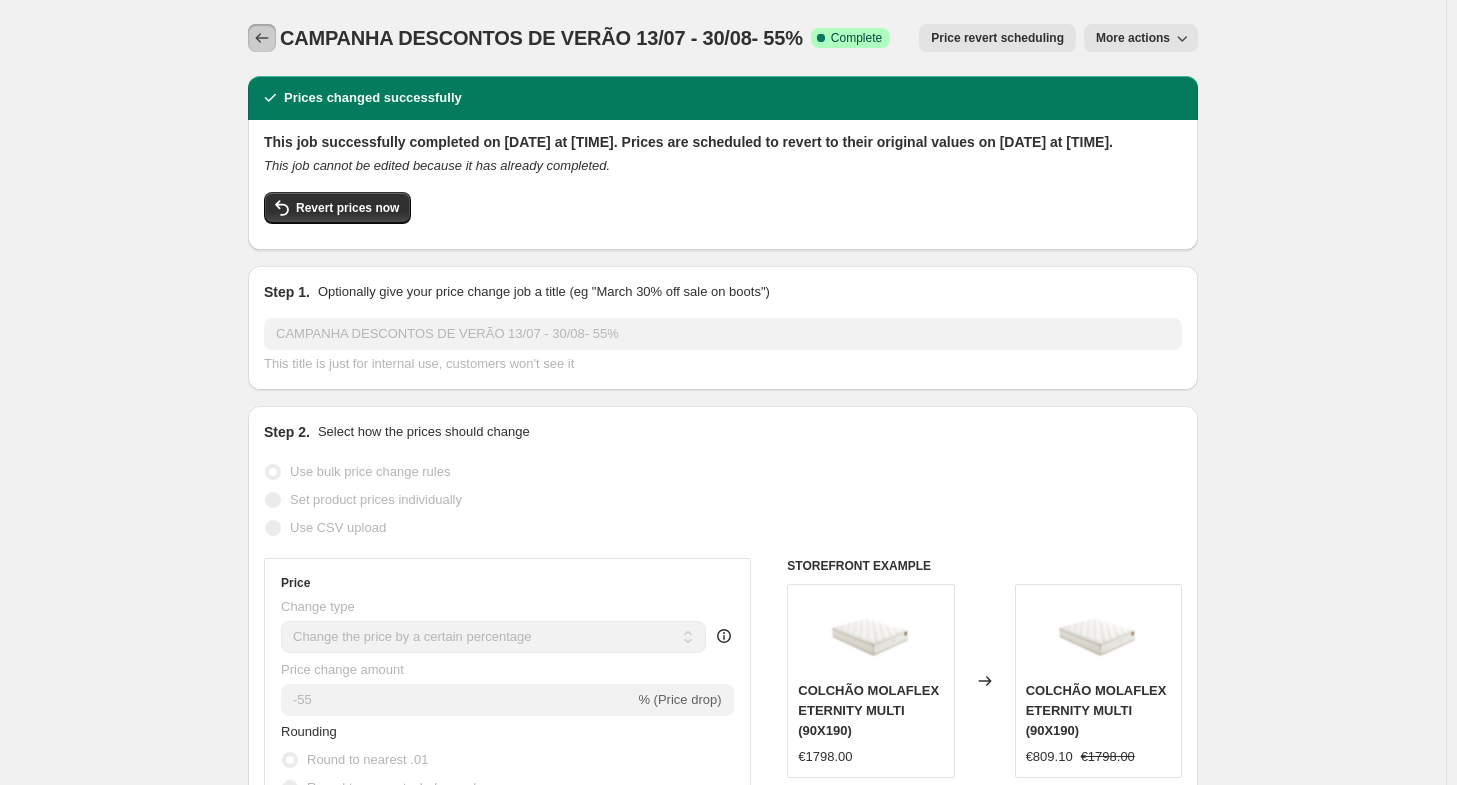 click 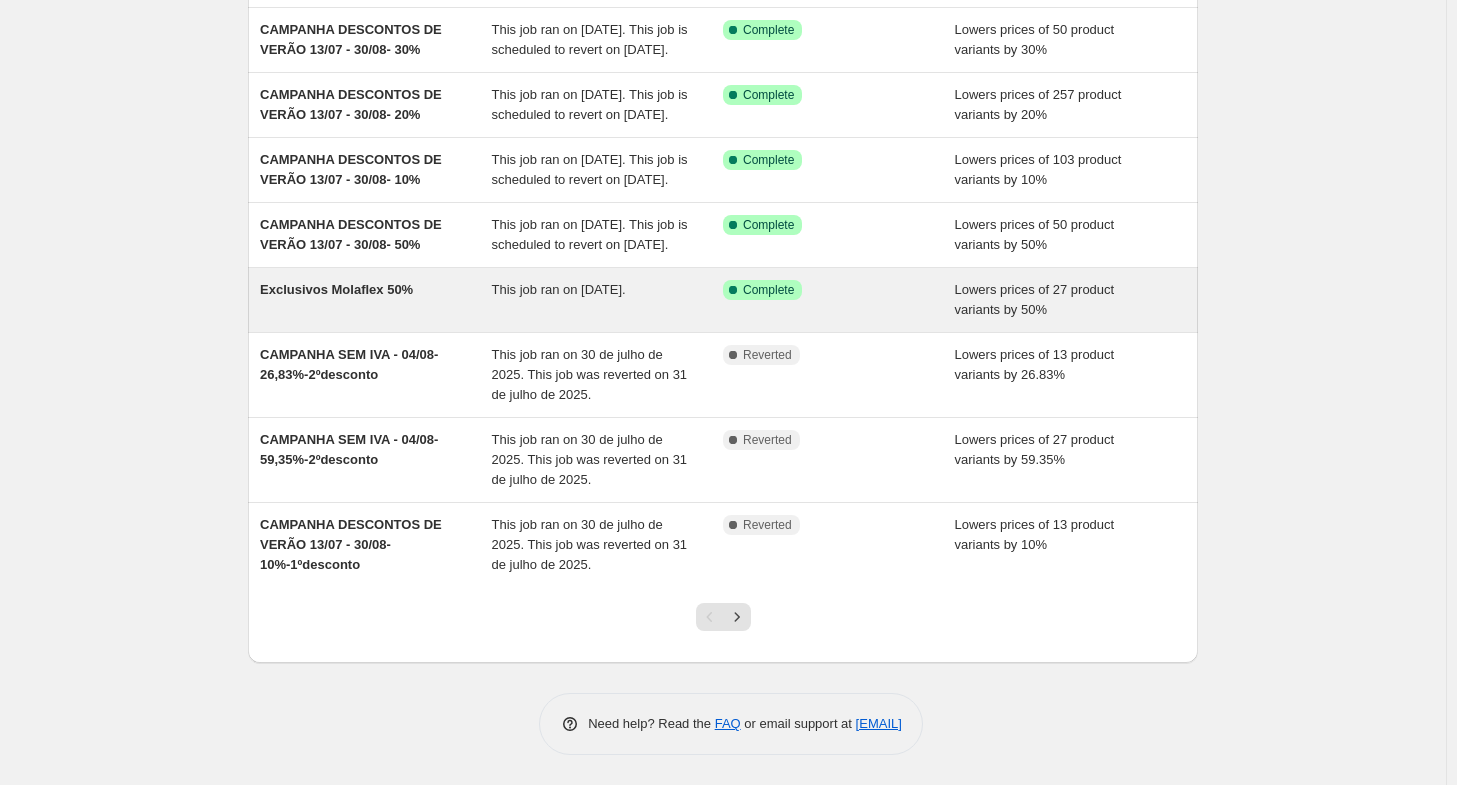scroll, scrollTop: 420, scrollLeft: 0, axis: vertical 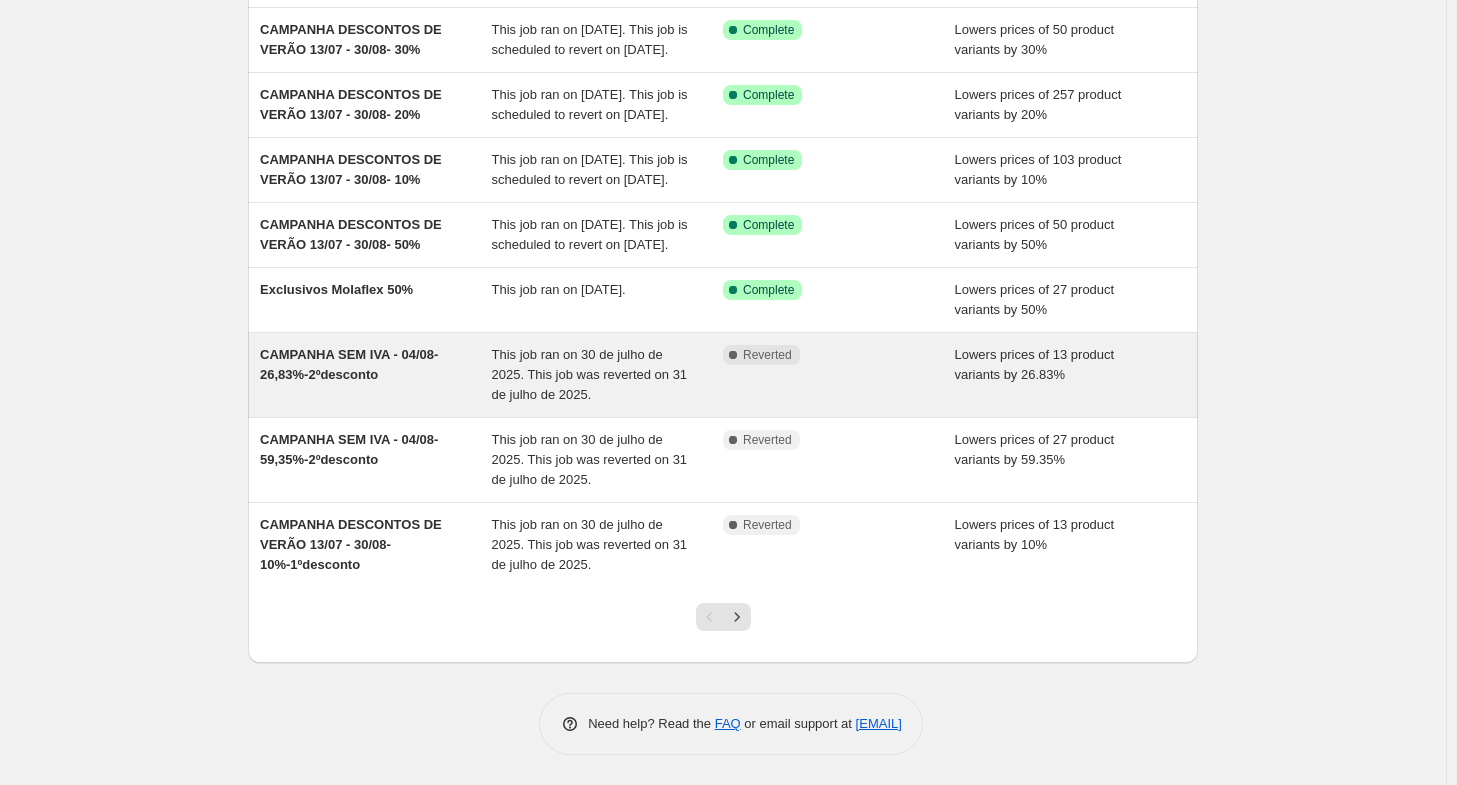 click on "CAMPANHA SEM IVA - 04/08-26,83%-2ºdesconto" at bounding box center [376, 375] 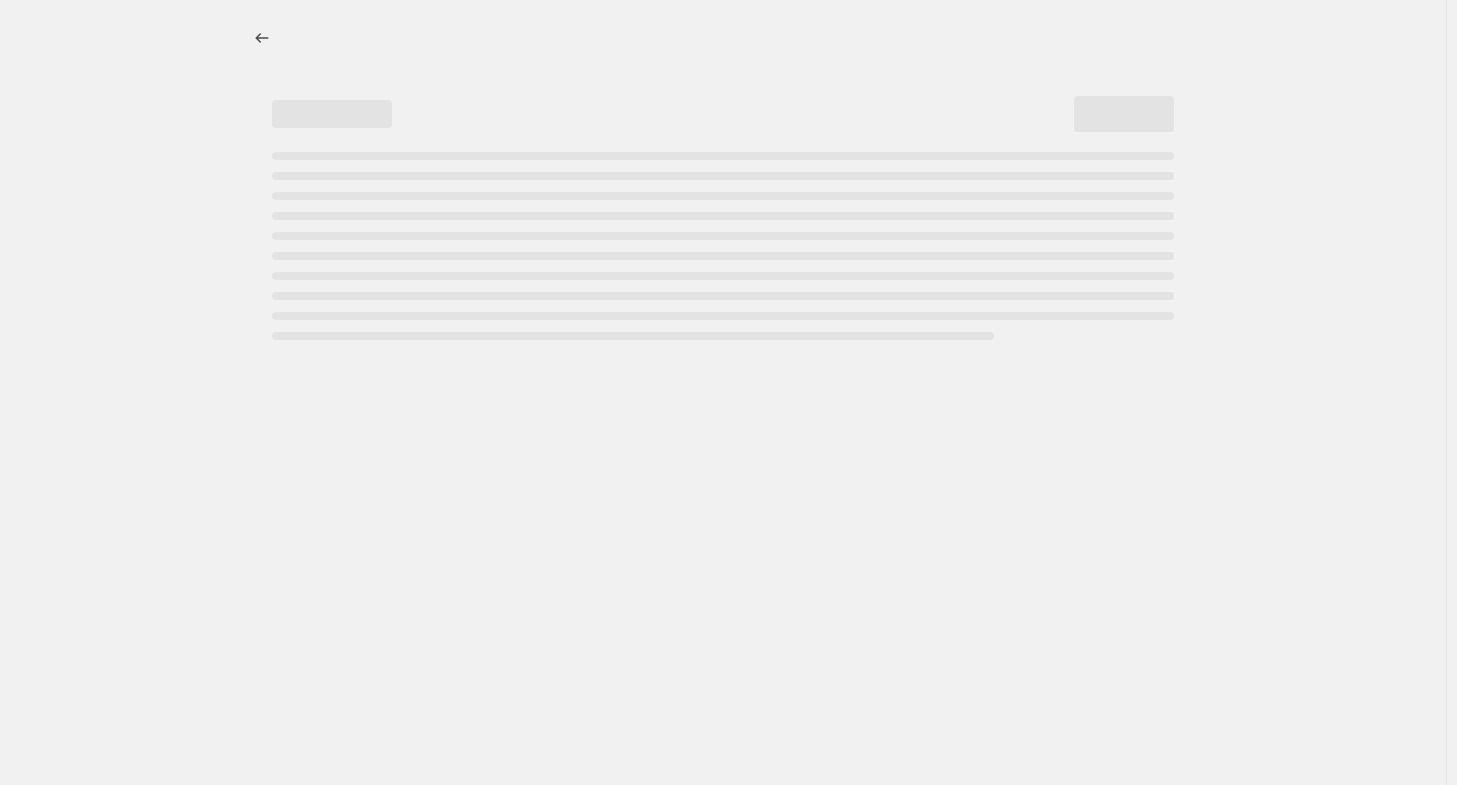 select on "percentage" 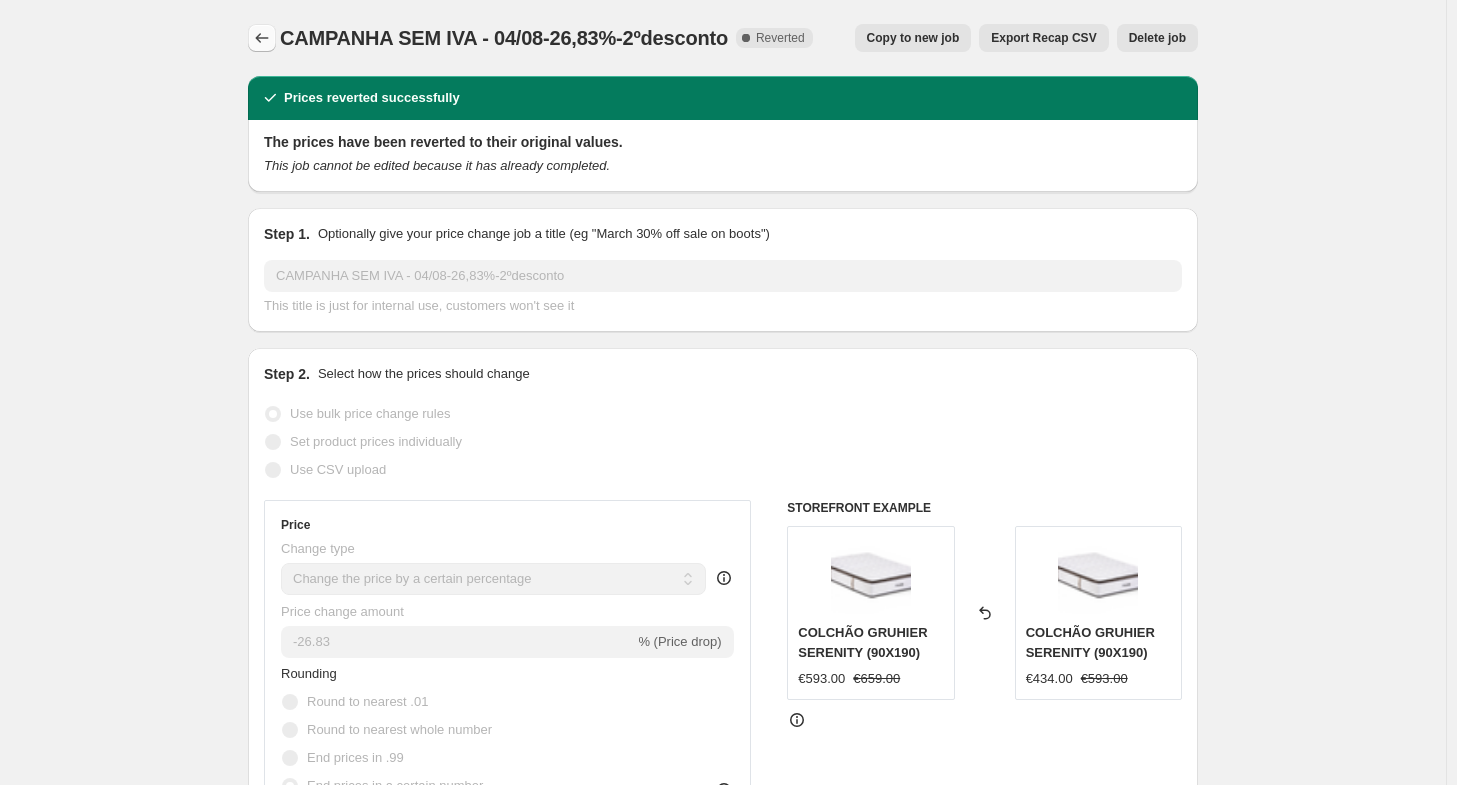 click 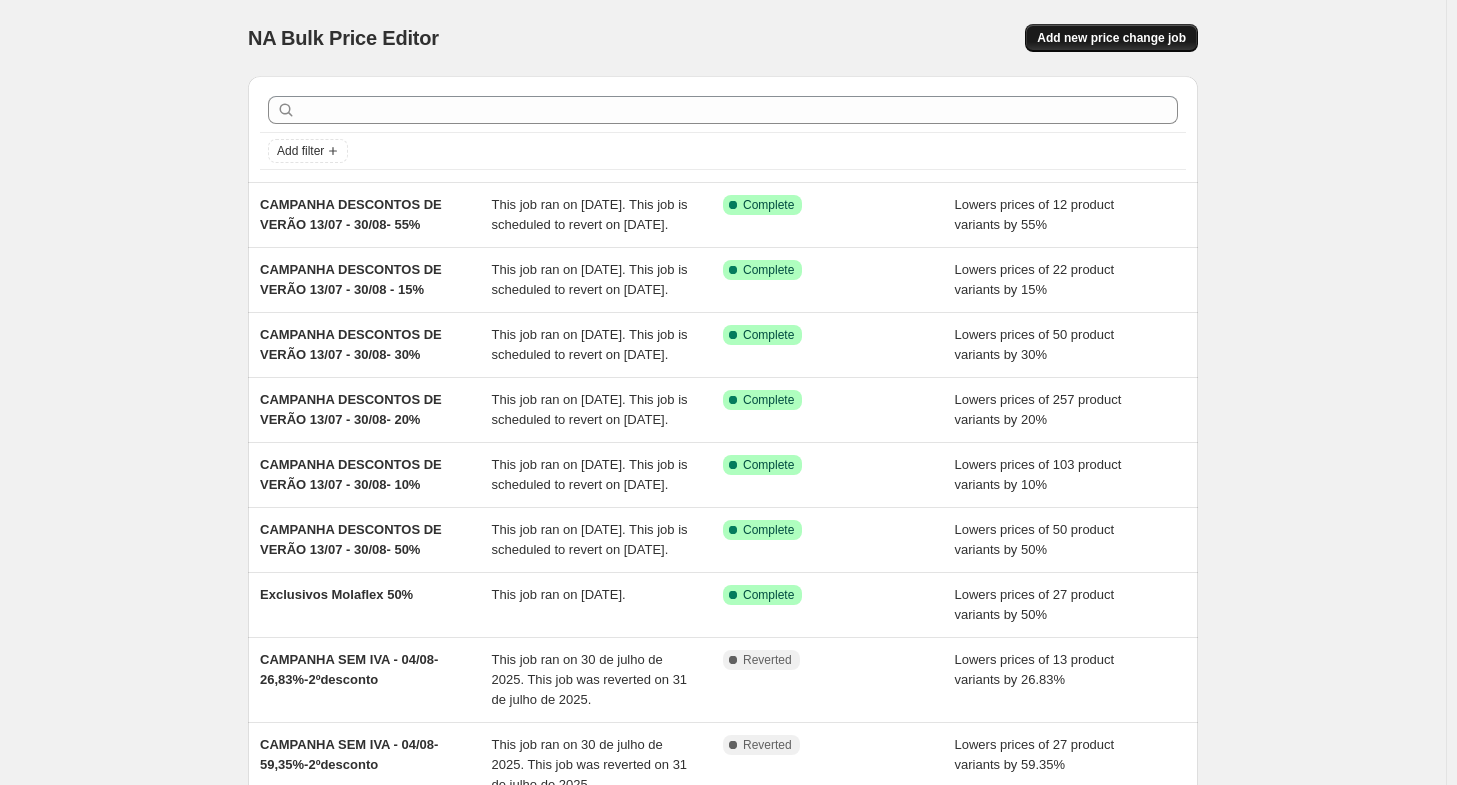 click on "Add new price change job" at bounding box center [1111, 38] 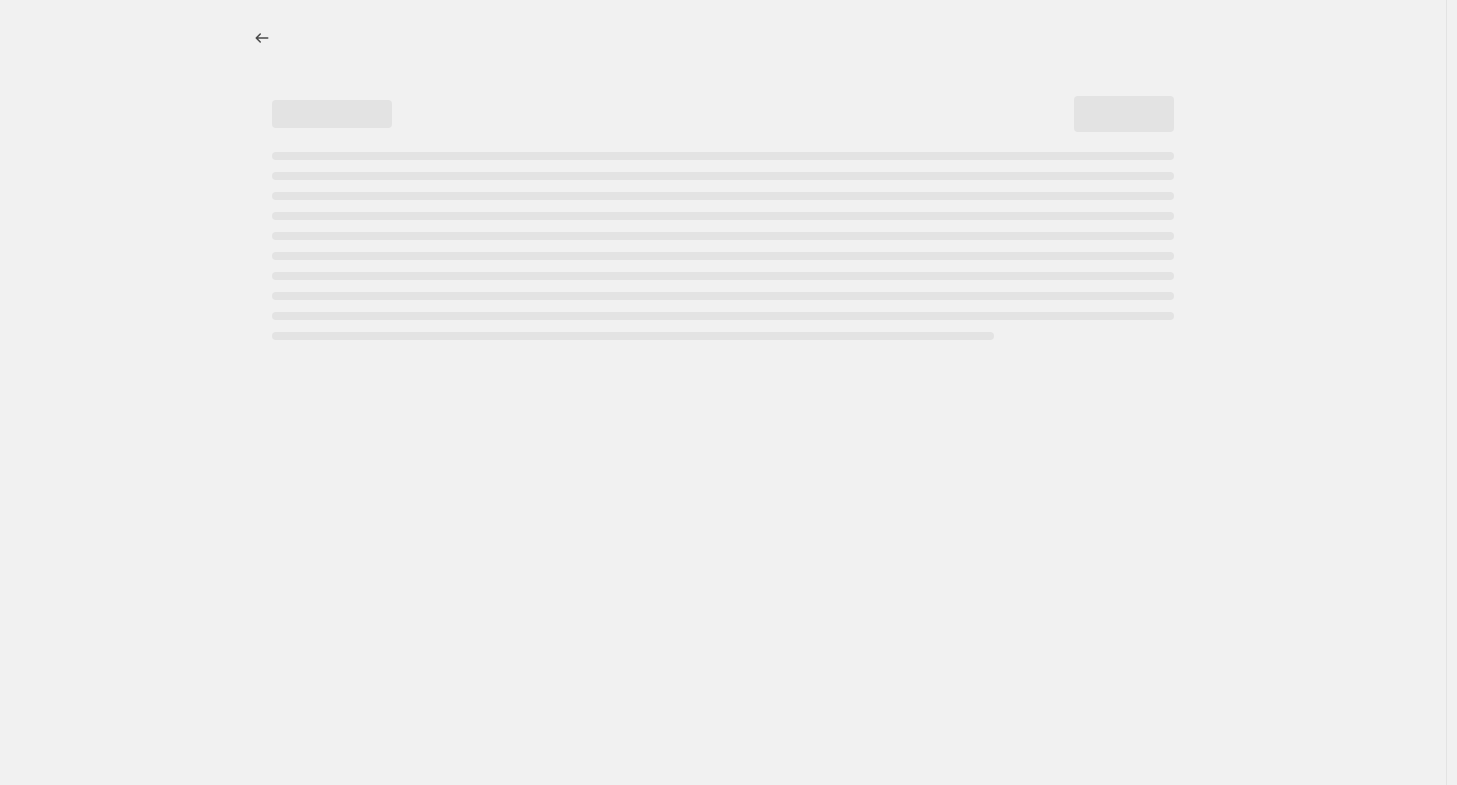 select on "percentage" 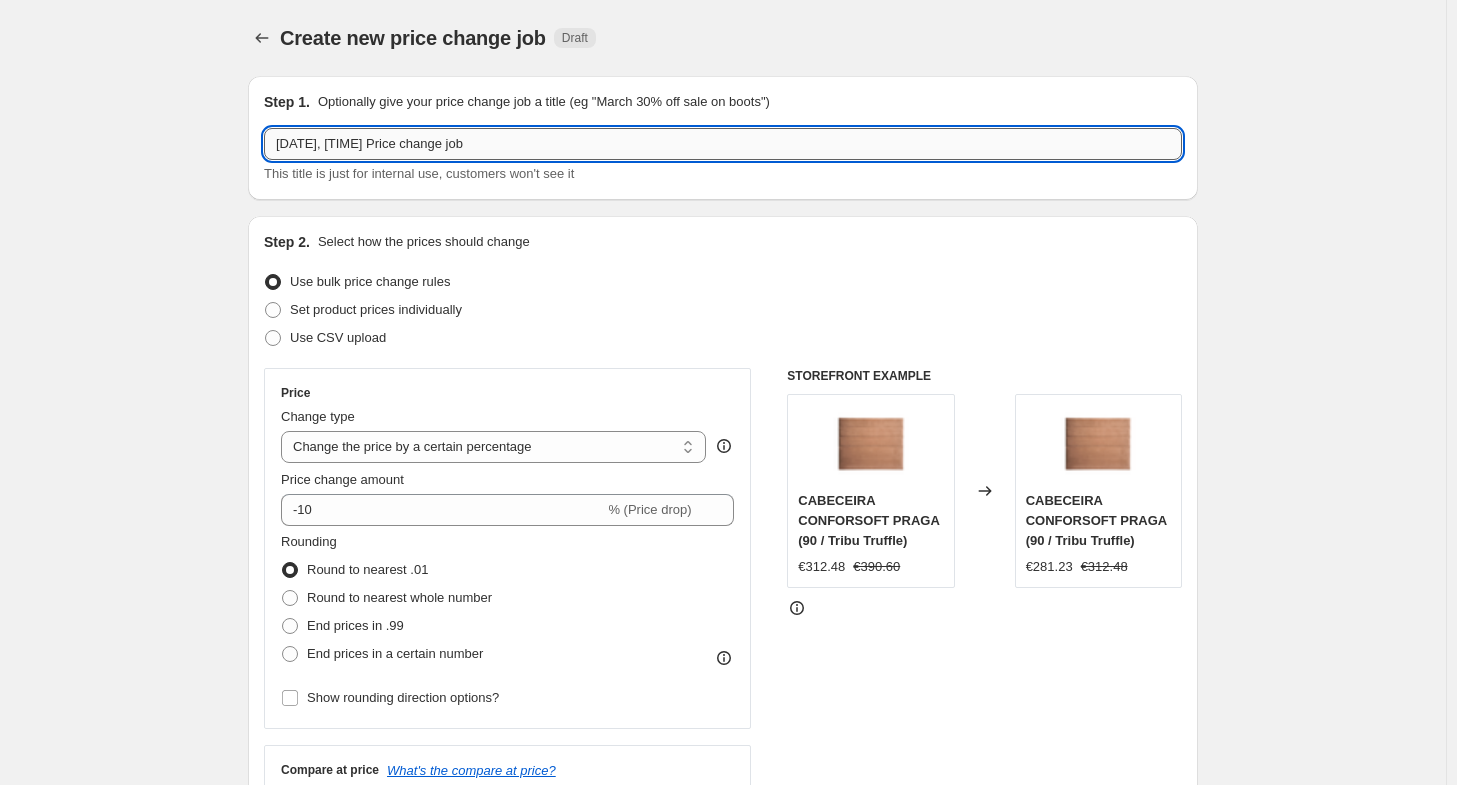 click on "[DATE], [TIME] Price change job" at bounding box center [723, 144] 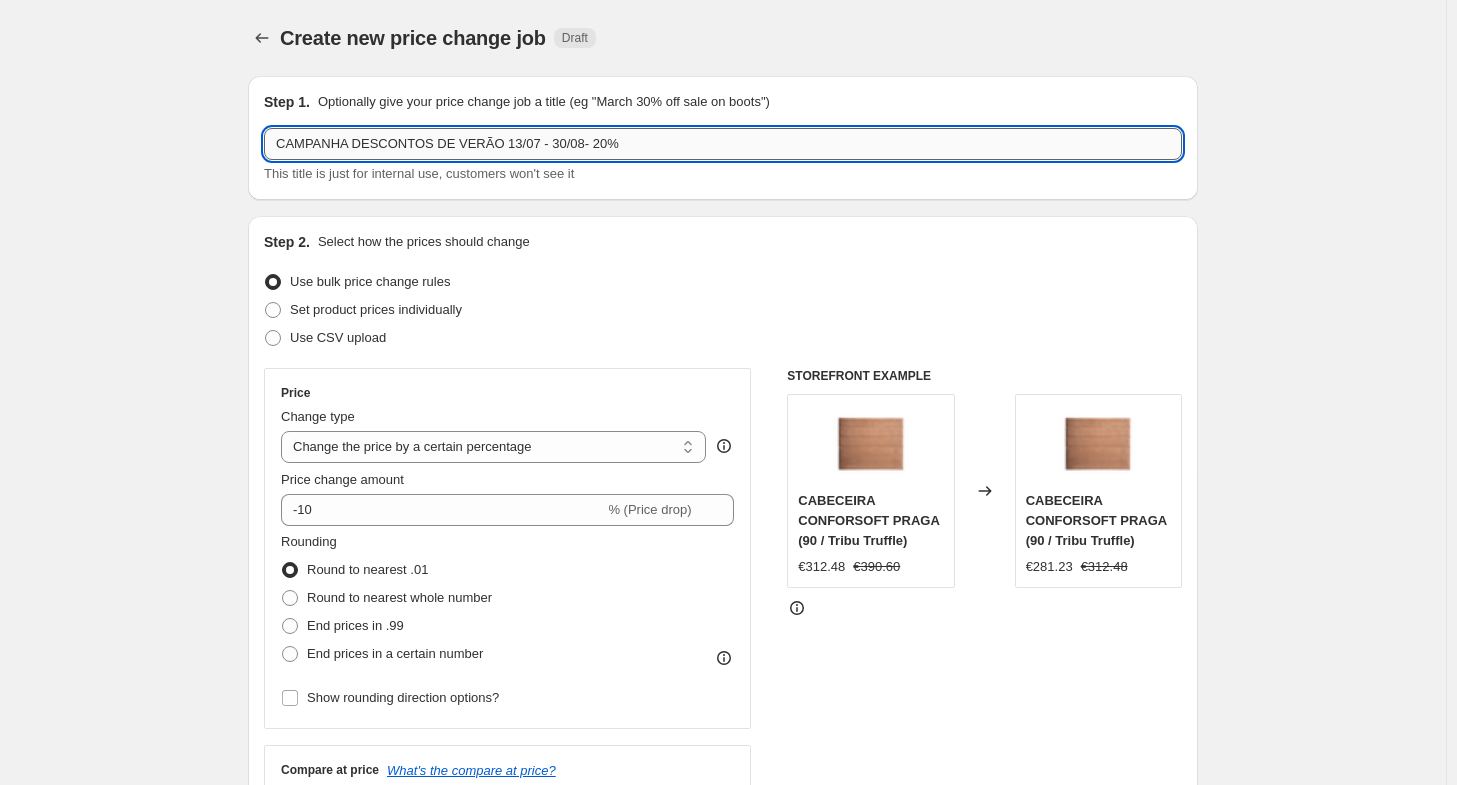 click on "CAMPANHA DESCONTOS DE VERÃO 13/07 - 30/08- 20%" at bounding box center (723, 144) 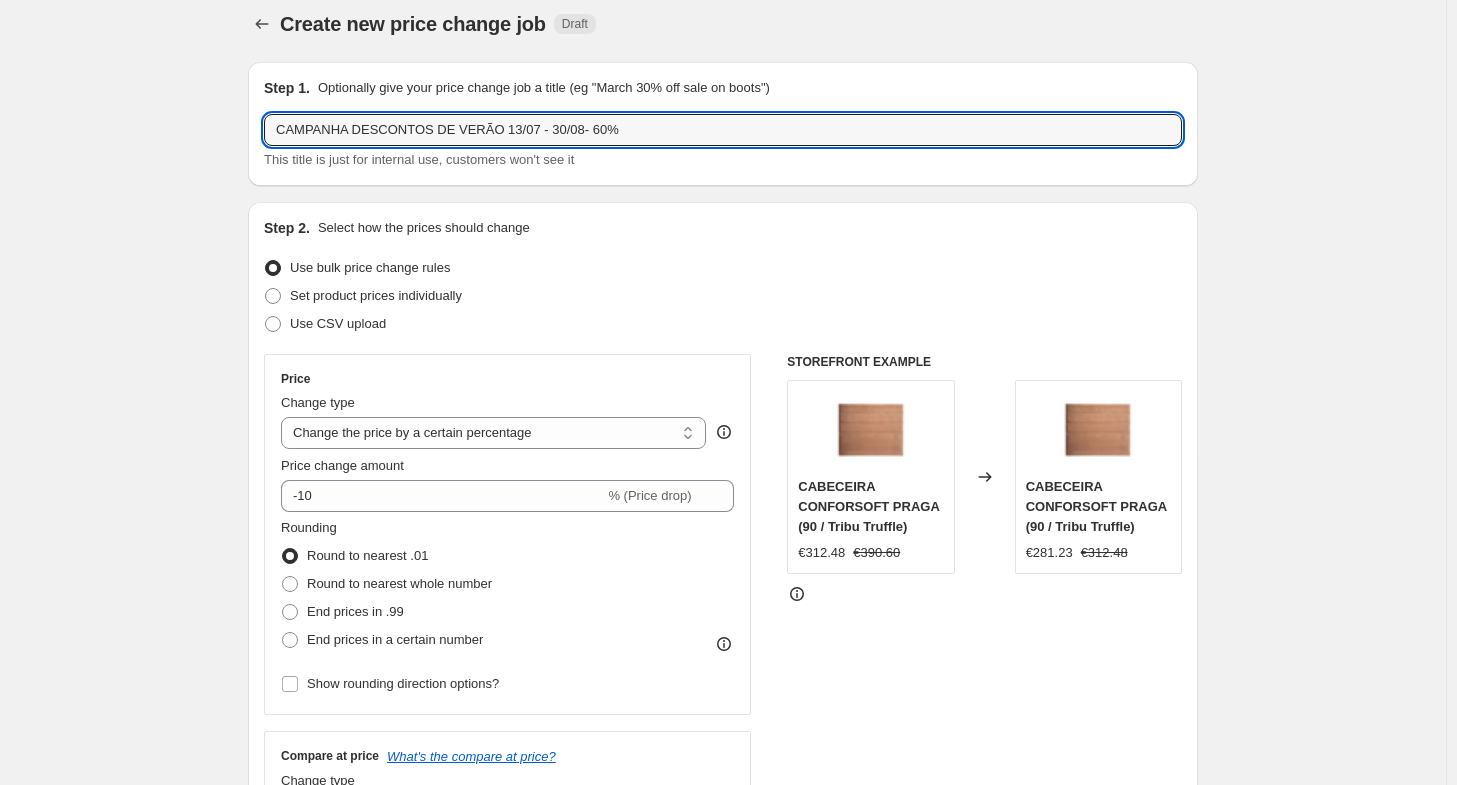 scroll, scrollTop: 0, scrollLeft: 0, axis: both 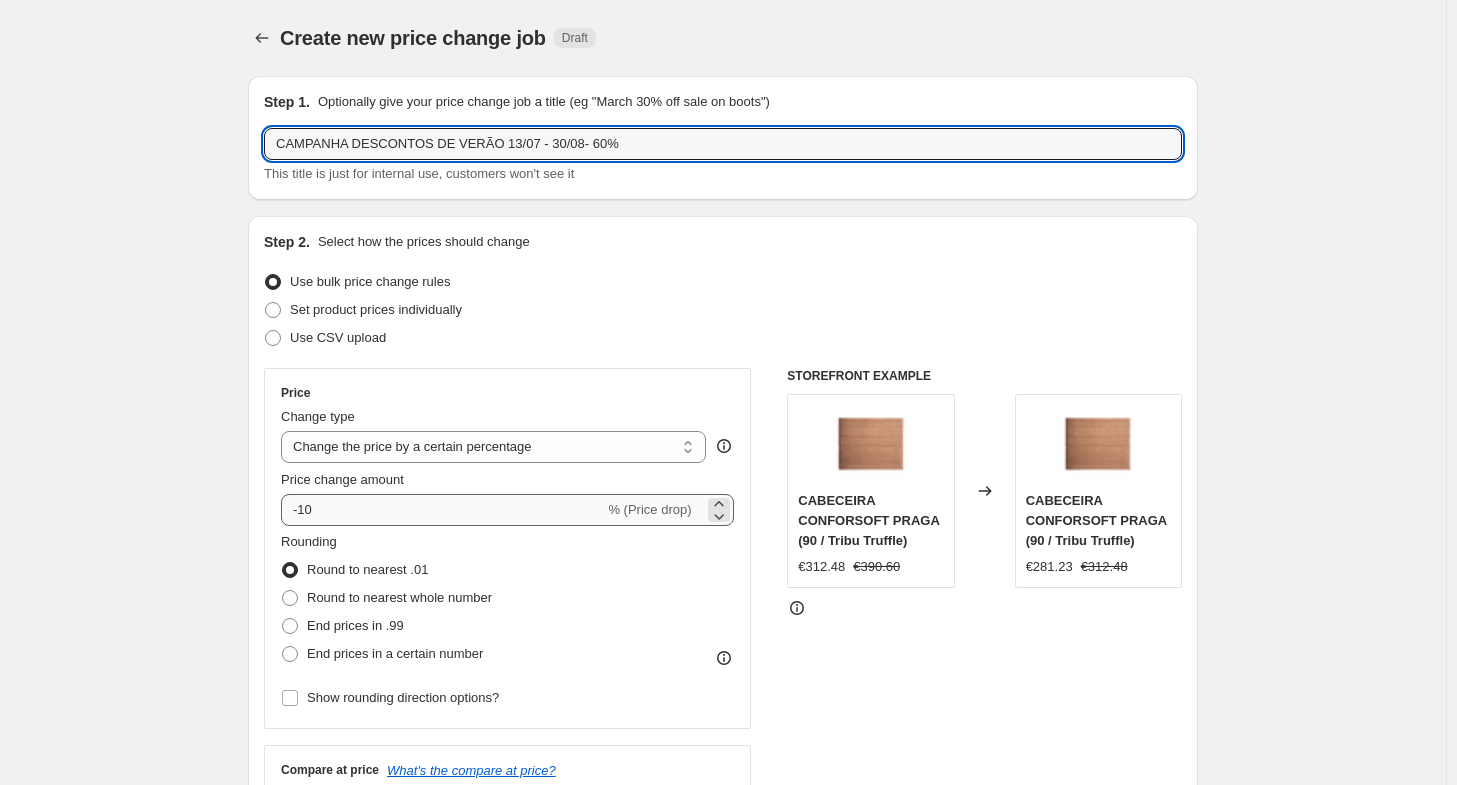 type on "CAMPANHA DESCONTOS DE VERÃO 13/07 - 30/08- 60%" 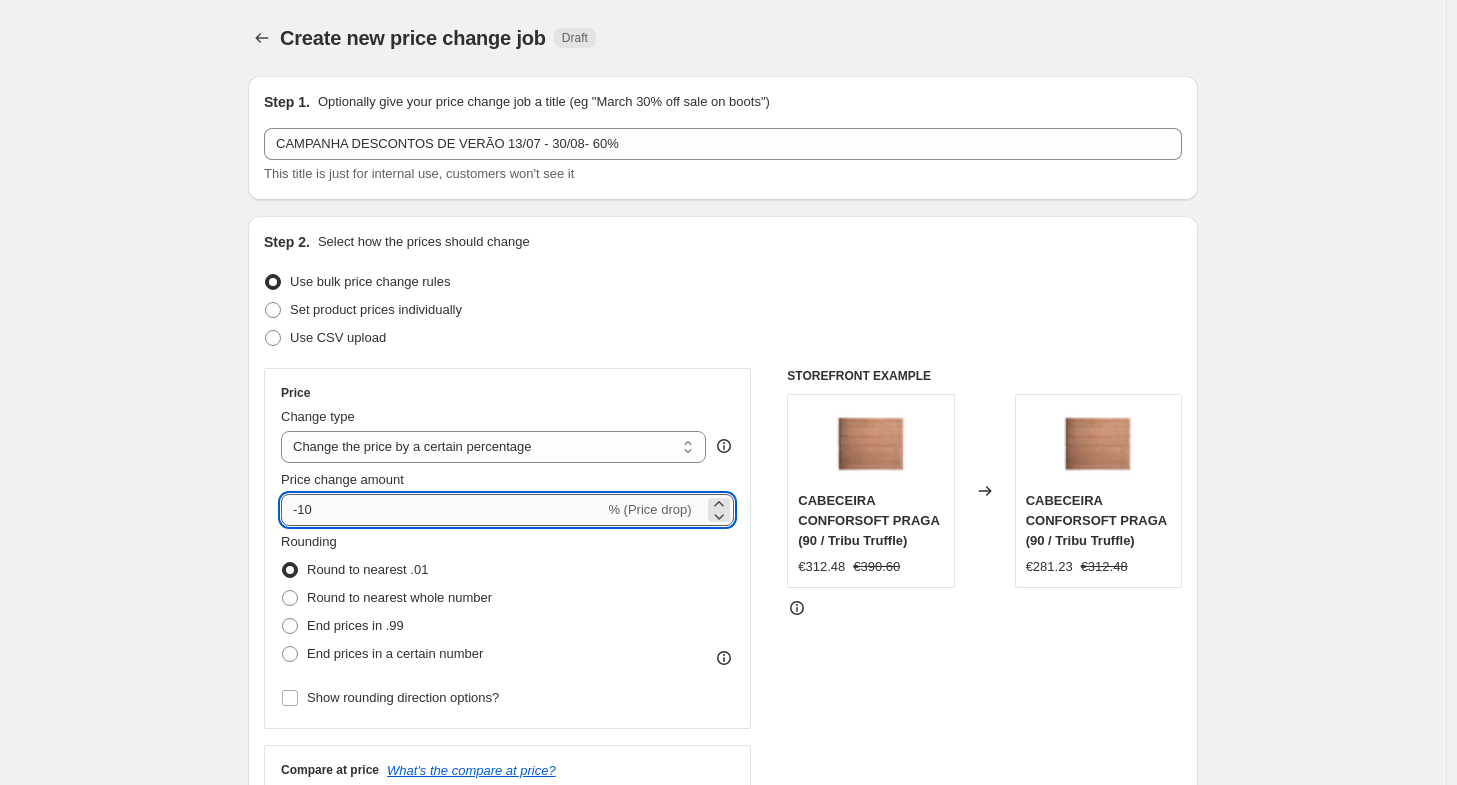 click on "-10" at bounding box center (442, 510) 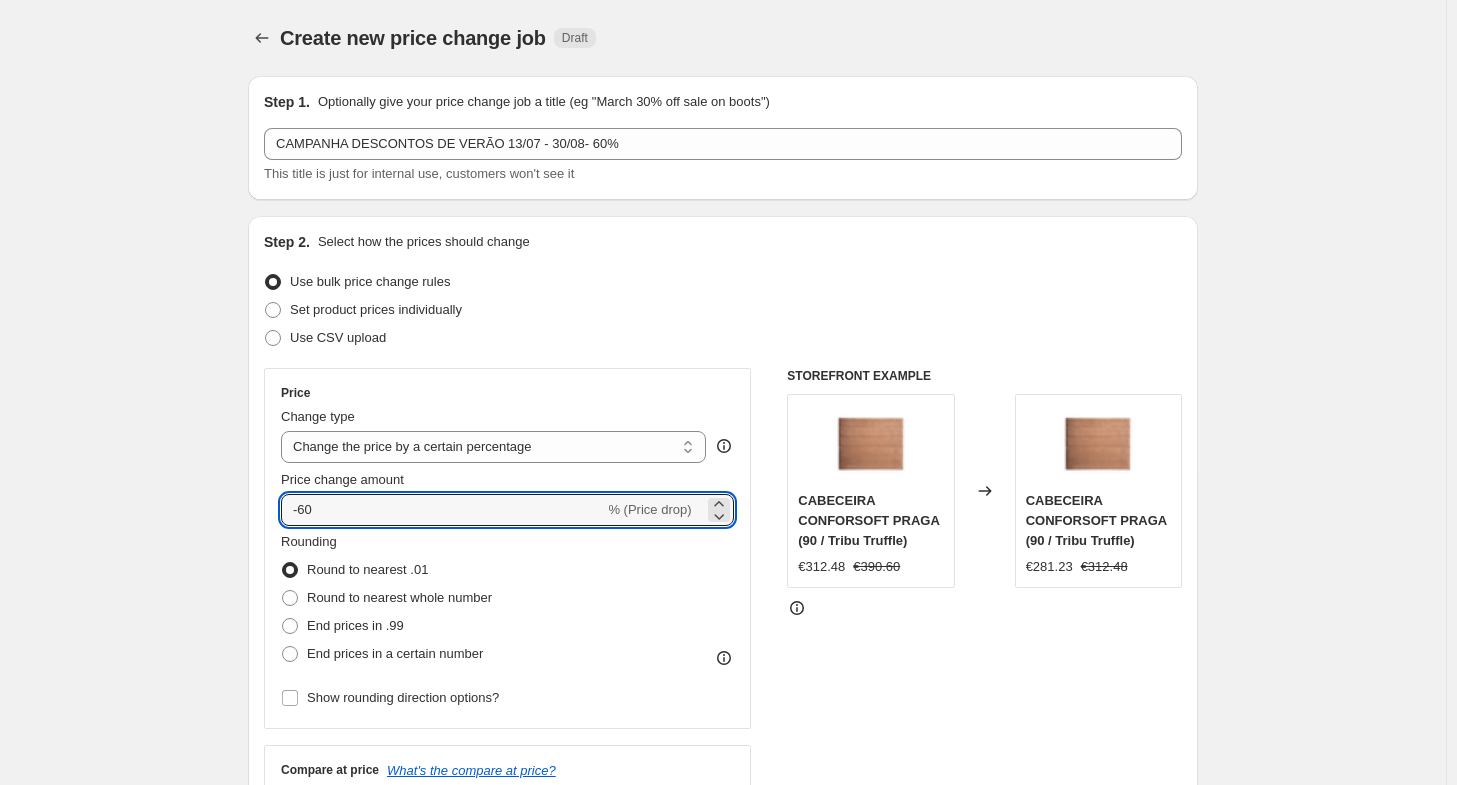 type on "-60" 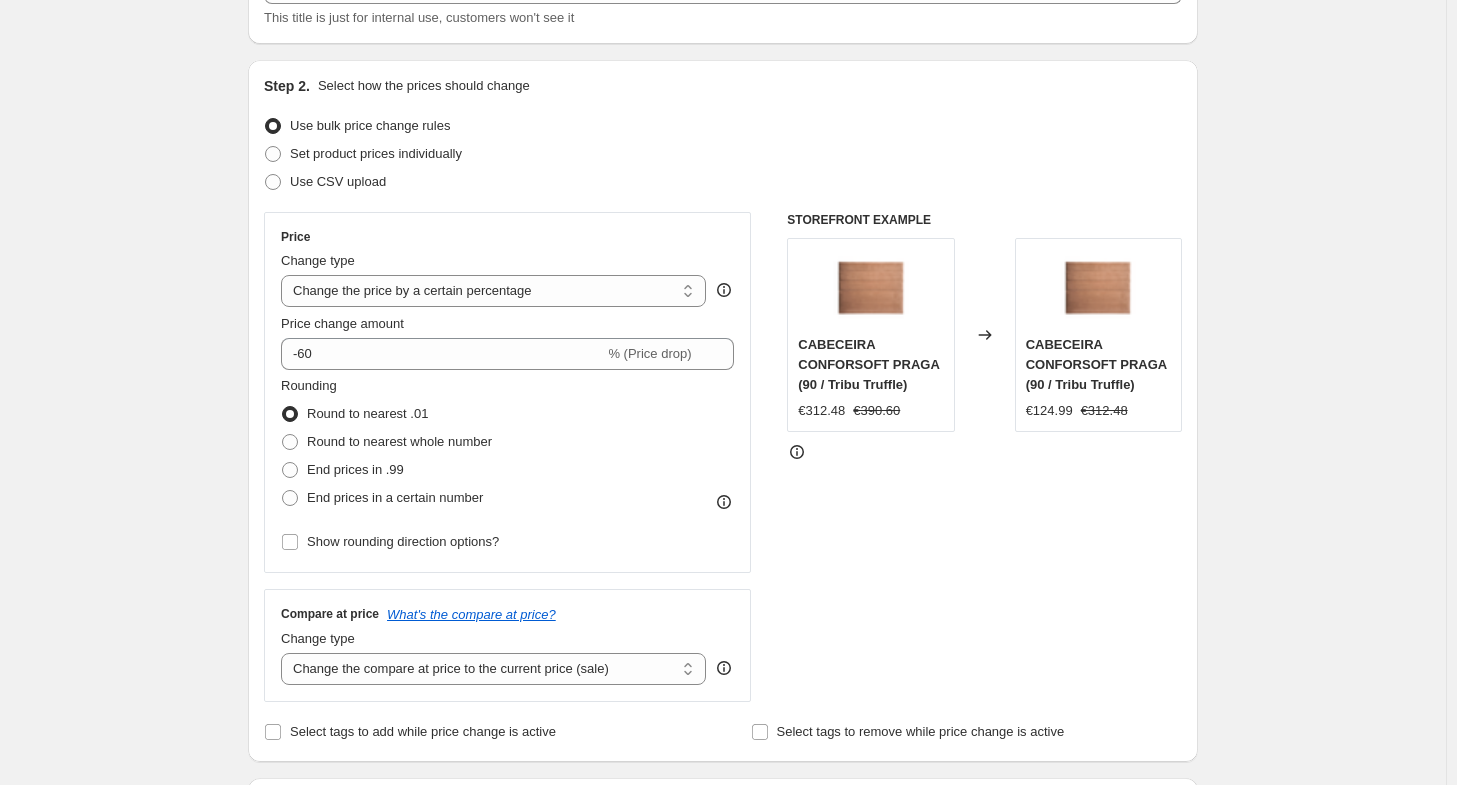 scroll, scrollTop: 500, scrollLeft: 0, axis: vertical 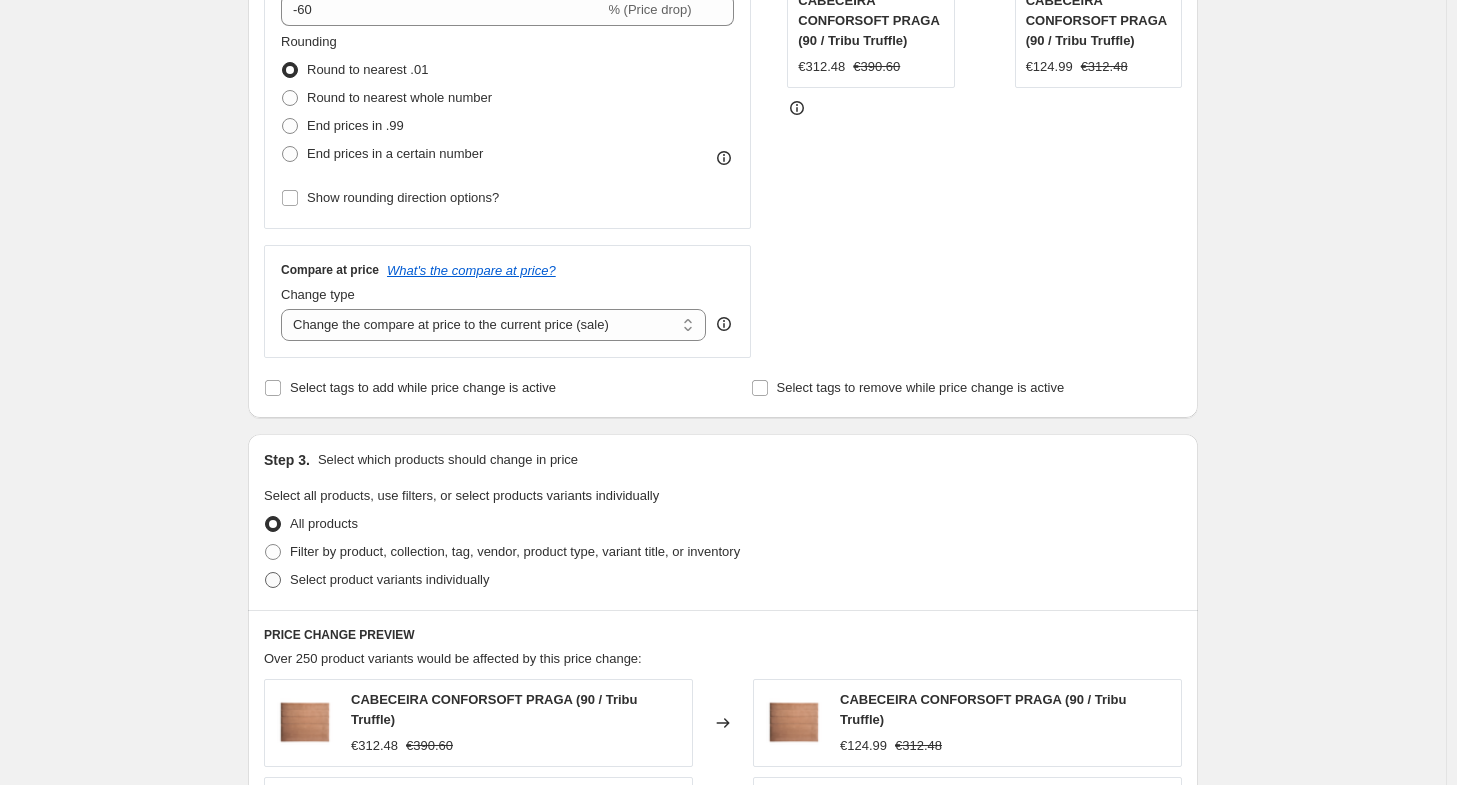 click on "Select product variants individually" at bounding box center (376, 580) 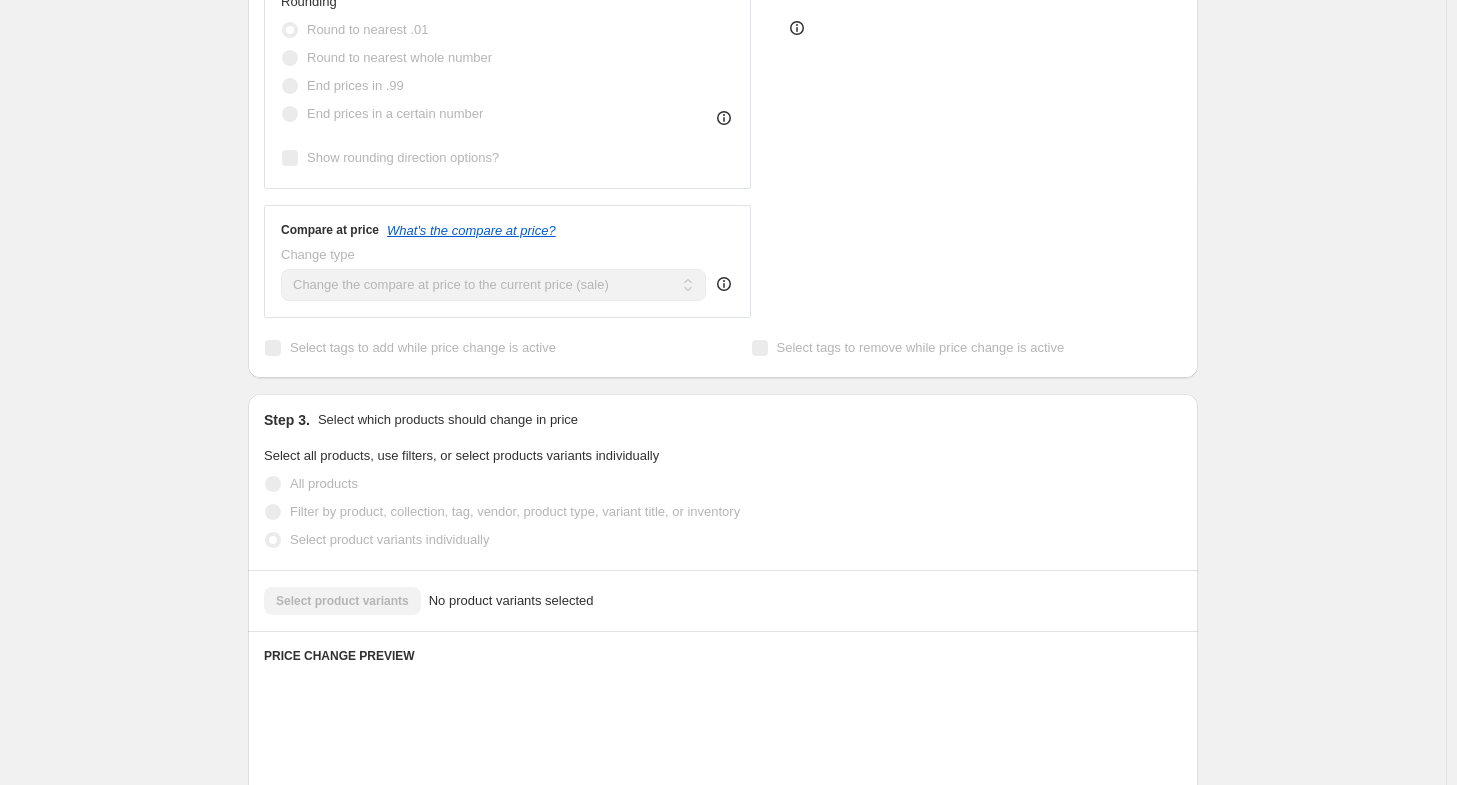 scroll, scrollTop: 600, scrollLeft: 0, axis: vertical 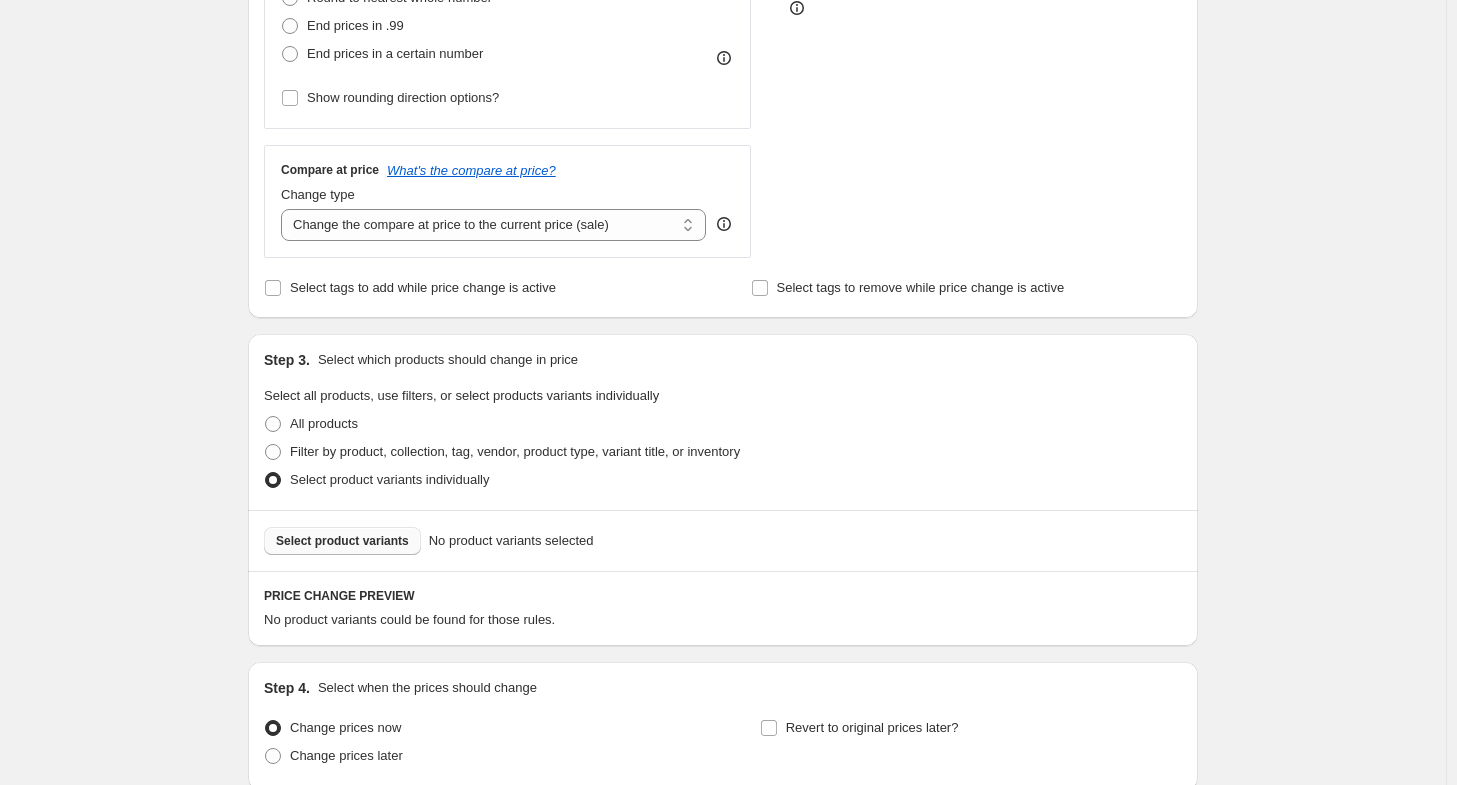 click on "Select product variants" at bounding box center [342, 541] 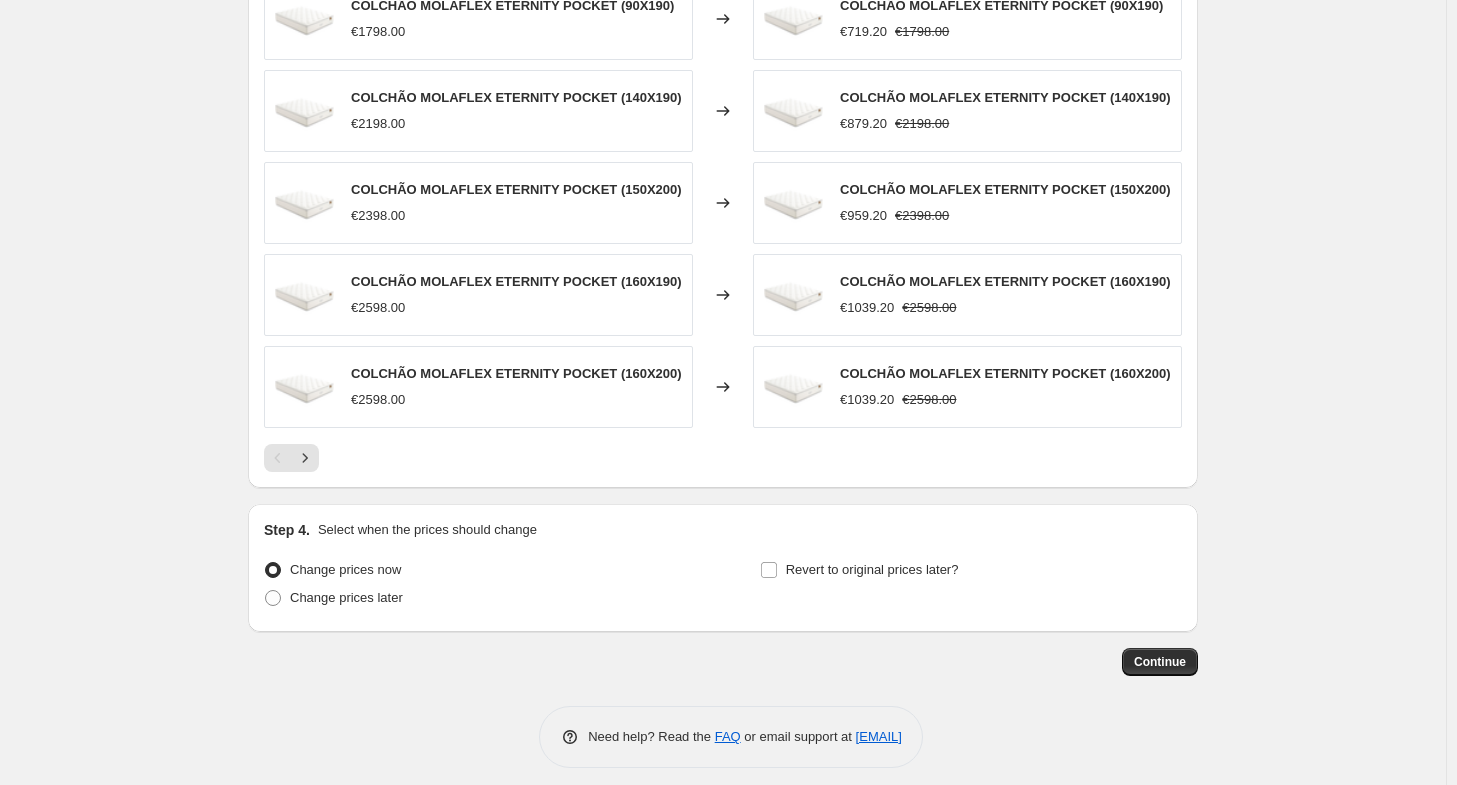 scroll, scrollTop: 1270, scrollLeft: 0, axis: vertical 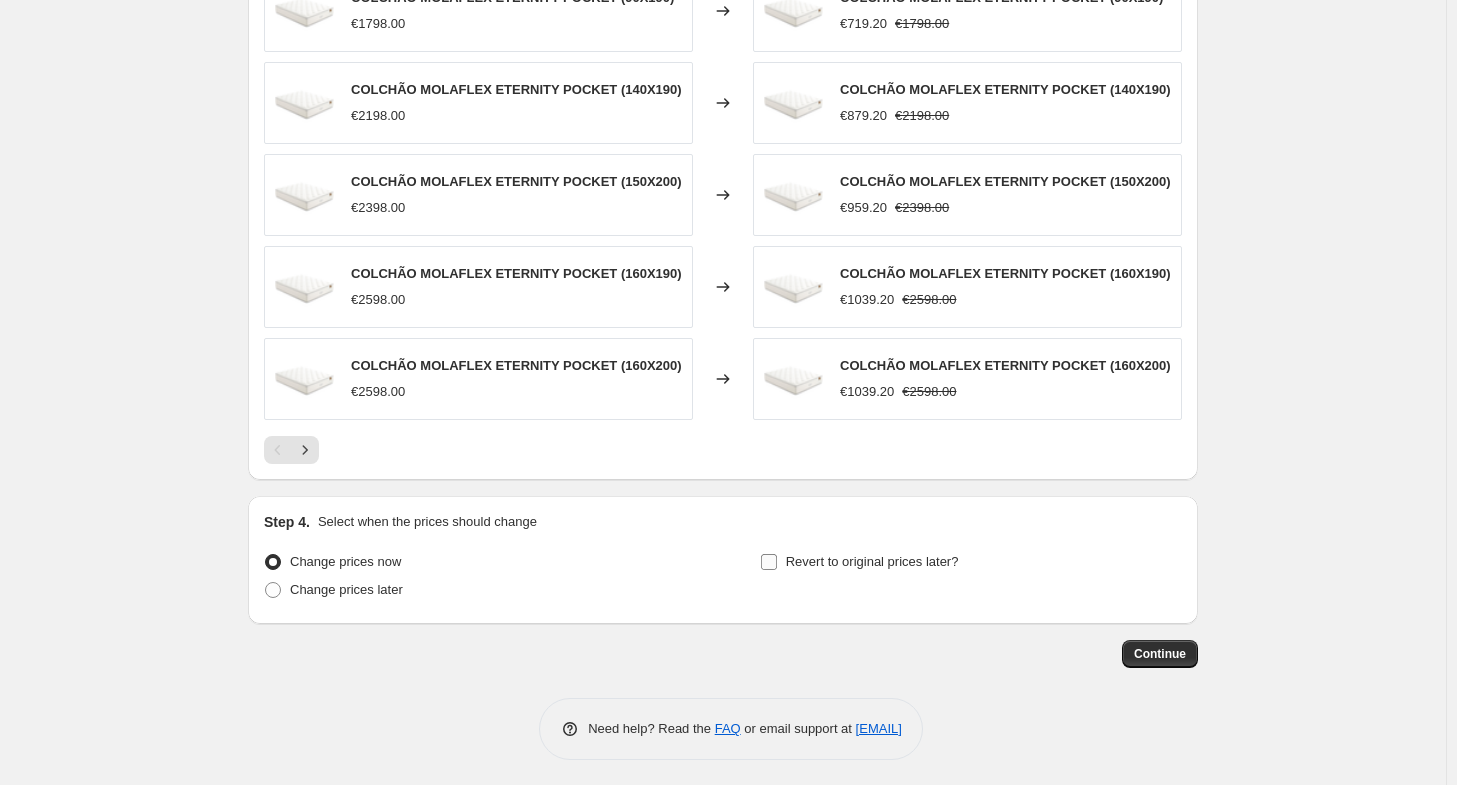 click on "Revert to original prices later?" at bounding box center [872, 561] 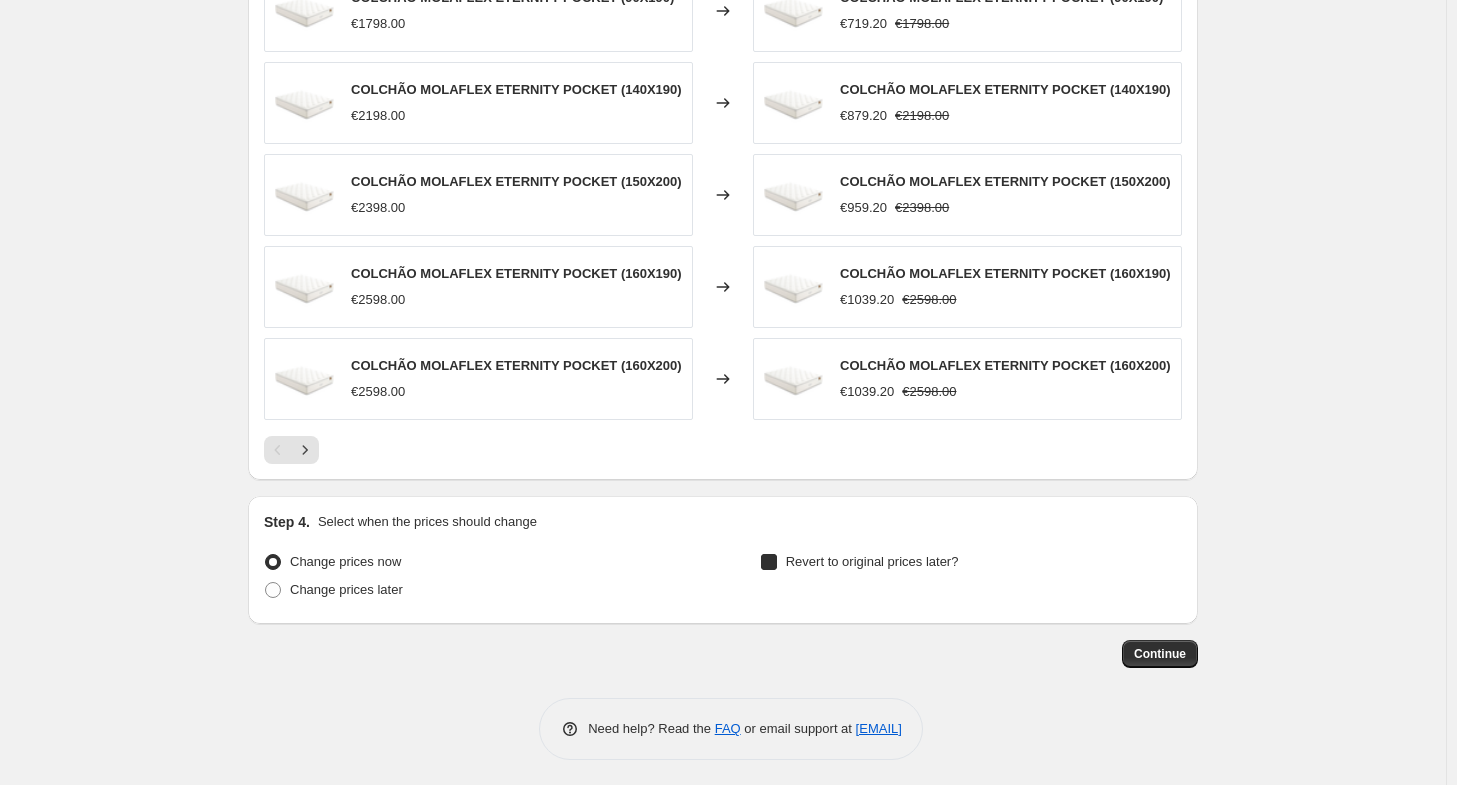 checkbox on "true" 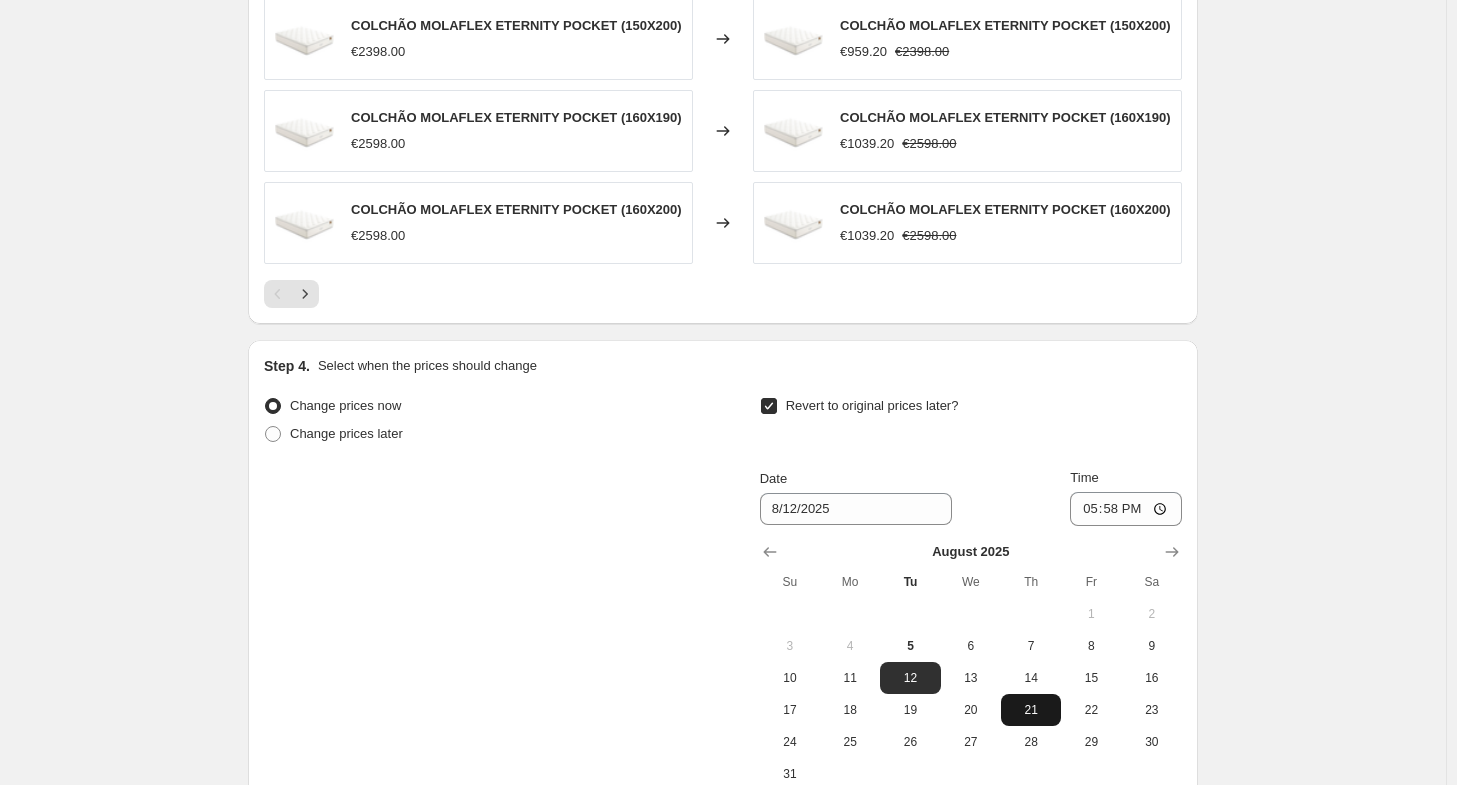 scroll, scrollTop: 1470, scrollLeft: 0, axis: vertical 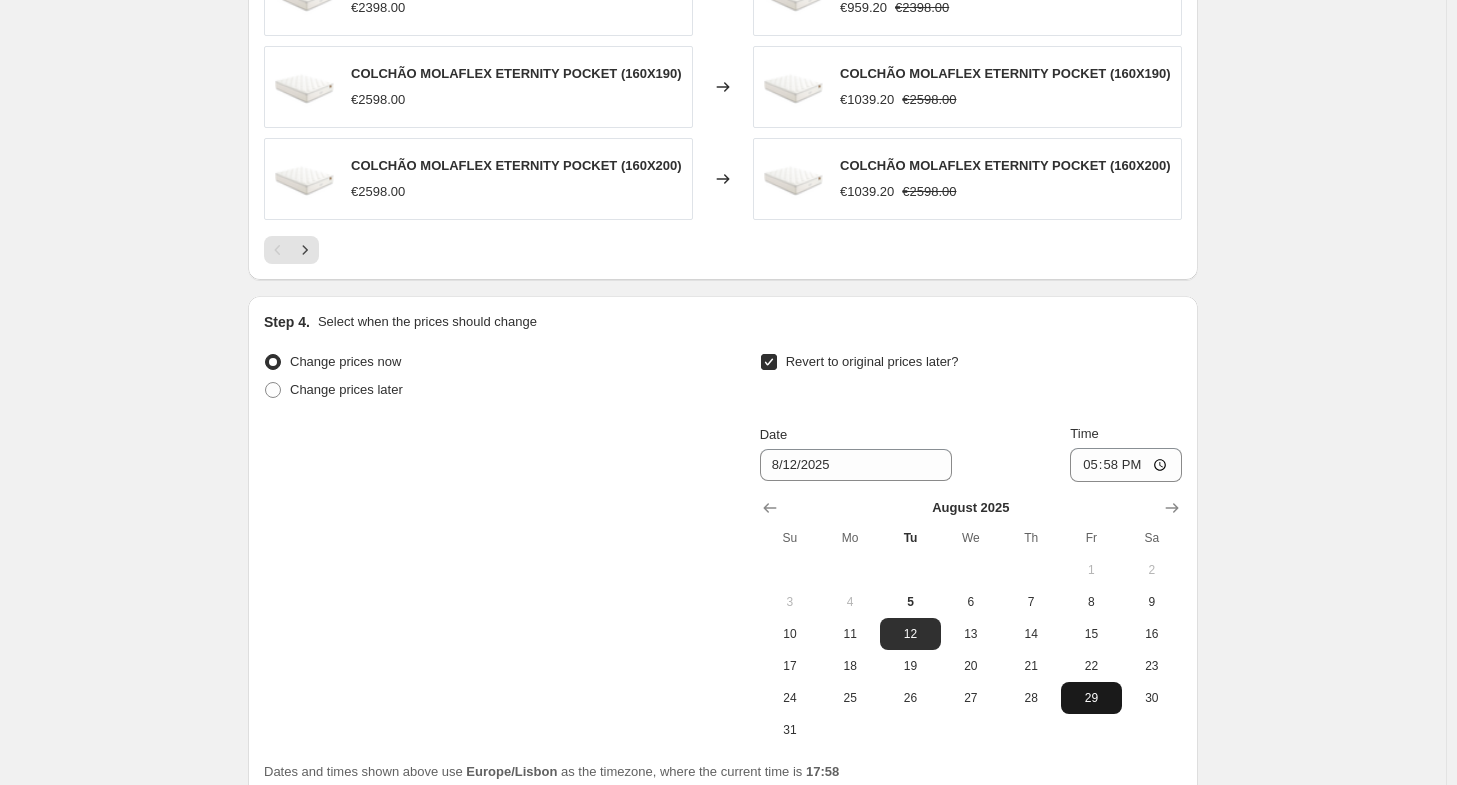 click on "29" at bounding box center (1091, 698) 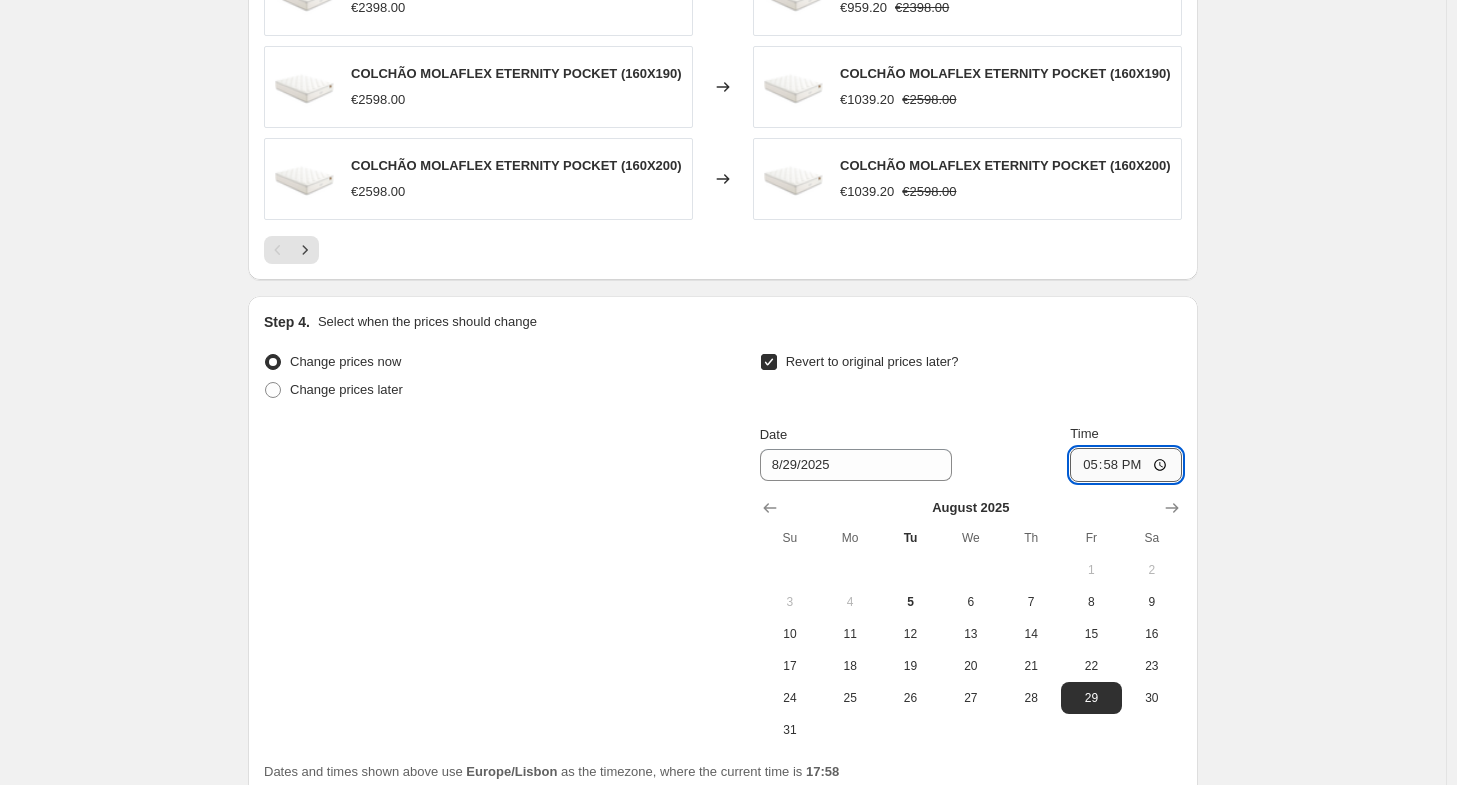 click on "17:58" at bounding box center [1126, 465] 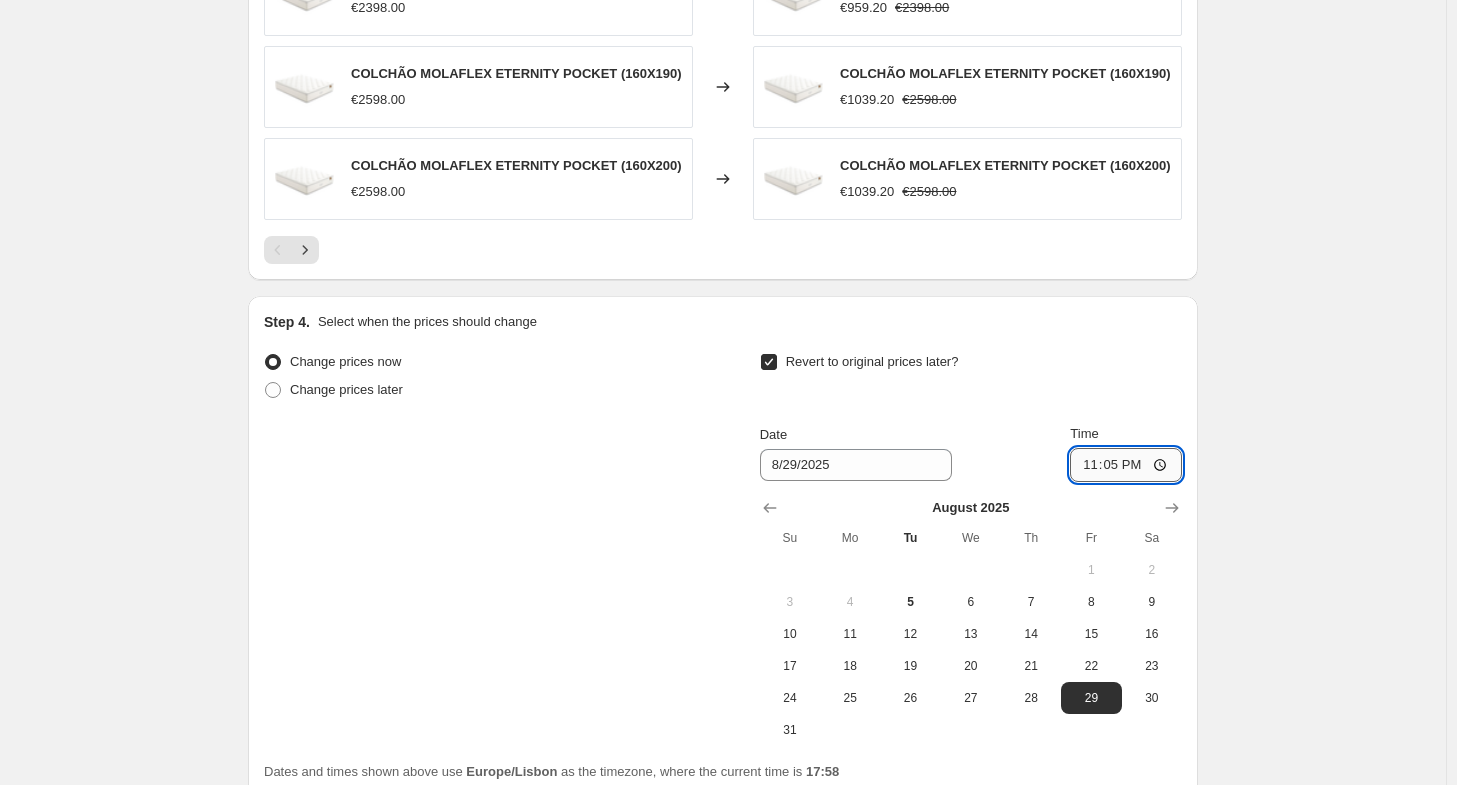 type on "23:59" 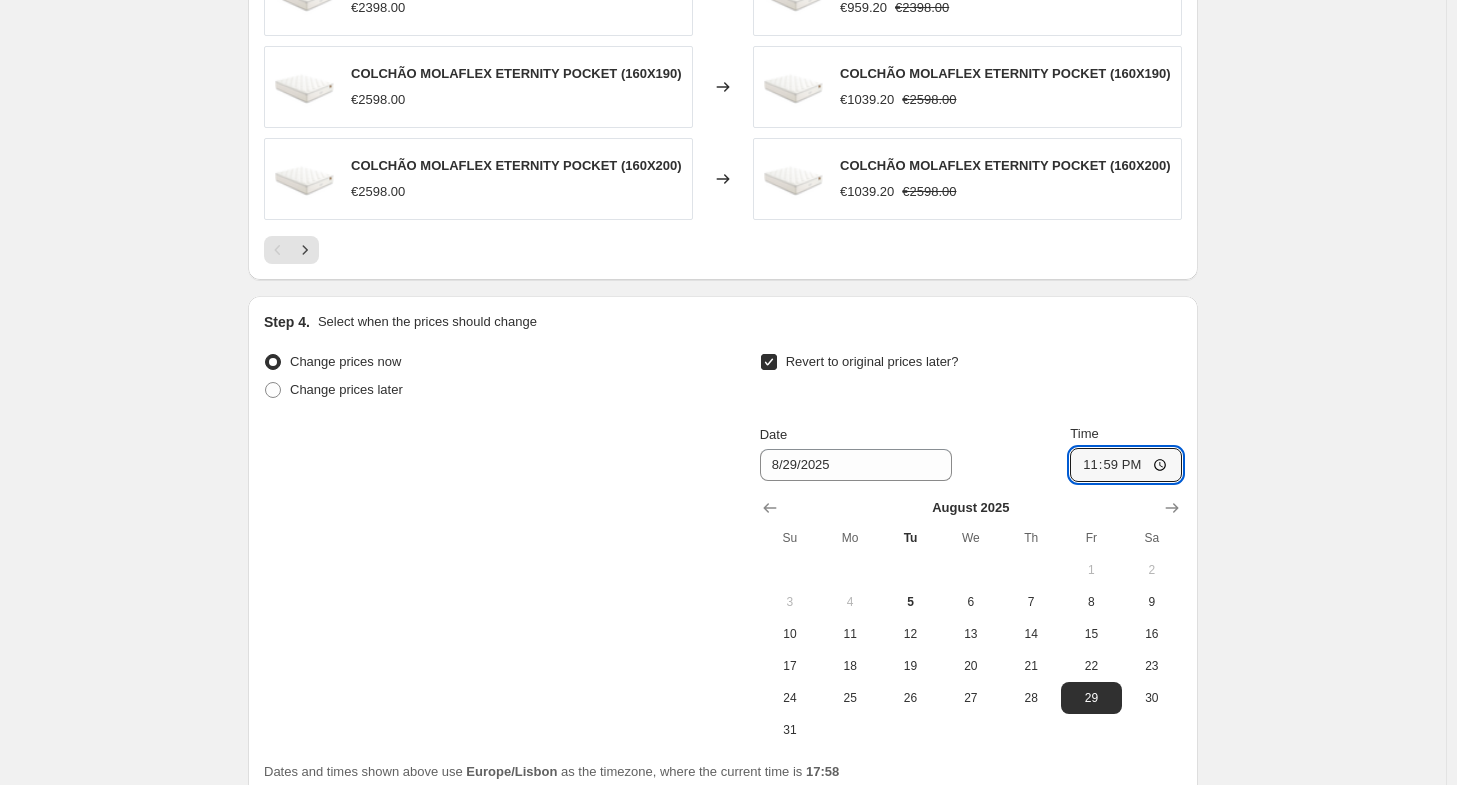 click on "Create new price change job. This page is ready Create new price change job Draft Step 1. Optionally give your price change job a title (eg "March 30% off sale on boots") CAMPANHA DESCONTOS DE VERÃO 13/07 - 30/08- 60% This title is just for internal use, customers won't see it Step 2. Select how the prices should change Use bulk price change rules Set product prices individually Use CSV upload Price Change type Change the price to a certain amount Change the price by a certain amount Change the price by a certain percentage Change the price to the current compare at price (price before sale) Change the price by a certain amount relative to the compare at price Change the price by a certain percentage relative to the compare at price Don't change the price Change the price by a certain percentage relative to the cost per item Change price to certain cost margin Change the price by a certain percentage Price change amount -60 % (Price drop) Rounding Round to nearest .01 Round to nearest whole number €1798.00" at bounding box center [723, -253] 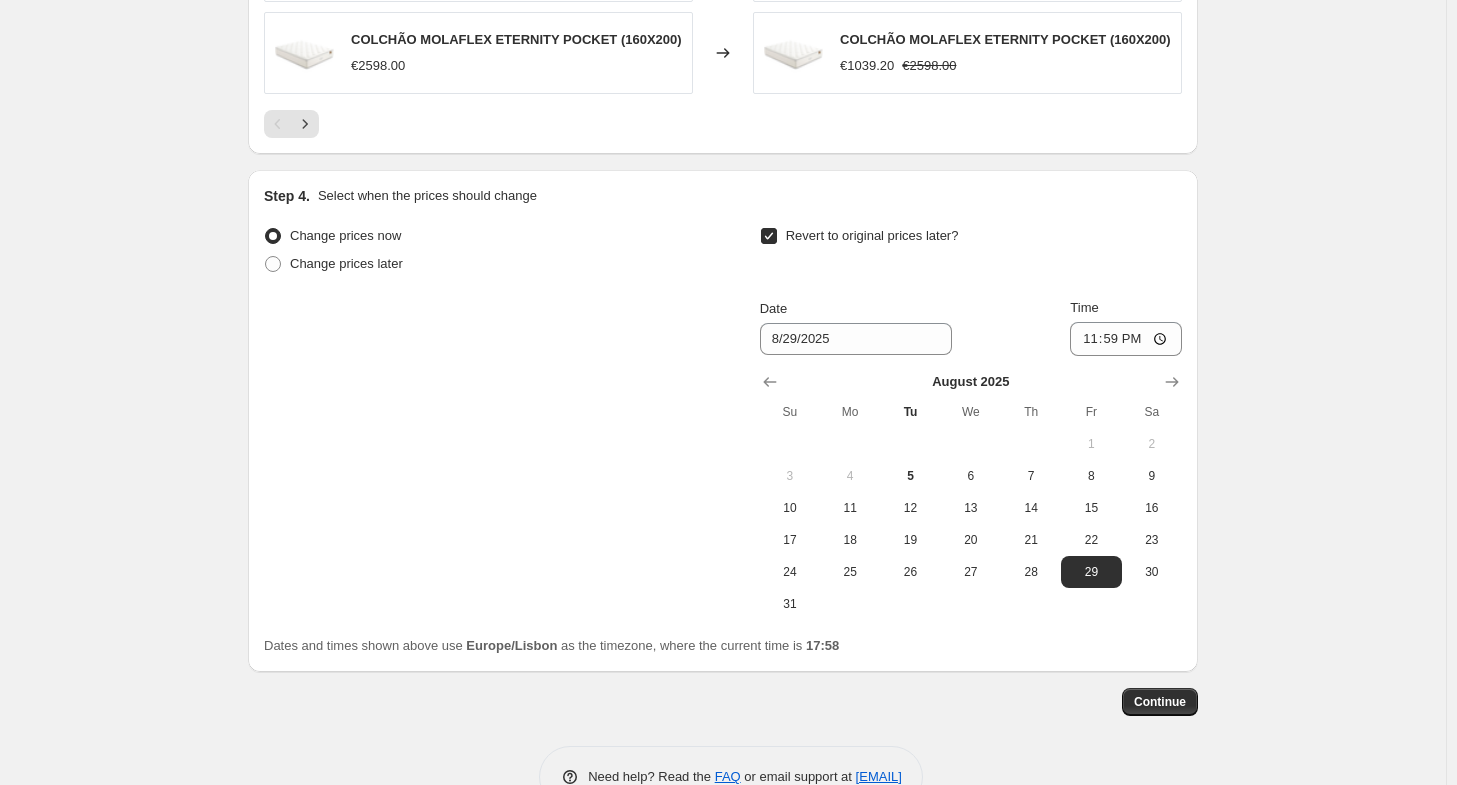 scroll, scrollTop: 1644, scrollLeft: 0, axis: vertical 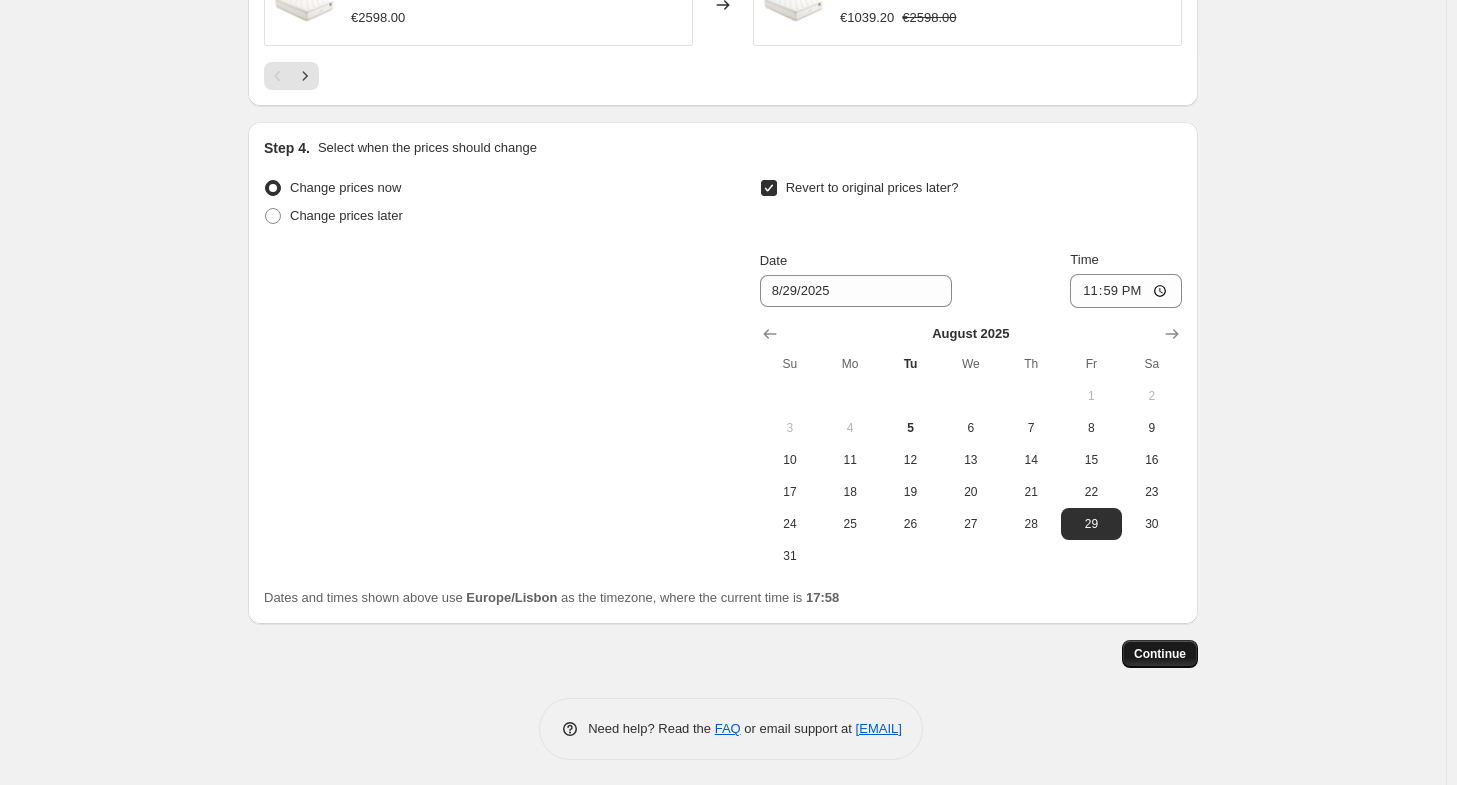 click on "Continue" at bounding box center [1160, 654] 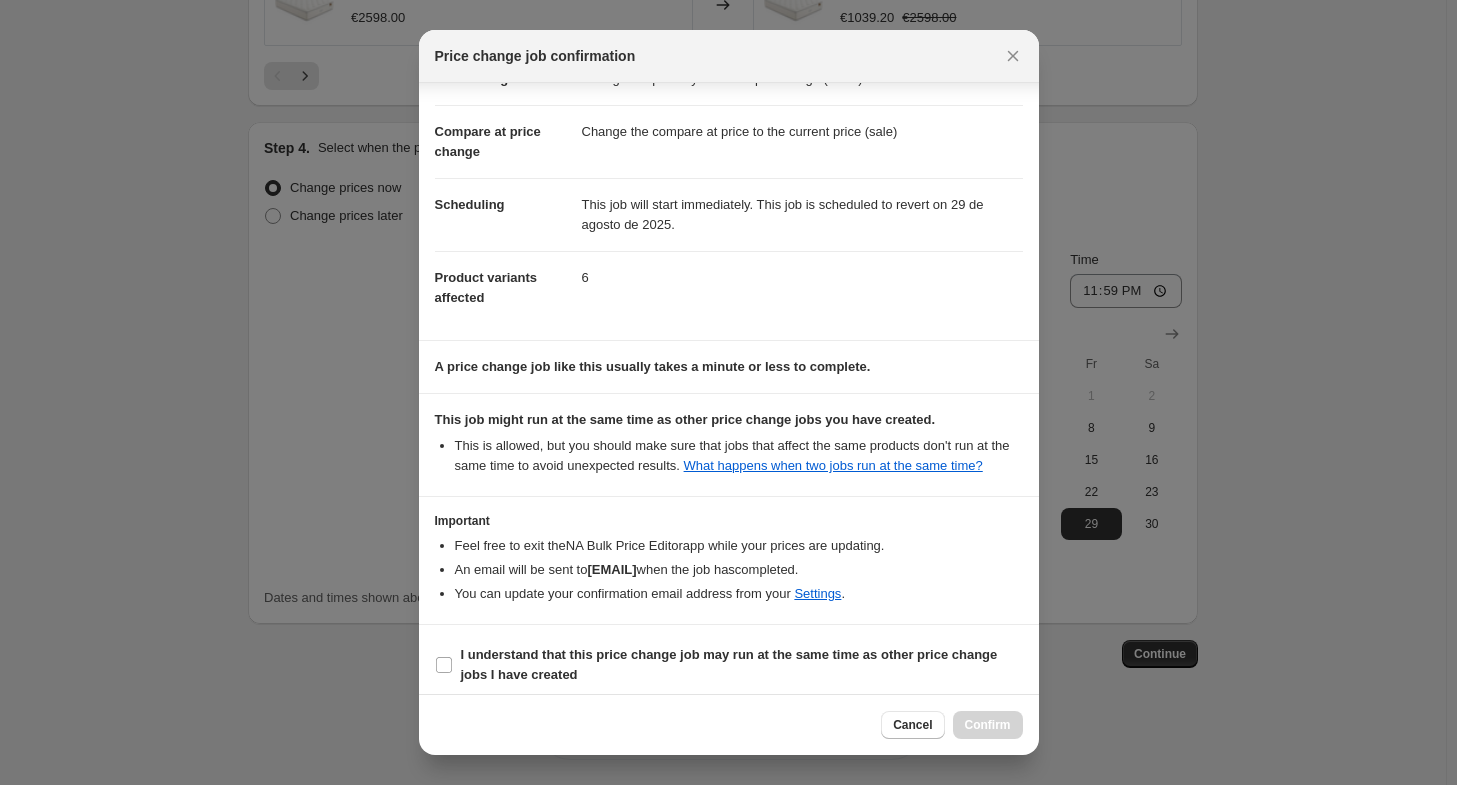 scroll, scrollTop: 73, scrollLeft: 0, axis: vertical 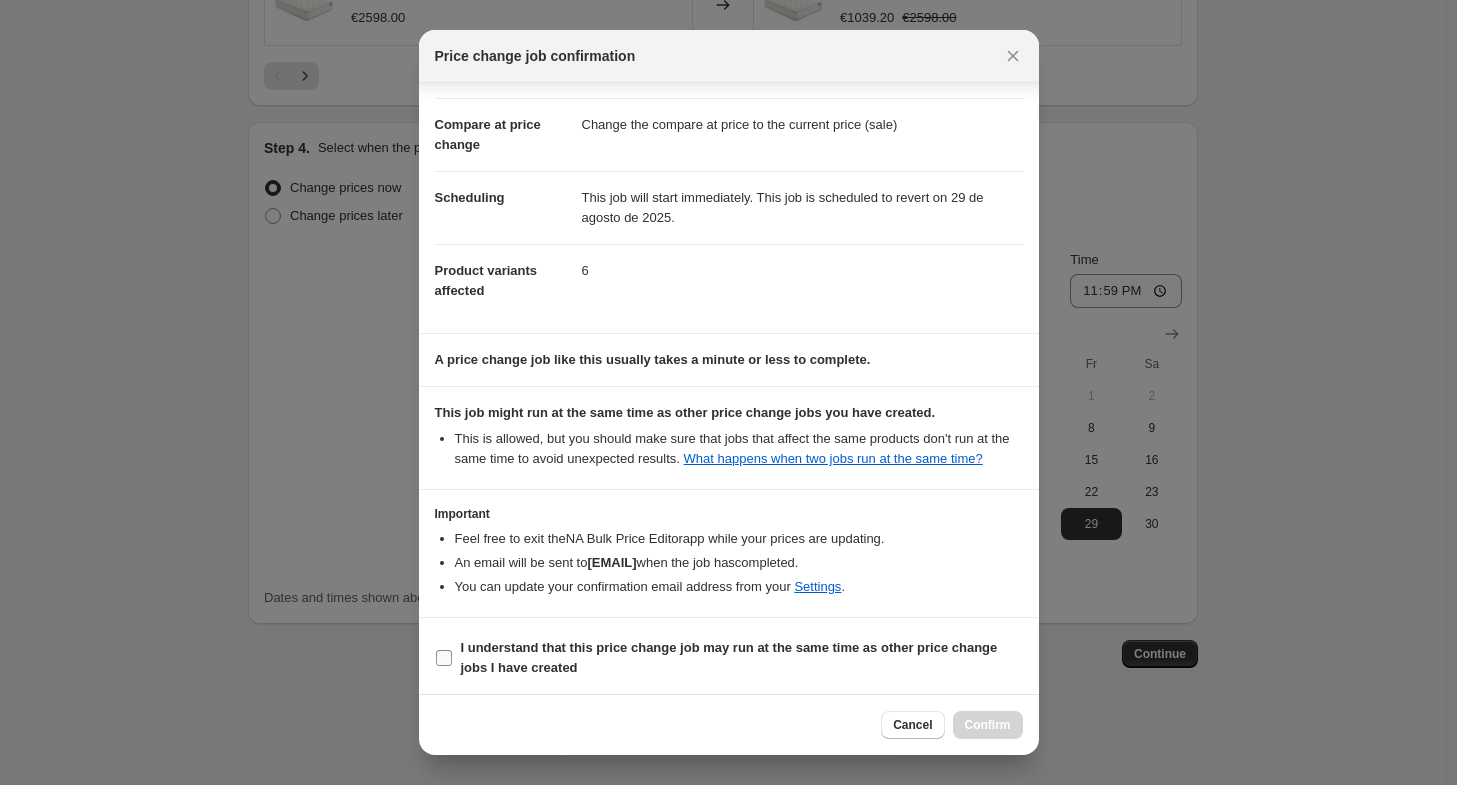 click on "I understand that this price change job may run at the same time as other price change jobs I have created" at bounding box center [729, 657] 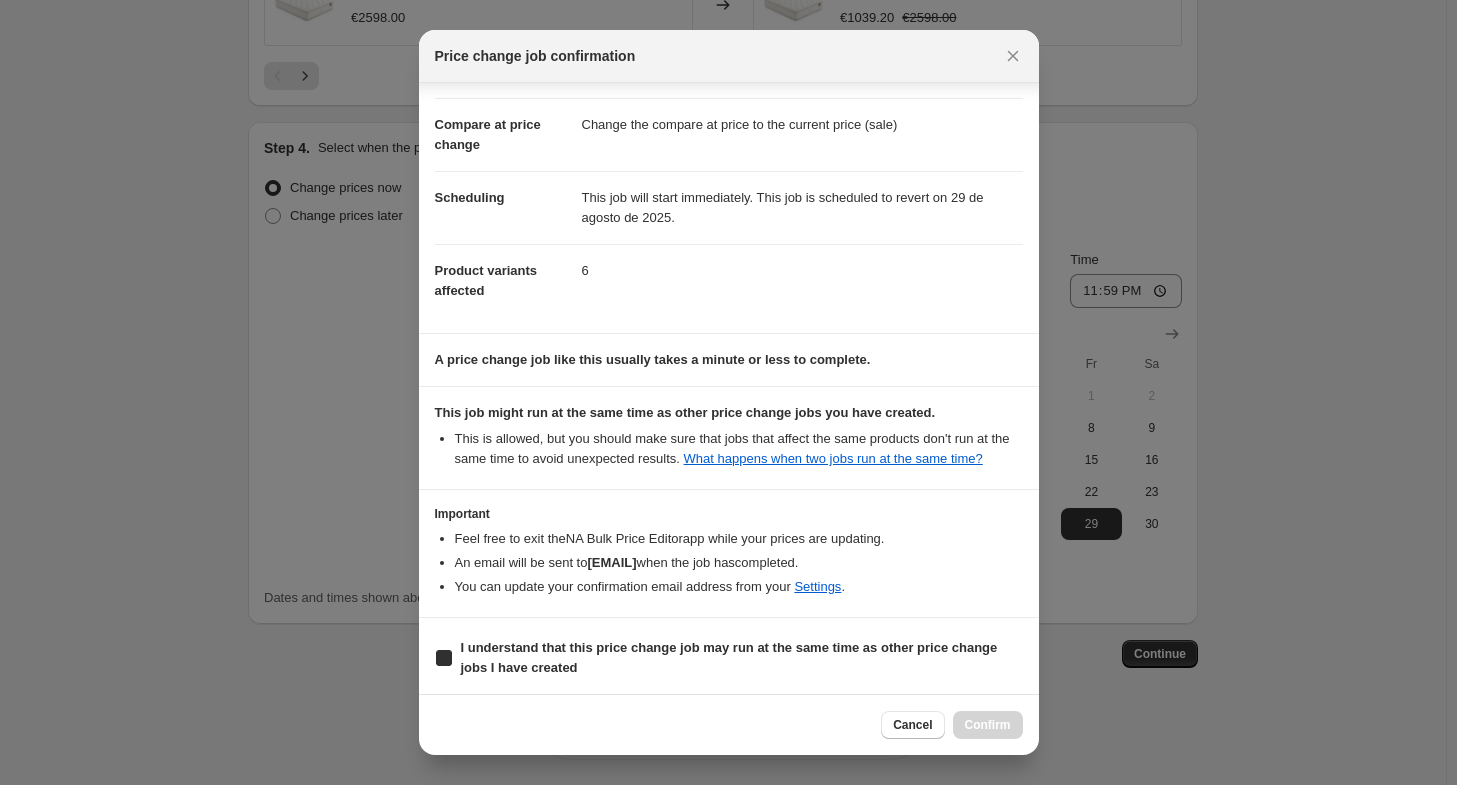 checkbox on "true" 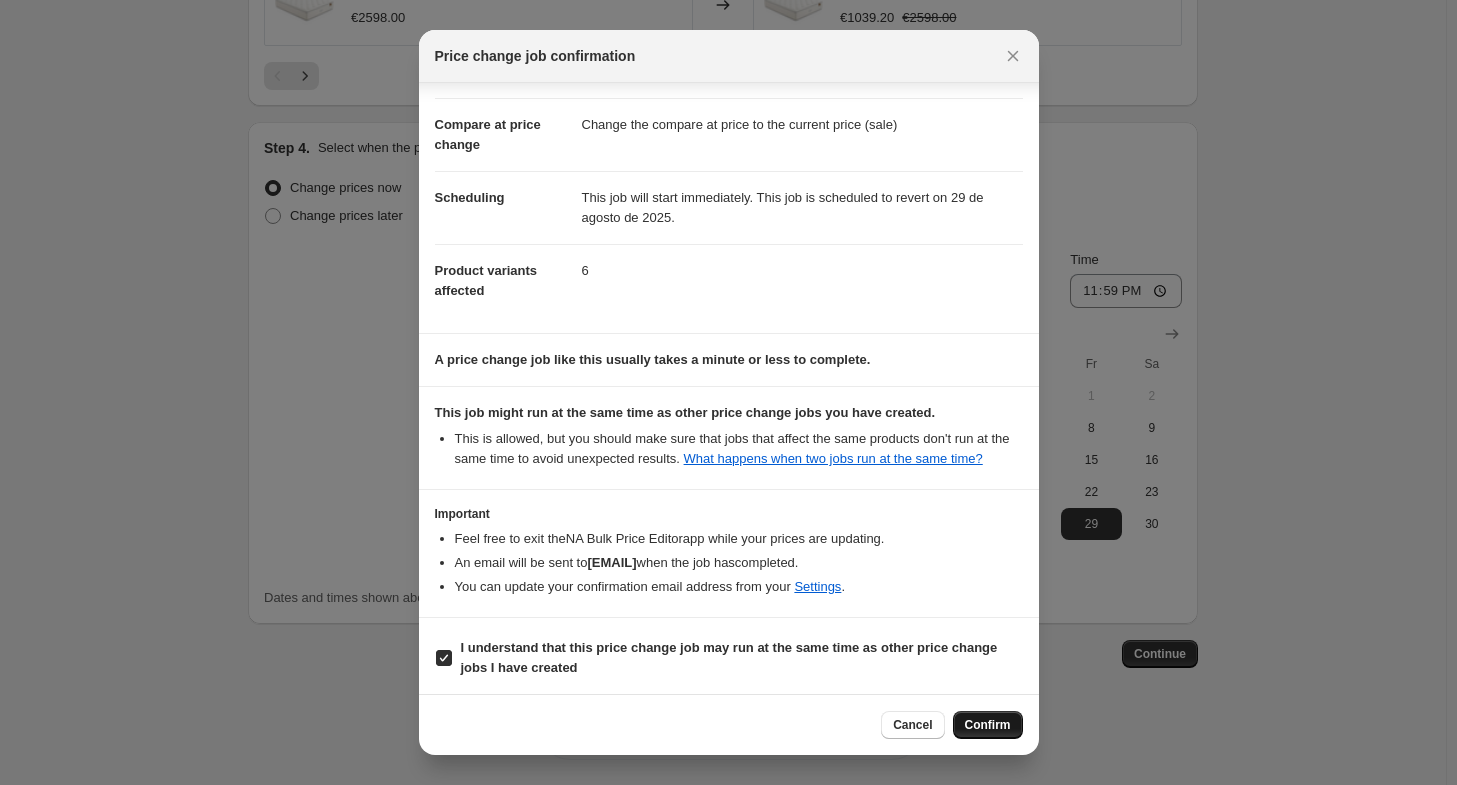 click on "Confirm" at bounding box center [988, 725] 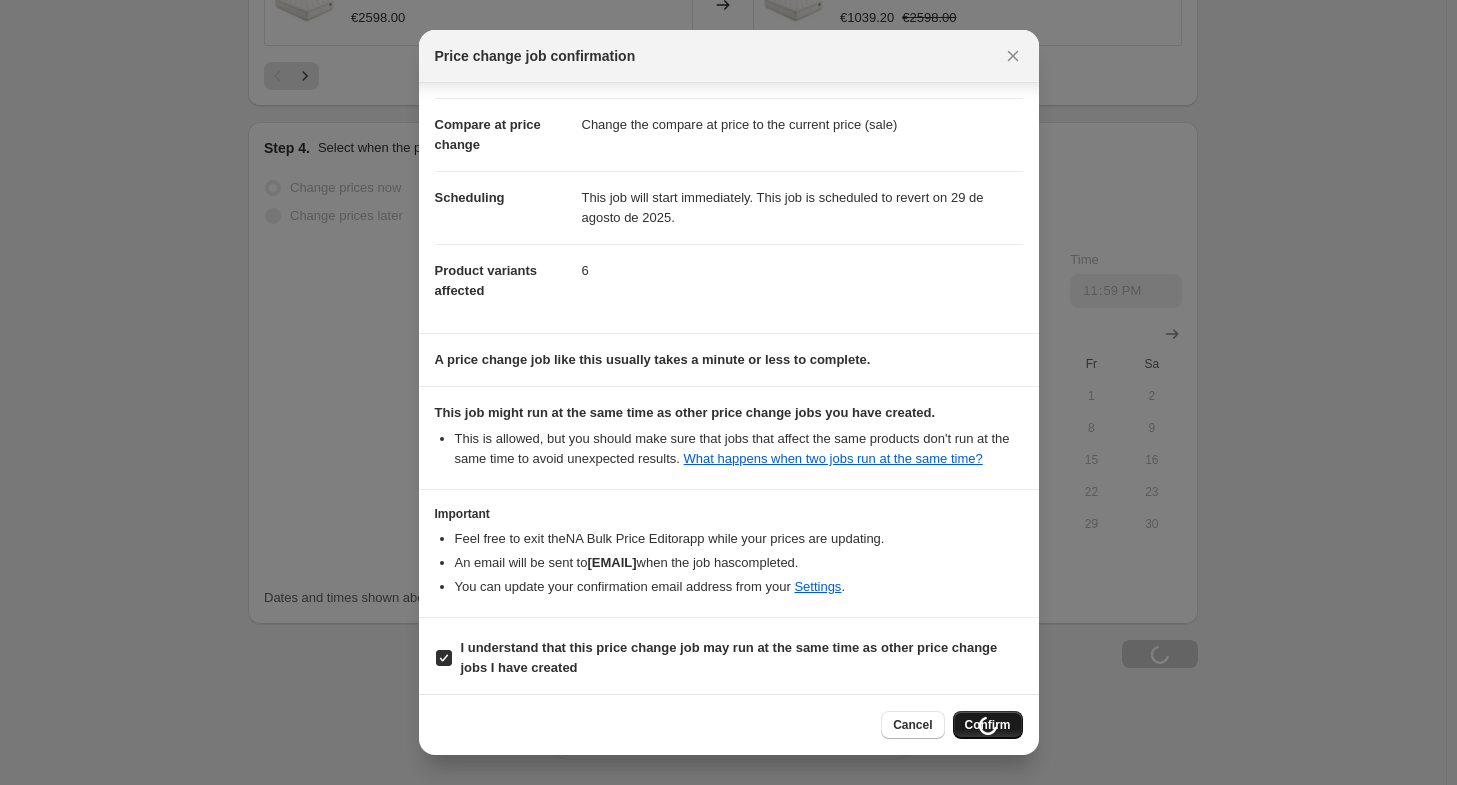 scroll, scrollTop: 1712, scrollLeft: 0, axis: vertical 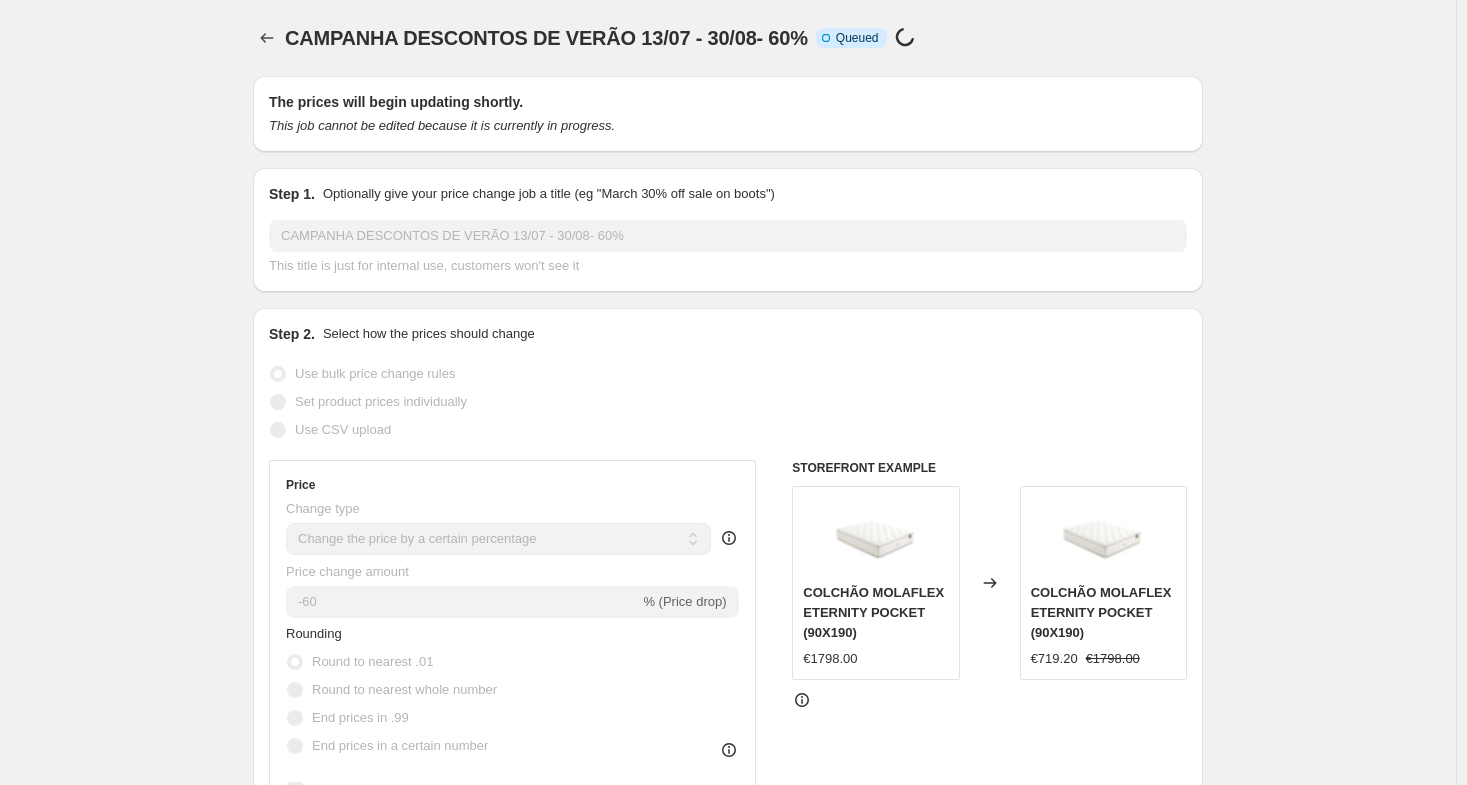 select on "percentage" 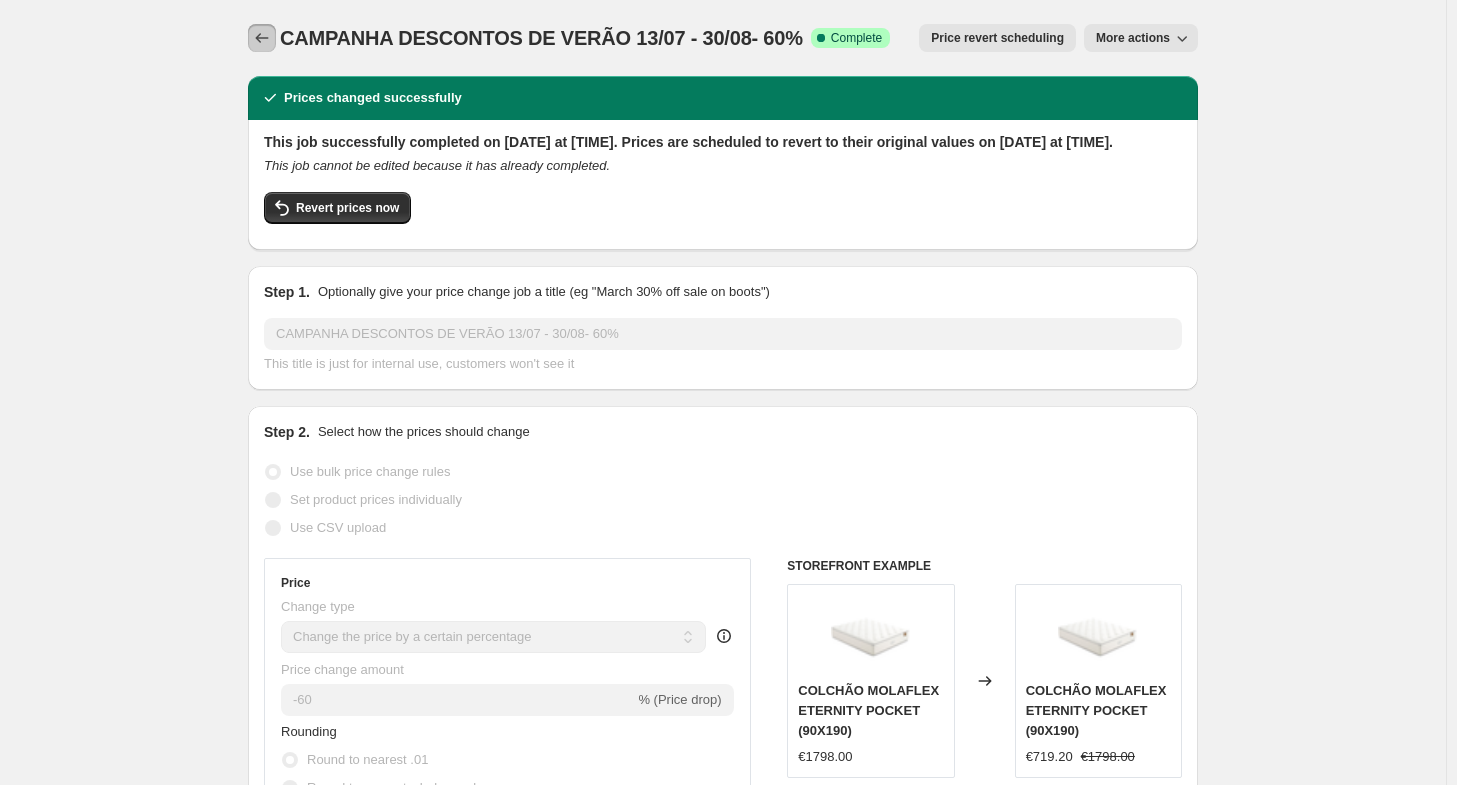 click 